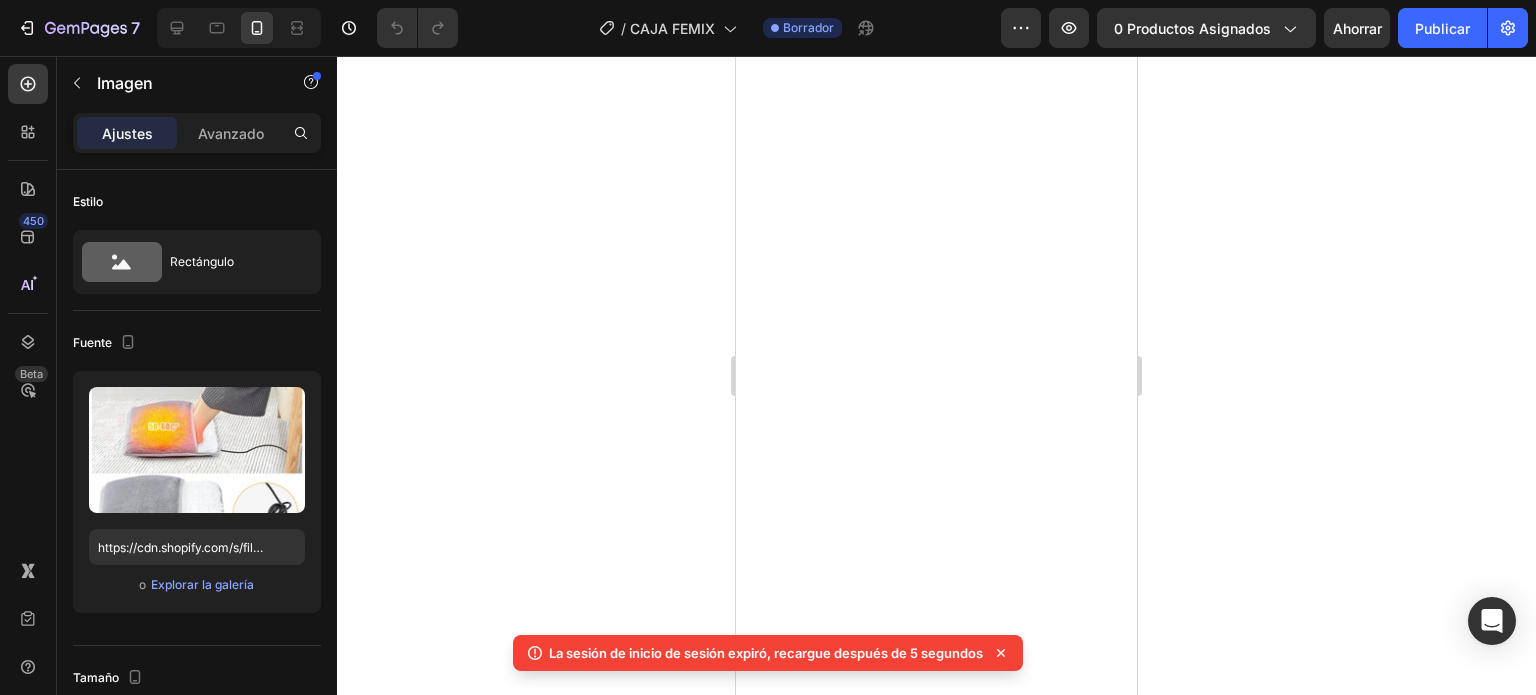 scroll, scrollTop: 0, scrollLeft: 0, axis: both 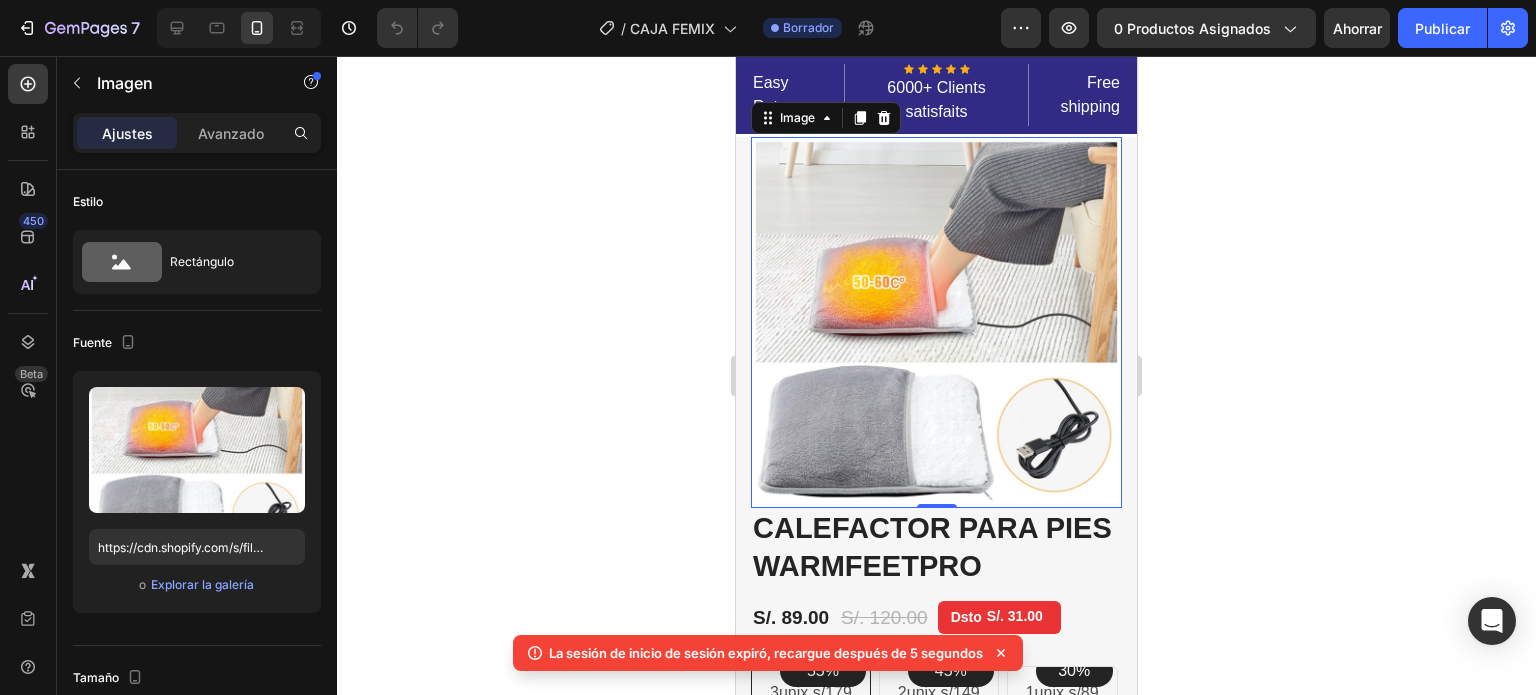 click at bounding box center [936, 322] 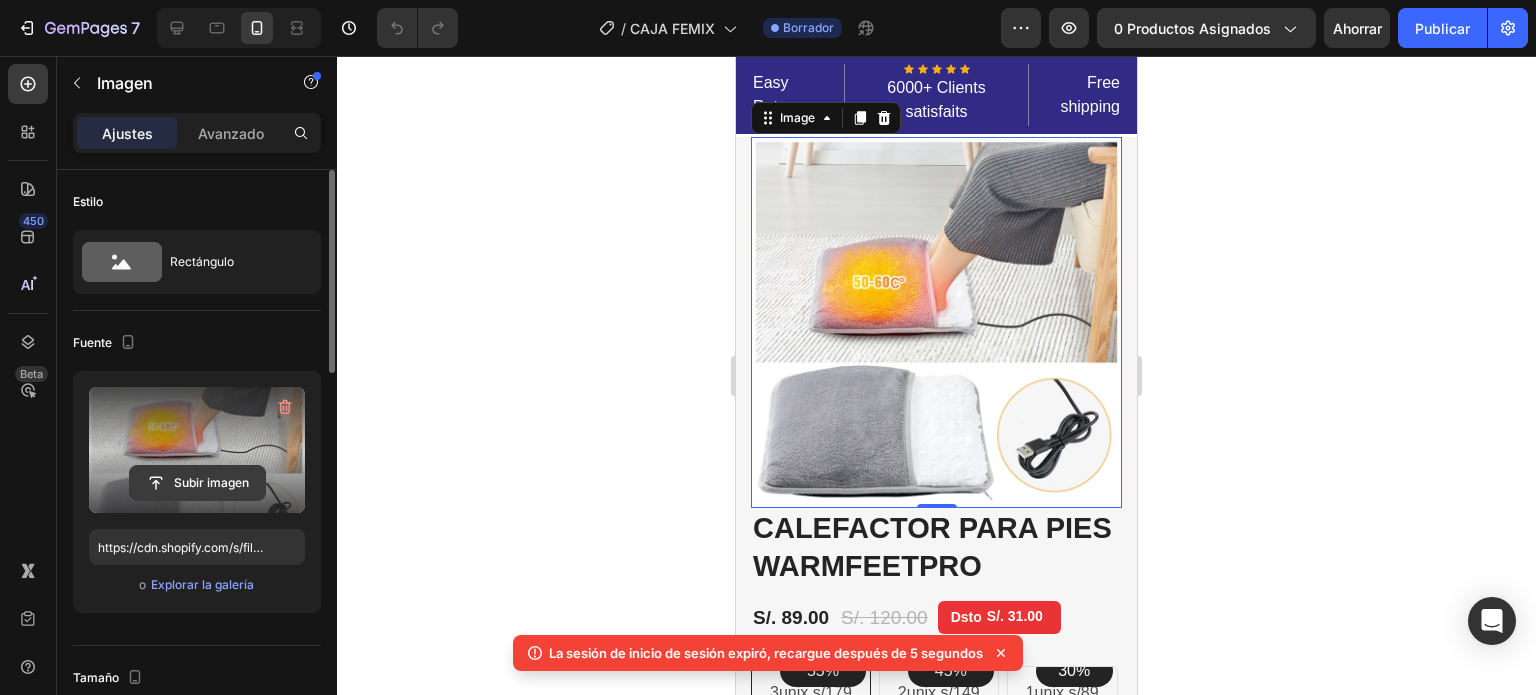scroll, scrollTop: 0, scrollLeft: 0, axis: both 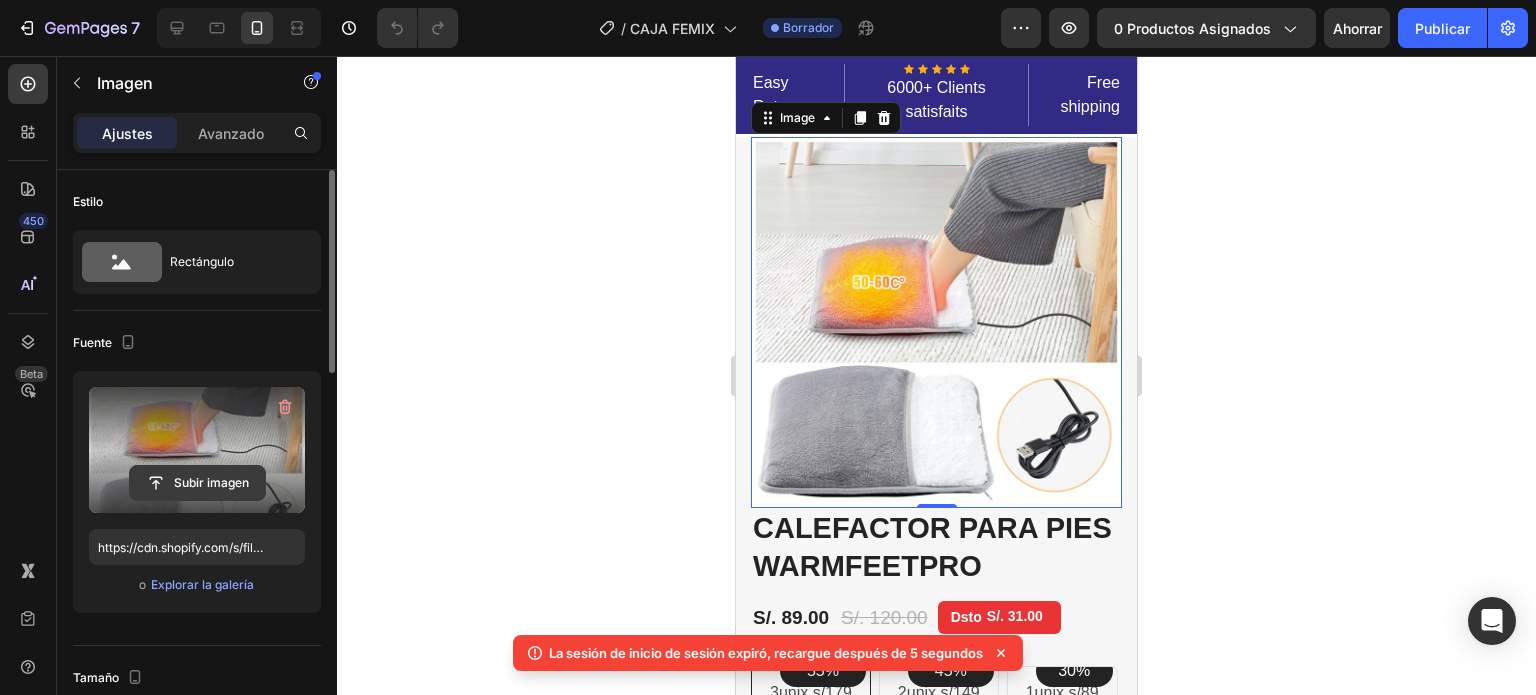 click 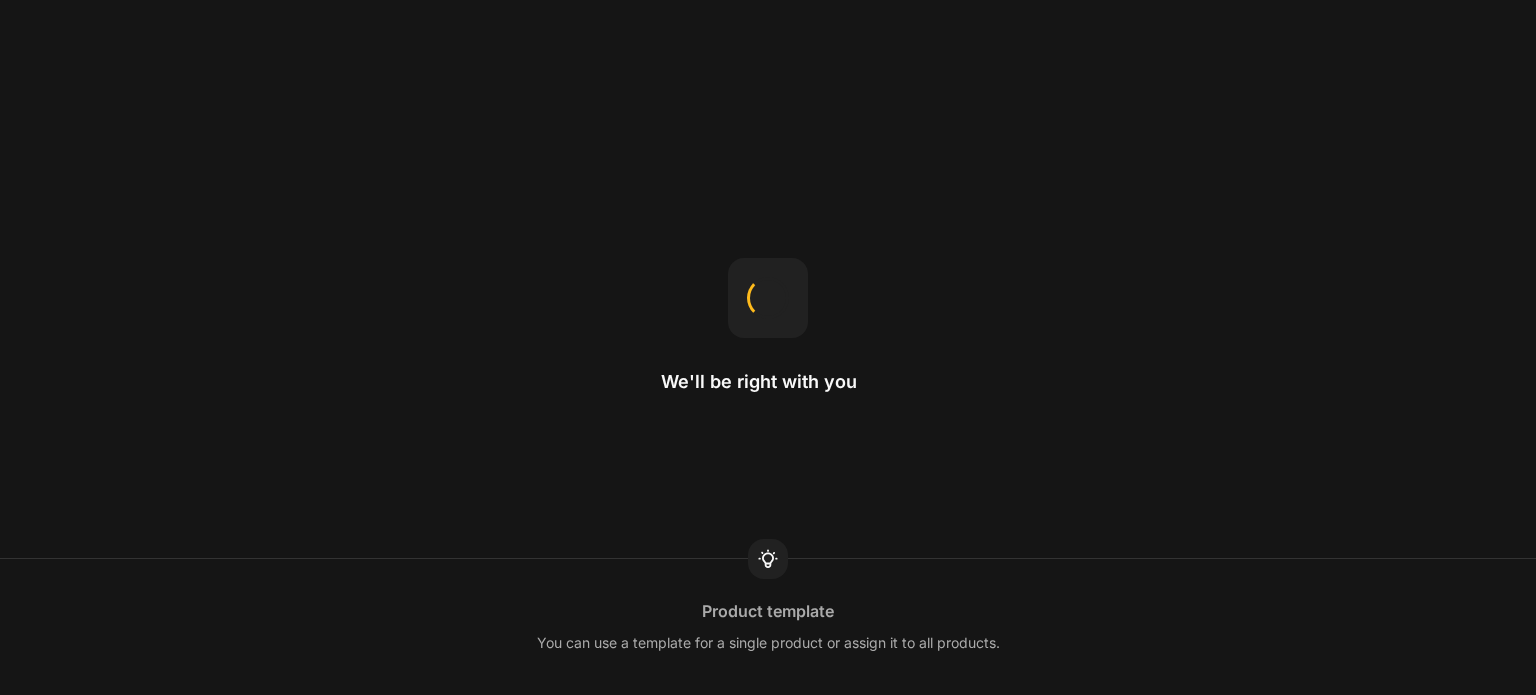 scroll, scrollTop: 0, scrollLeft: 0, axis: both 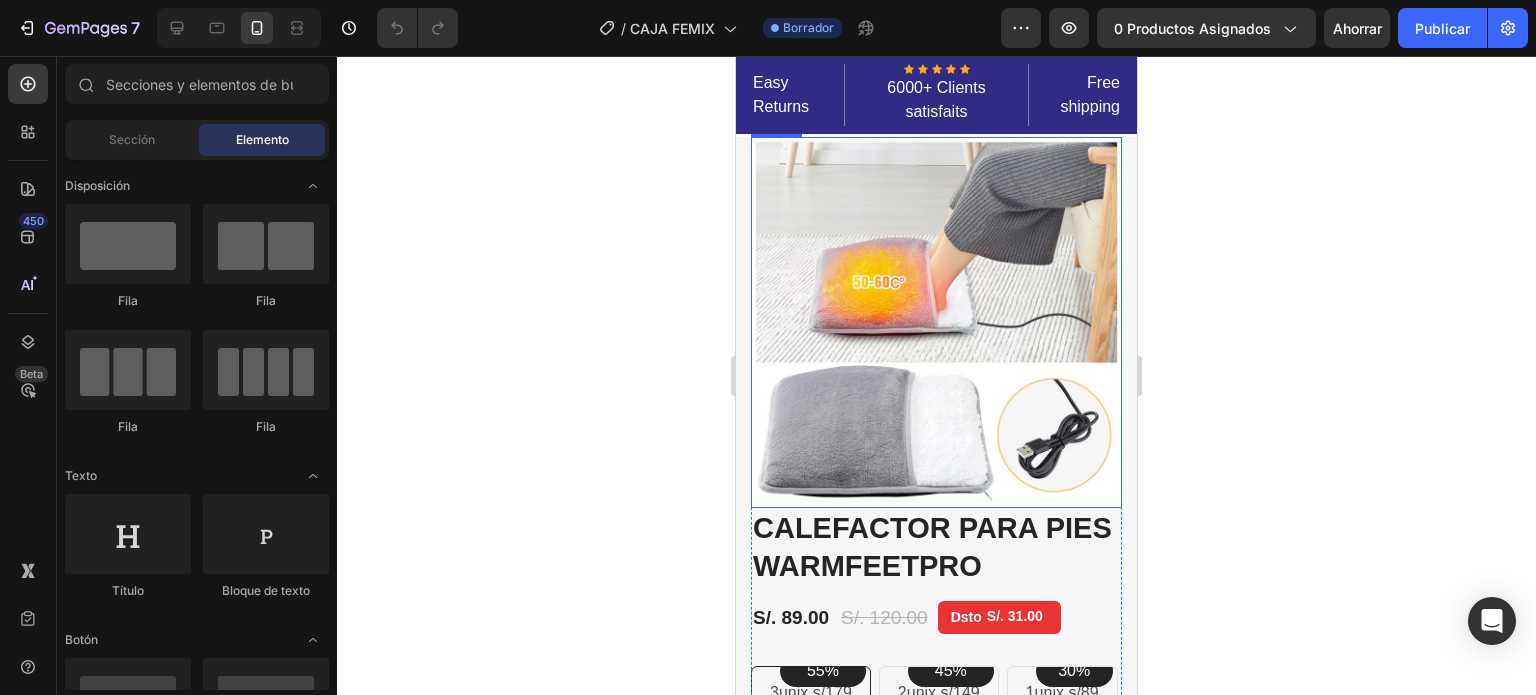 click at bounding box center [936, 322] 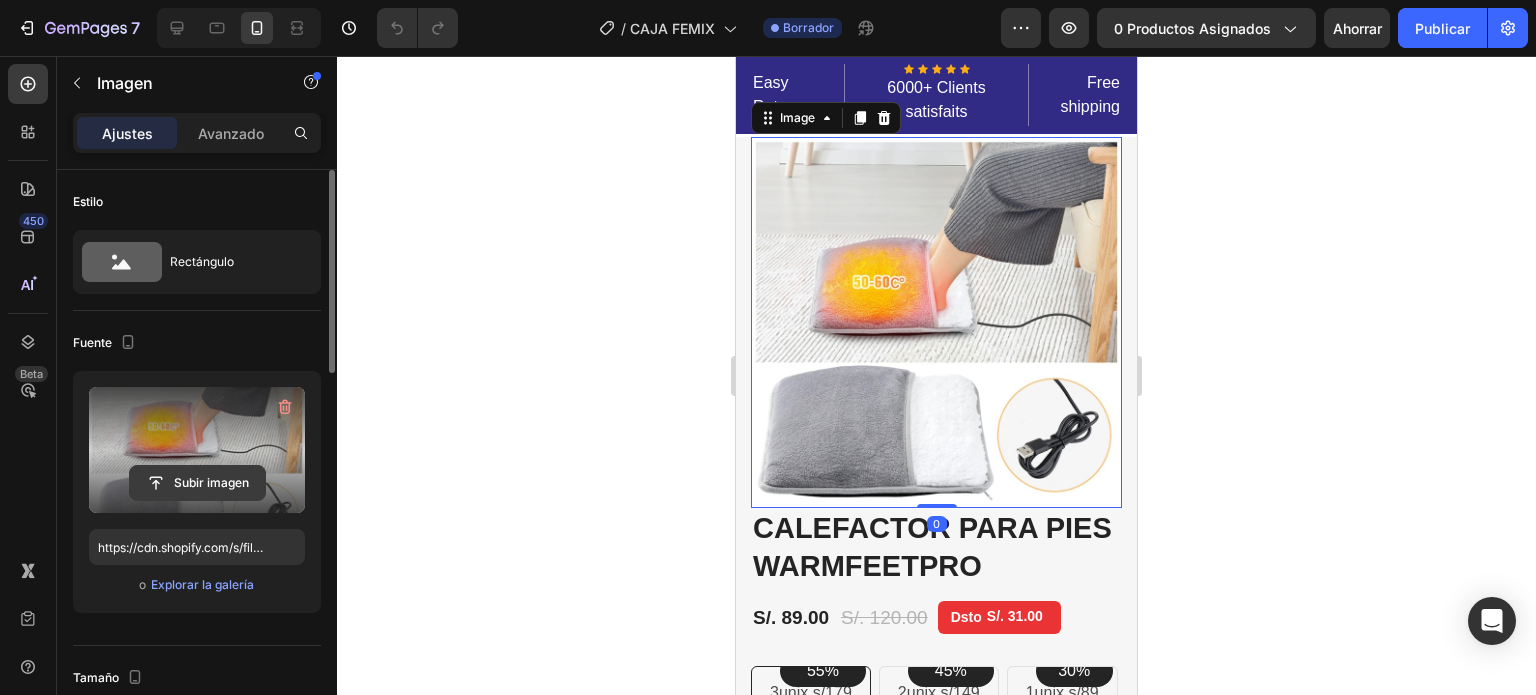 click 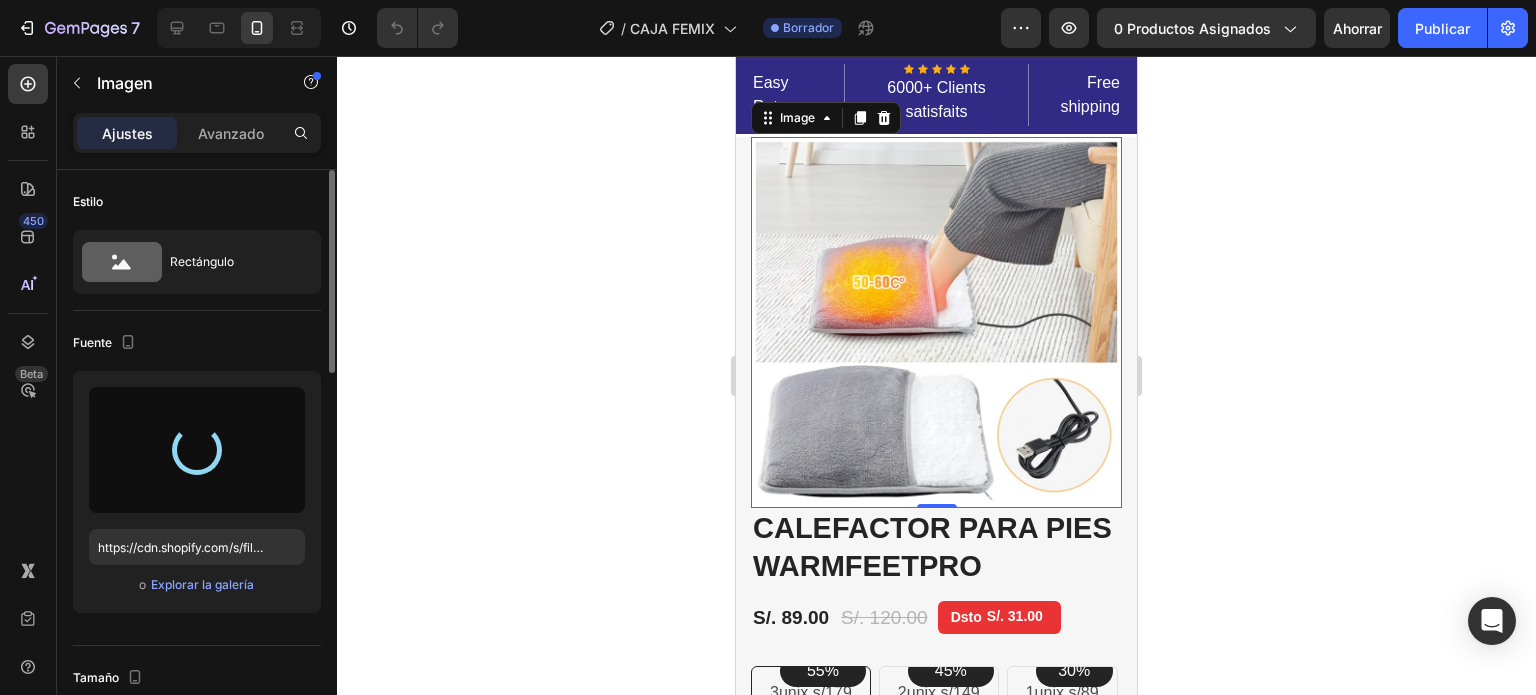 type on "https://cdn.shopify.com/s/files/1/0837/3613/3922/files/gempages_523280989133210688-d11b05d1-4a67-4f5e-a266-bfe2db823d7e.png" 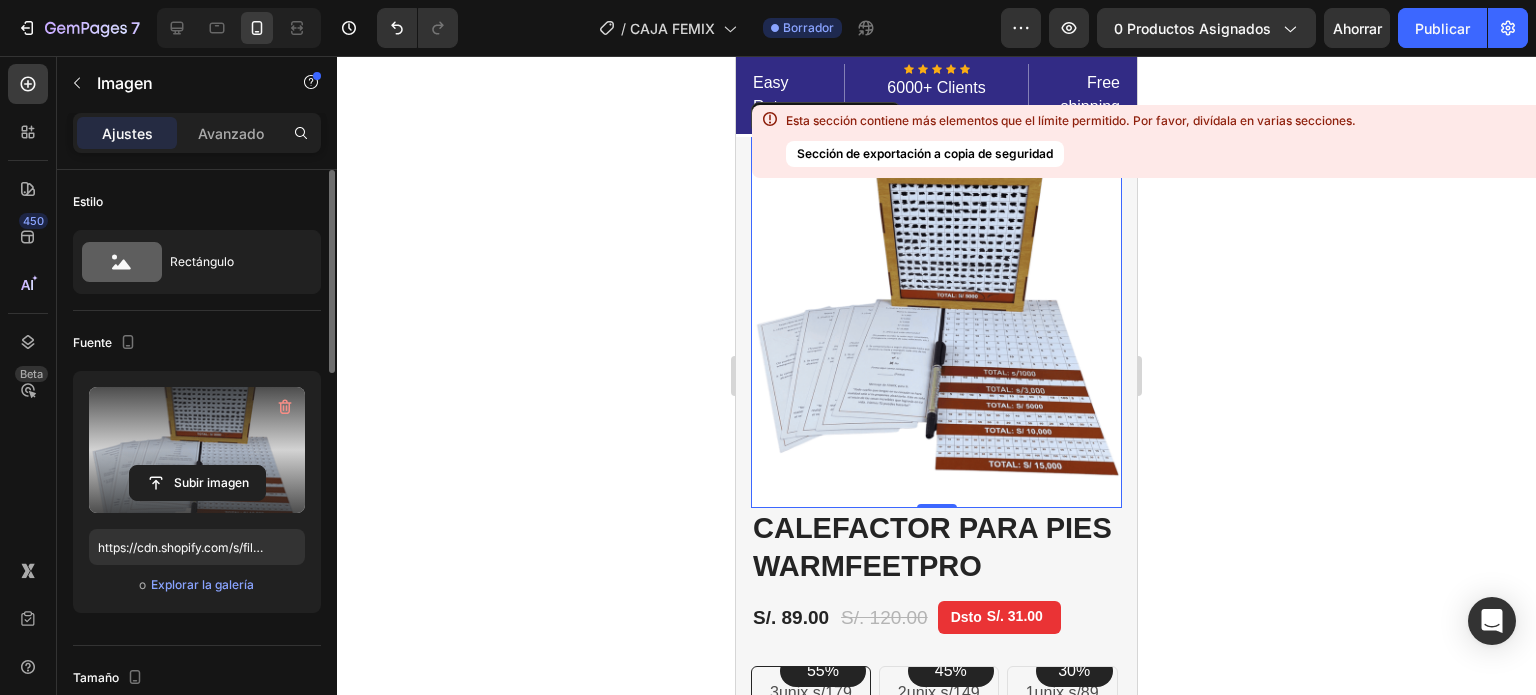 click 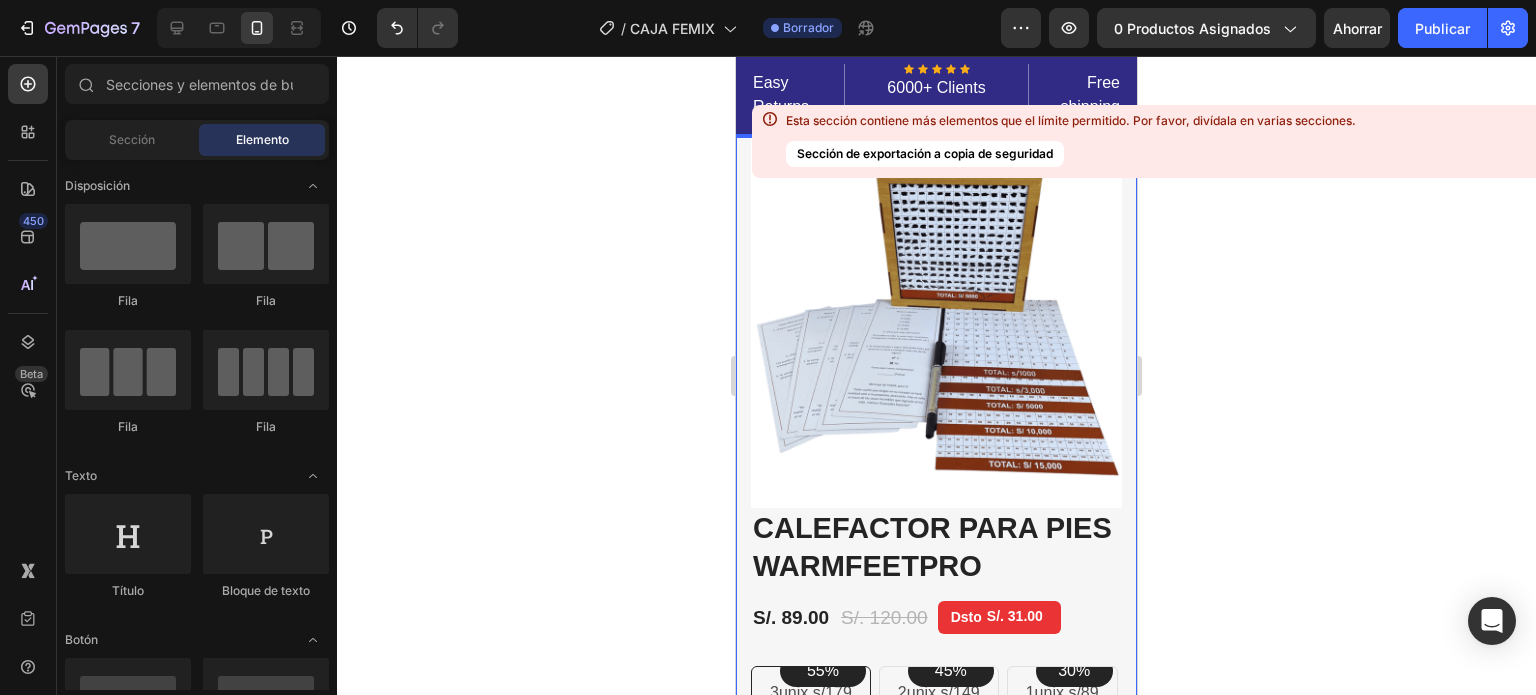 click on "Image Image Free Shipping Heading On oders over $70 Text block Row Image Money-back guarantee Heading 30- day refund or replacement Text block Row Row Row Image CALEFACTOR PARA PIES WARMFEETPRO (P) Title                Icon                Icon                Icon                Icon                Icon Icon List Hoz 6000+ Clients satisfaits Text block Row
Icon Product Benefit 1 Text block
Icon Product Benefit 2 Text block
Icon Product Benefit 3 Text block
Icon Product Benefit 4 Text block Icon List S/. 89.00 (P) Price (P) Price S/. 120.00 (P) Price (P) Price Dsto S/. 31.00 Product Tag Row 55% Text block Row 3unix s/179 Text block Row 45% Text block Row 2unix s/149 Text block Row 30% Text block Row 1unix s/89 Text block Row Row
Publish the page to see the content.
Custom Code
Icon Adiós a los calambres nocturnos Text block
Icon   Text block Icon" at bounding box center (936, 1399) 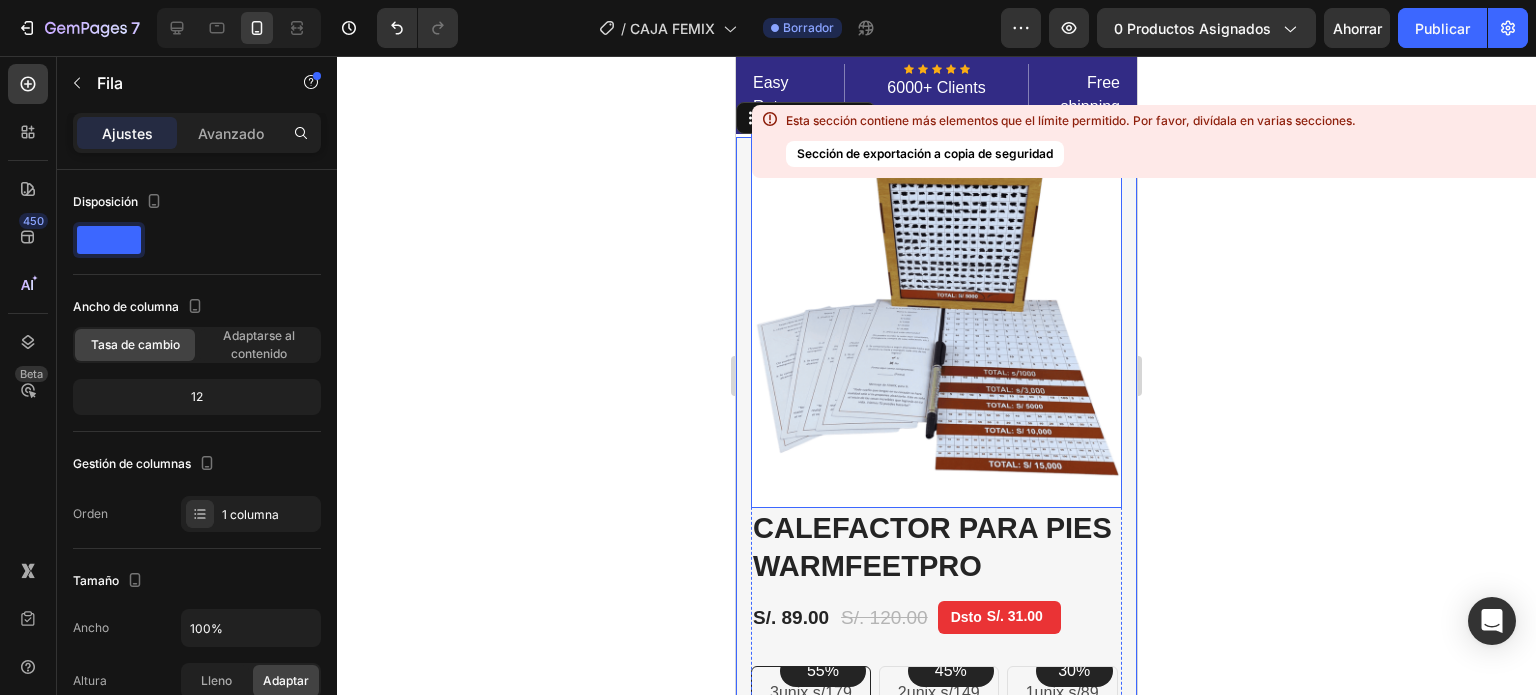 click at bounding box center [936, 322] 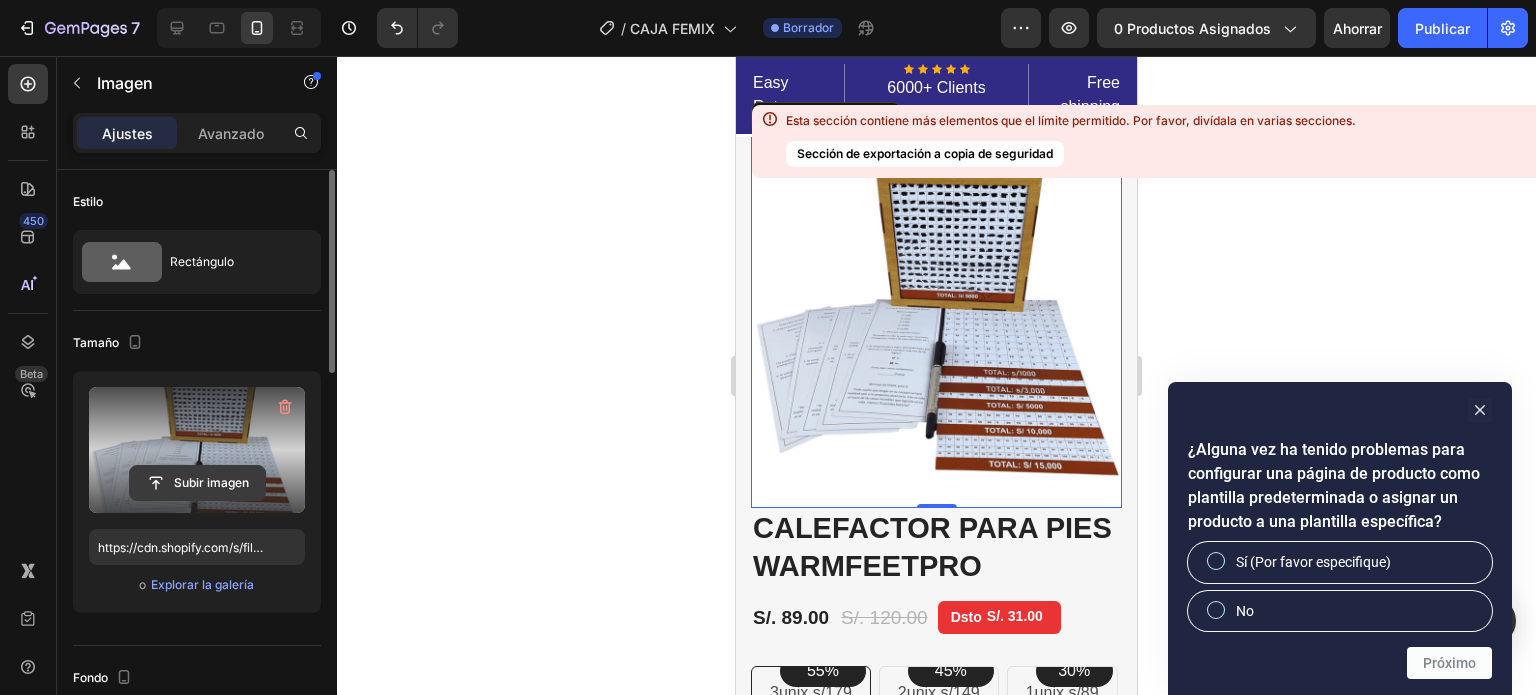 click 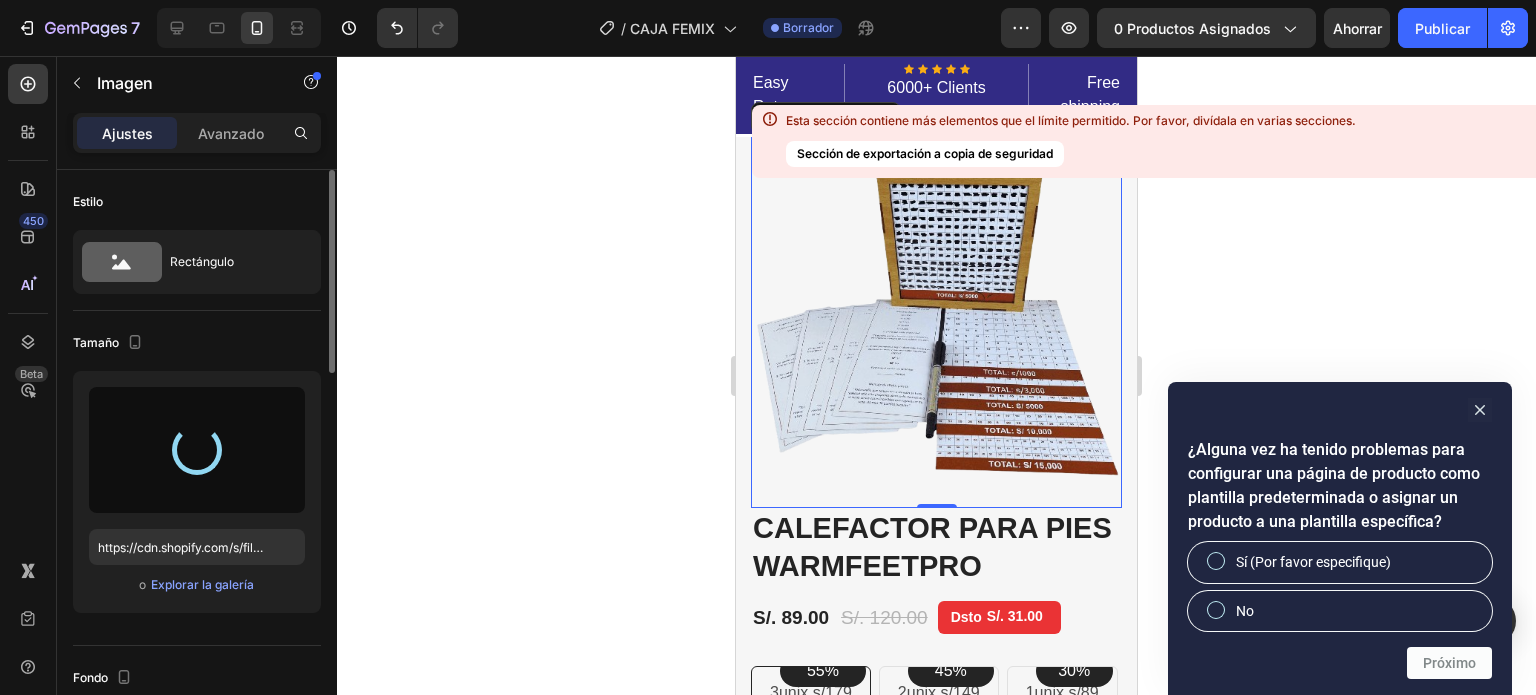 type on "https://cdn.shopify.com/s/files/1/0837/3613/3922/files/gempages_523280989133210688-937670f3-b4fb-4207-be39-a9a9a5a16732.png" 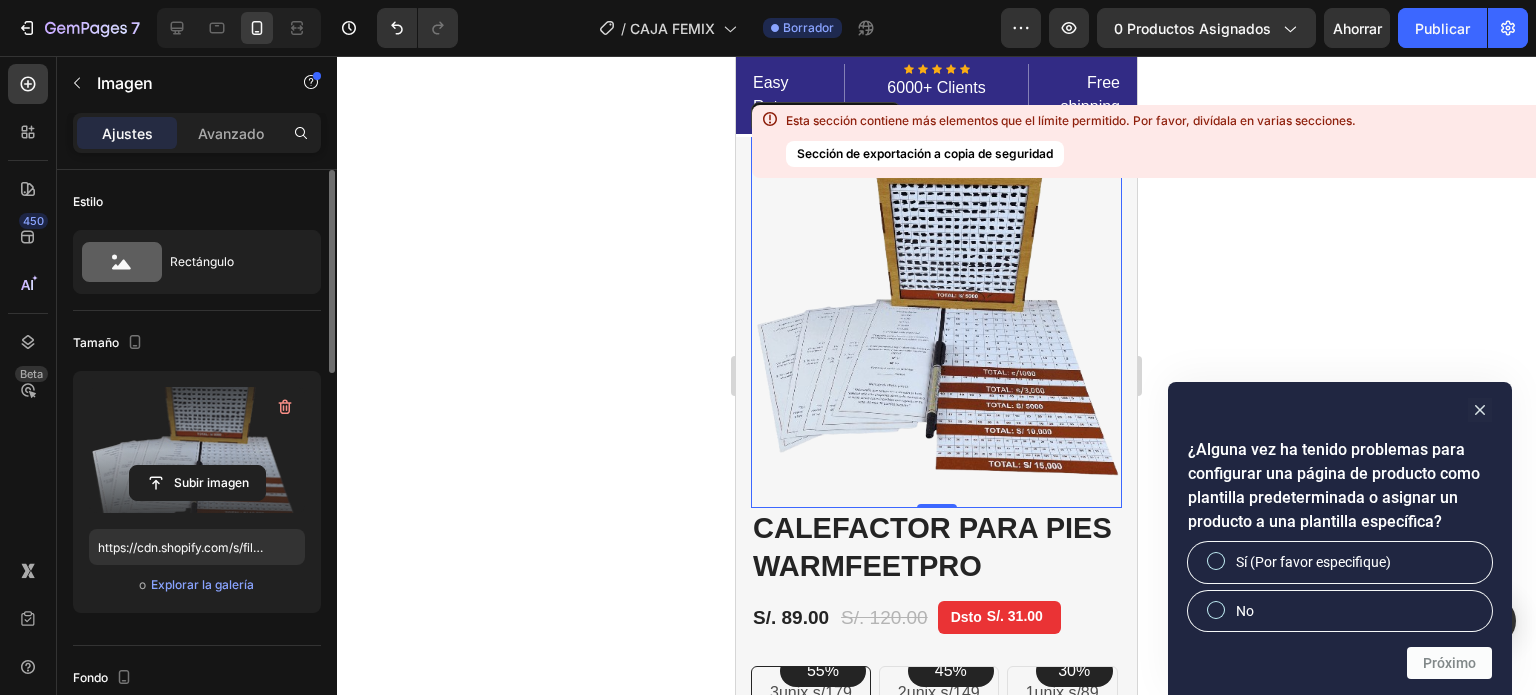 click 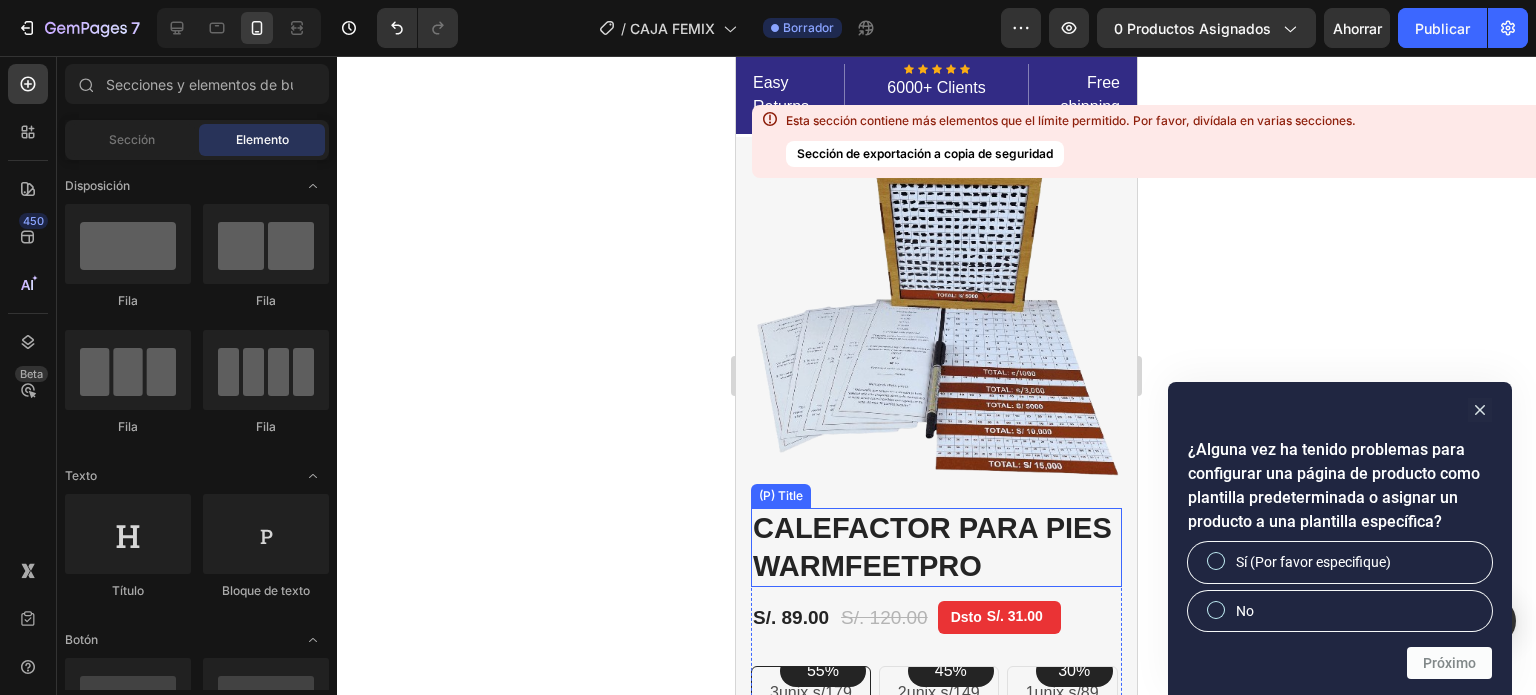 click on "CALEFACTOR PARA PIES WARMFEETPRO" at bounding box center (936, 547) 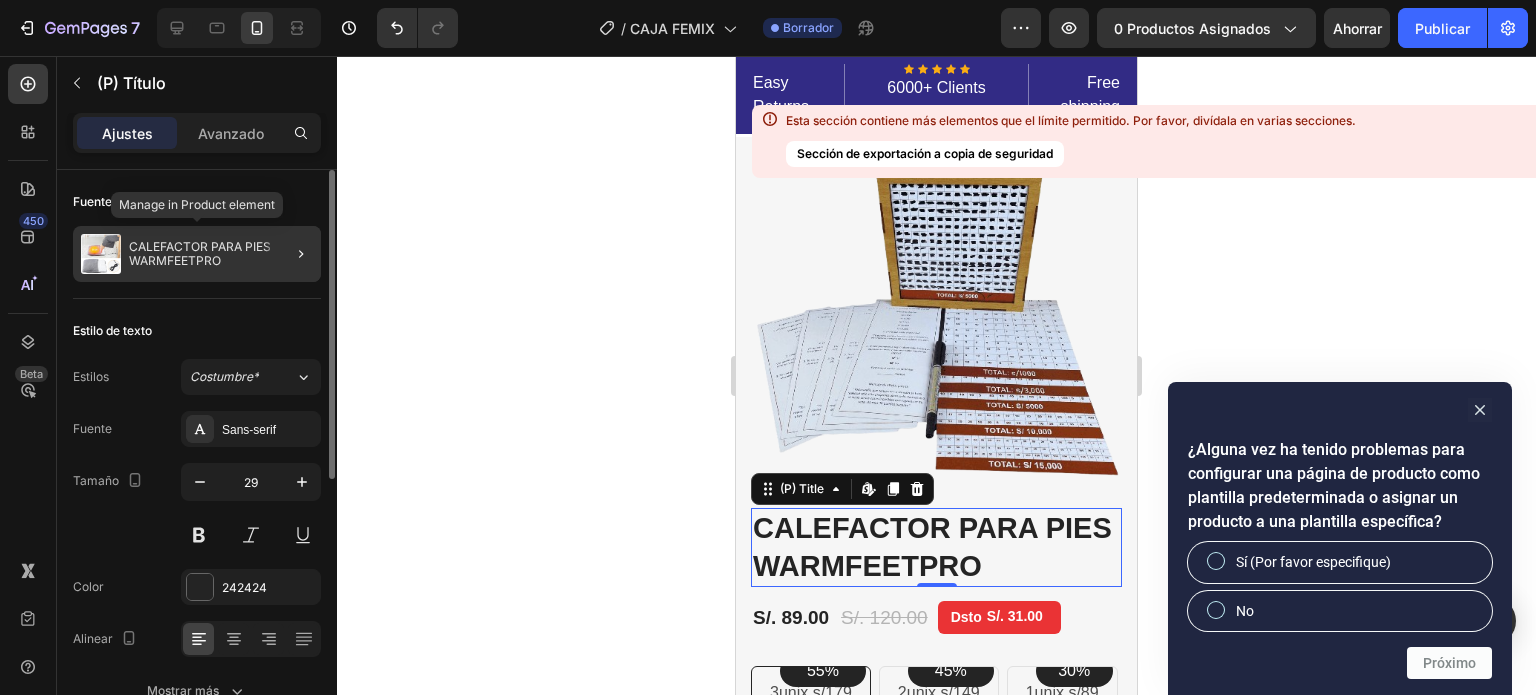 click on "CALEFACTOR PARA PIES WARMFEETPRO" at bounding box center [201, 253] 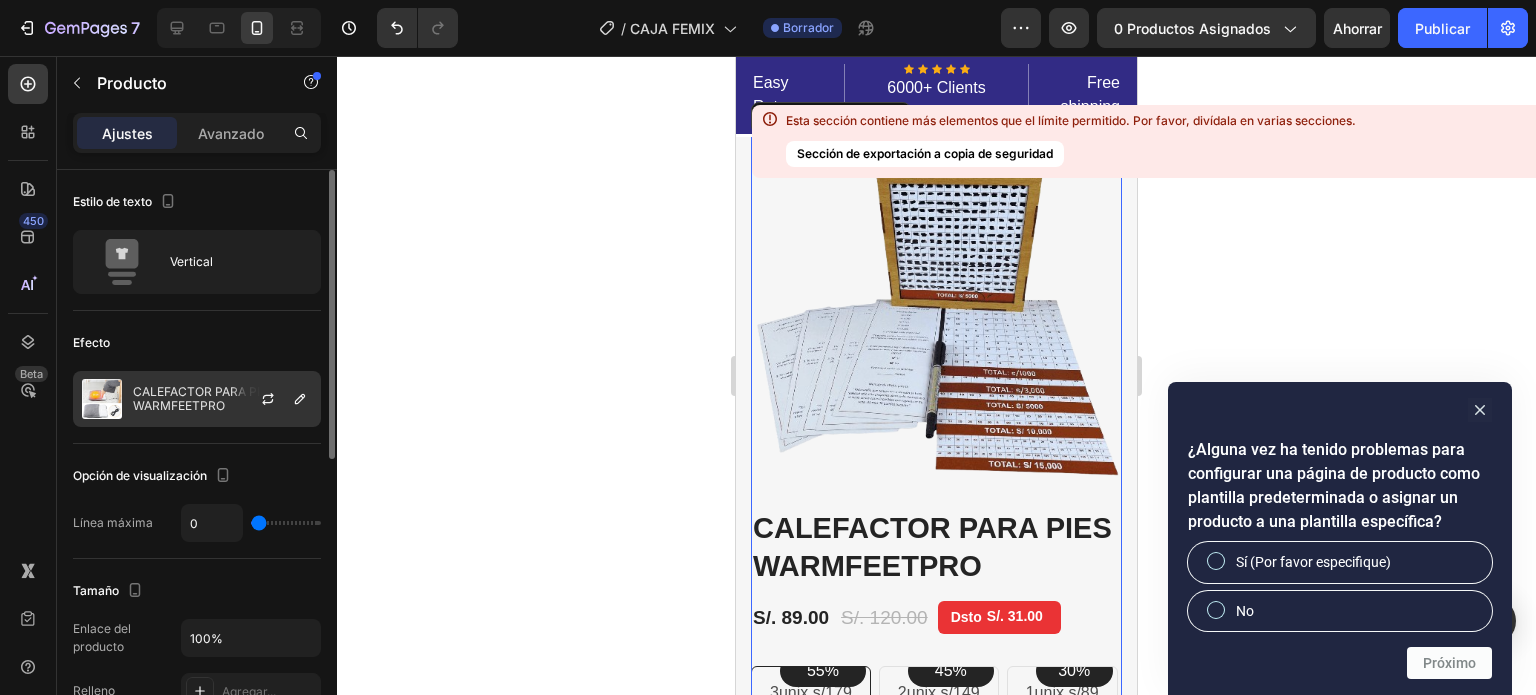 click on "CALEFACTOR PARA PIES WARMFEETPRO" at bounding box center (205, 398) 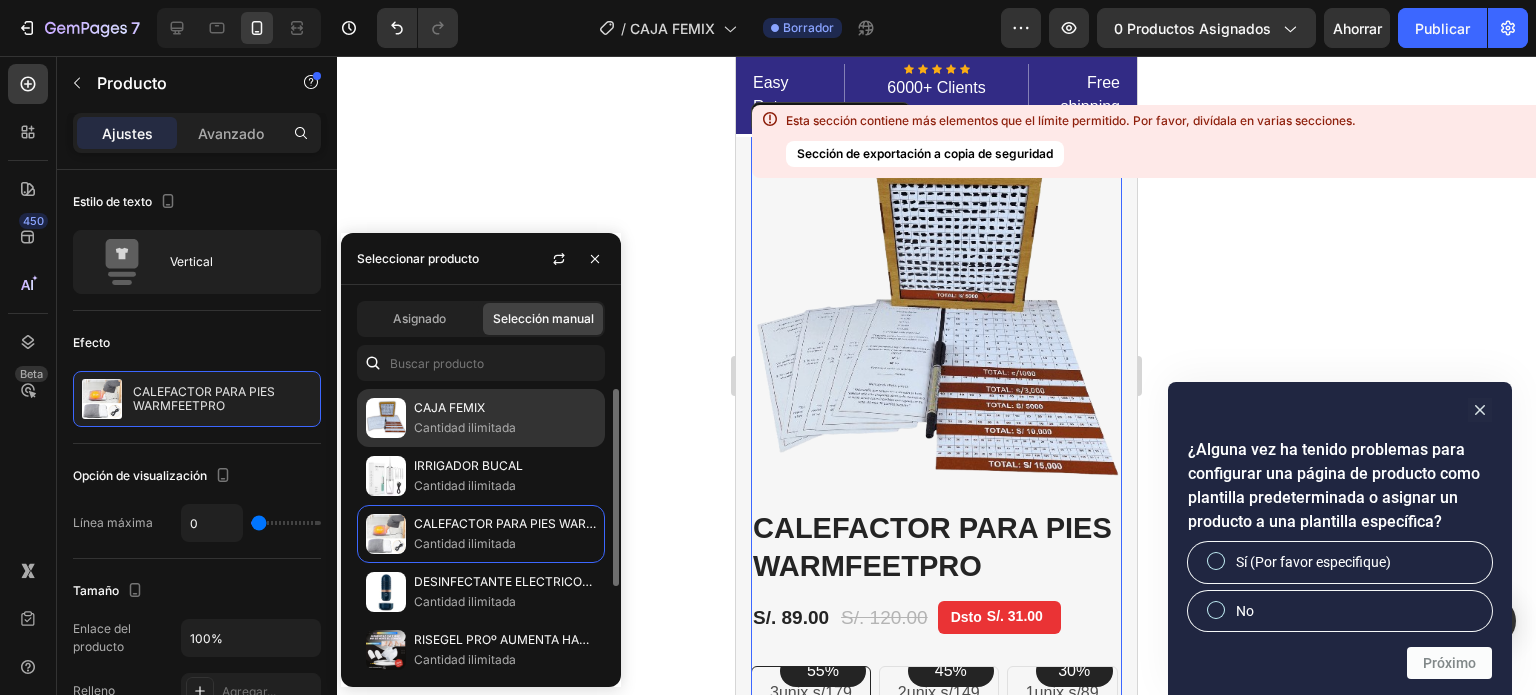 click on "Cantidad ilimitada" at bounding box center (465, 427) 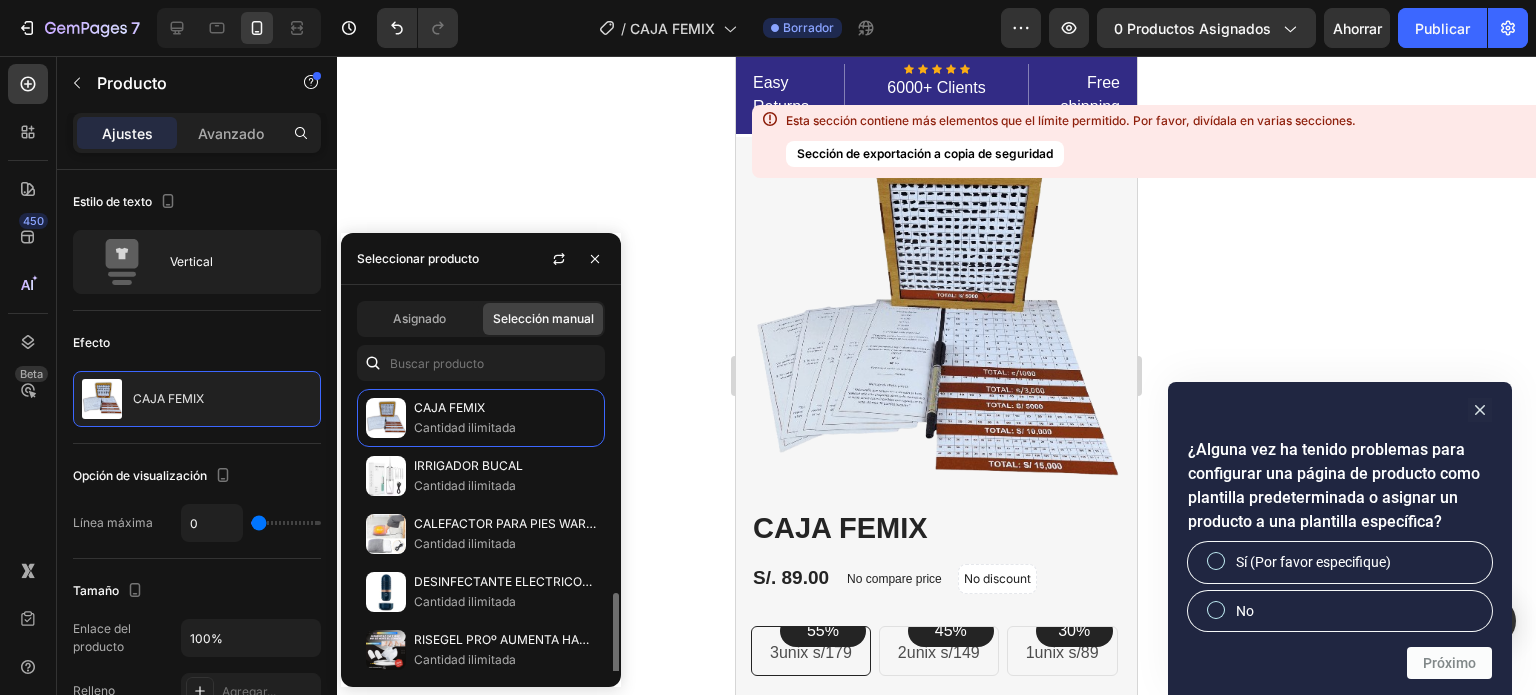 scroll, scrollTop: 120, scrollLeft: 0, axis: vertical 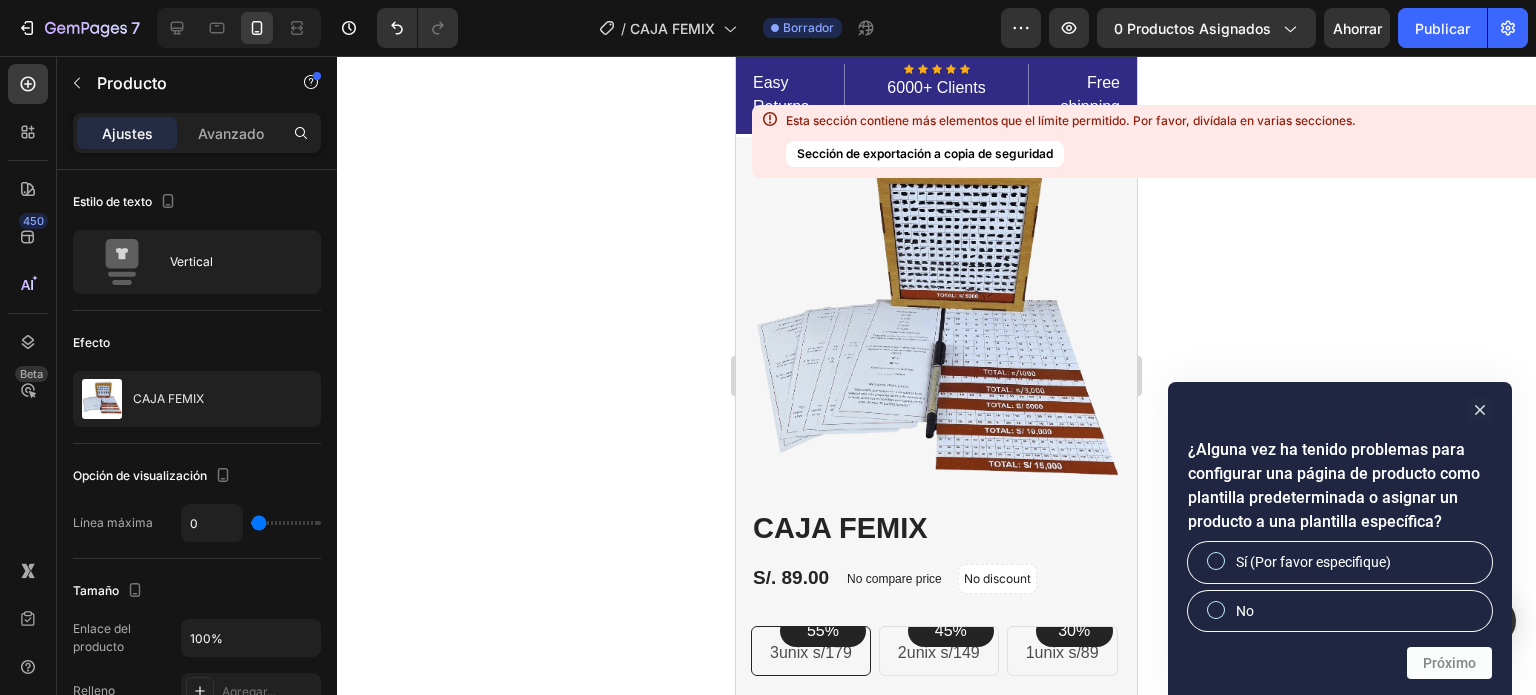 click 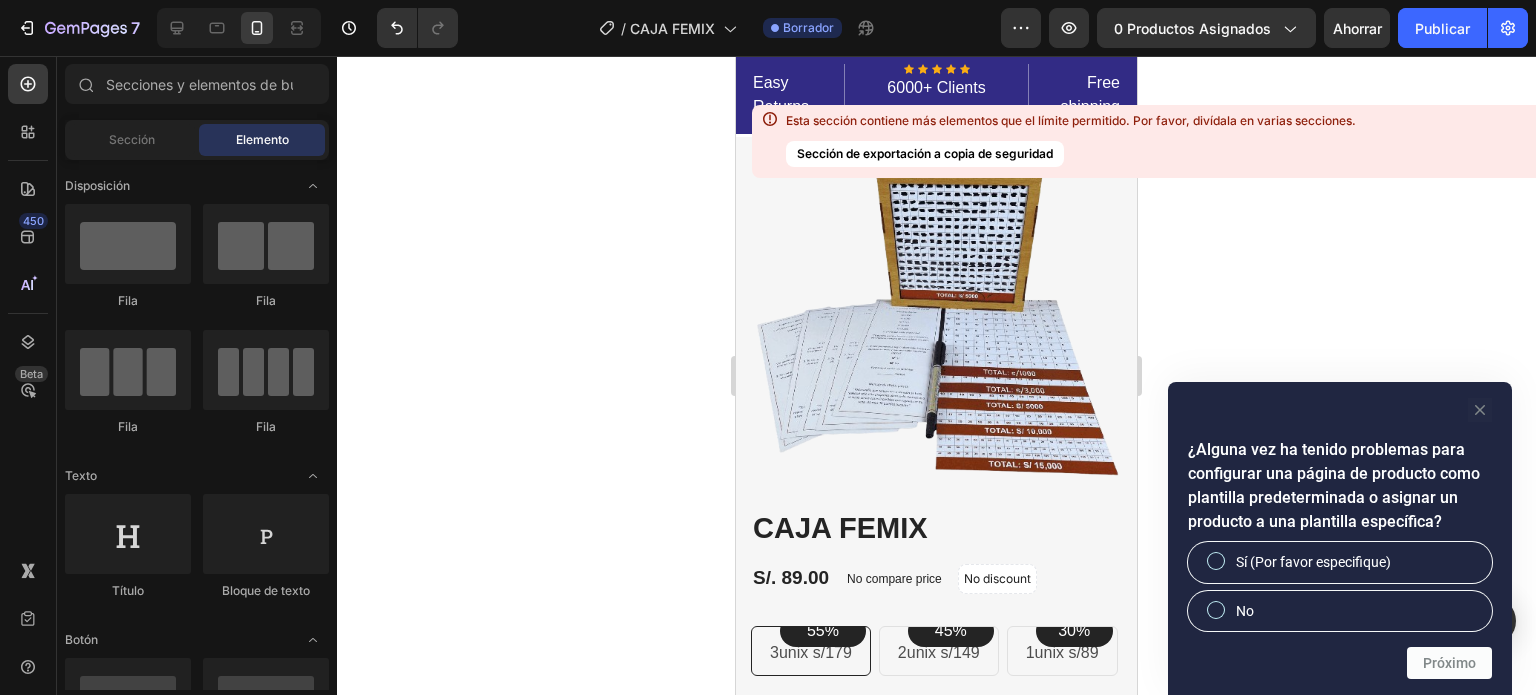 click 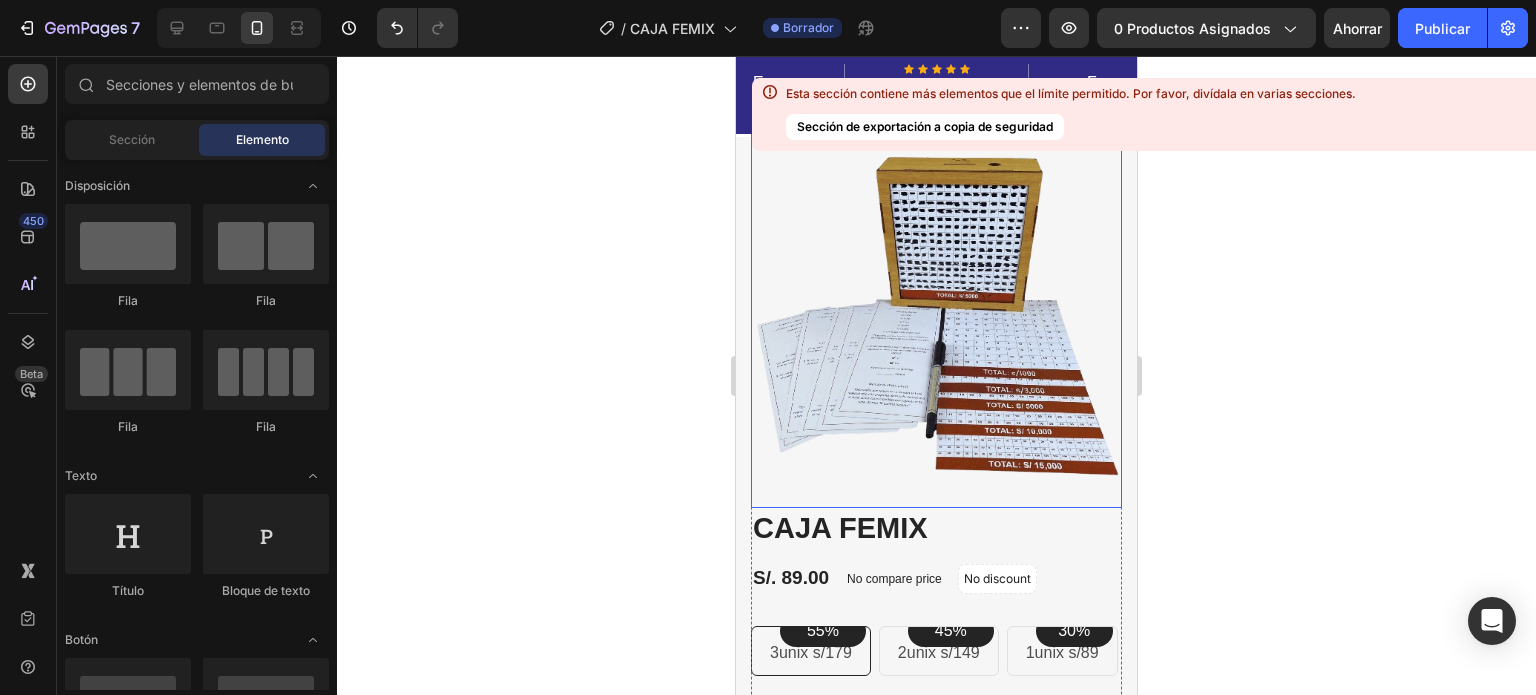scroll, scrollTop: 200, scrollLeft: 0, axis: vertical 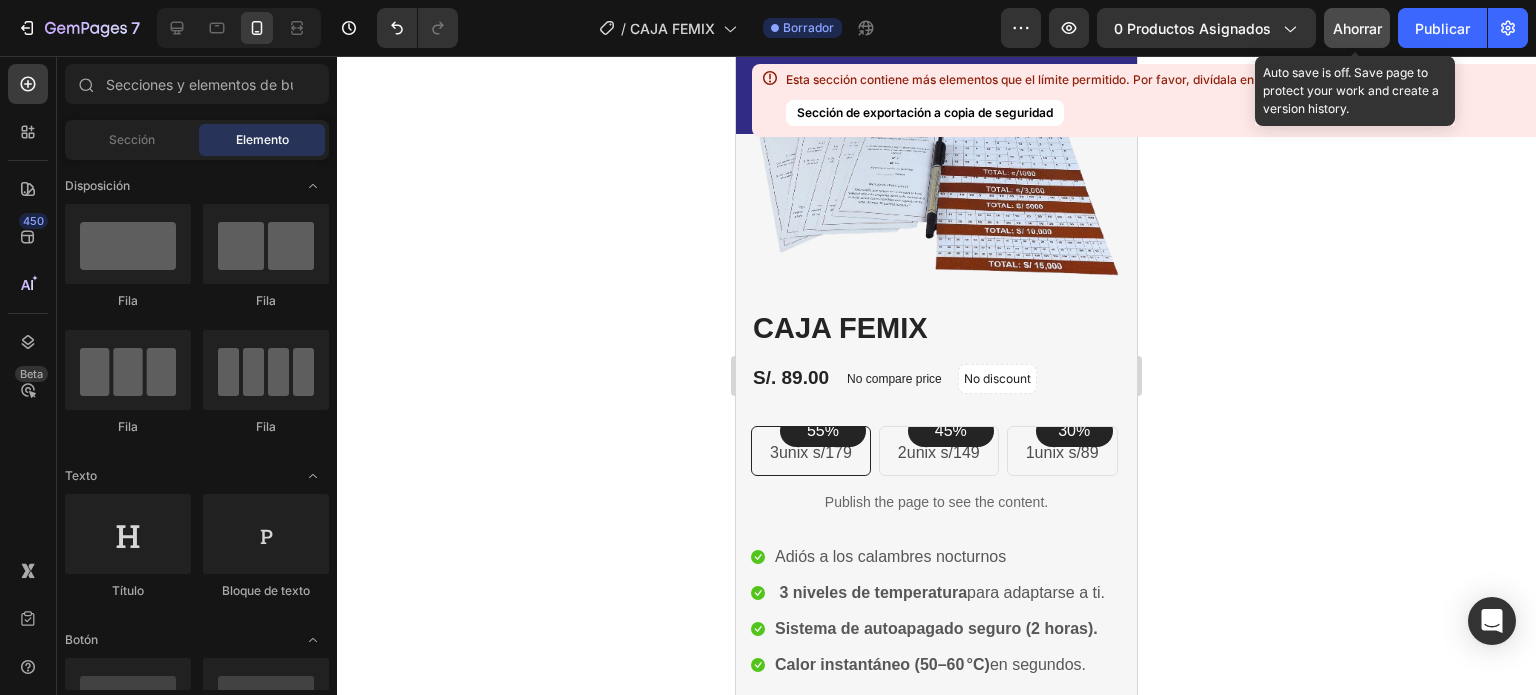 click on "Ahorrar" 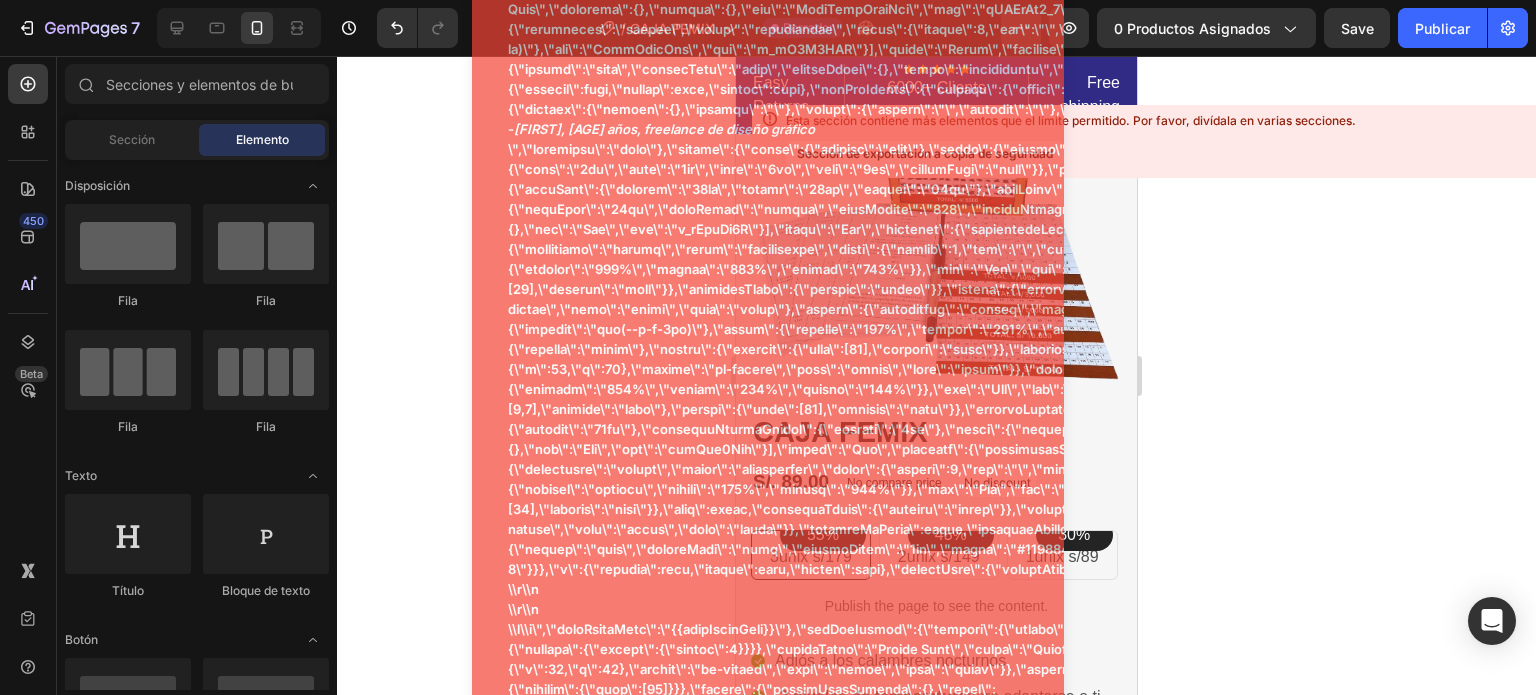 scroll, scrollTop: 0, scrollLeft: 0, axis: both 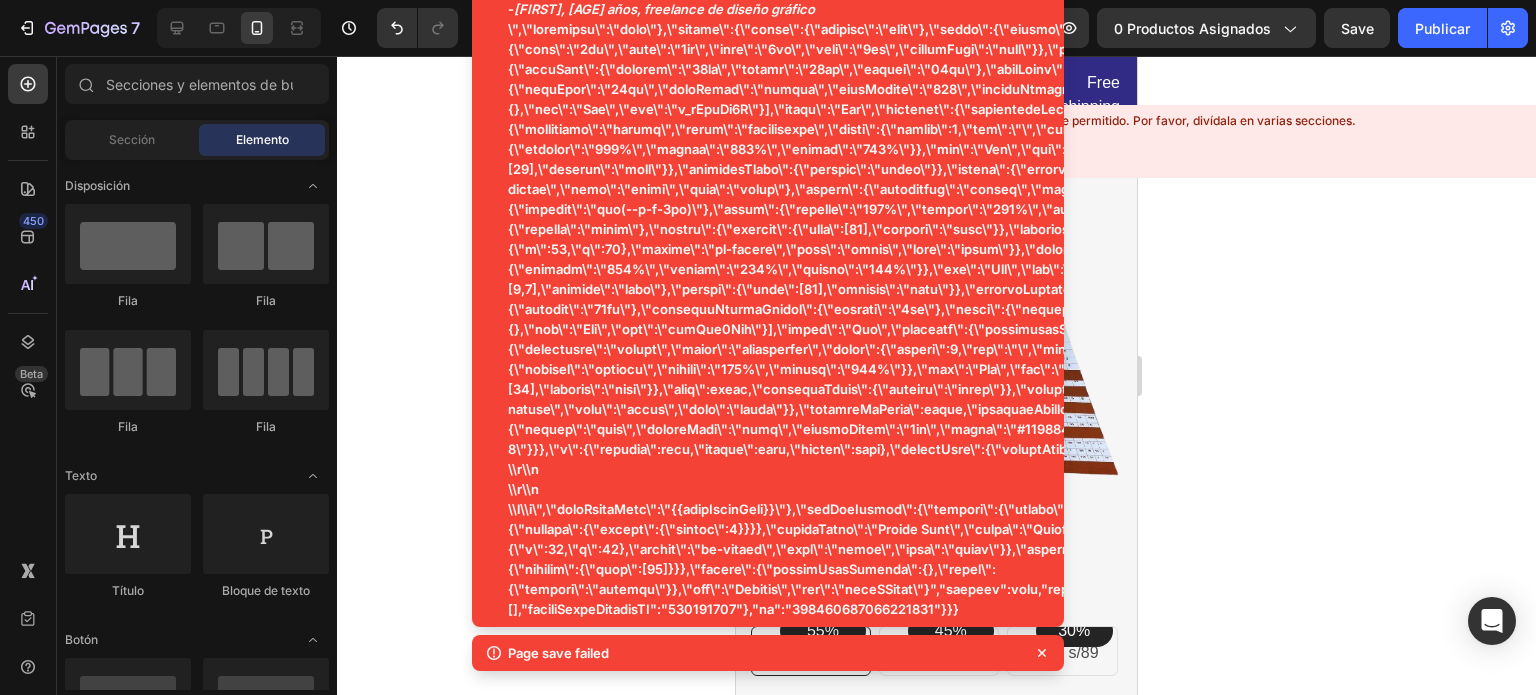 drag, startPoint x: 1210, startPoint y: 199, endPoint x: 1213, endPoint y: 209, distance: 10.440307 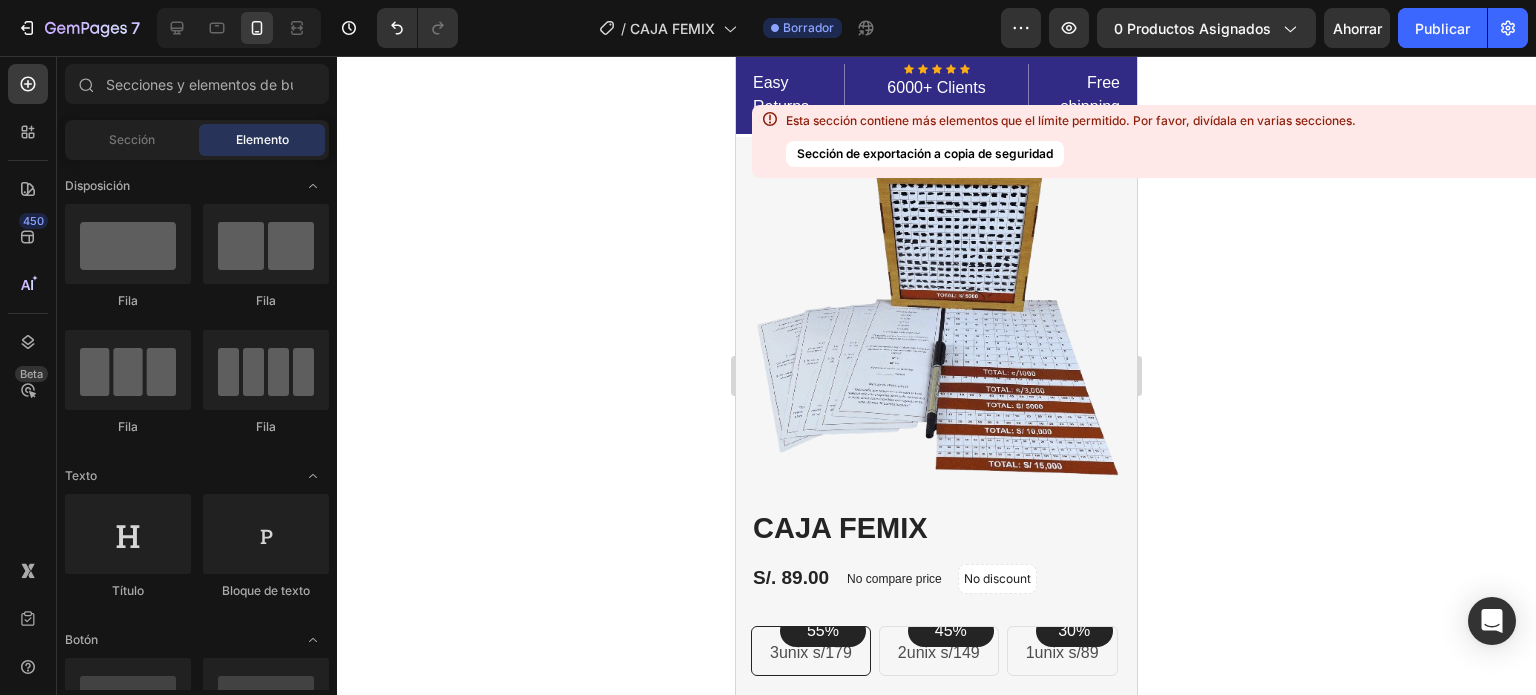 click 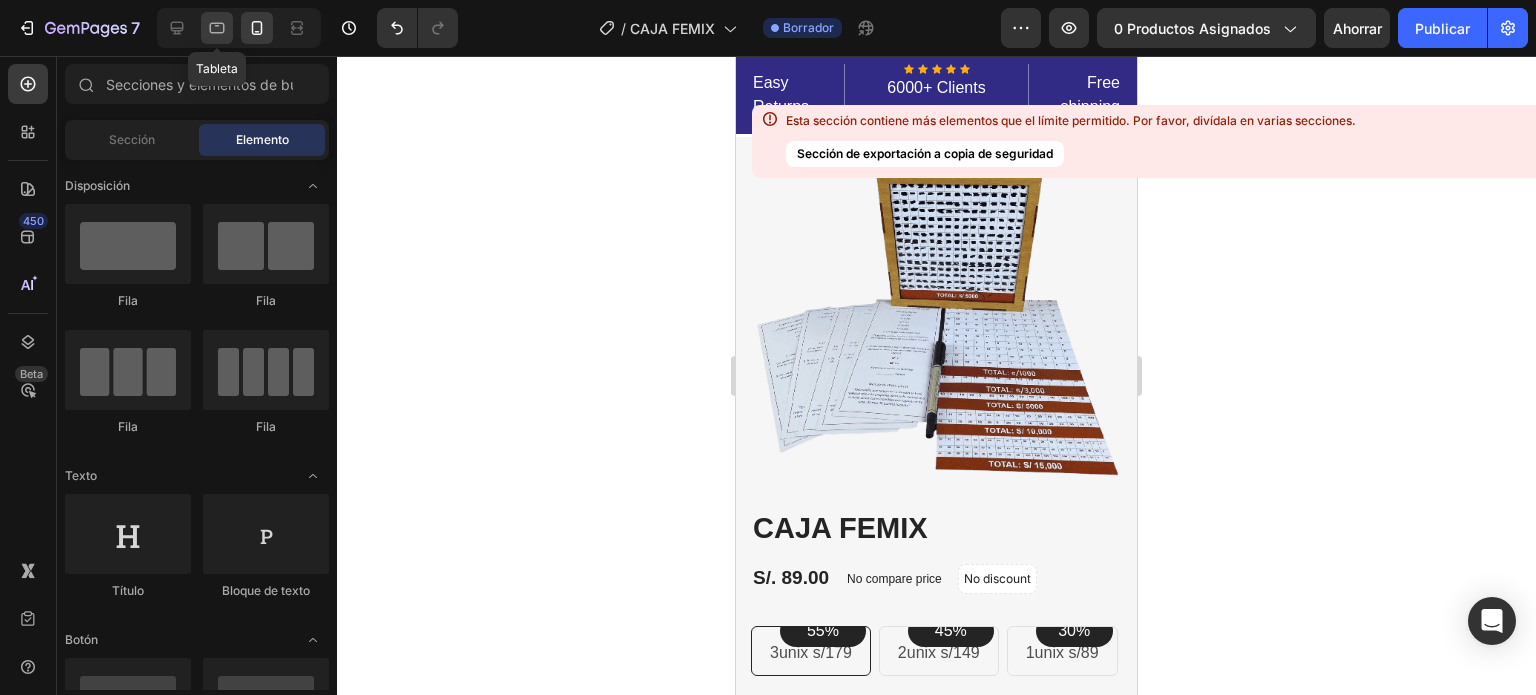 click 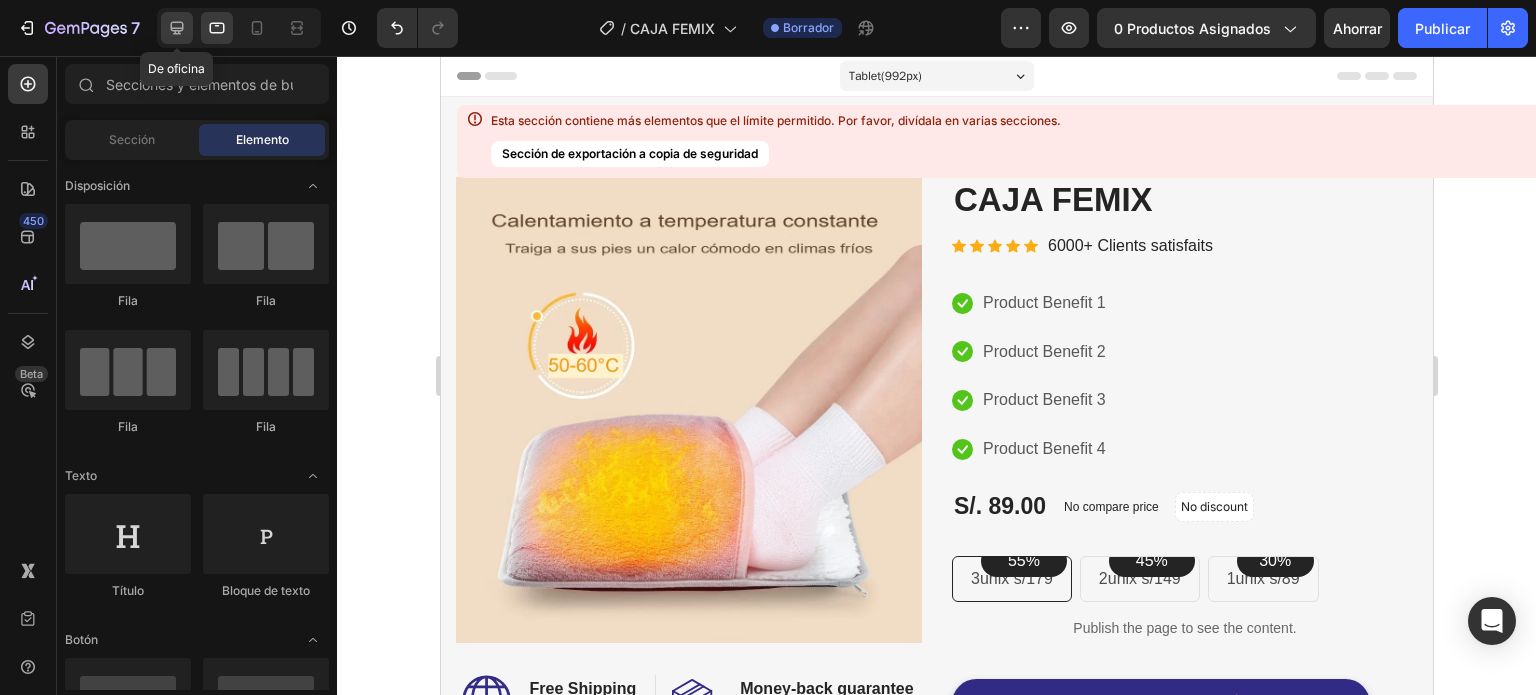 click 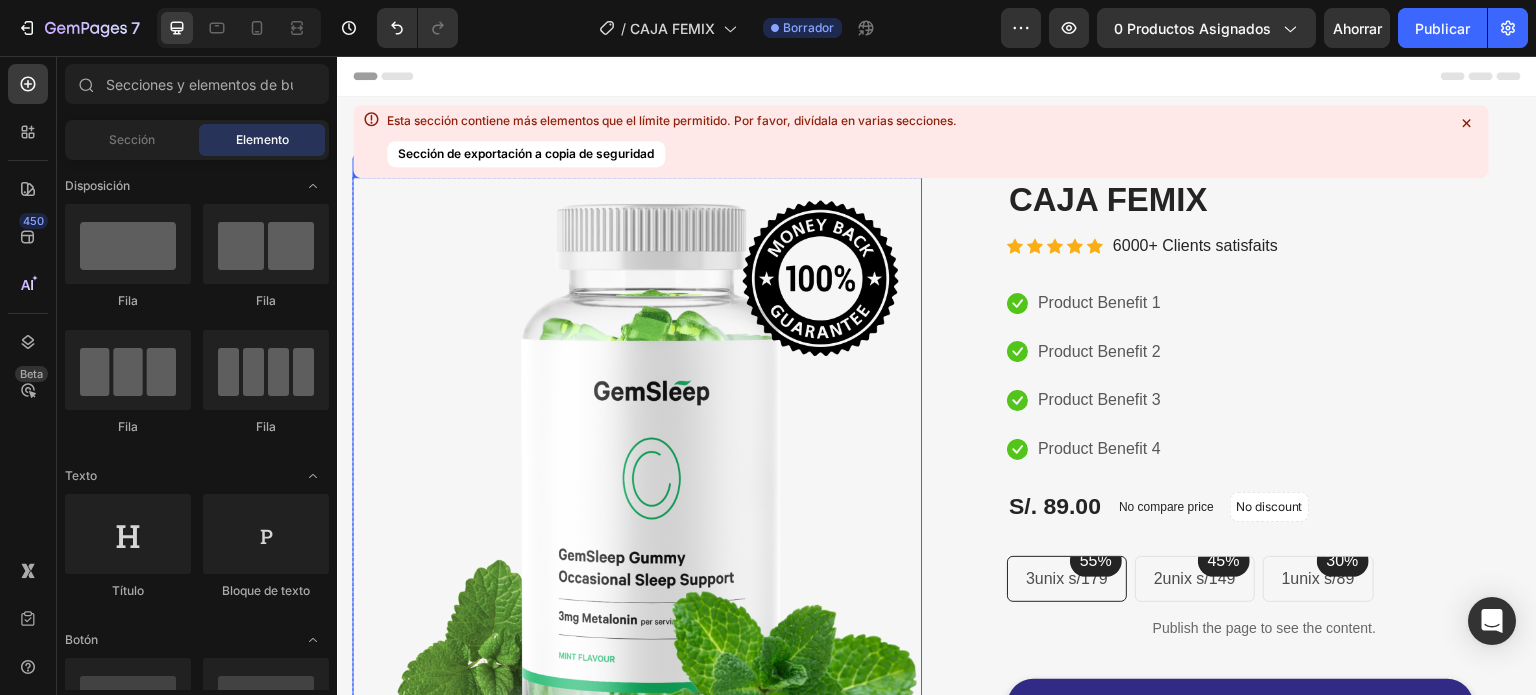 click at bounding box center [637, 475] 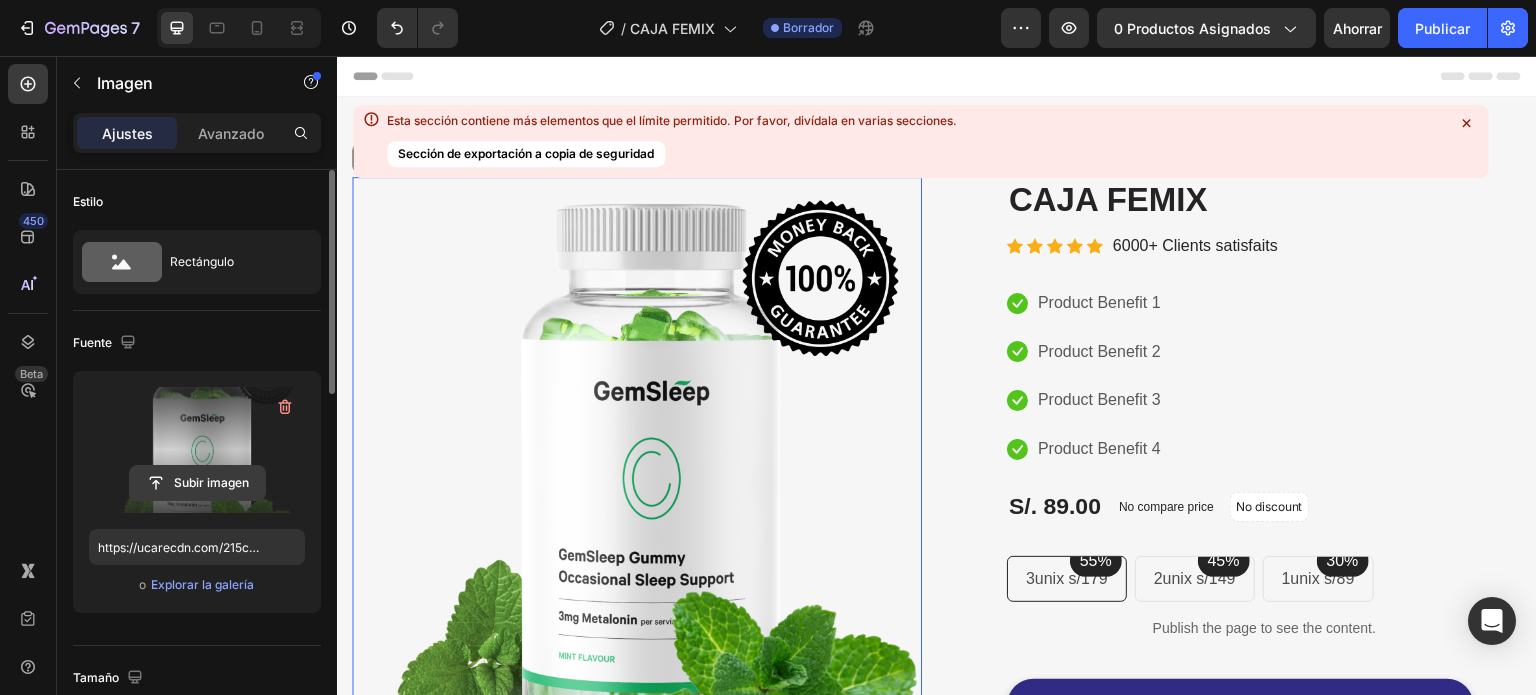 click 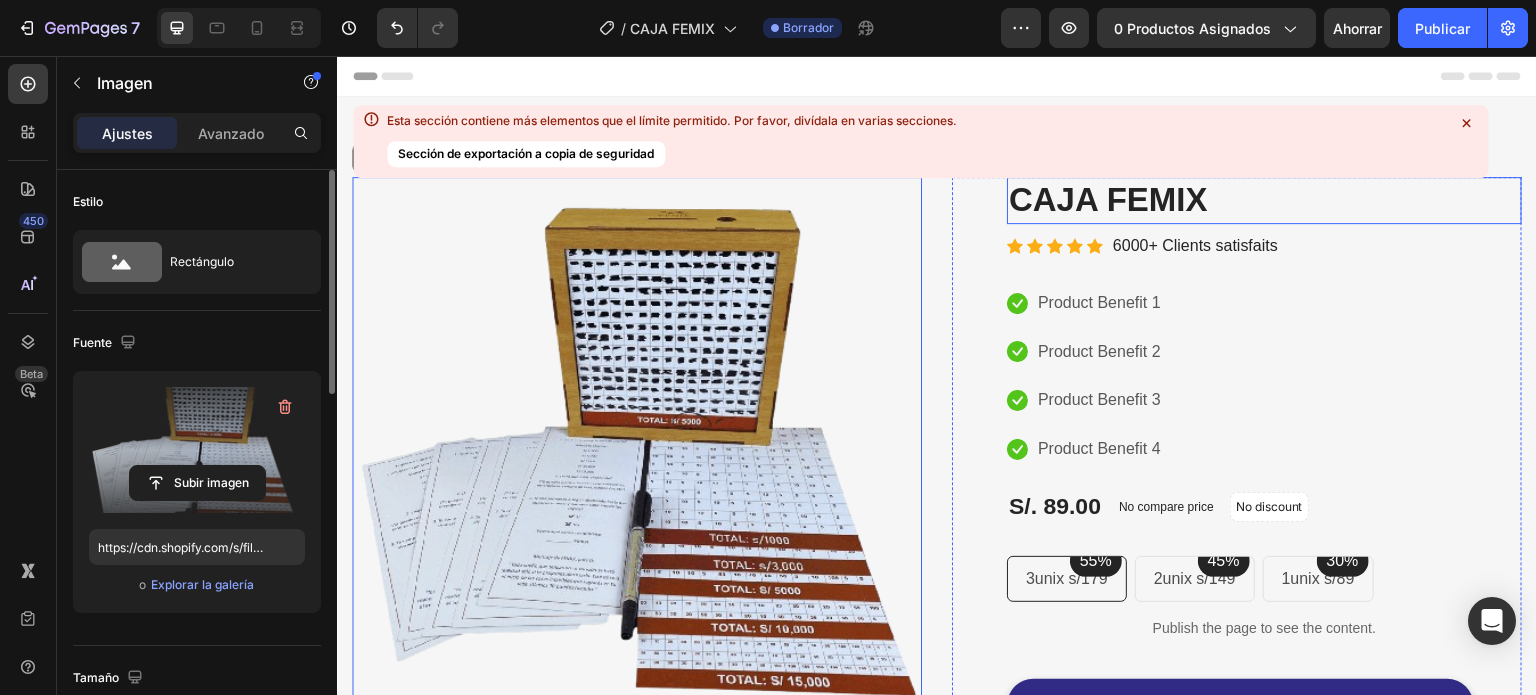 click 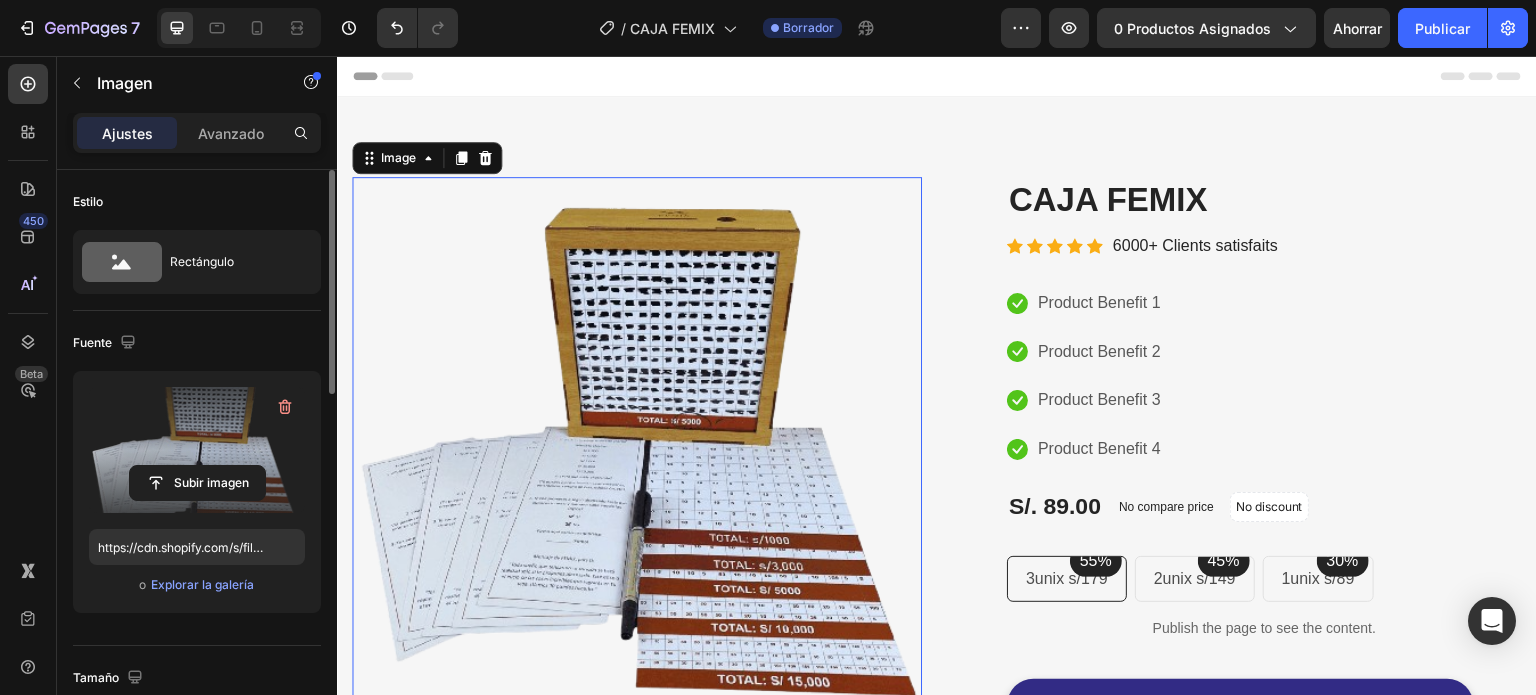 click at bounding box center [239, 28] 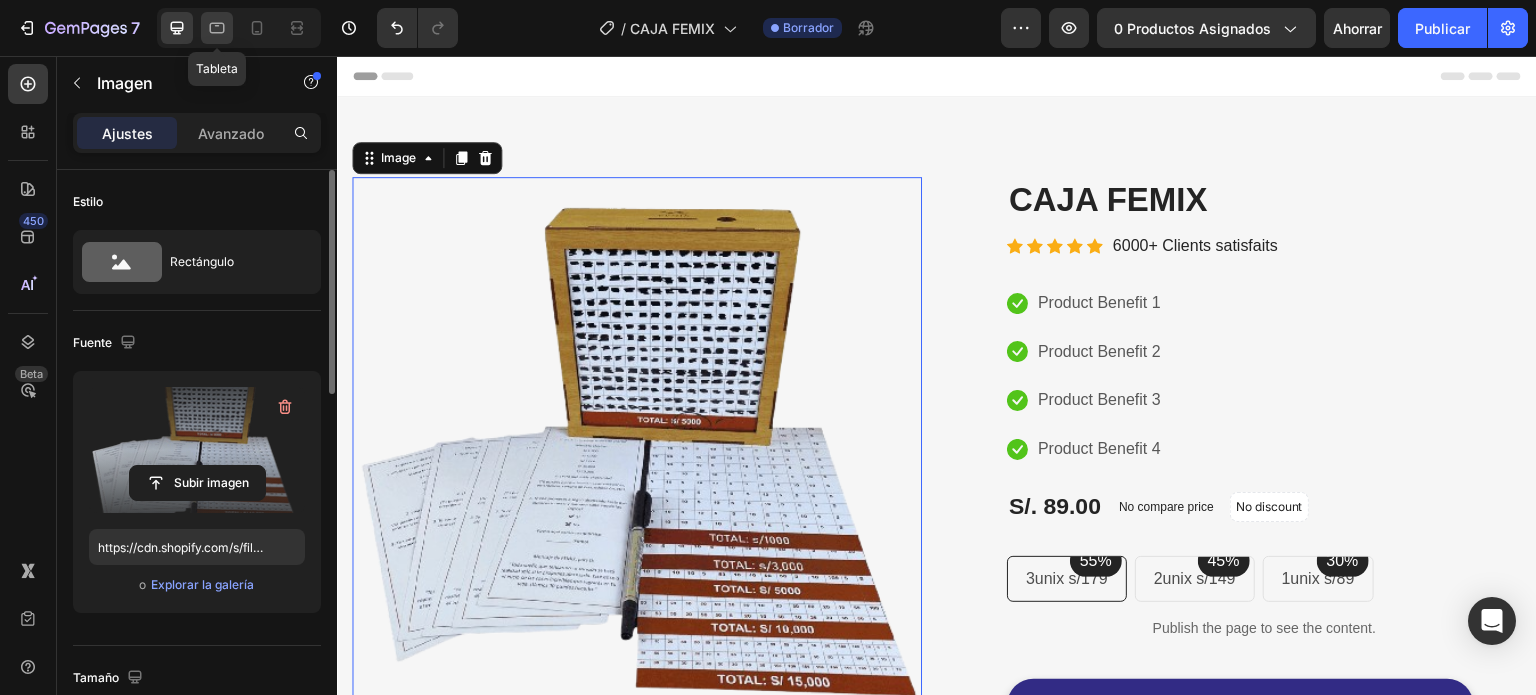 click 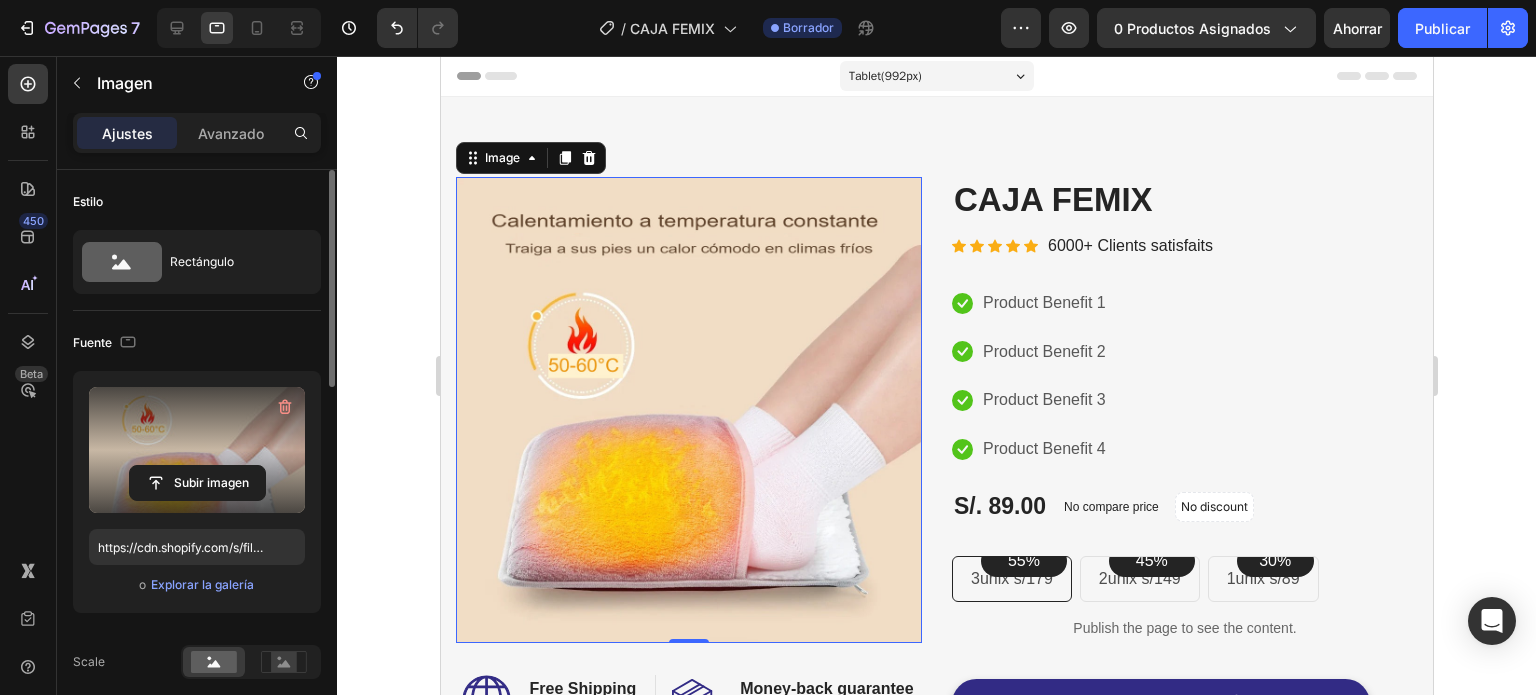 scroll, scrollTop: 51, scrollLeft: 0, axis: vertical 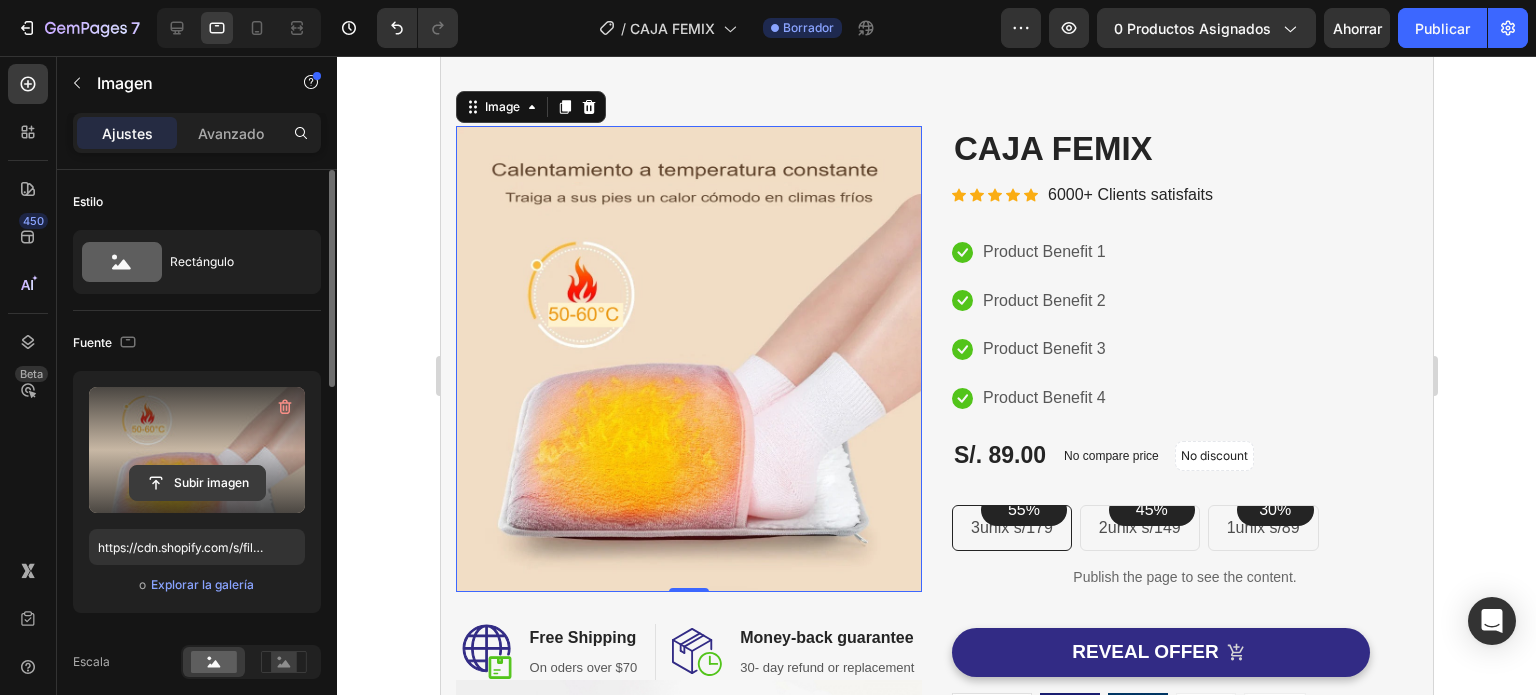 click 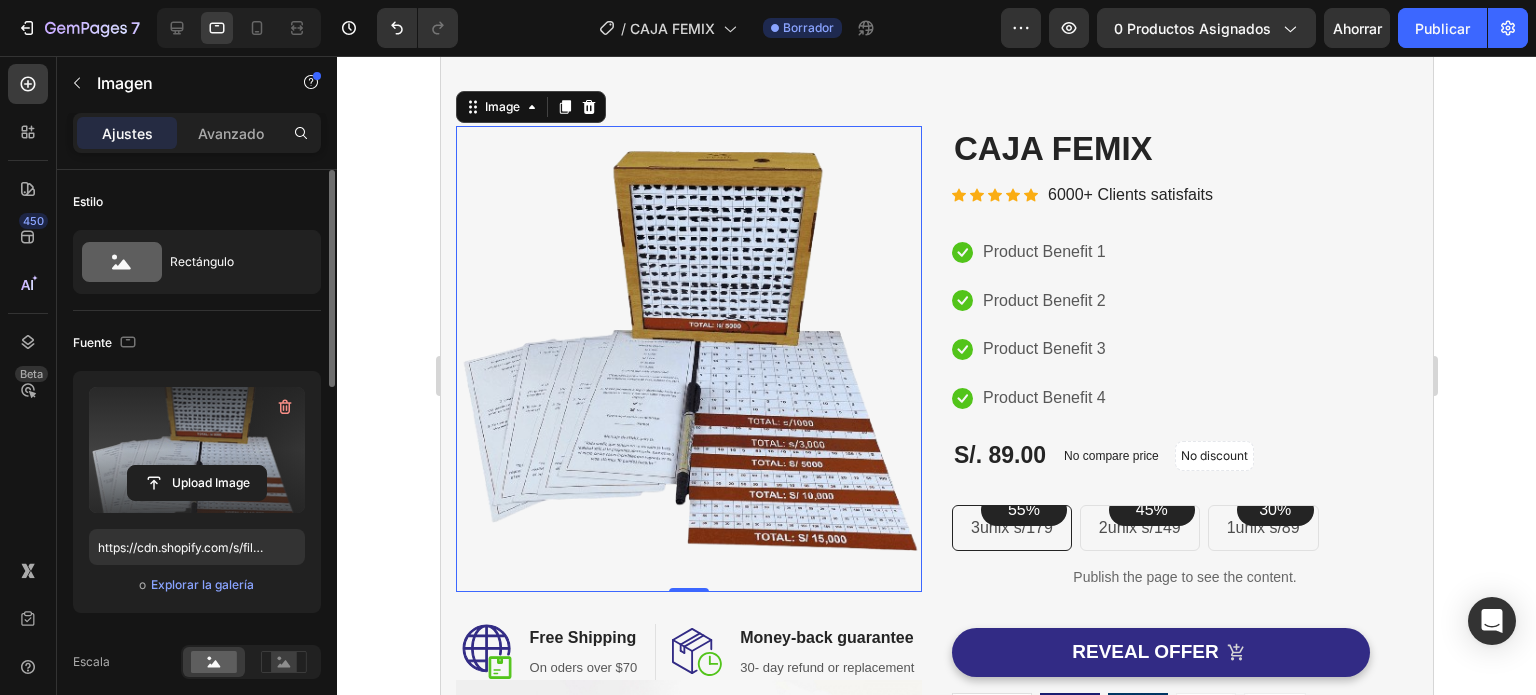 type on "https://cdn.shopify.com/s/files/1/0837/3613/3922/files/gempages_523280989133210688-937670f3-b4fb-4207-be39-a9a9a5a16732.png" 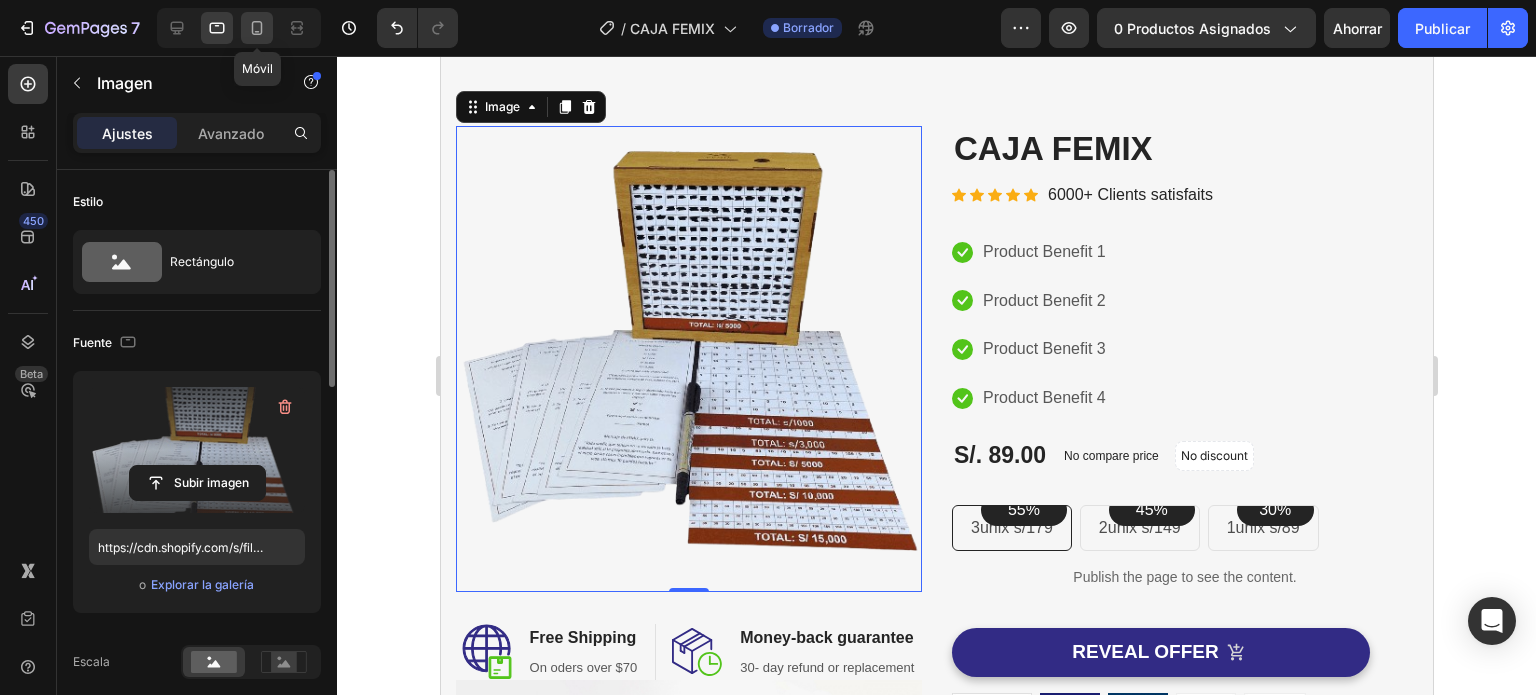 drag, startPoint x: 251, startPoint y: 26, endPoint x: 223, endPoint y: 349, distance: 324.21136 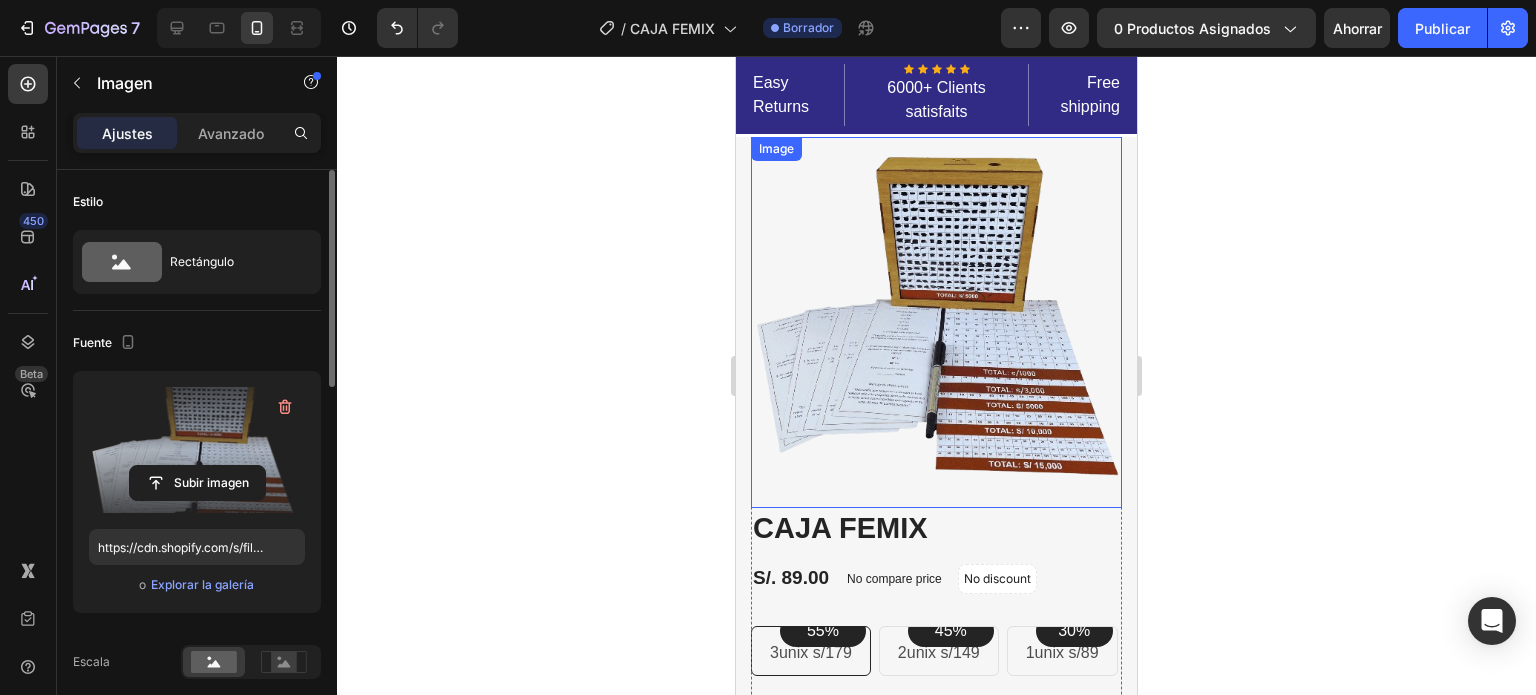 scroll, scrollTop: 200, scrollLeft: 0, axis: vertical 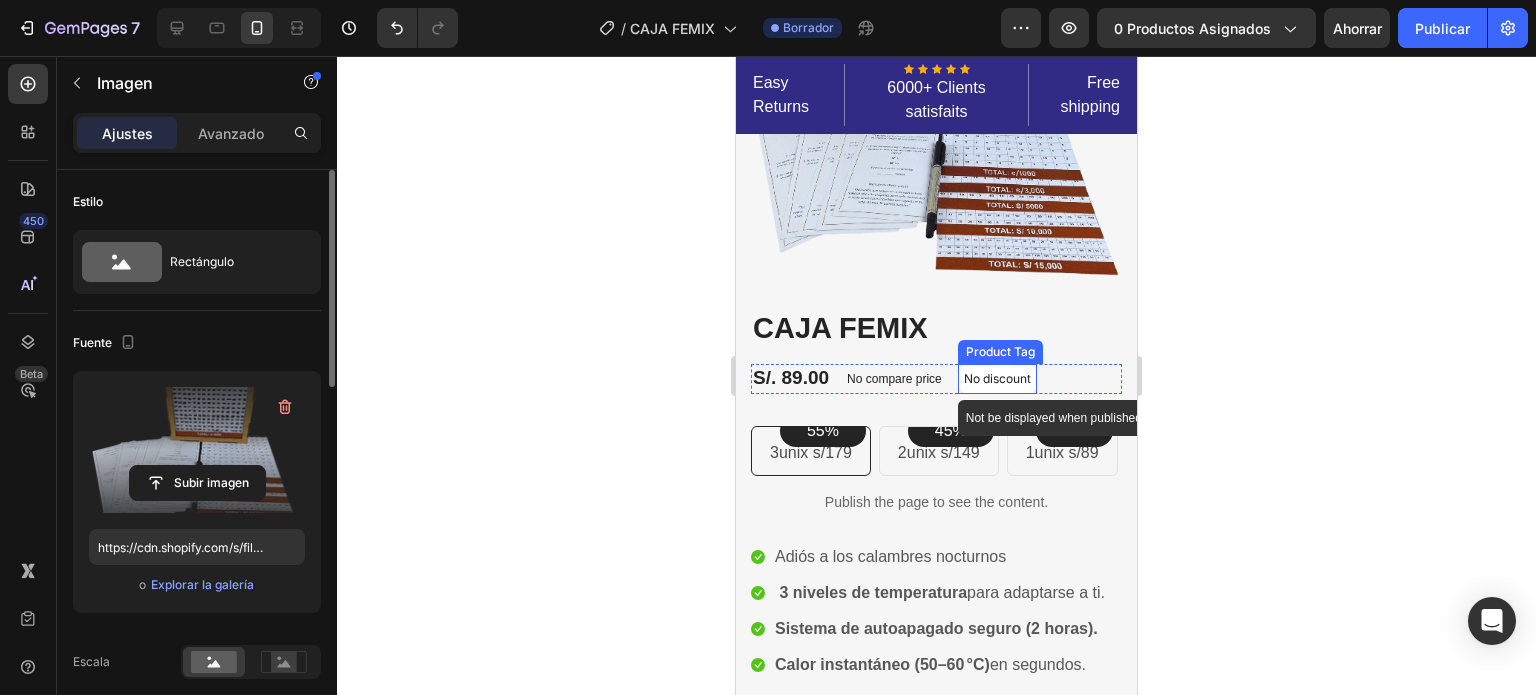 click on "No discount" at bounding box center [997, 379] 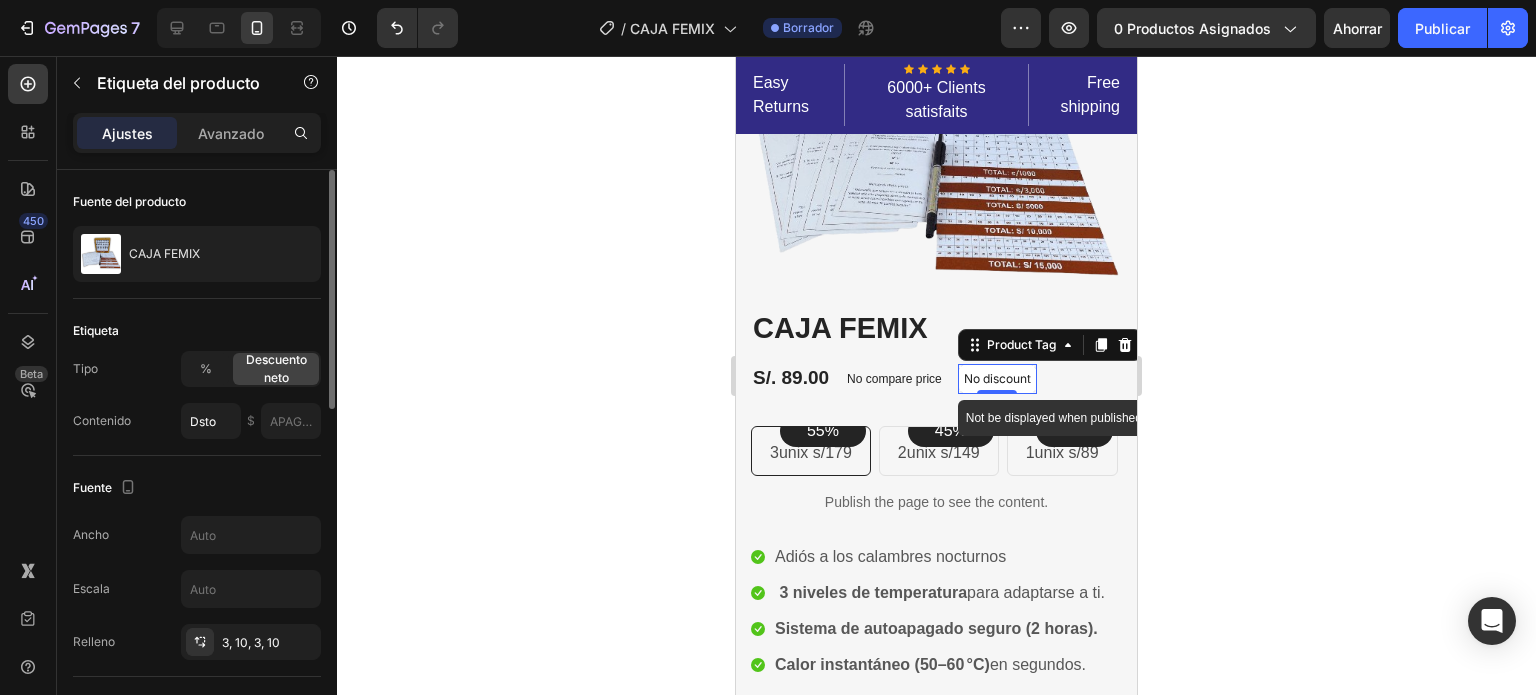 click on "No discount" at bounding box center [997, 379] 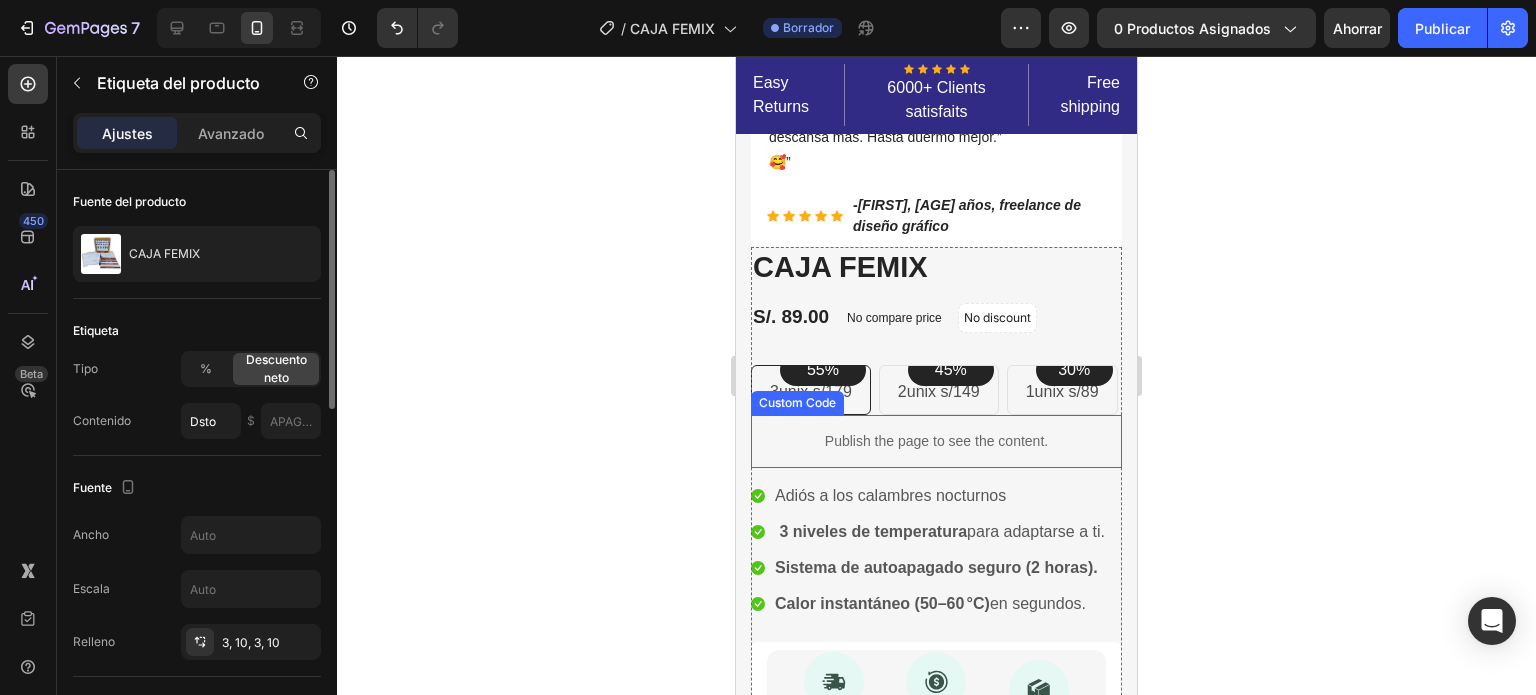 scroll, scrollTop: 1500, scrollLeft: 0, axis: vertical 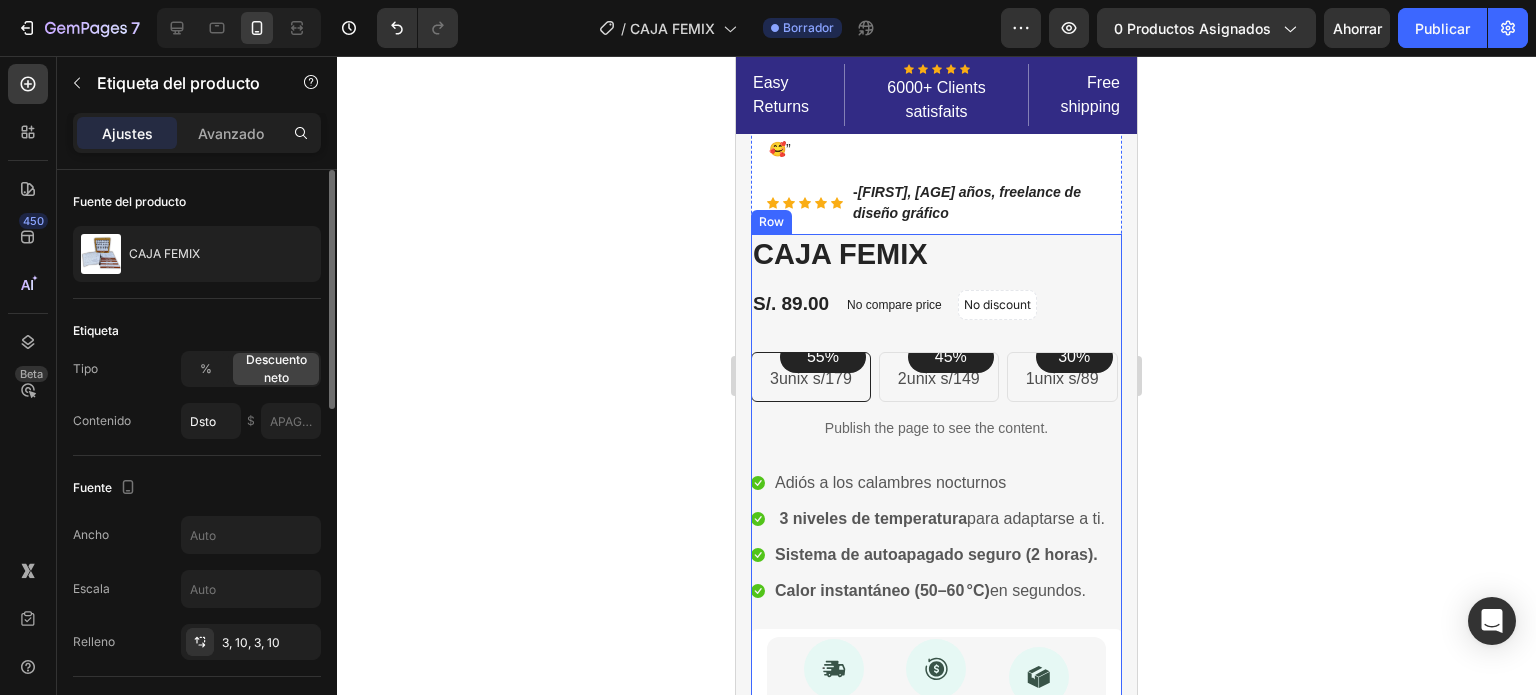 click on "CAJA FEMIX (P) Title                Icon                Icon                Icon                Icon                Icon Icon List Hoz 6000+ Clients satisfaits Text block Row
Icon Product Benefit 1 Text block
Icon Product Benefit 2 Text block
Icon Product Benefit 3 Text block
Icon Product Benefit 4 Text block Icon List S/. 89.00 (P) Price (P) Price No compare price (P) Price No discount   Not be displayed when published Product Tag Row 55% Text block Row 3unix s/179 Text block Row 45% Text block Row 2unix s/149 Text block Row 30% Text block Row 1unix s/89 Text block Row Row
Publish the page to see the content.
Custom Code
Icon Adiós a los calambres nocturnos Text block
Icon   3 niveles de temperatura  para adaptarse a ti.  Text block
Icon Sistema de autoapagado seguro (2 horas).    Text block
Icon  en segundos. Row" at bounding box center [936, 633] 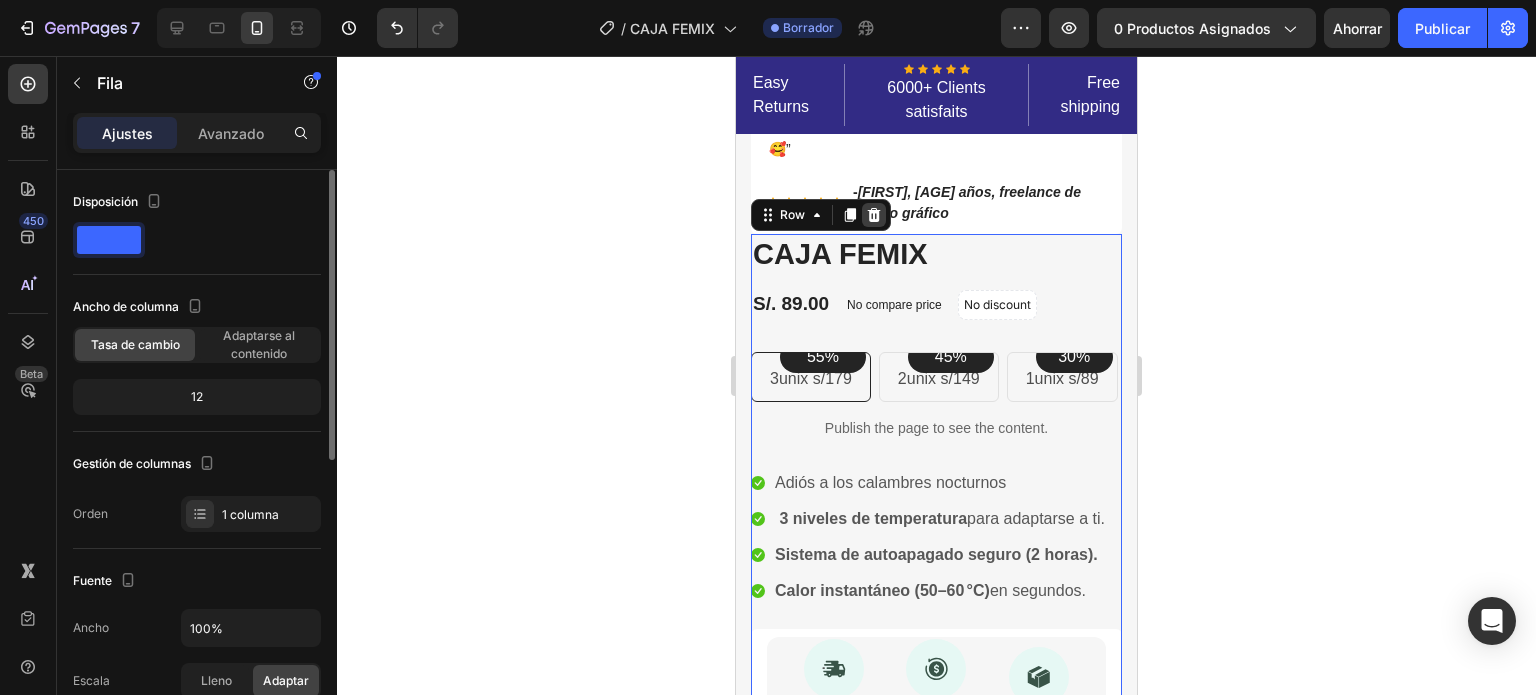click at bounding box center [874, 215] 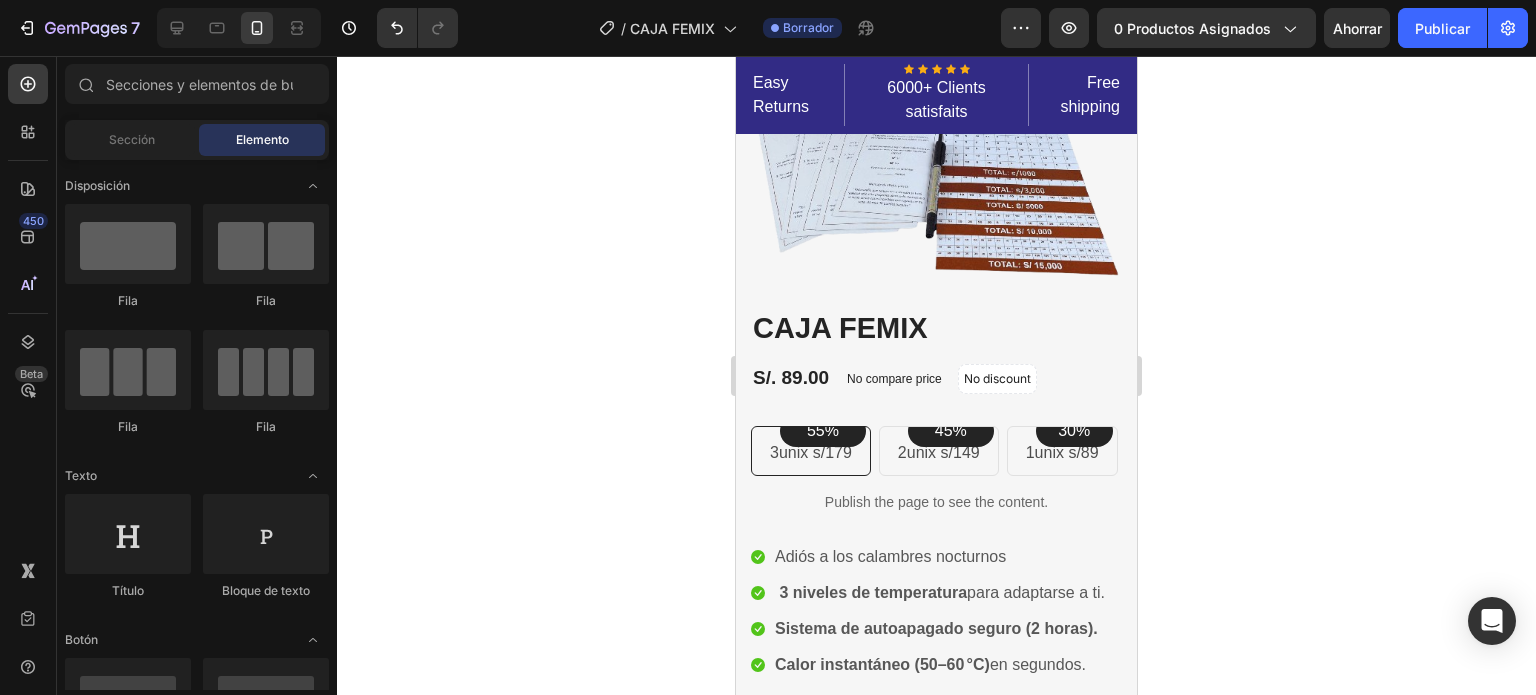 scroll, scrollTop: 0, scrollLeft: 0, axis: both 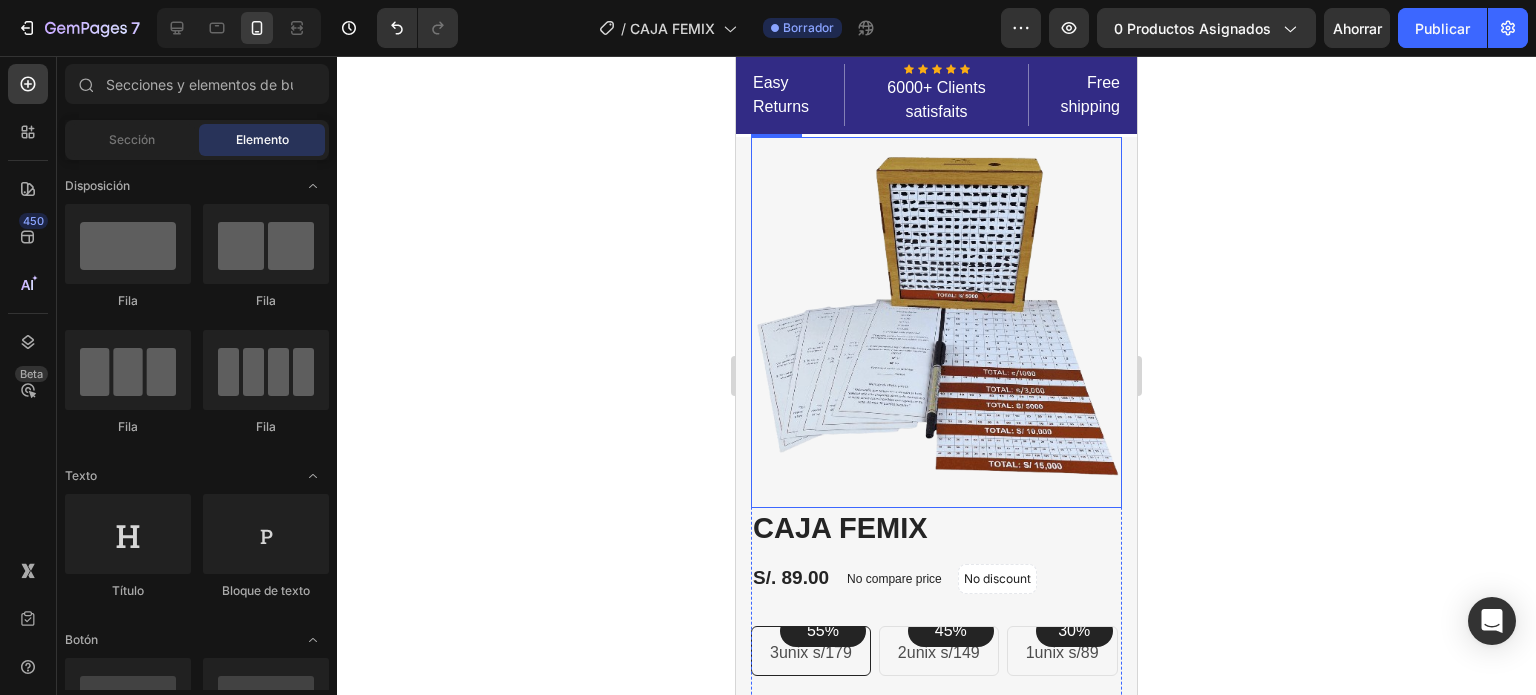 click at bounding box center (936, 322) 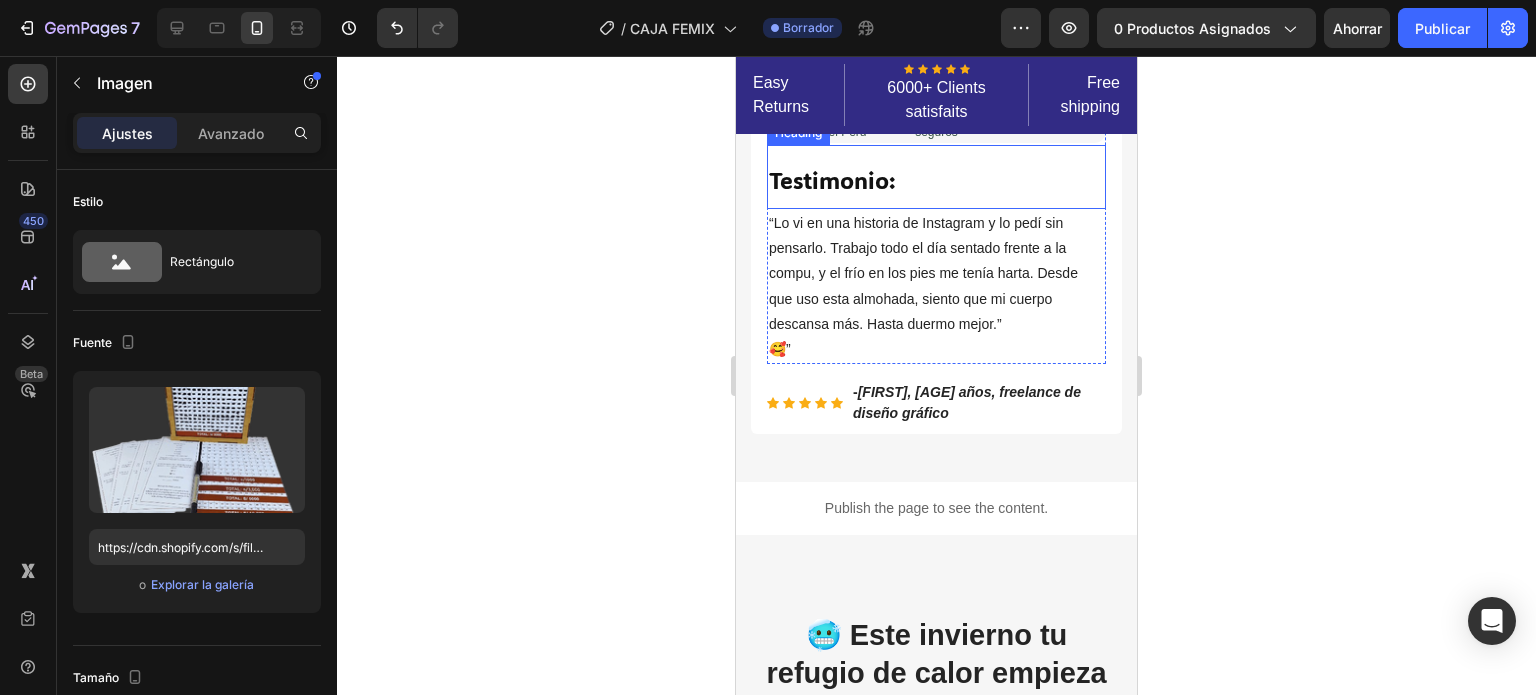 scroll, scrollTop: 1200, scrollLeft: 0, axis: vertical 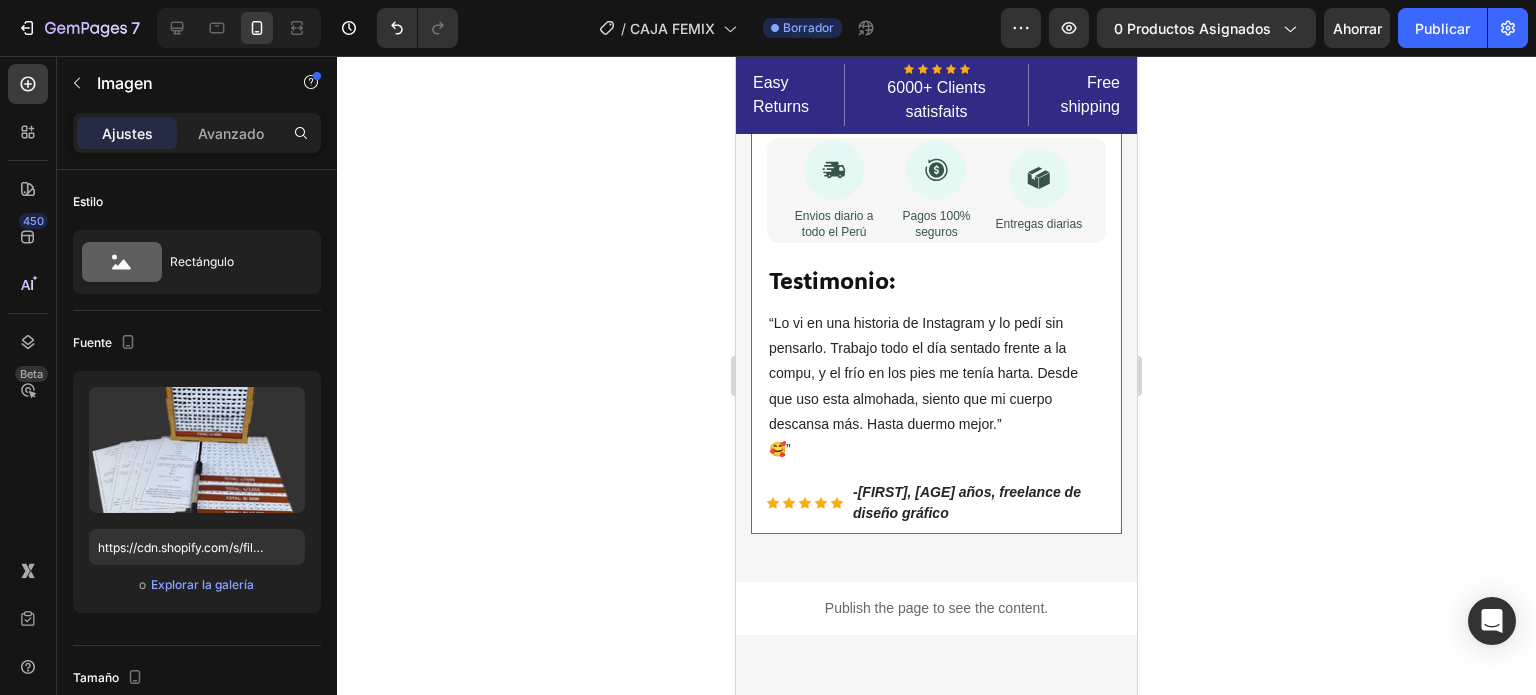click on "Testimonio: ... – [FIRST], [AGE] años, freelance de diseño gráfico" at bounding box center [936, 332] 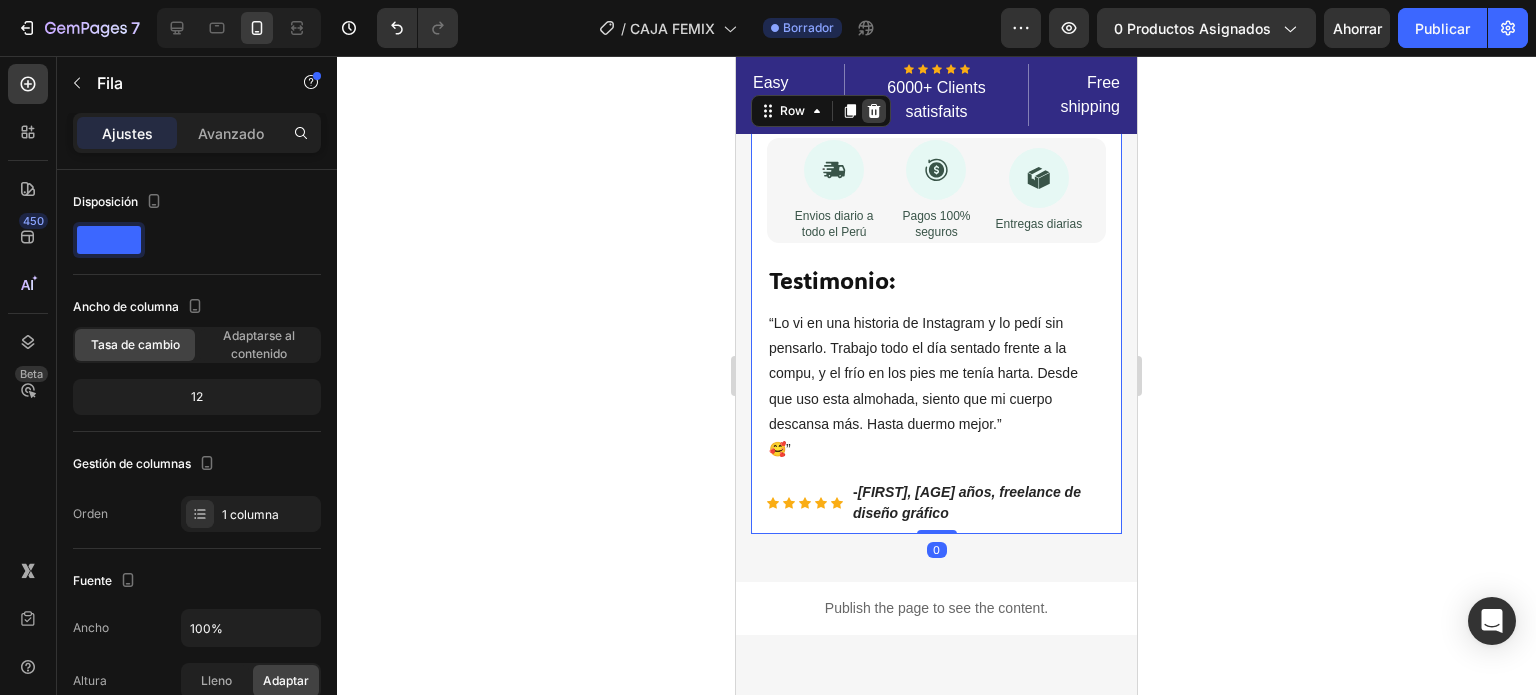 click 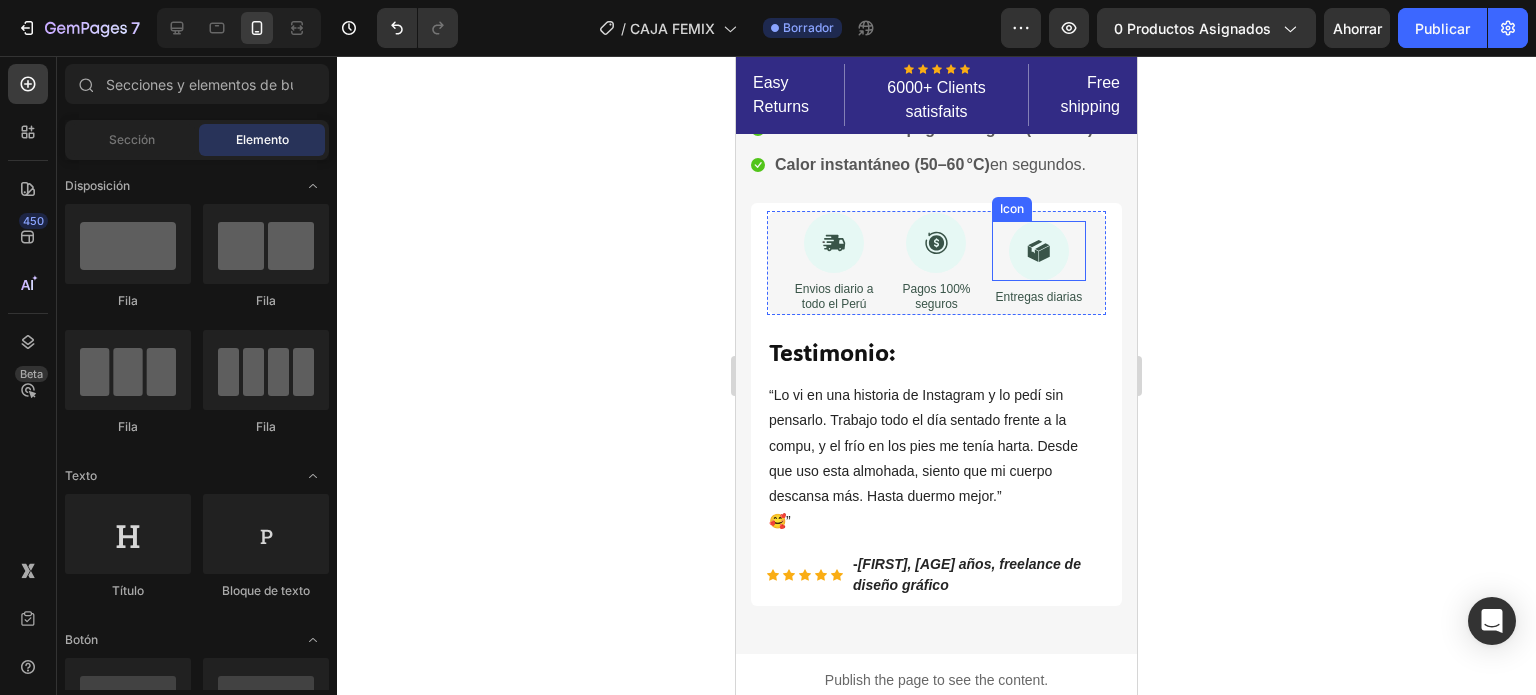 scroll, scrollTop: 900, scrollLeft: 0, axis: vertical 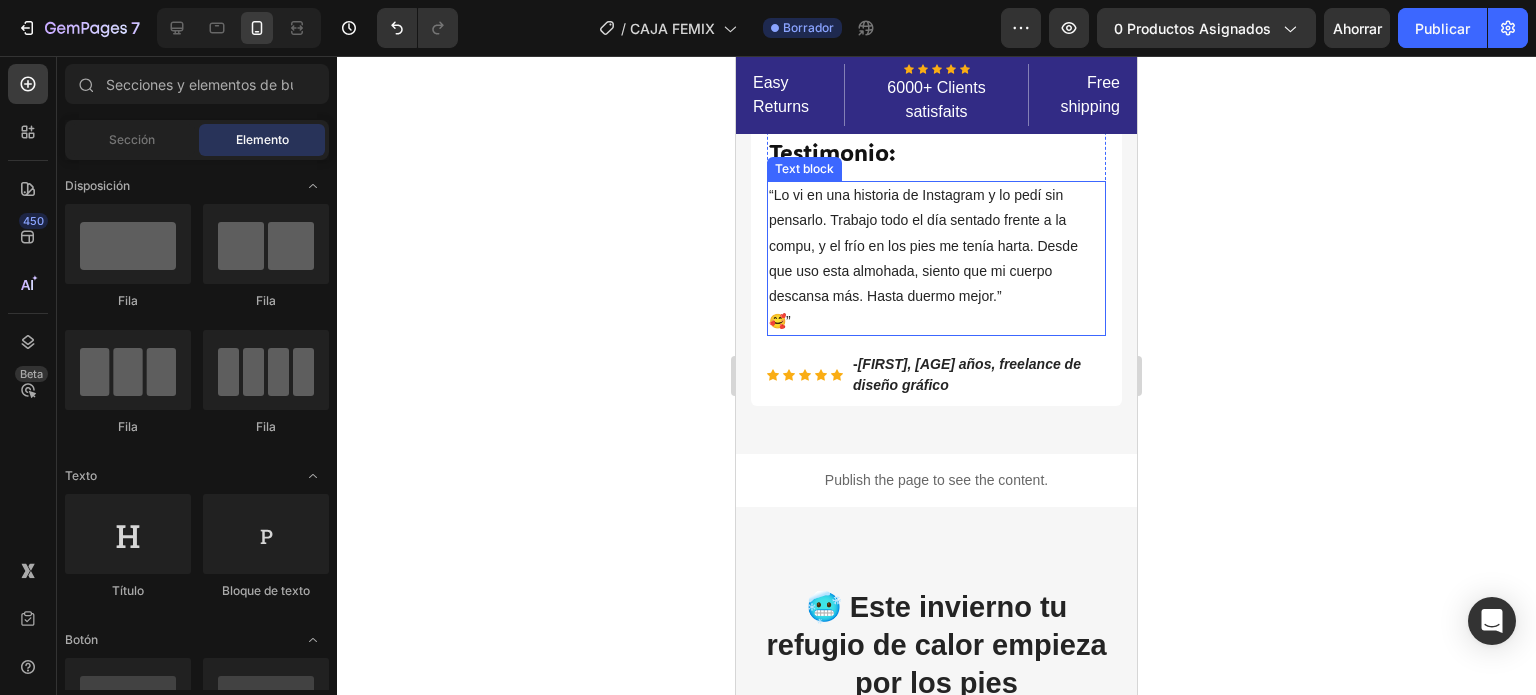 click on "“Lo vi en una historia de Instagram y lo pedí sin pensarlo. Trabajo todo el día sentado frente a la compu, y el frío en los pies me tenía harta. Desde que uso esta almohada, siento que mi cuerpo descansa más. Hasta duermo mejor.” 🥰”" at bounding box center [936, 258] 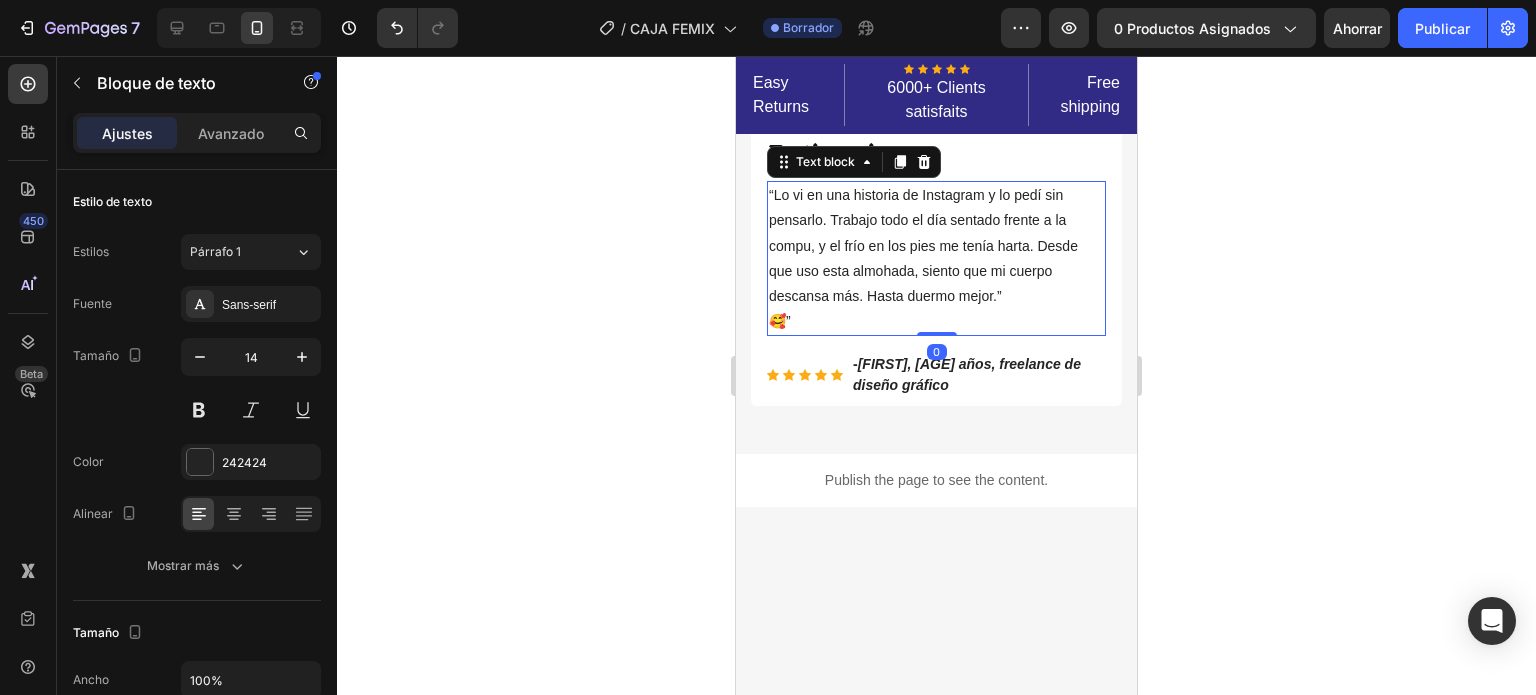 scroll, scrollTop: 700, scrollLeft: 0, axis: vertical 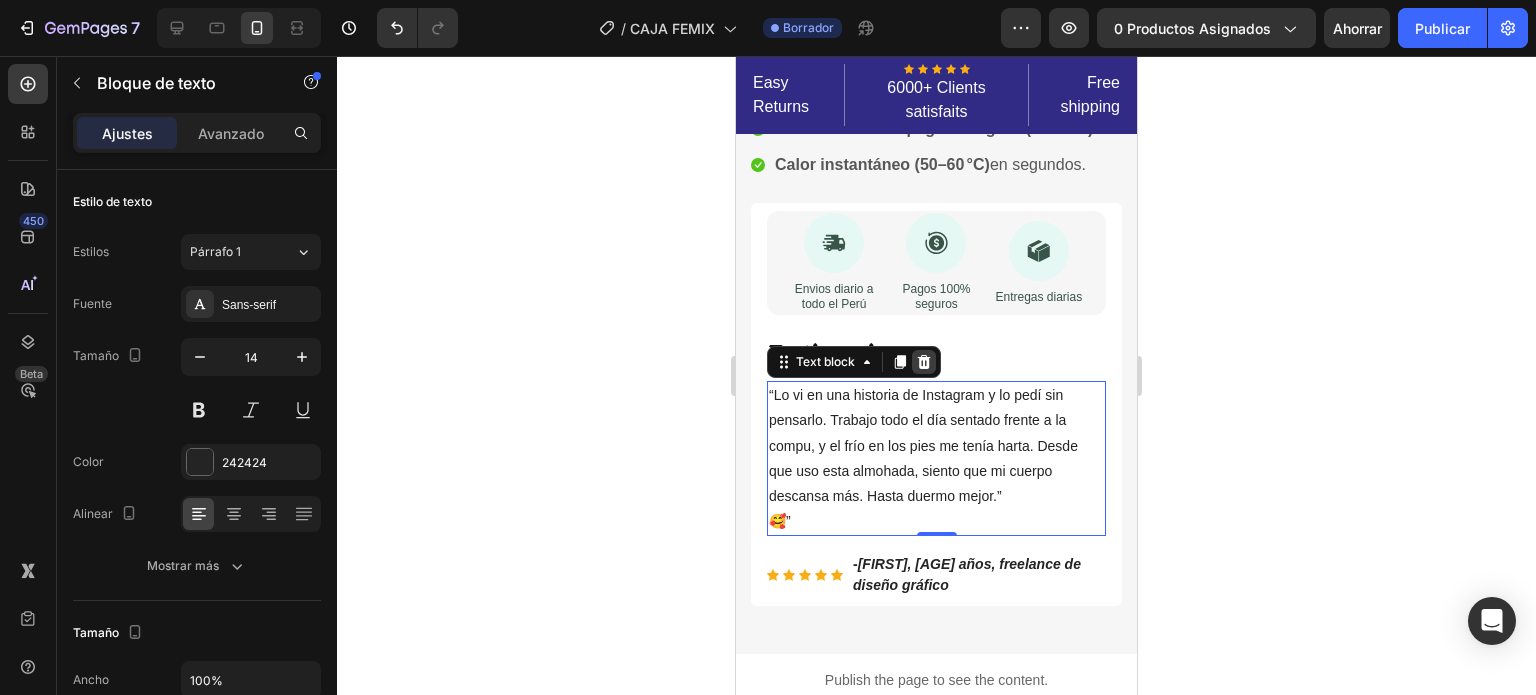 click 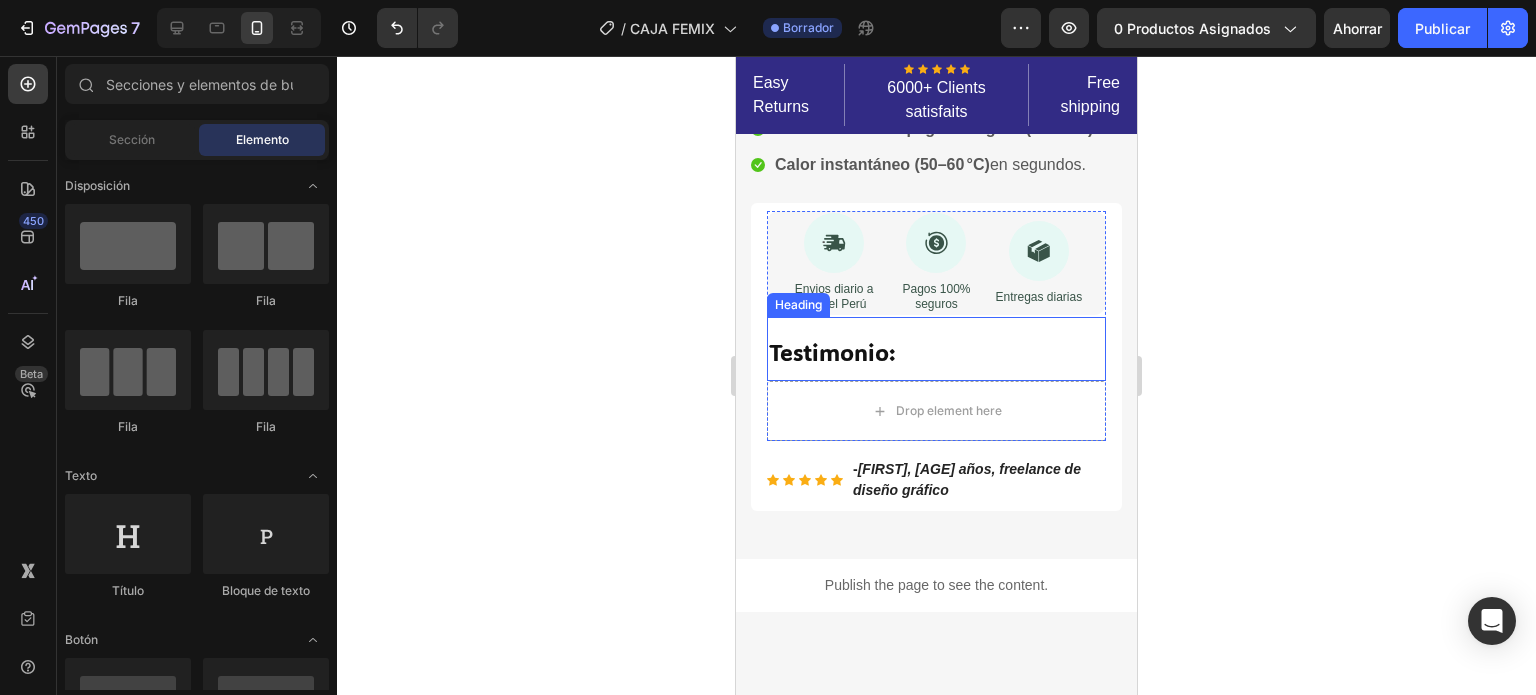 click on "Testimonio:" at bounding box center (832, 352) 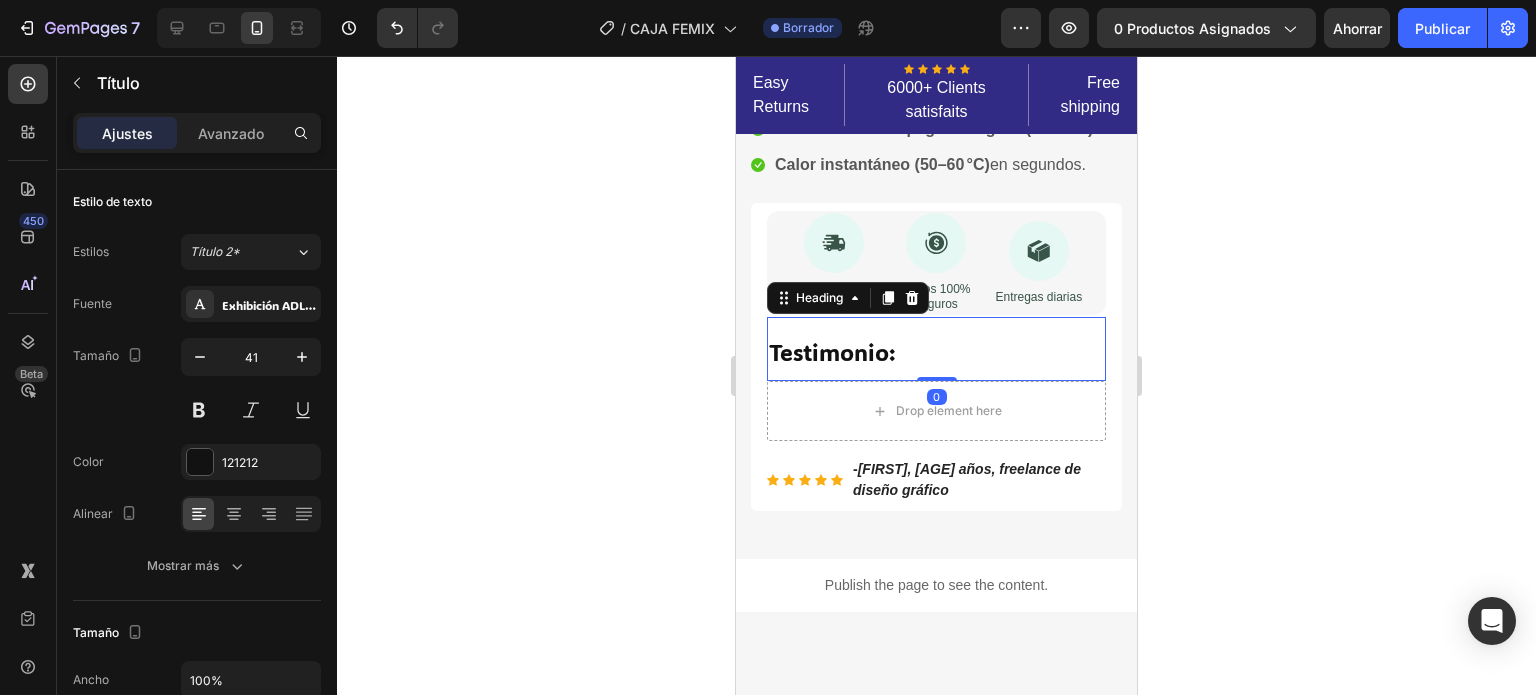 click 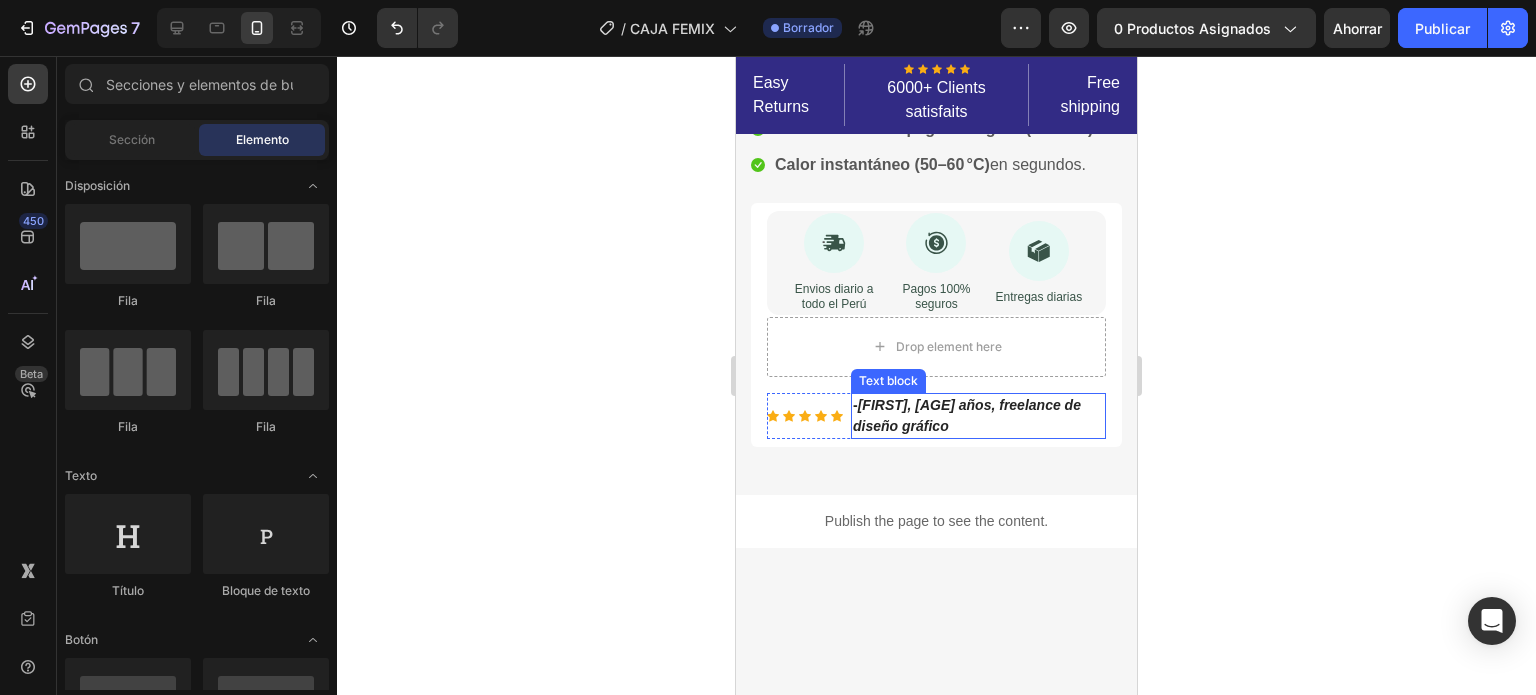 click on "- [FIRST], [AGE] años, freelance de diseño gráfico" at bounding box center [978, 416] 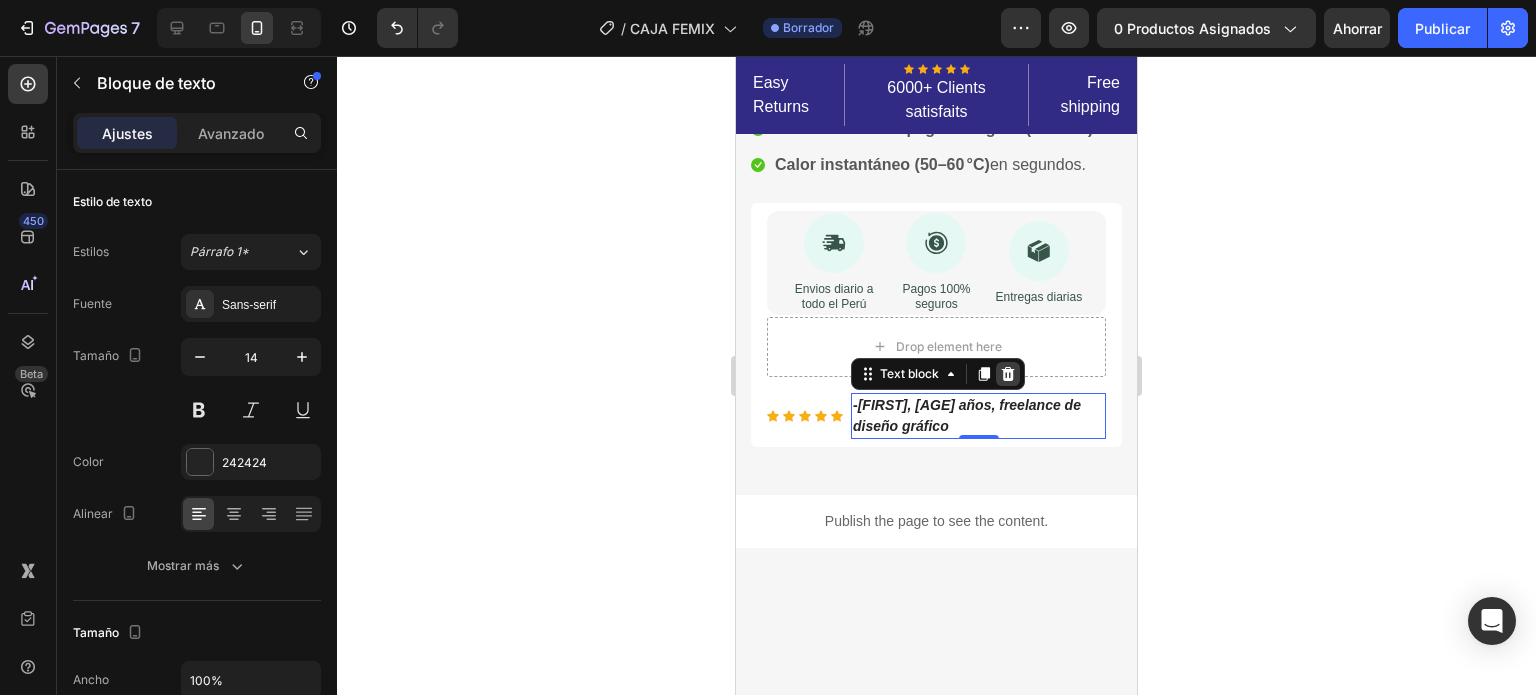 click 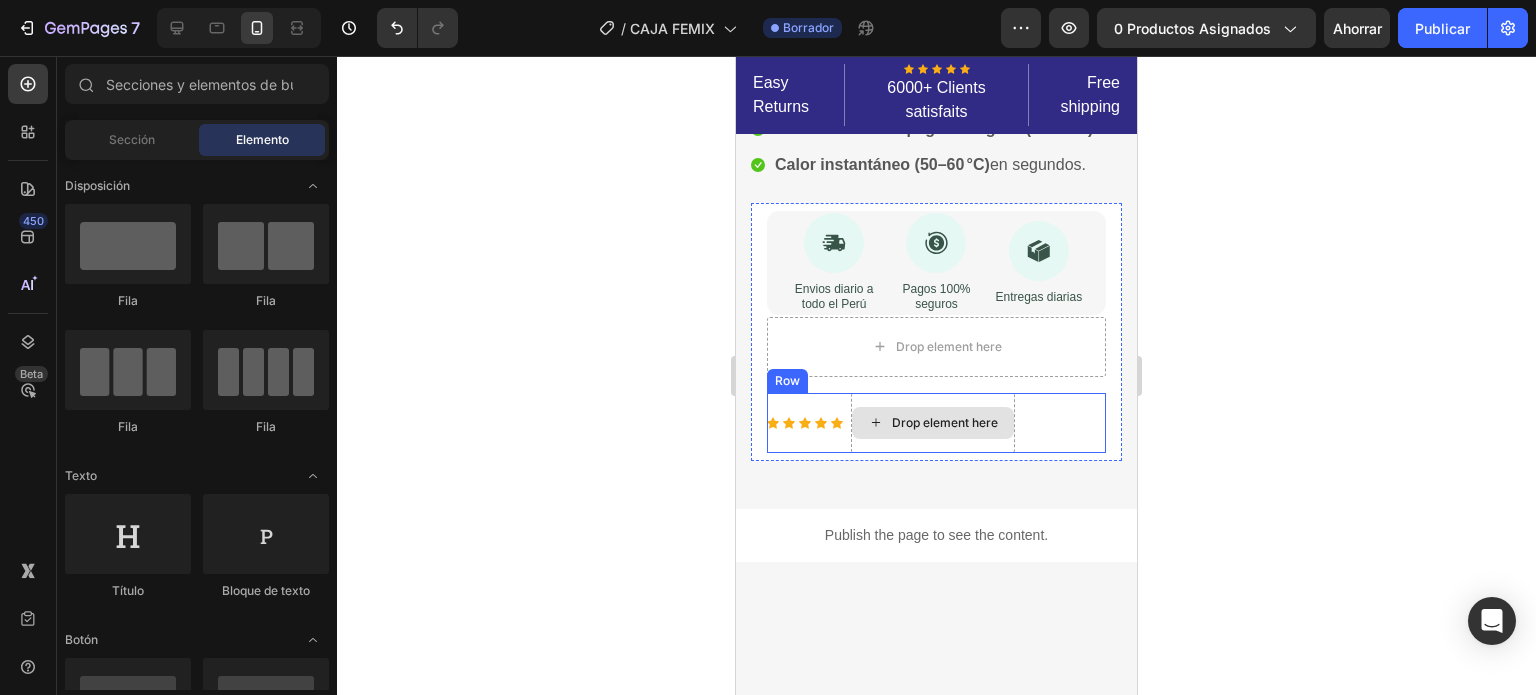 click on "Drop element here" at bounding box center (933, 423) 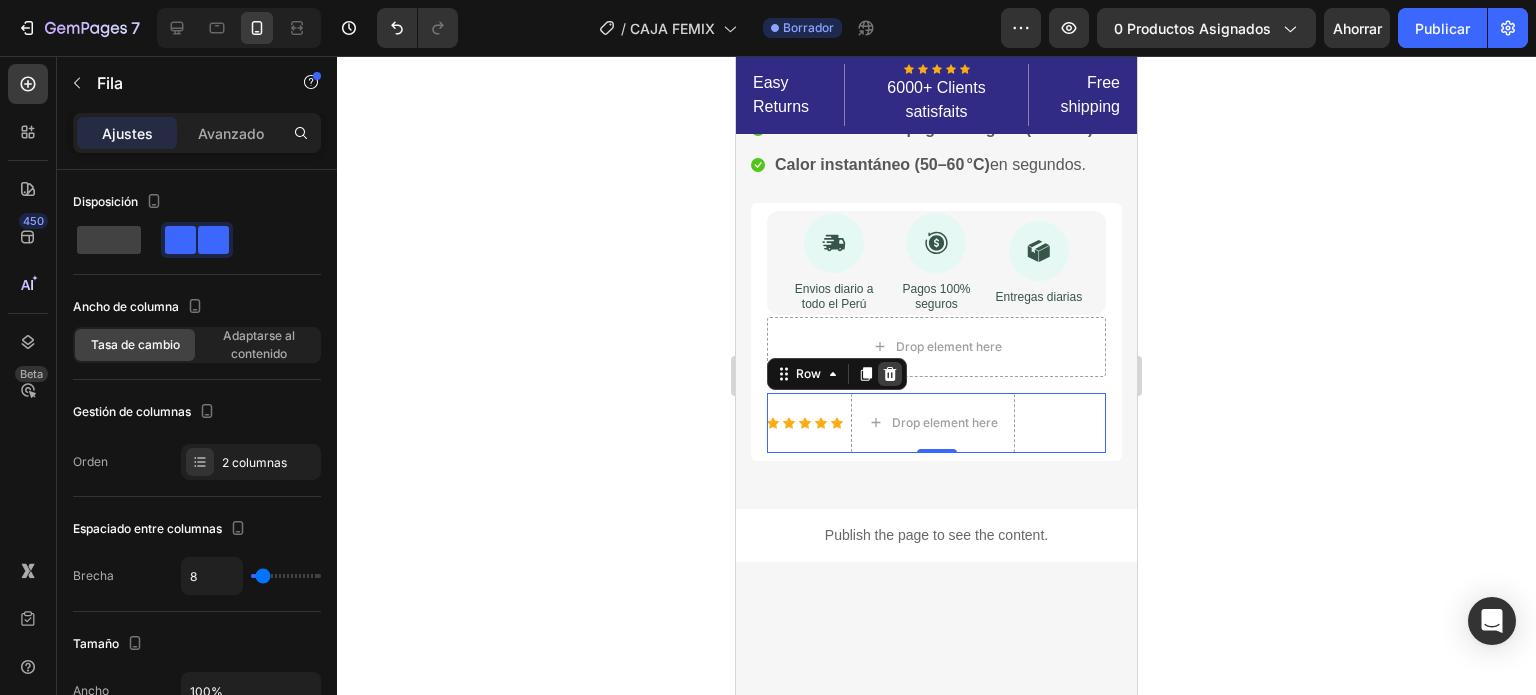 click 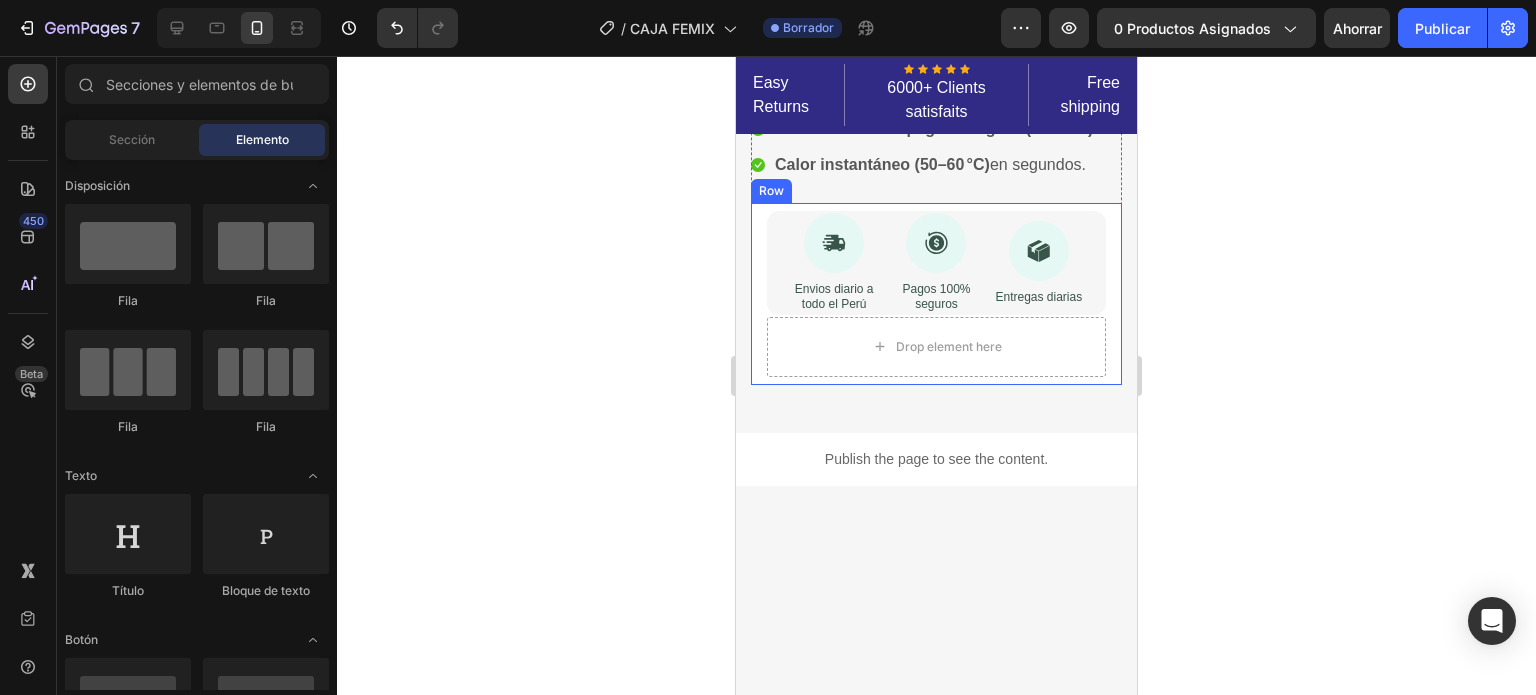 click on "Image Image Free Shipping Heading On oders over $70 Text block Row Image Money-back guarantee Heading 30- day refund or replacement Text block Row Row Row Image CAJA FEMIX (P) Title                Icon                Icon                Icon                Icon                Icon Icon List Hoz 6000+ Clients satisfaits Text block Row
Icon Product Benefit 1 Text block
Icon Product Benefit 2 Text block
Icon Product Benefit 3 Text block
Icon Product Benefit 4 Text block Icon List S/. 89.00 (P) Price (P) Price No compare price (P) Price No discount   Not be displayed when published Product Tag Row 55% Text block Row 3unix s/179 Text block Row 45% Text block Row 2unix s/149 Text block Row 30% Text block Row 1unix s/89 Text block Row Row
Publish the page to see the content.
Custom Code
Icon Adiós a los calambres nocturnos Text block
Icon   Text block" at bounding box center [936, -65] 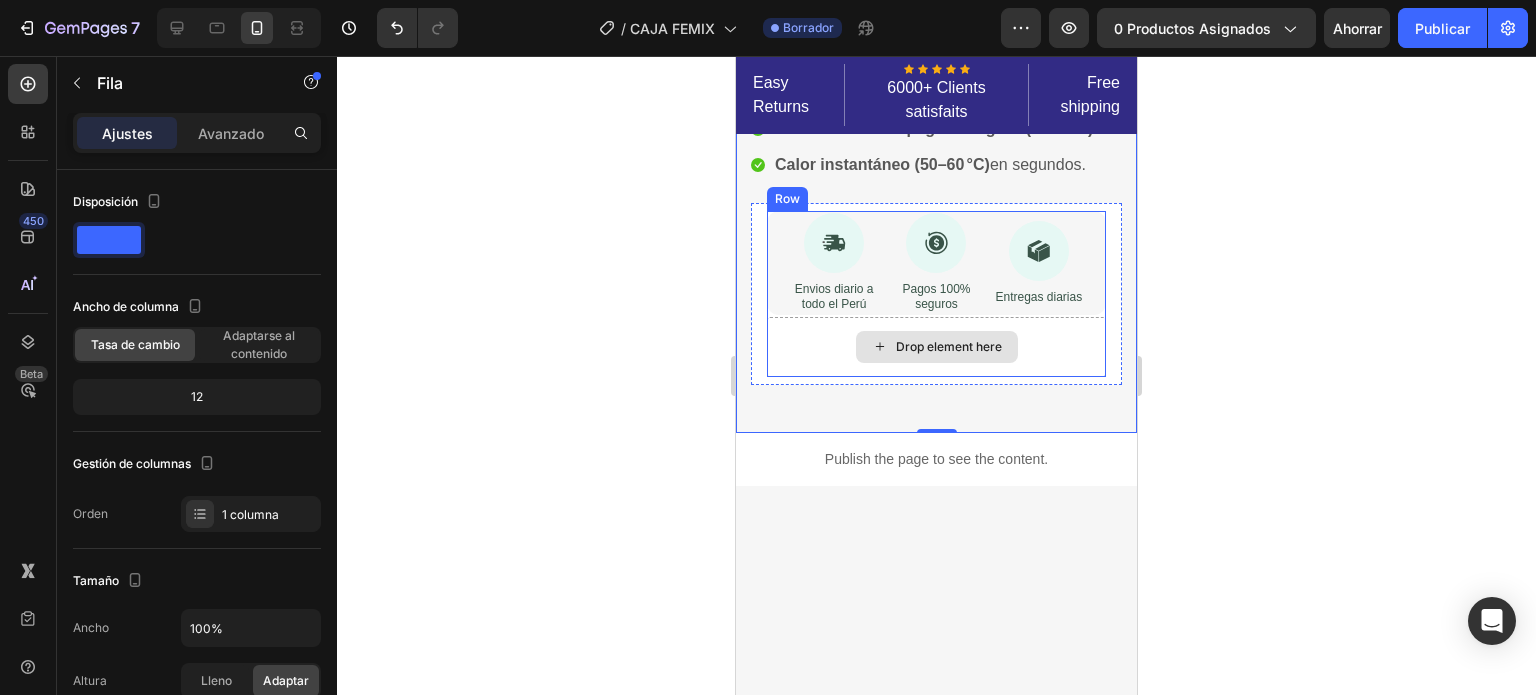 click on "Drop element here" at bounding box center (936, 347) 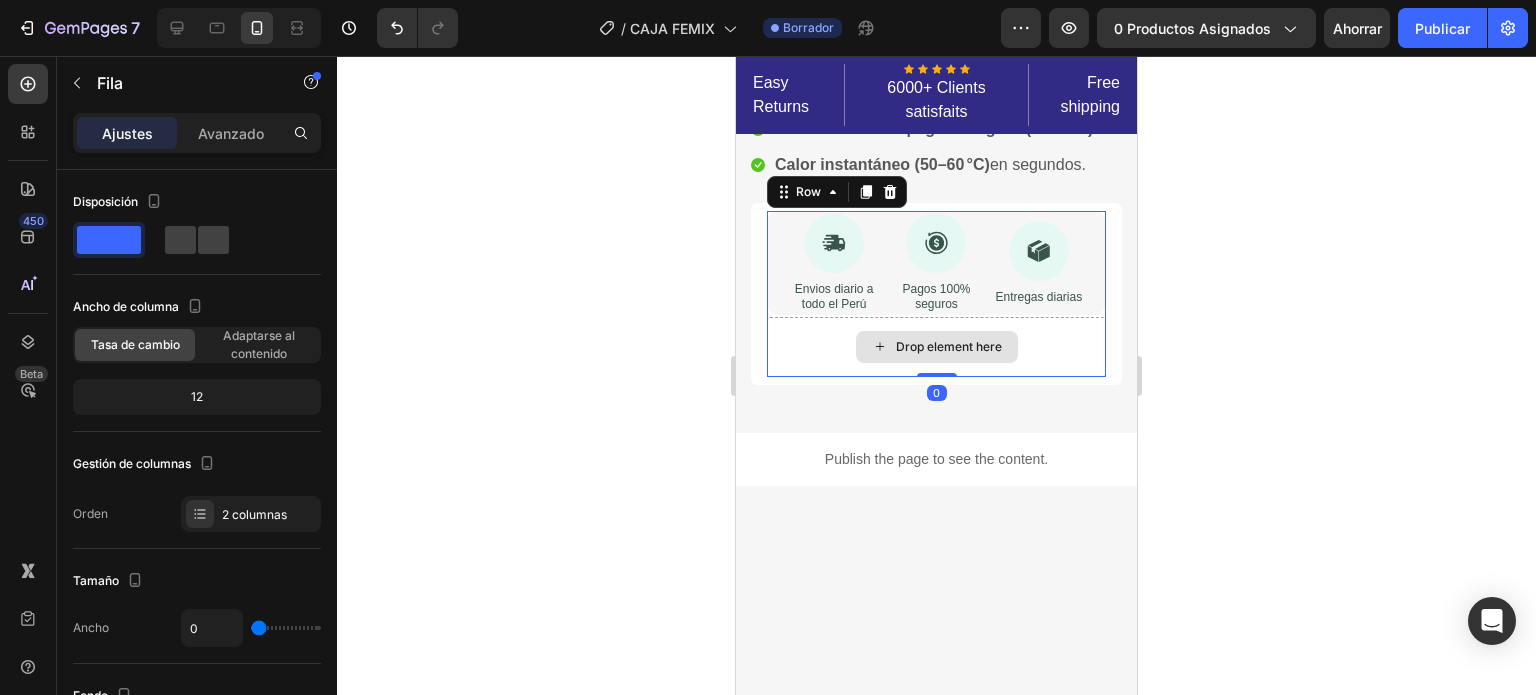 click on "Drop element here" at bounding box center [936, 347] 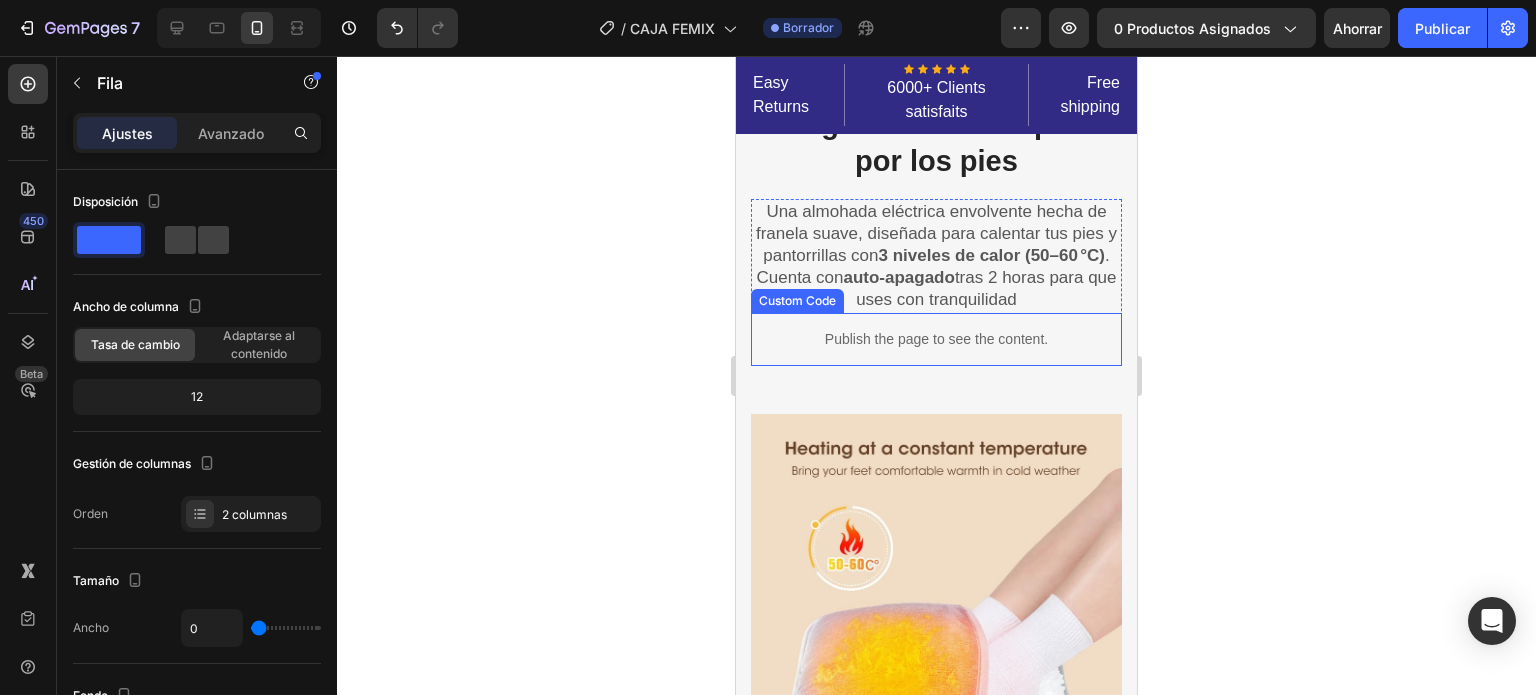 scroll, scrollTop: 900, scrollLeft: 0, axis: vertical 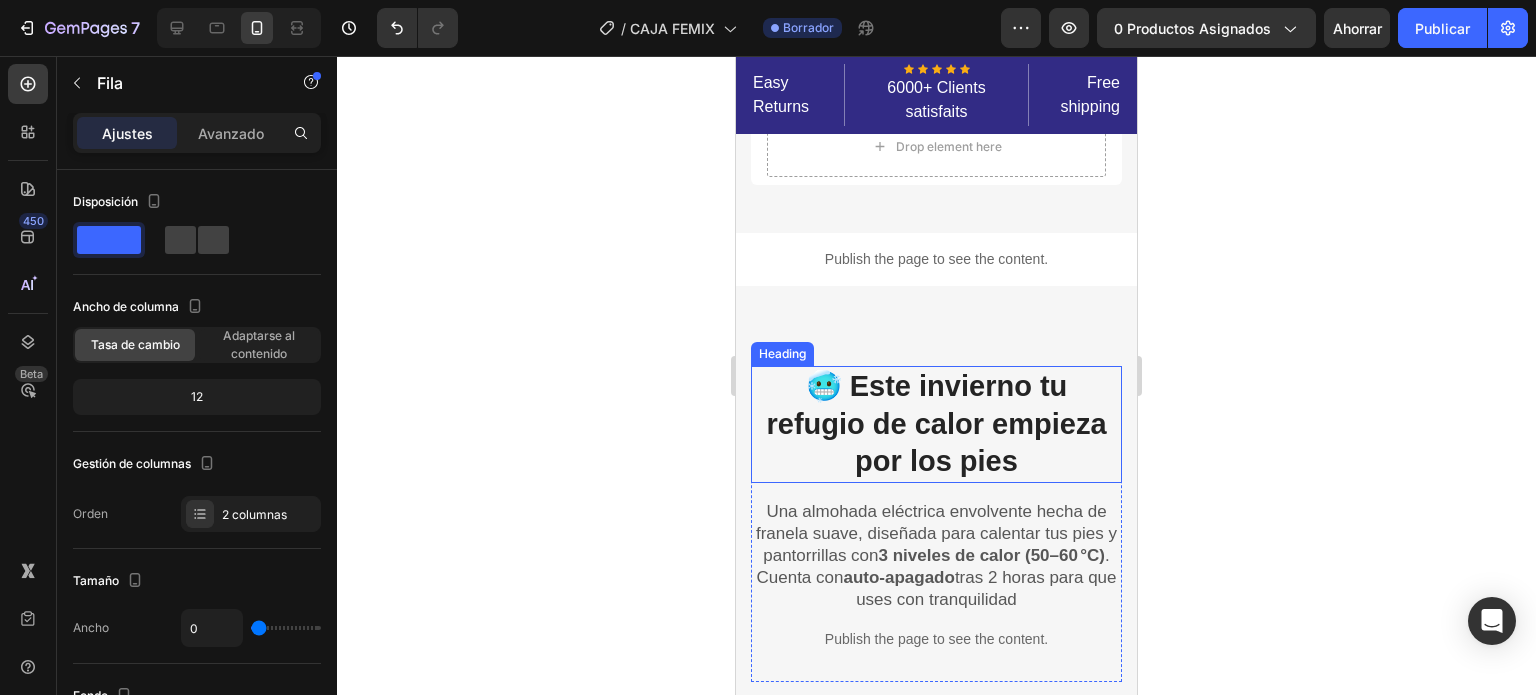 click on "🥶 Este invierno tu refugio de calor empieza por los pies" at bounding box center (936, 424) 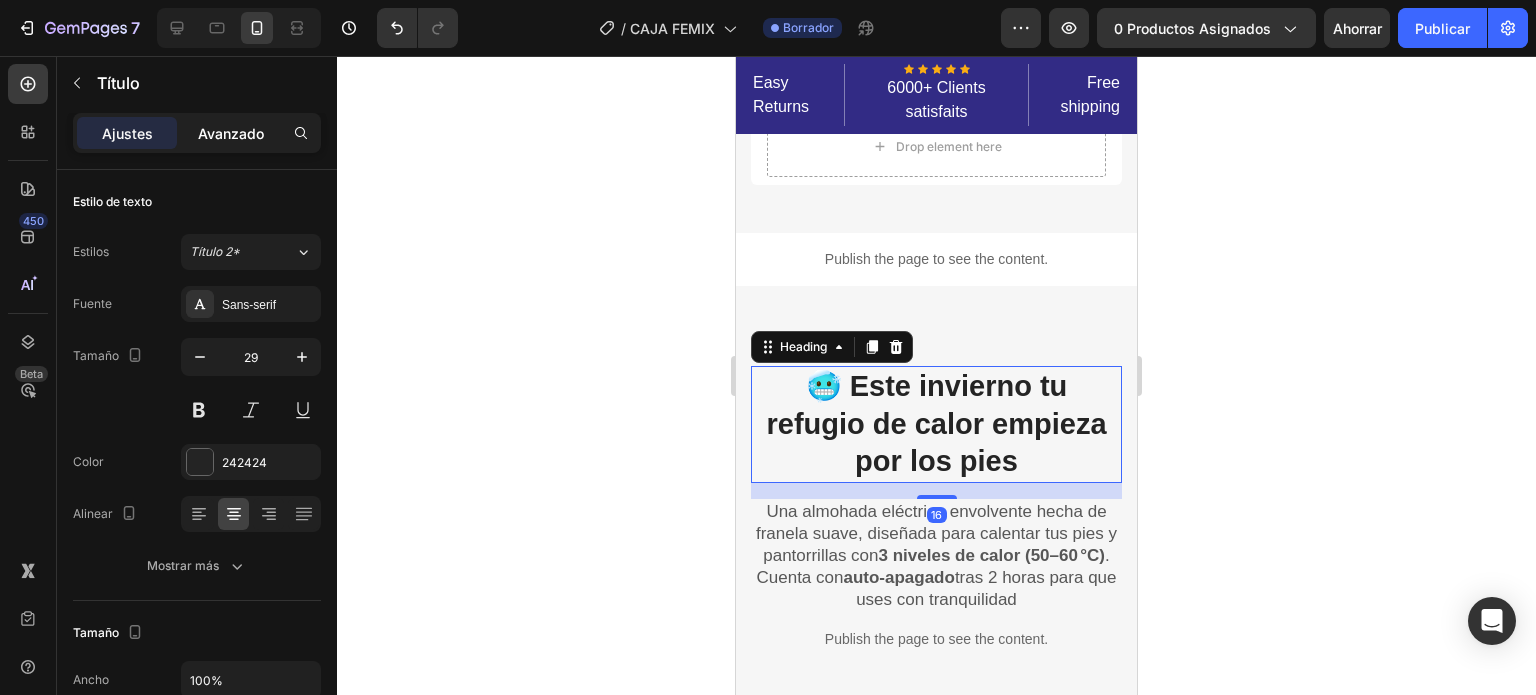 click on "Avanzado" at bounding box center [231, 133] 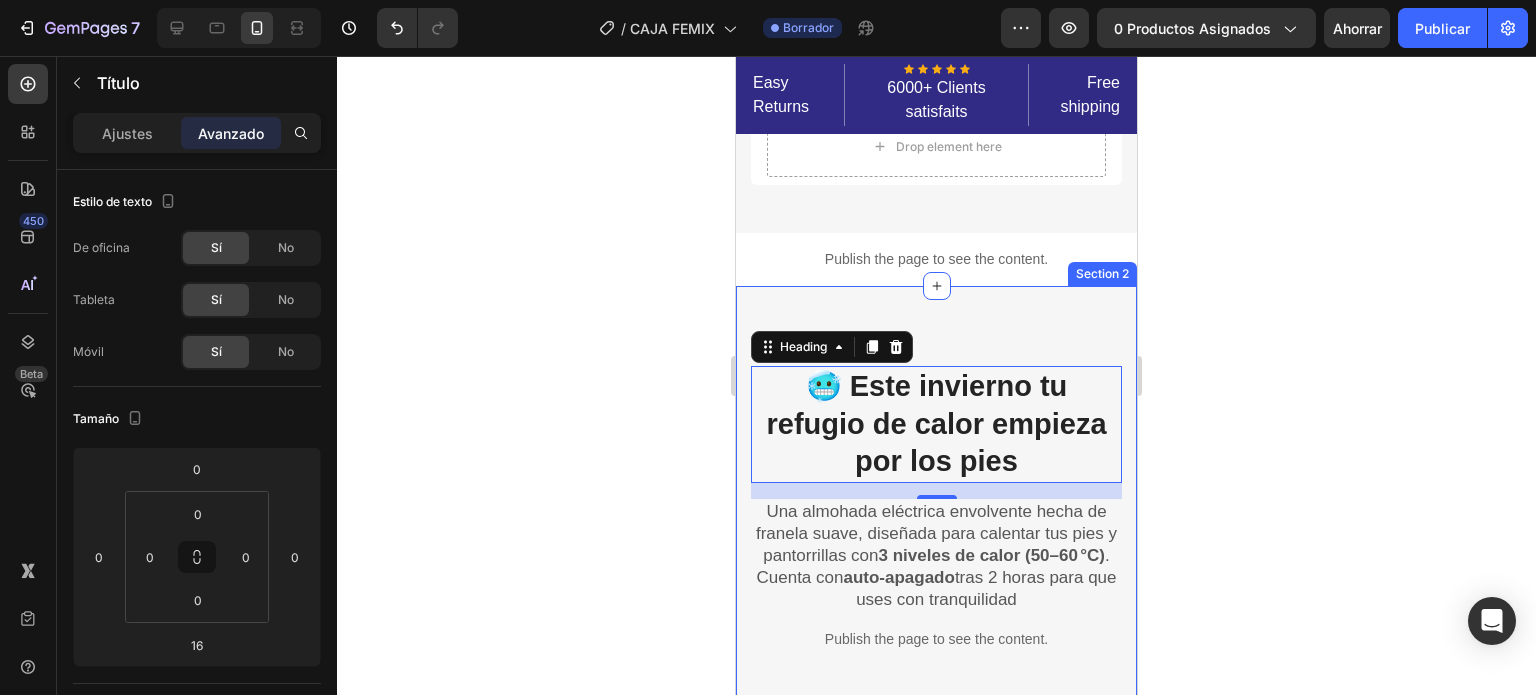click on "🥶 Este invierno tu refugio de calor empieza por los pies  Heading   16 Una almohada eléctrica envolvente hecha de franela suave, diseñada para calentar tus pies y pantorrillas con  3 niveles de calor (50–60 °C) . Cuenta con  auto-apagado  tras 2 horas para que uses con tranquilidad Text block
Publish the page to see the content.
Custom Code Row Row Image ¿Cómo usarla? Heading 1.-Conecta el cable.   Text block Row 2.- Selecciona tu nivel de calor. Text block Image Row Image 3.-Mete tus pies y relájate…   Text block Row  4.-¡Listo! Después de 2 horas se apaga sola. Text block Image Row Section 2" at bounding box center (936, 1406) 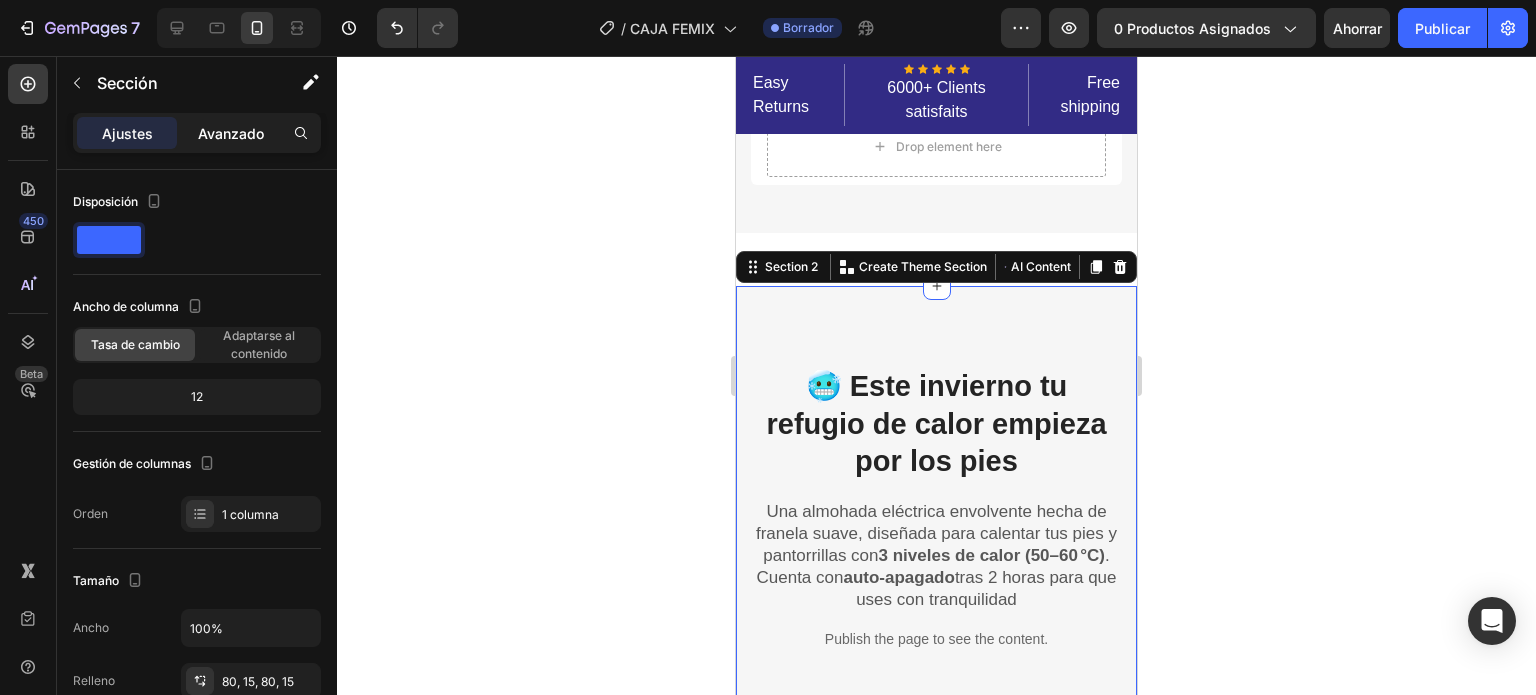 click on "Avanzado" at bounding box center [231, 133] 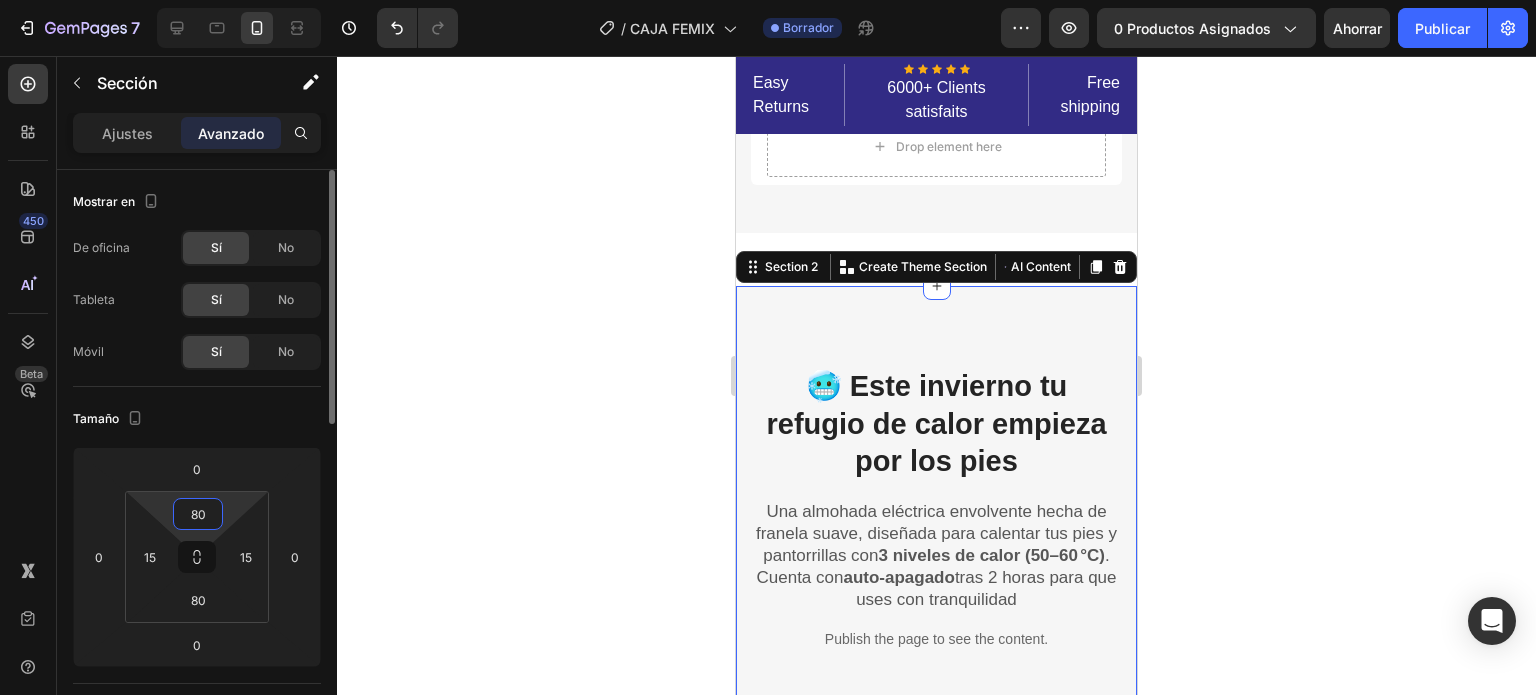 click on "80" at bounding box center [198, 514] 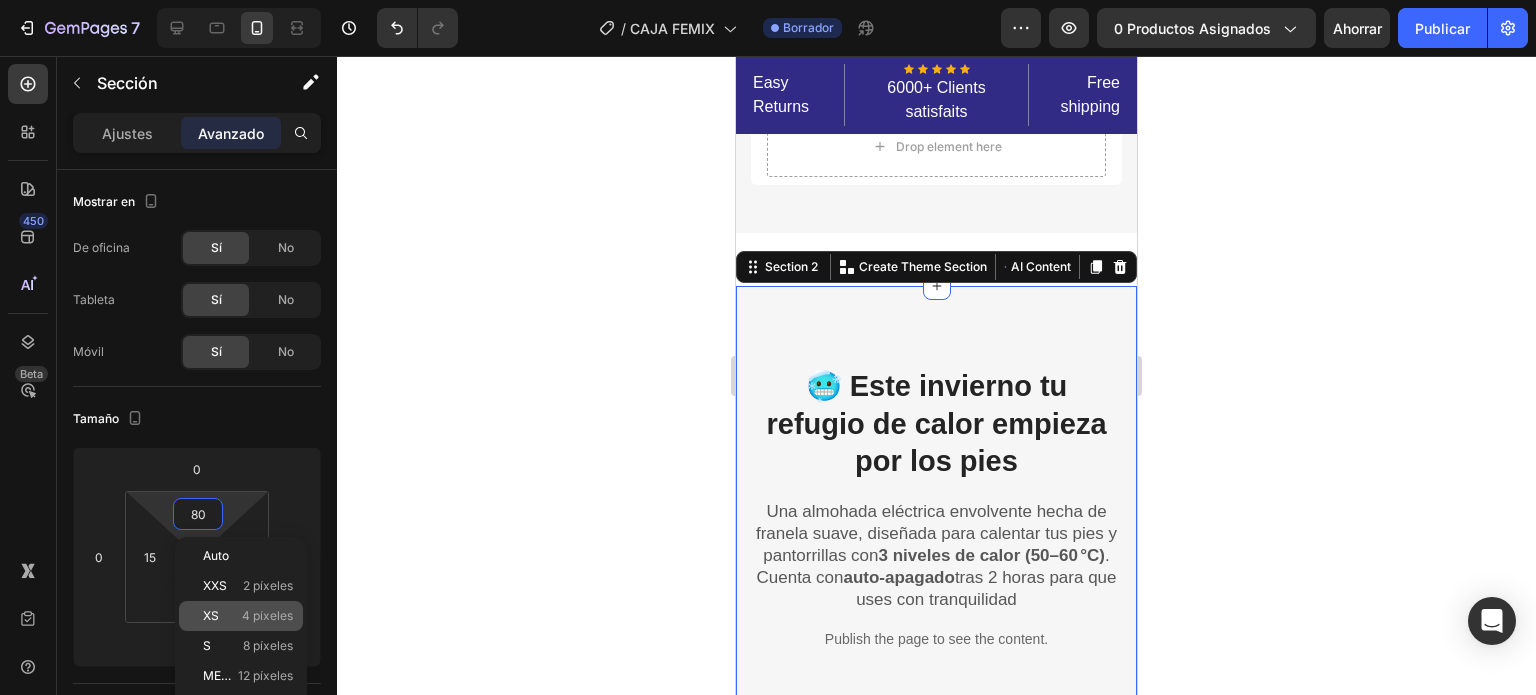 click on "XS 4 píxeles" 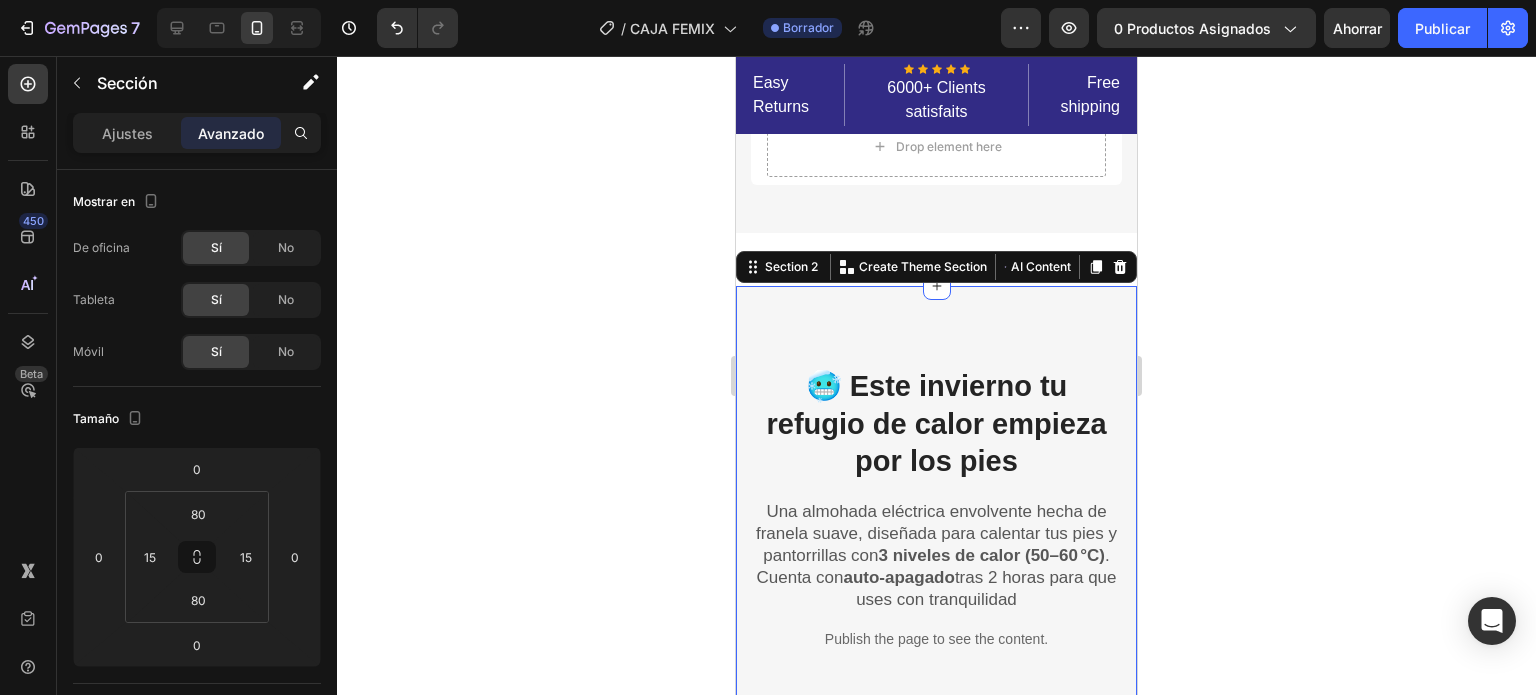 type on "4" 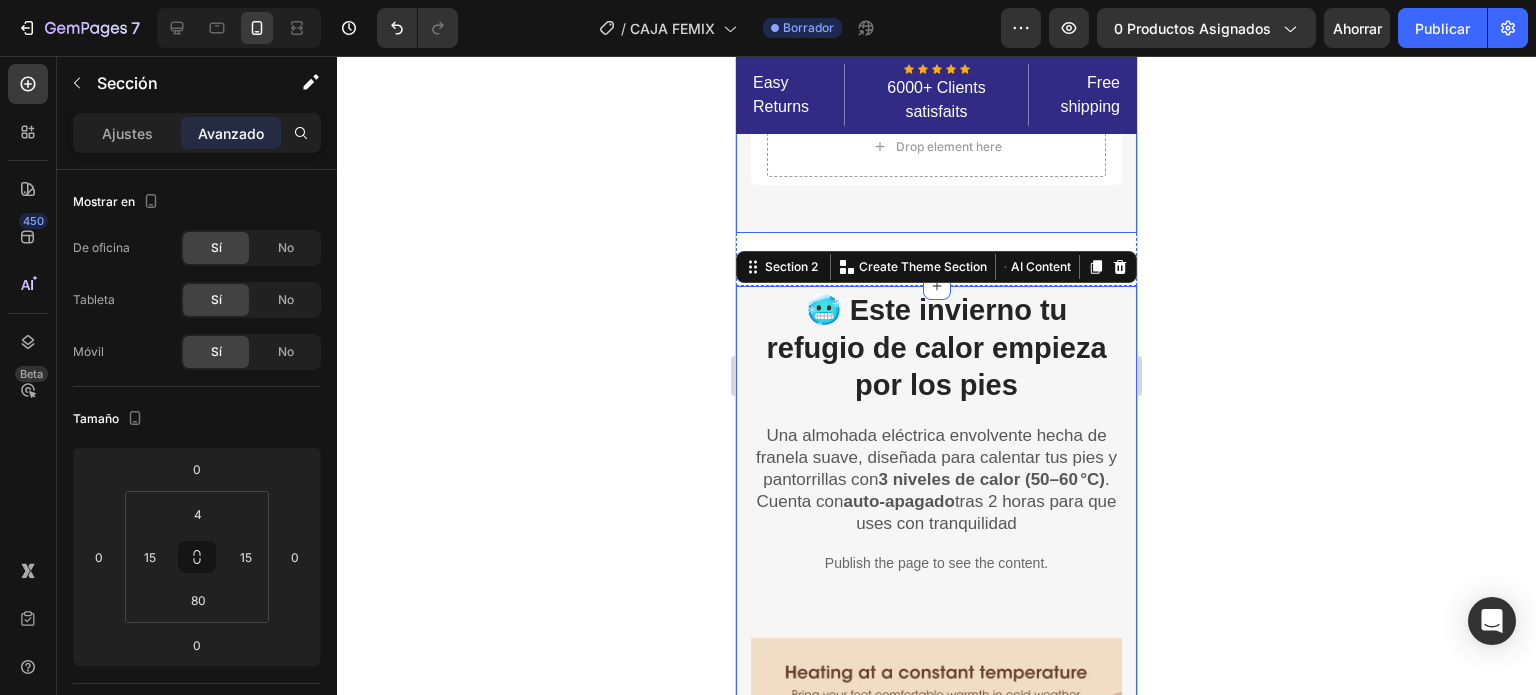 click on "Image Image Free Shipping Heading On oders over $70 Text block Row Image Money-back guarantee Heading 30- day refund or replacement Text block Row Row Row Image CAJA FEMIX (P) Title                Icon                Icon                Icon                Icon                Icon Icon List Hoz 6000+ Clients satisfaits Text block Row
Icon Product Benefit 1 Text block
Icon Product Benefit 2 Text block
Icon Product Benefit 3 Text block
Icon Product Benefit 4 Text block Icon List S/. 89.00 (P) Price (P) Price No compare price (P) Price No discount   Not be displayed when published Product Tag Row 55% Text block Row 3unix s/179 Text block Row 45% Text block Row 2unix s/149 Text block Row 30% Text block Row 1unix s/89 Text block Row Row
Publish the page to see the content.
Custom Code
Icon Adiós a los calambres nocturnos Text block
Icon   Text block" at bounding box center [936, -265] 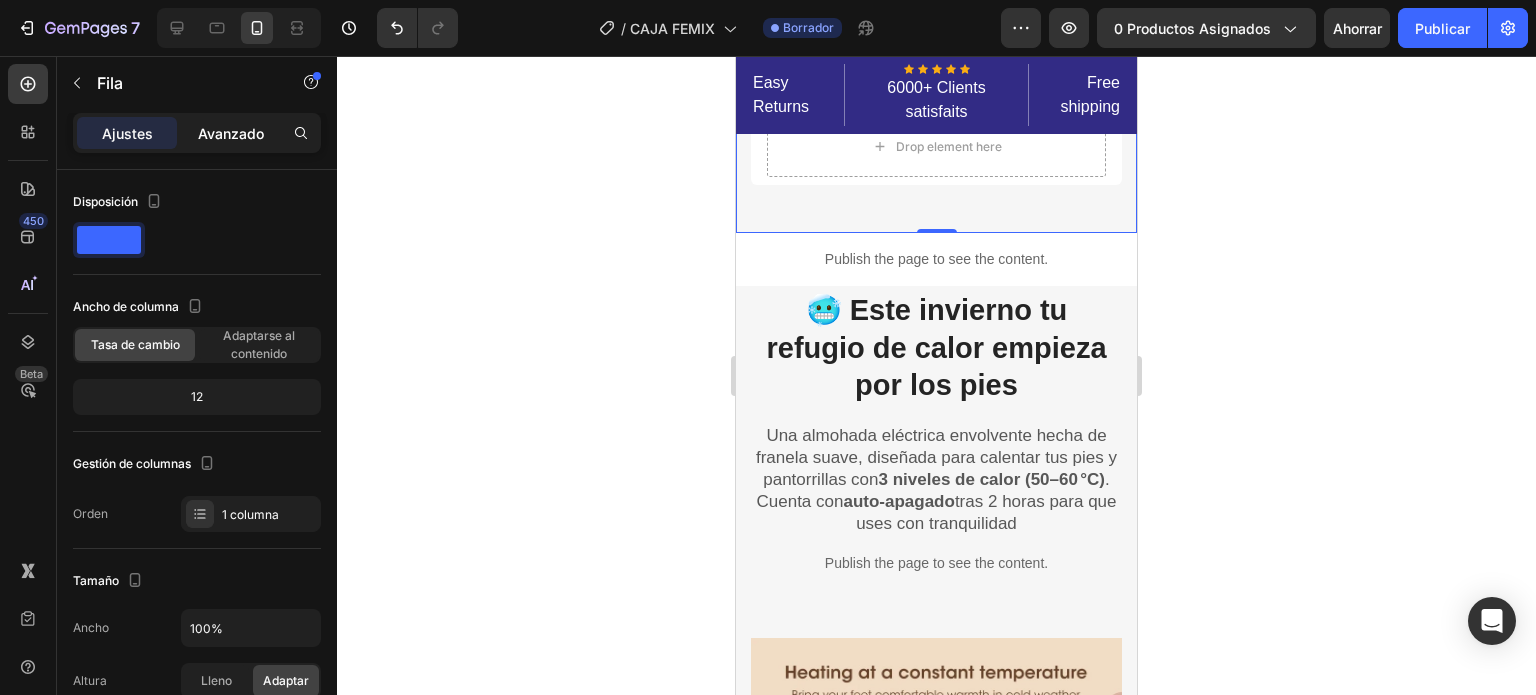 click on "Avanzado" at bounding box center [231, 133] 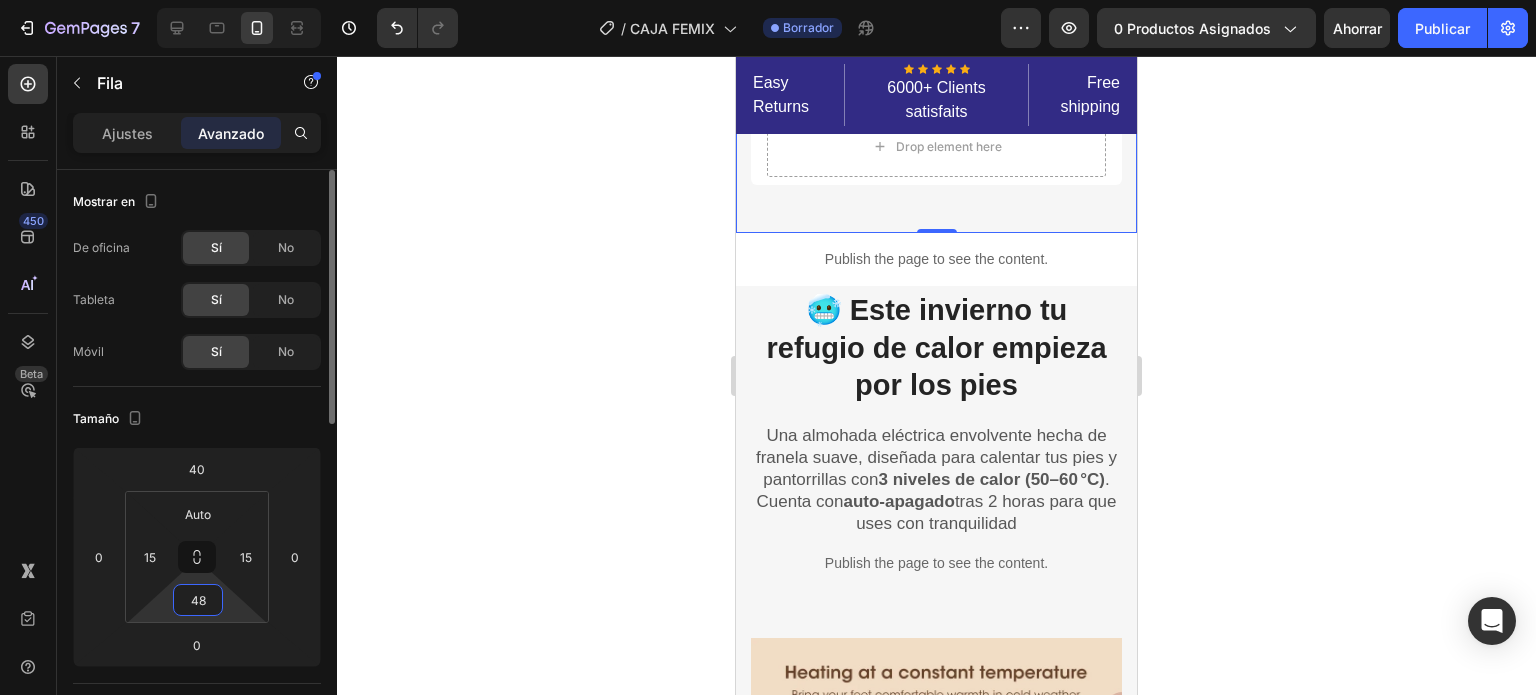 click on "48" at bounding box center [198, 600] 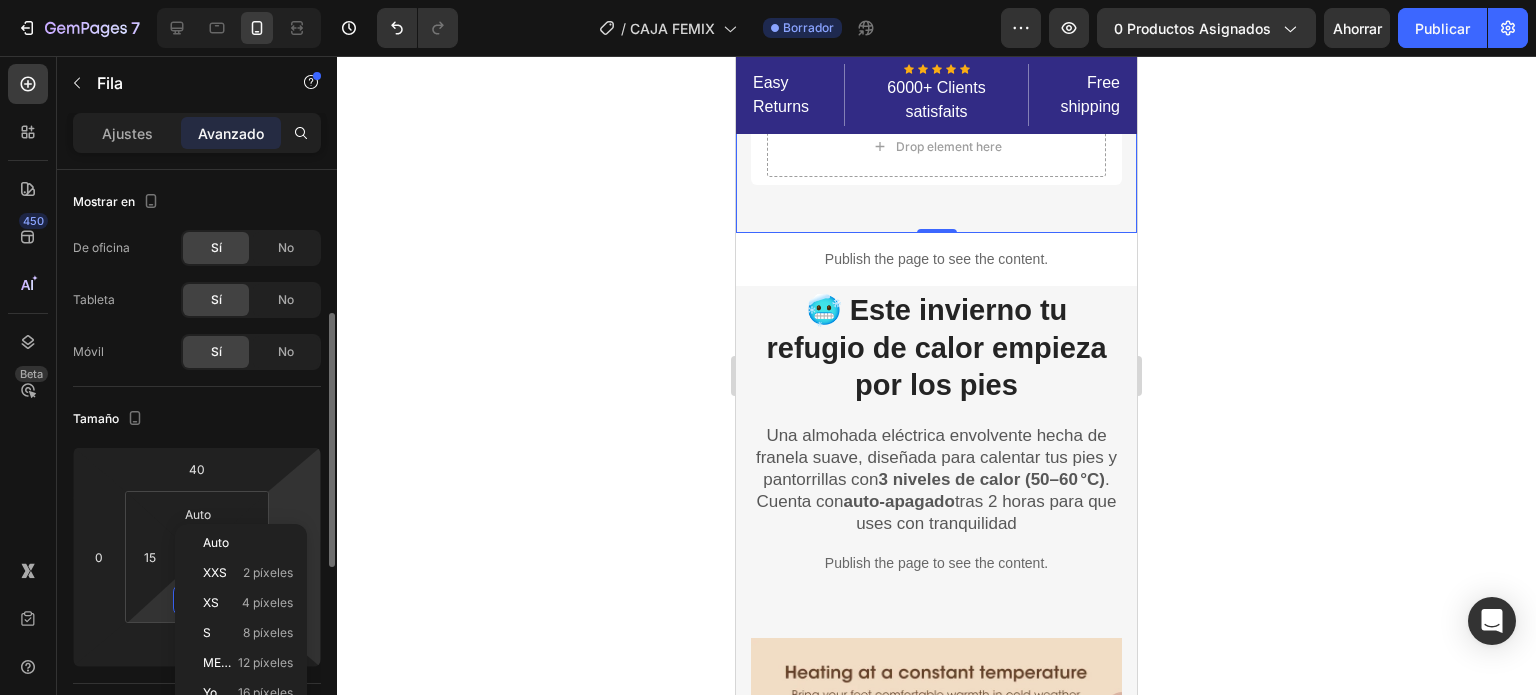 scroll, scrollTop: 100, scrollLeft: 0, axis: vertical 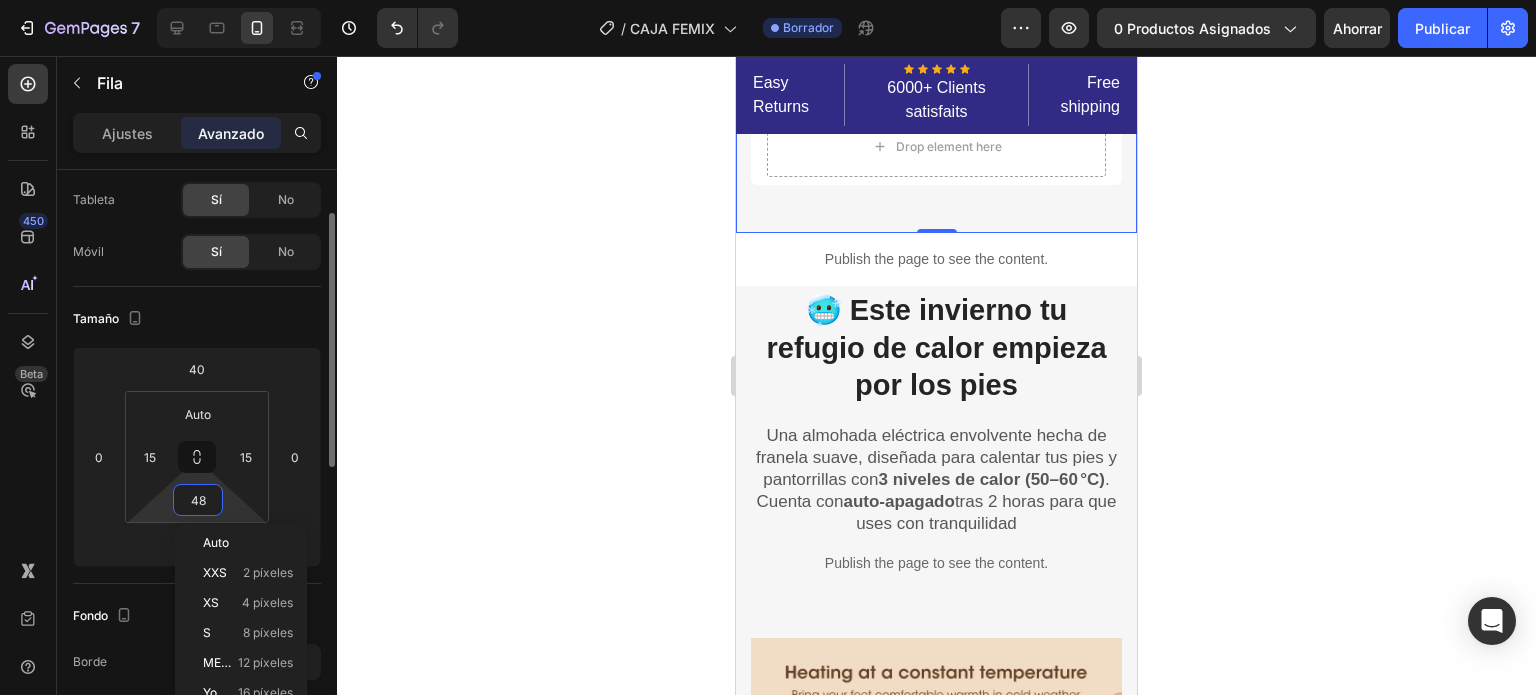 click on "4 píxeles" at bounding box center (267, 602) 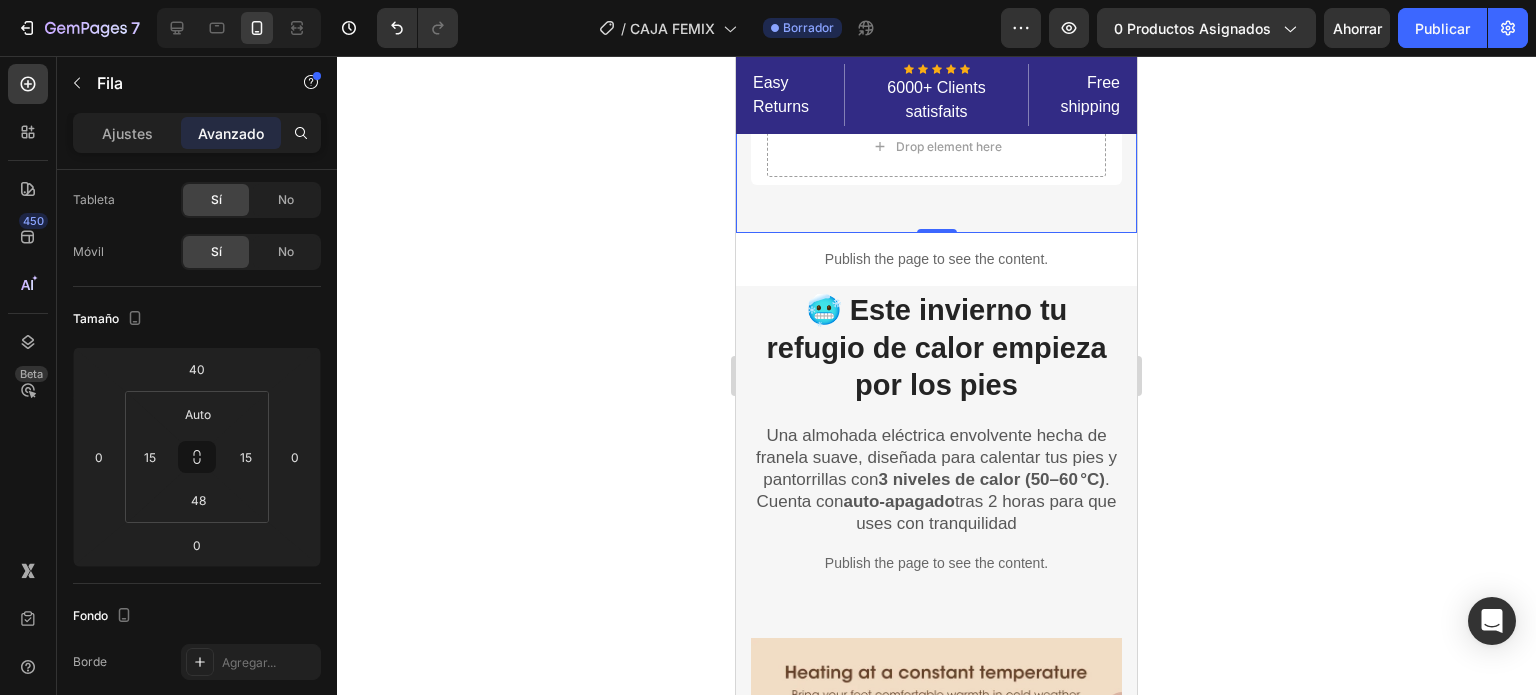 type on "4" 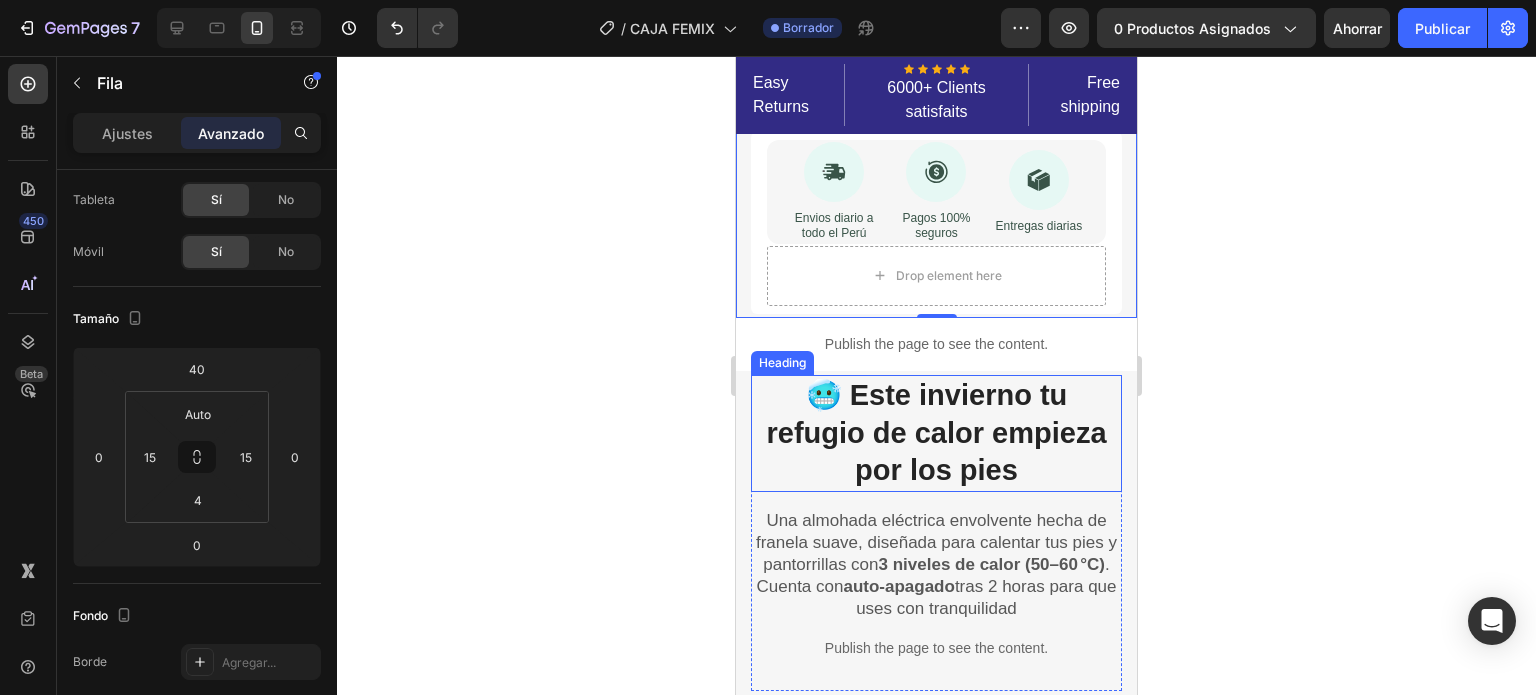 scroll, scrollTop: 700, scrollLeft: 0, axis: vertical 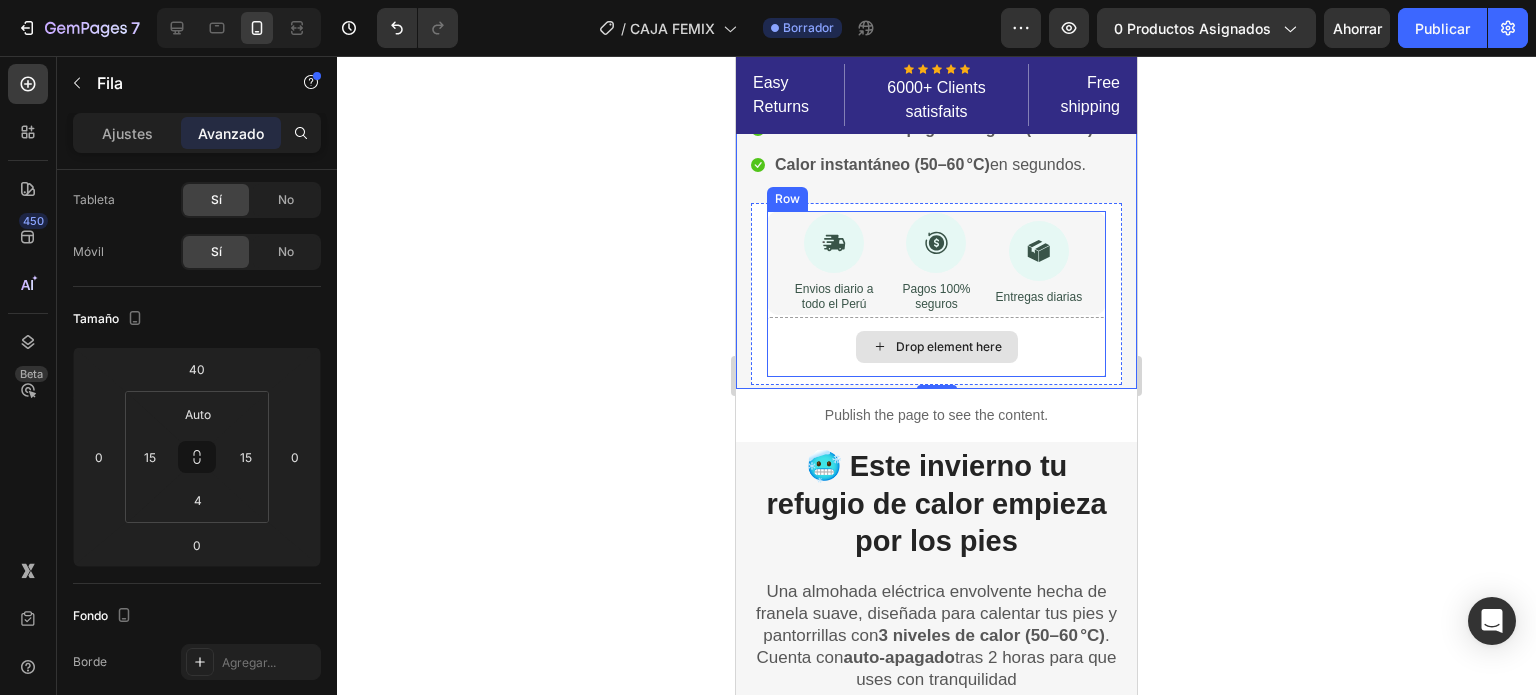 click on "Drop element here" at bounding box center [936, 347] 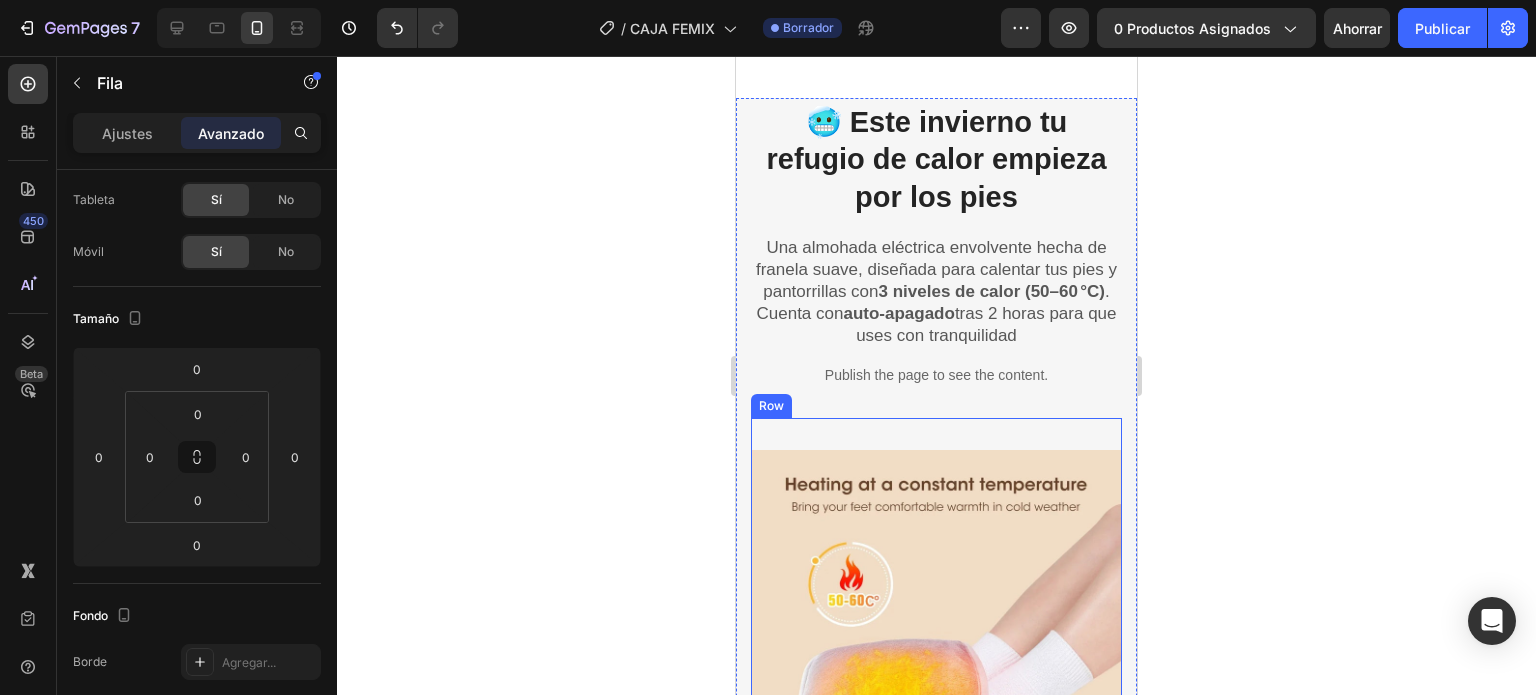 scroll, scrollTop: 1300, scrollLeft: 0, axis: vertical 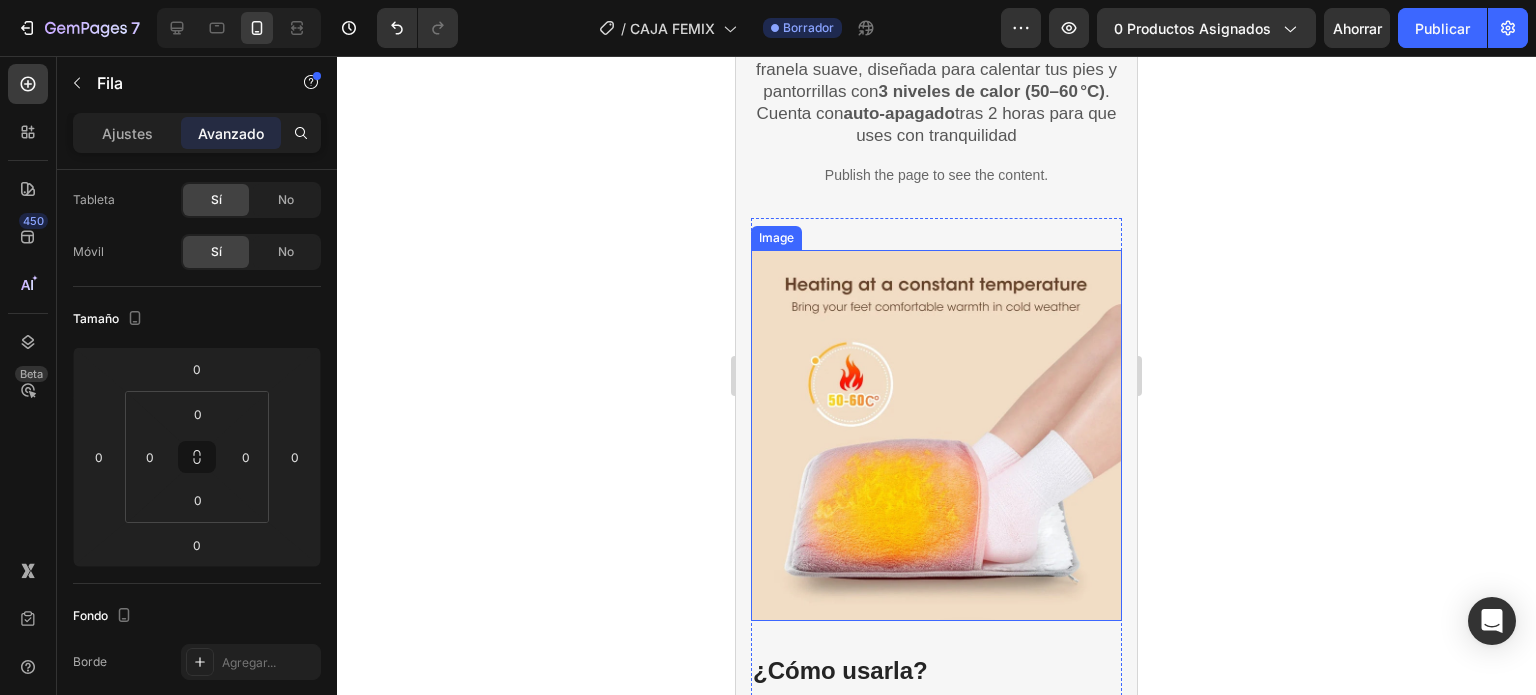 click at bounding box center (936, 435) 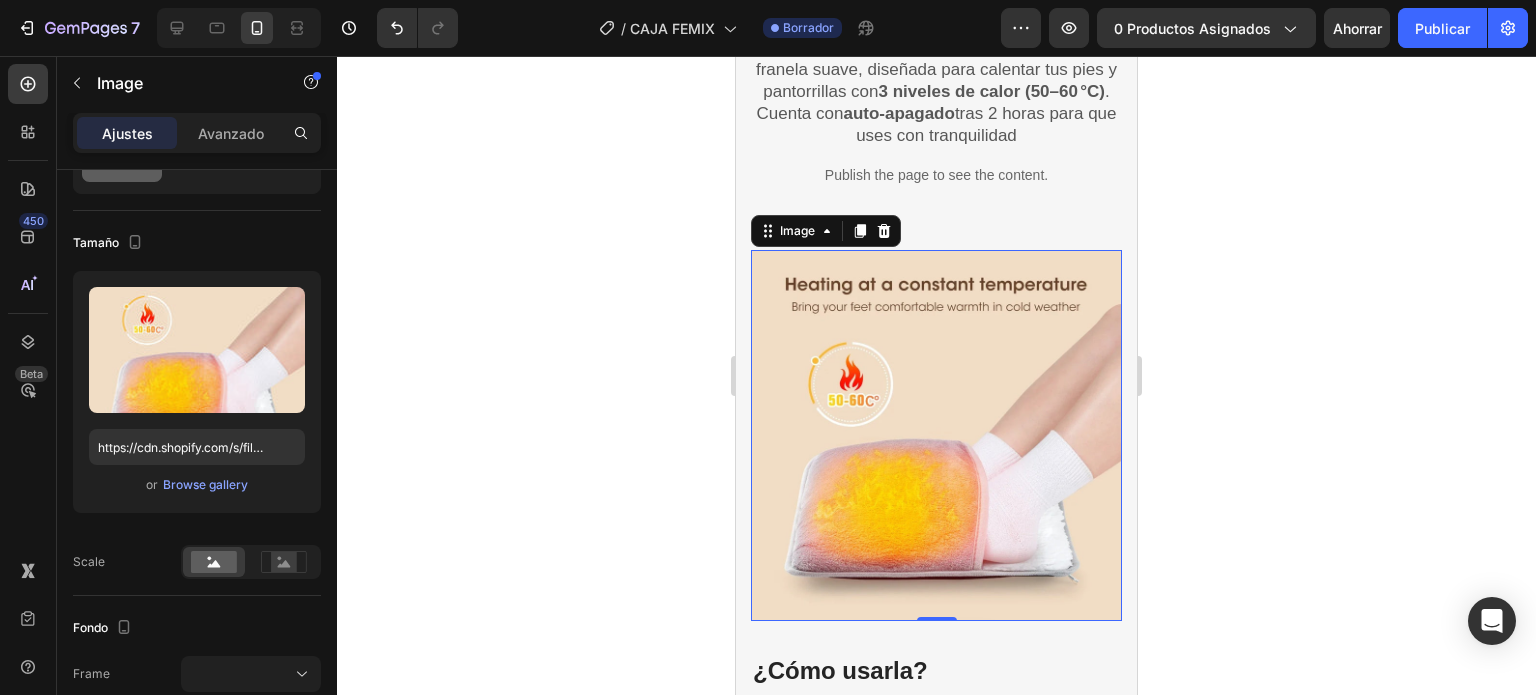 scroll, scrollTop: 0, scrollLeft: 0, axis: both 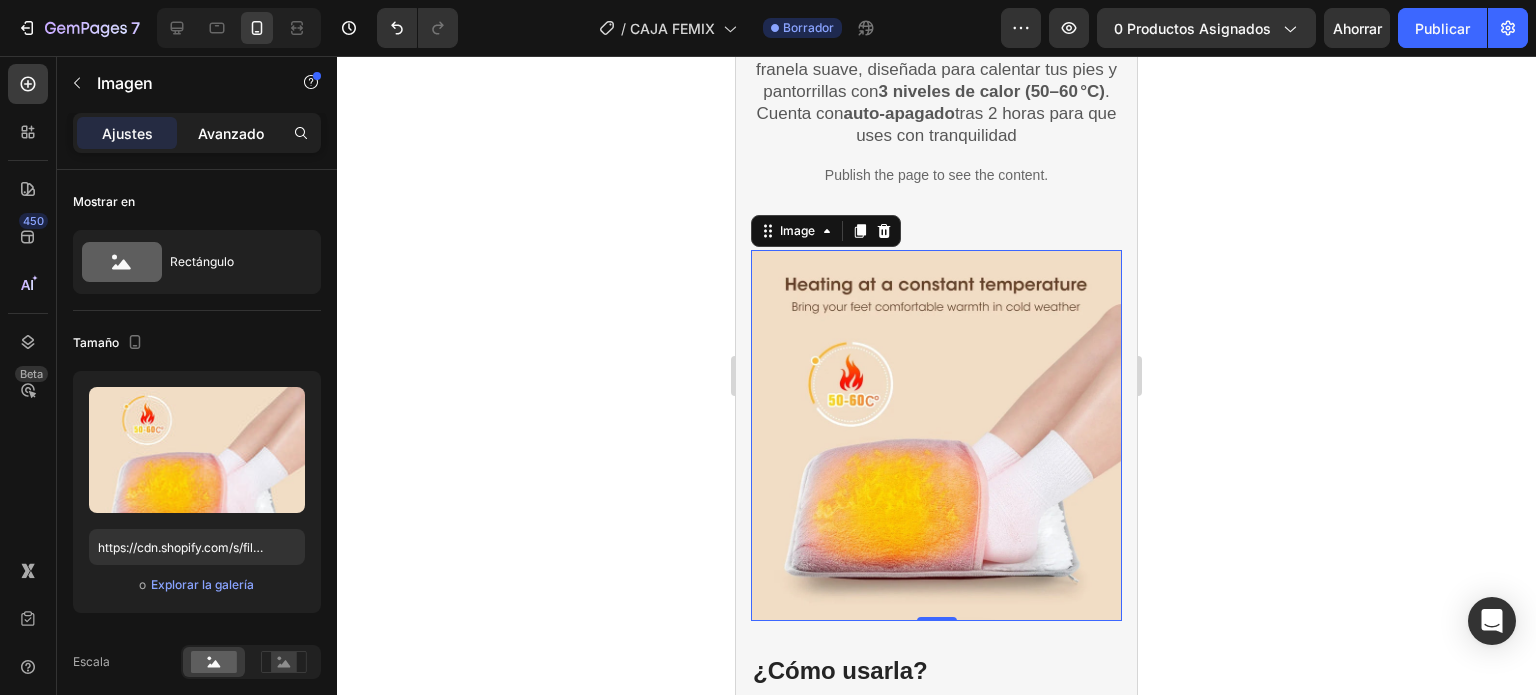 click on "Avanzado" at bounding box center [231, 133] 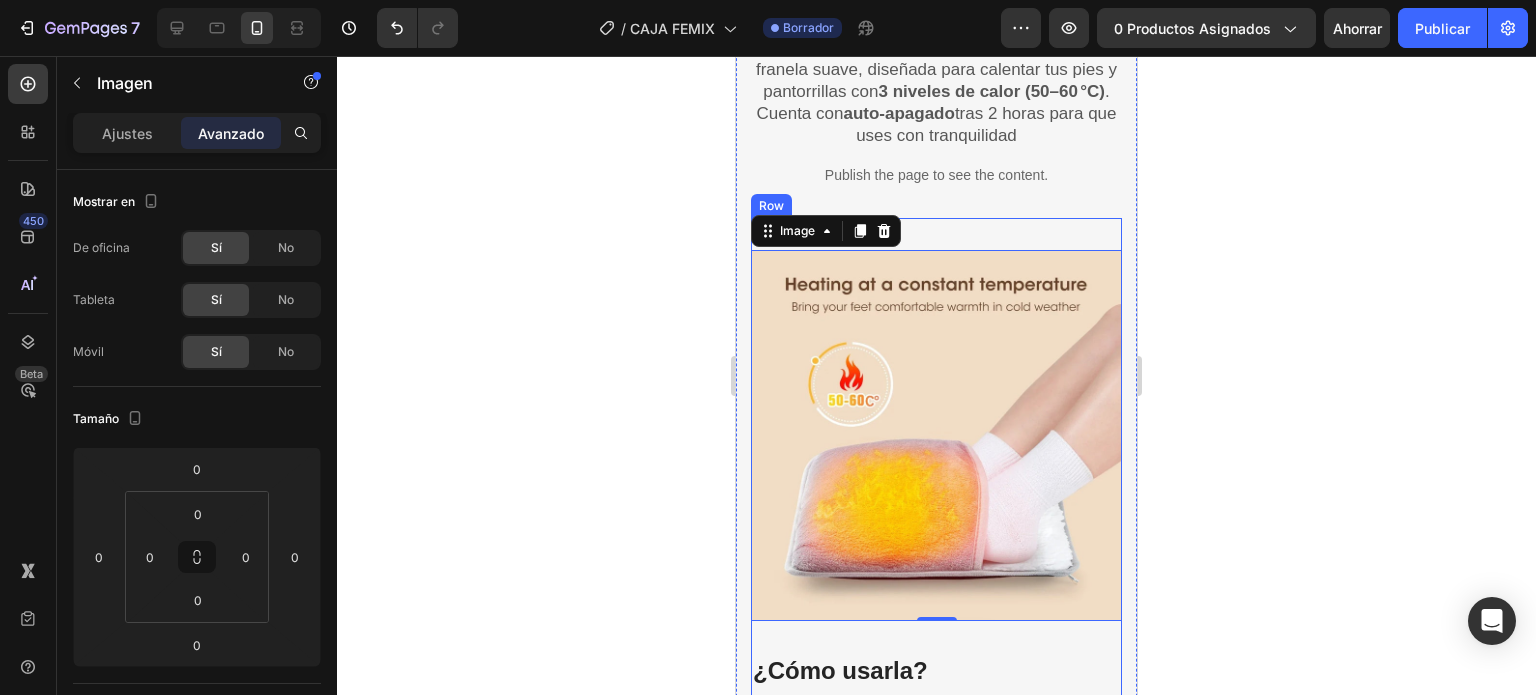 click on "Image   0 ¿Cómo usarla? Heading 1.-Conecta el cable.   Text block Row" at bounding box center (936, 484) 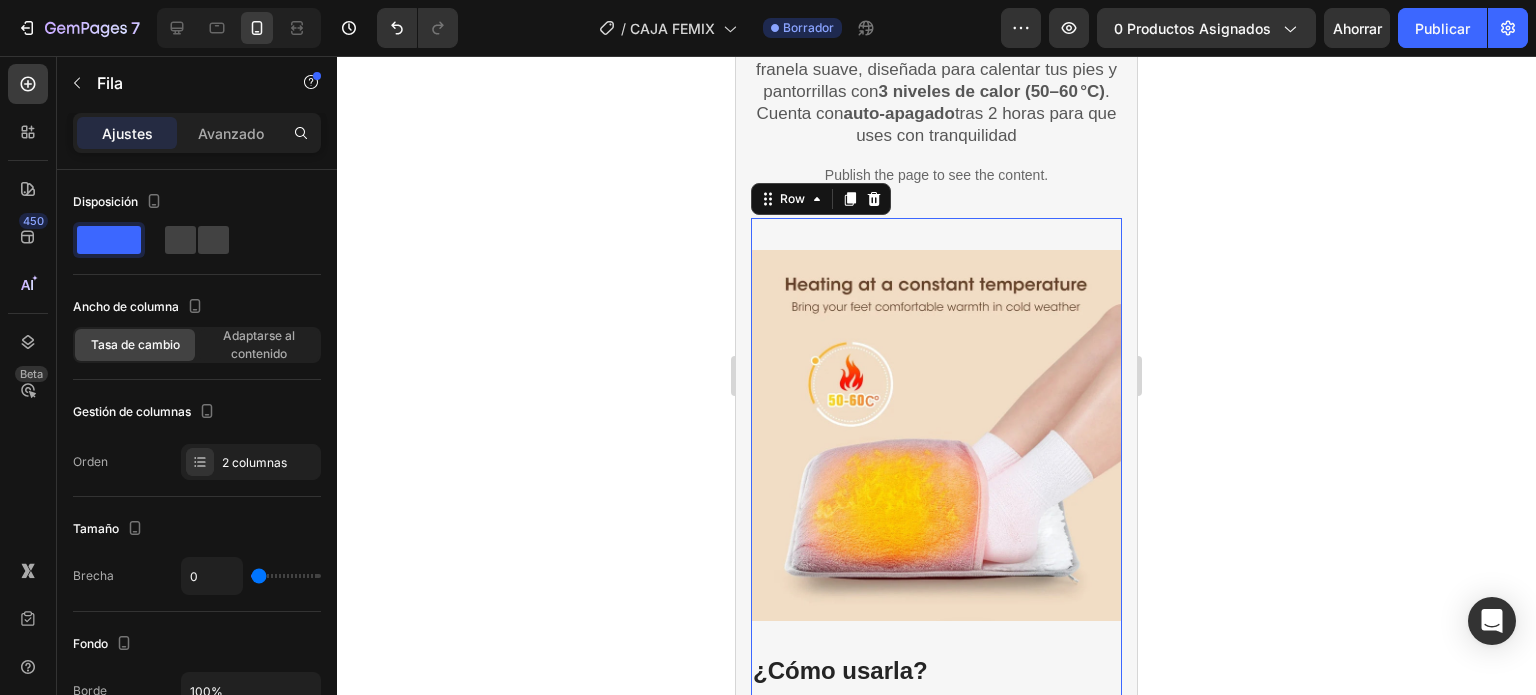 drag, startPoint x: 249, startPoint y: 147, endPoint x: 241, endPoint y: 157, distance: 12.806249 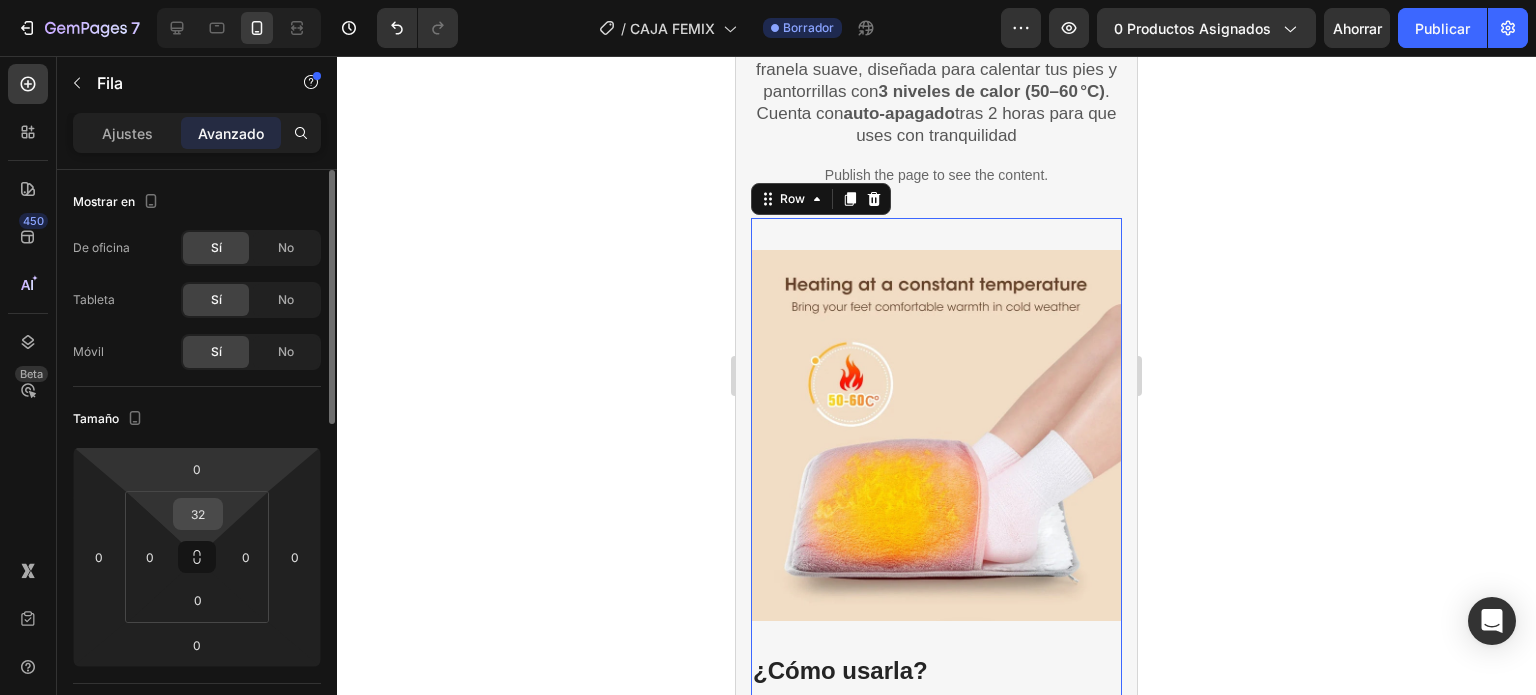 click on "32" at bounding box center [198, 514] 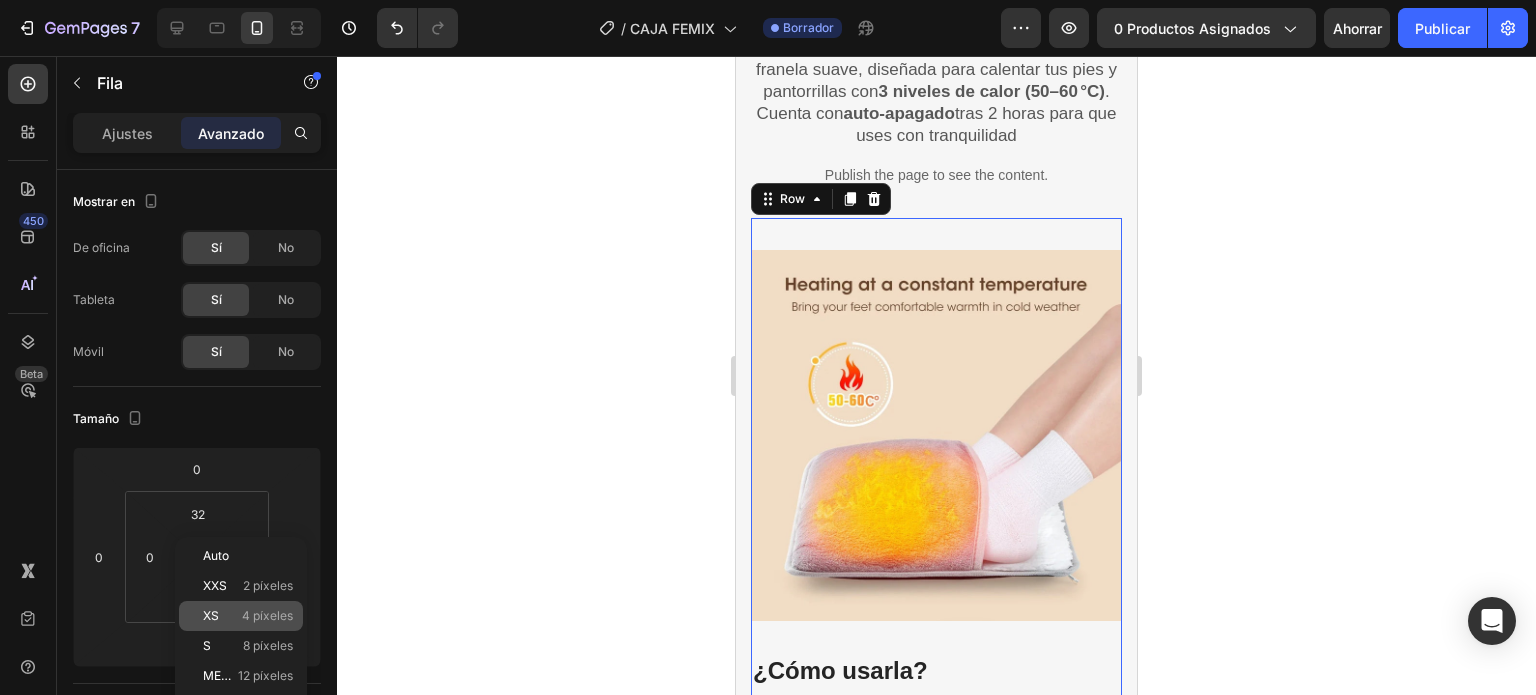 click on "4 píxeles" at bounding box center [267, 615] 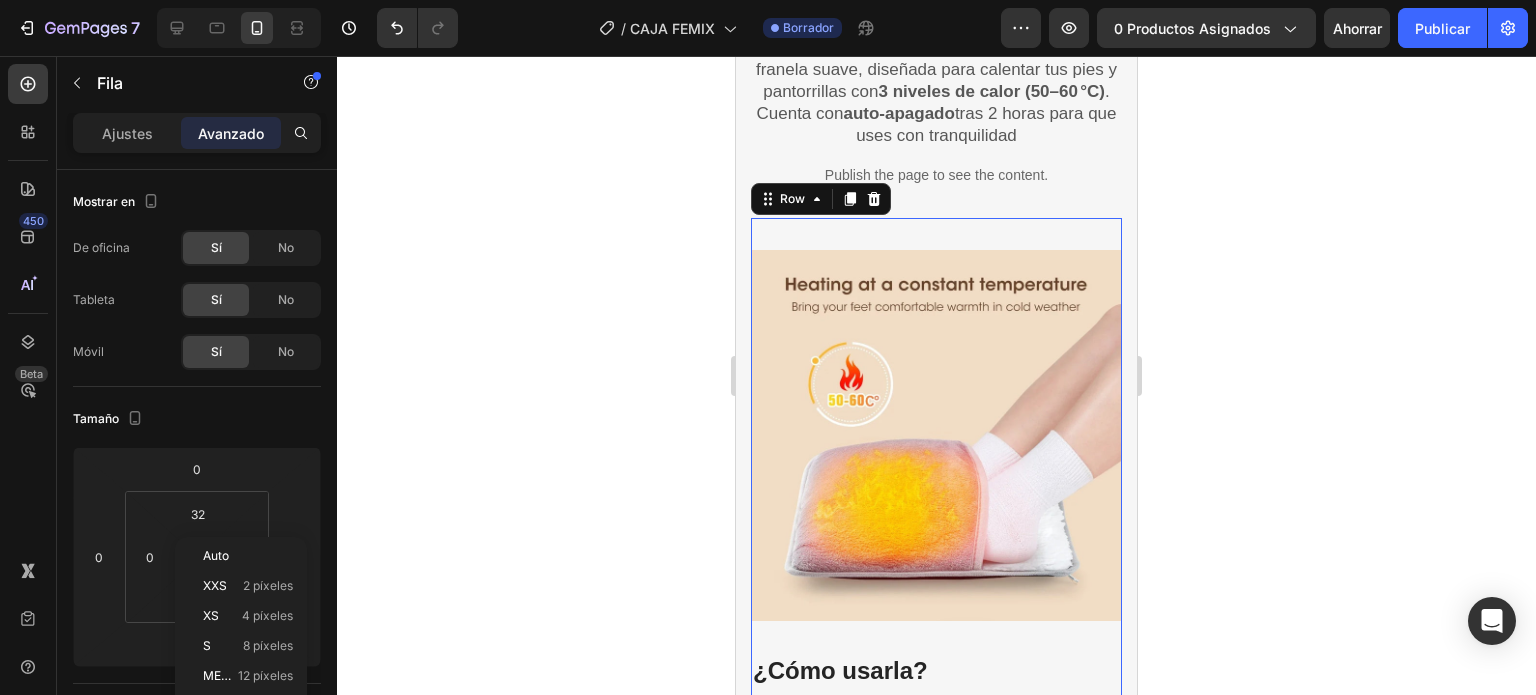 type on "4" 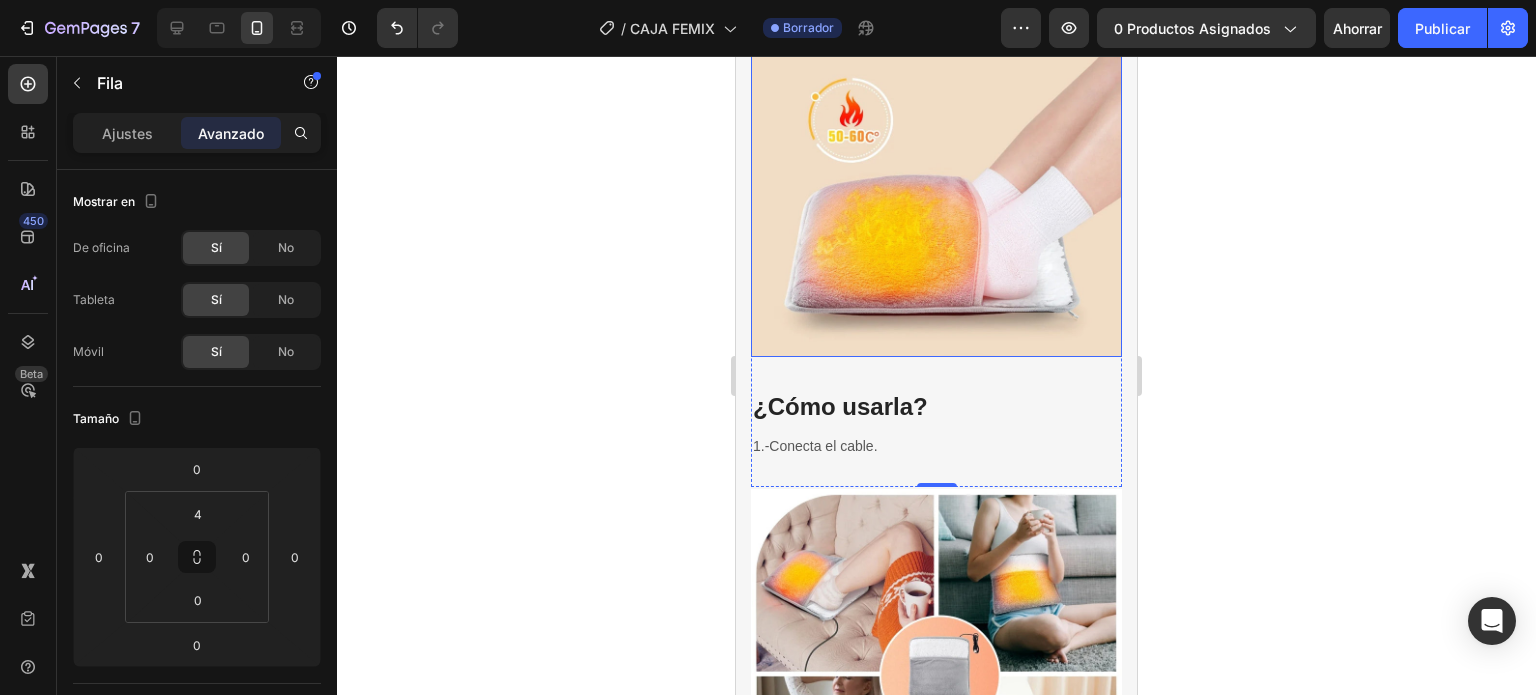 scroll, scrollTop: 1600, scrollLeft: 0, axis: vertical 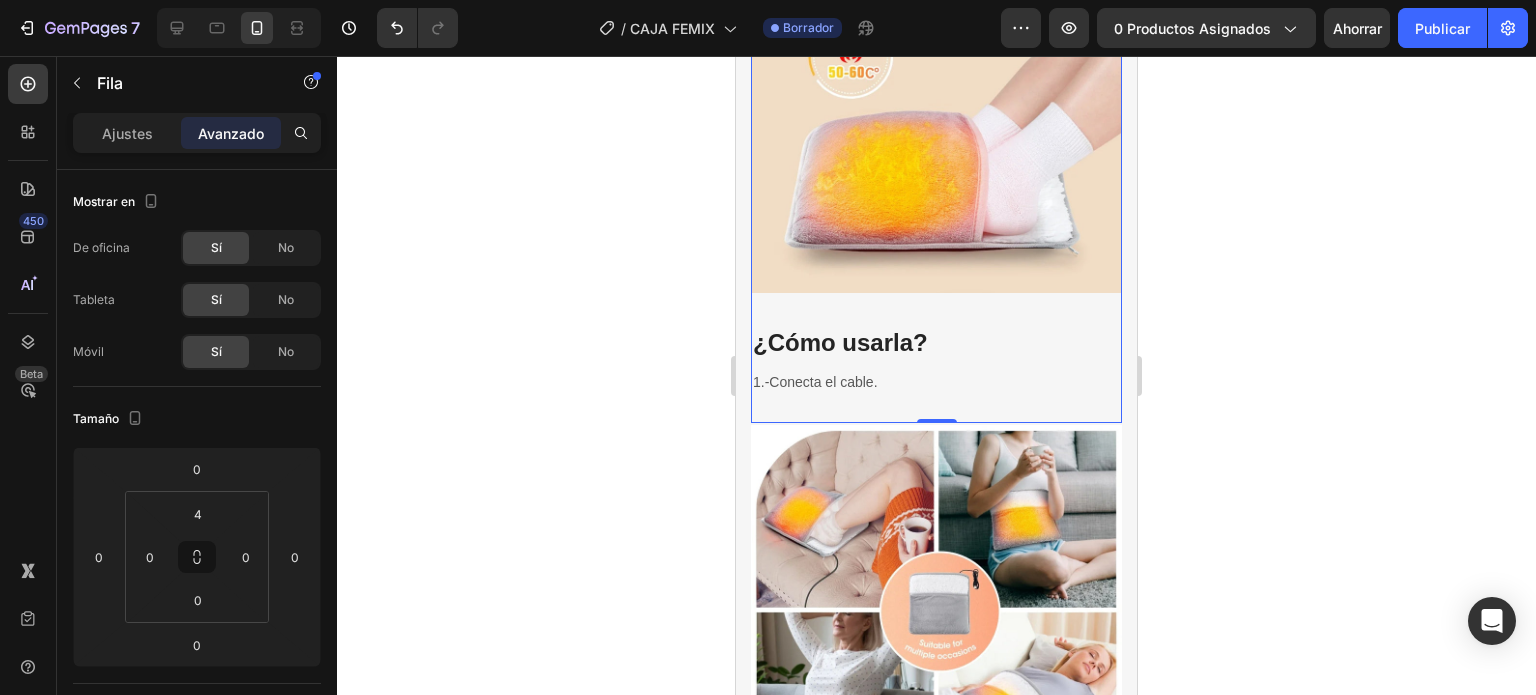 click on "¿Cómo usarla? Heading 1.-Conecta el cable.   Text block" at bounding box center (936, 358) 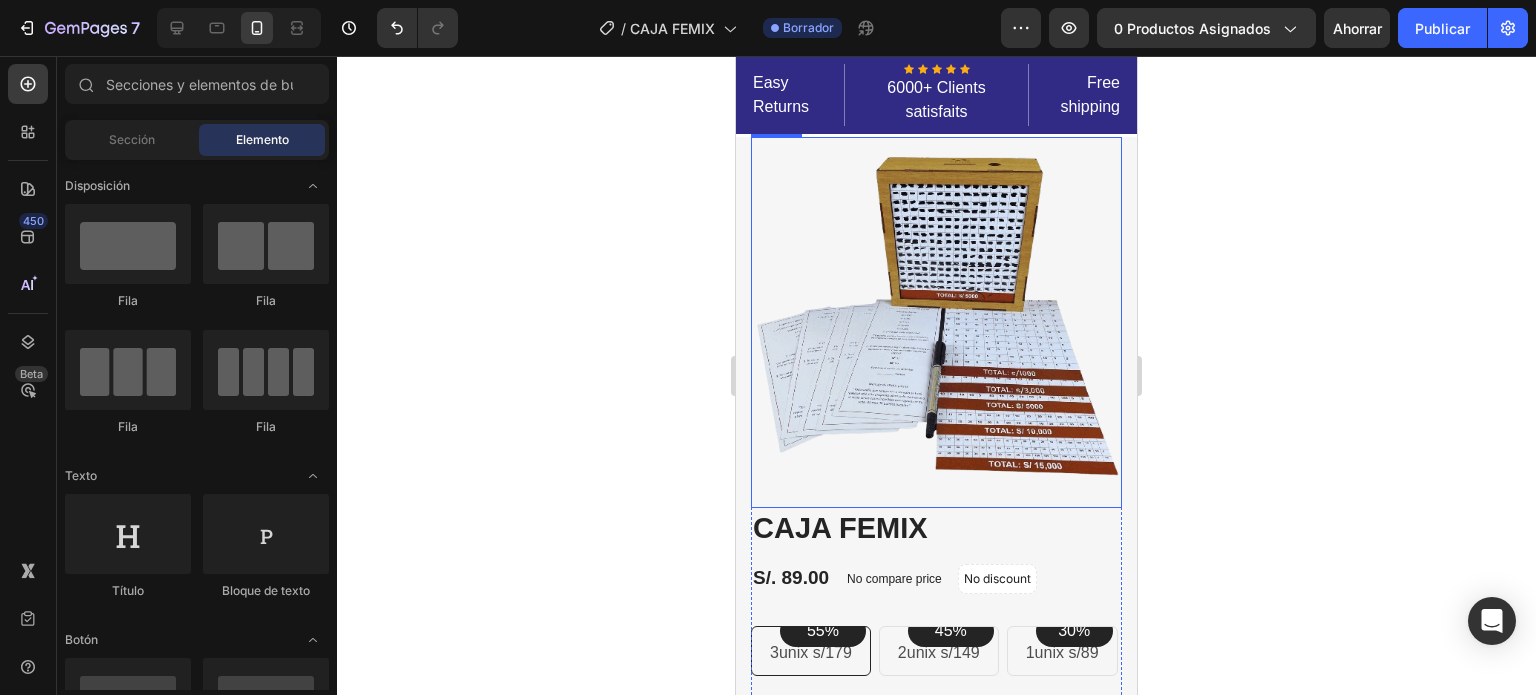 scroll, scrollTop: 300, scrollLeft: 0, axis: vertical 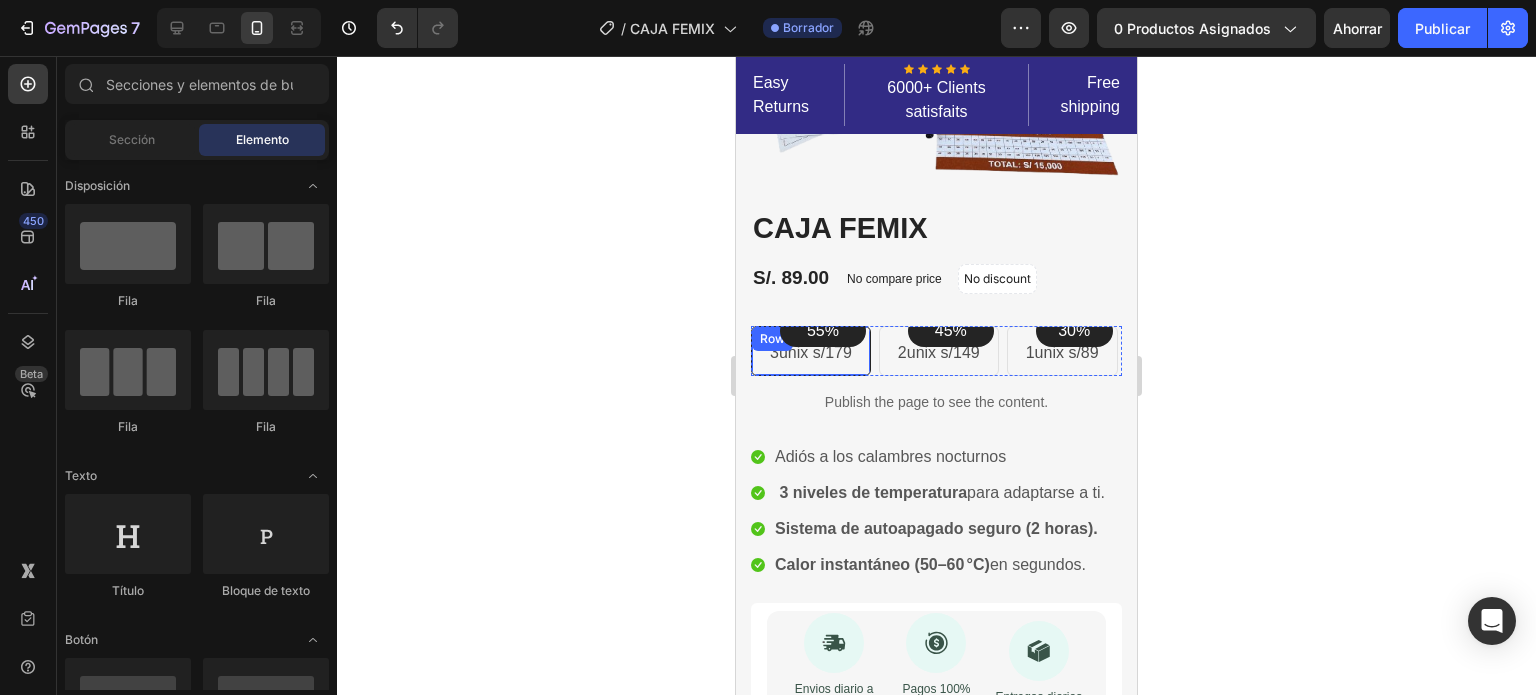 click on "Row" at bounding box center [772, 339] 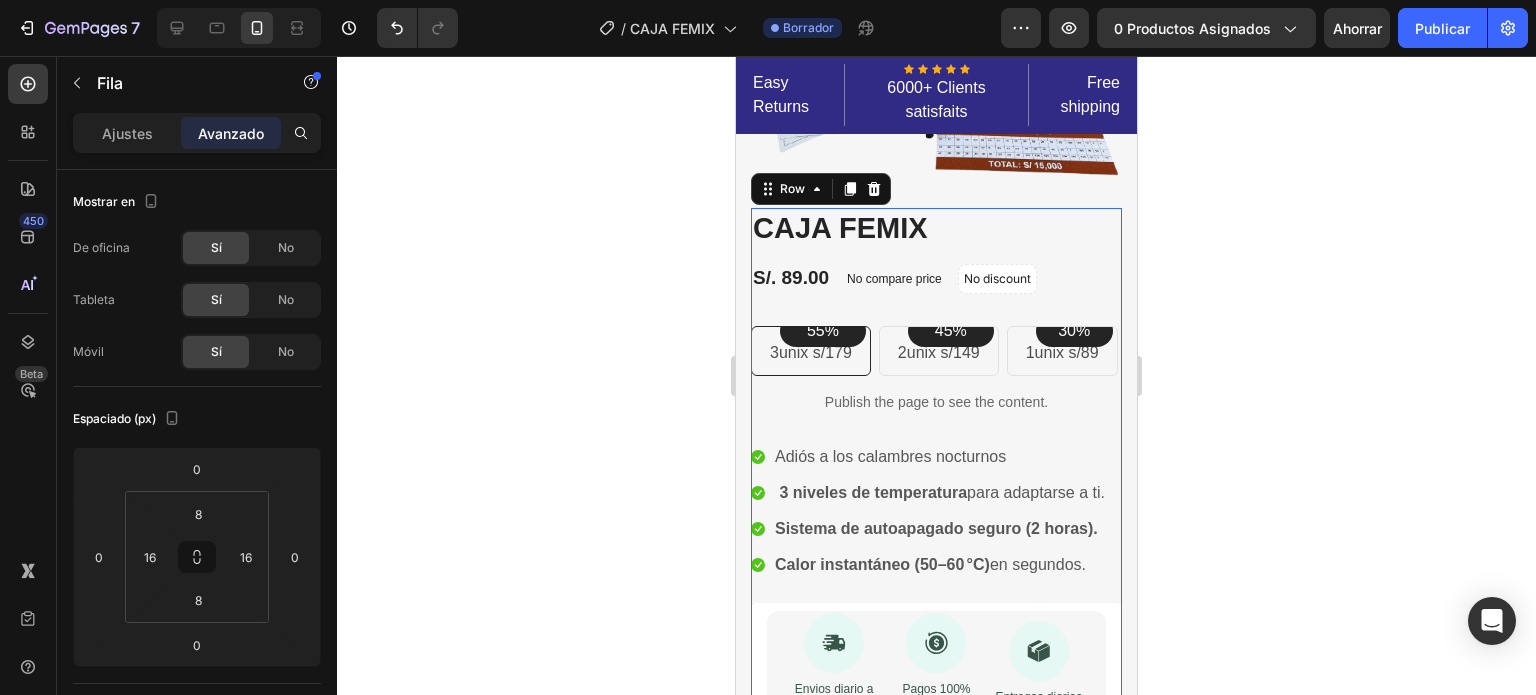 click on "CAJA FEMIX (P) Title                Icon                Icon                Icon                Icon                Icon Icon List Hoz 6000+ Clients satisfaits Text block Row
Icon Product Benefit 1 Text block
Icon Product Benefit 2 Text block
Icon Product Benefit 3 Text block
Icon Product Benefit 4 Text block Icon List S/. 89.00 (P) Price (P) Price No compare price (P) Price No discount   Not be displayed when published Product Tag Row 55% Text block Row 3unix s/179 Text block Row 45% Text block Row 2unix s/149 Text block Row 30% Text block Row 1unix s/89 Text block Row Row
Publish the page to see the content.
Custom Code
Icon Adiós a los calambres nocturnos Text block
Icon   3 niveles de temperatura  para adaptarse a ti.  Text block
Icon Sistema de autoapagado seguro (2 horas).    Text block
Icon  en segundos. Row" at bounding box center (936, 496) 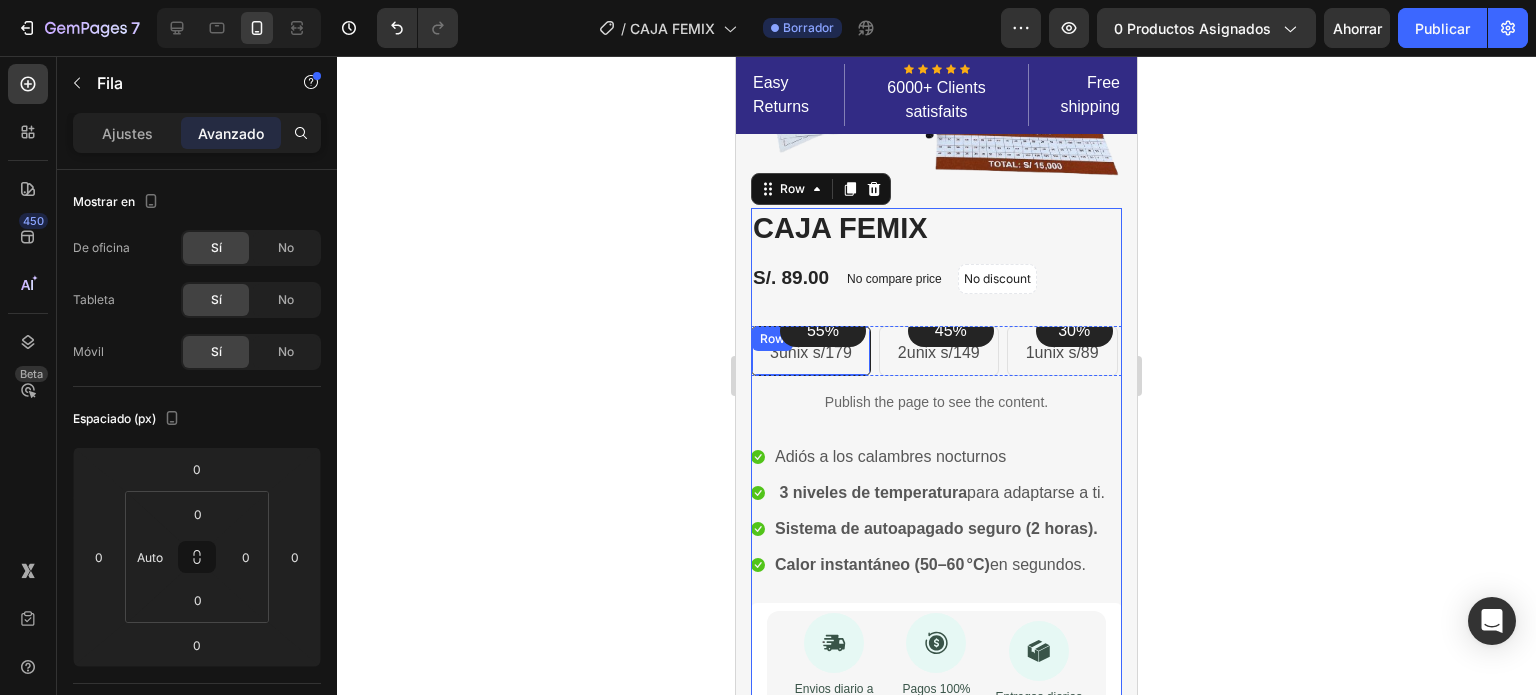 click on "Row" at bounding box center [772, 339] 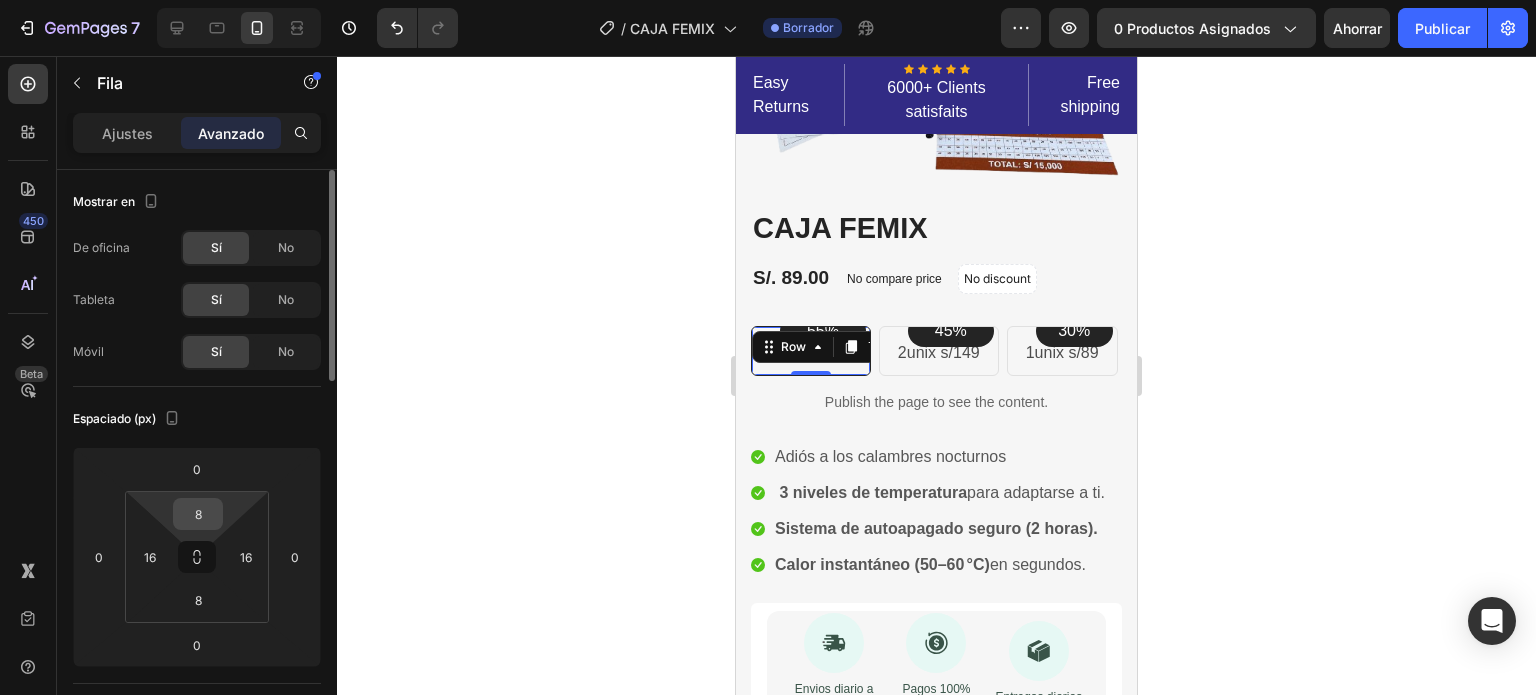 click on "8" at bounding box center (198, 514) 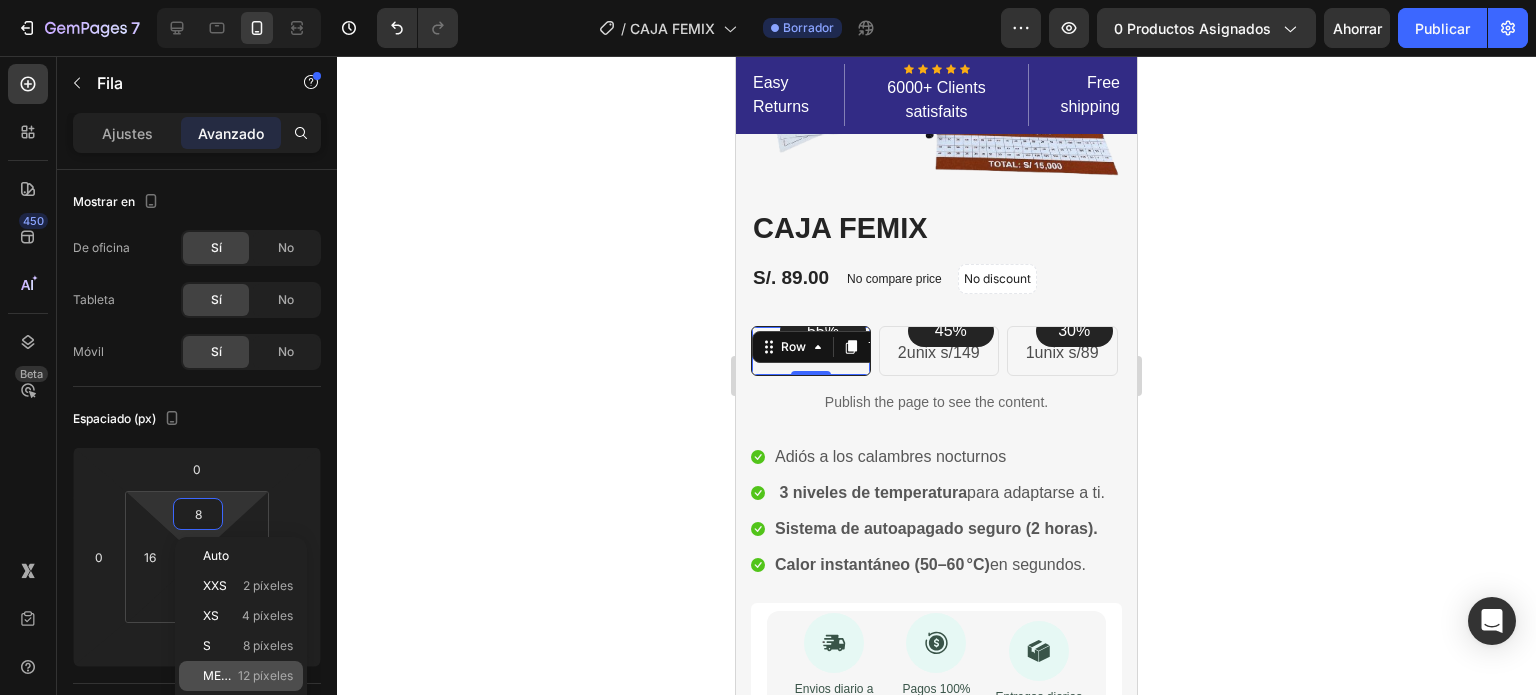 click on "METRO 12 píxeles" 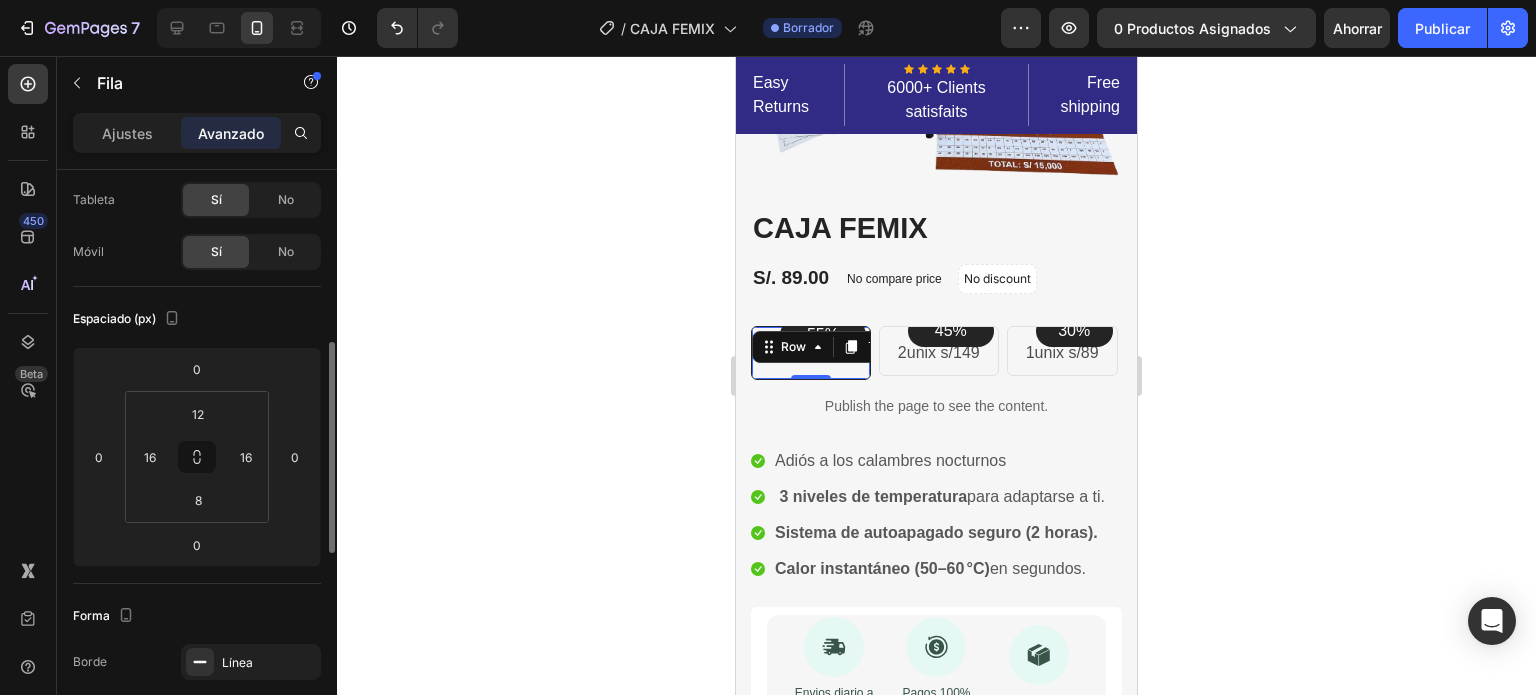 scroll, scrollTop: 200, scrollLeft: 0, axis: vertical 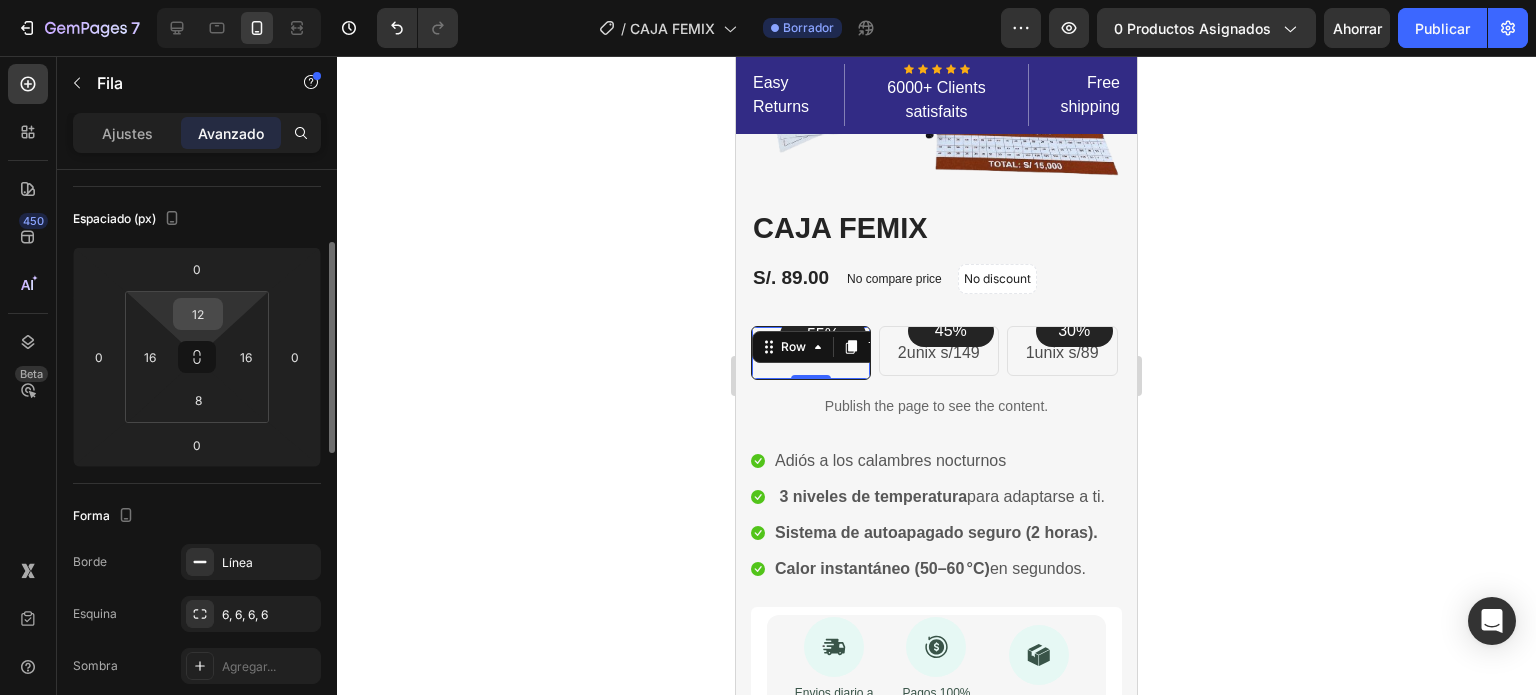 click on "12" at bounding box center [198, 314] 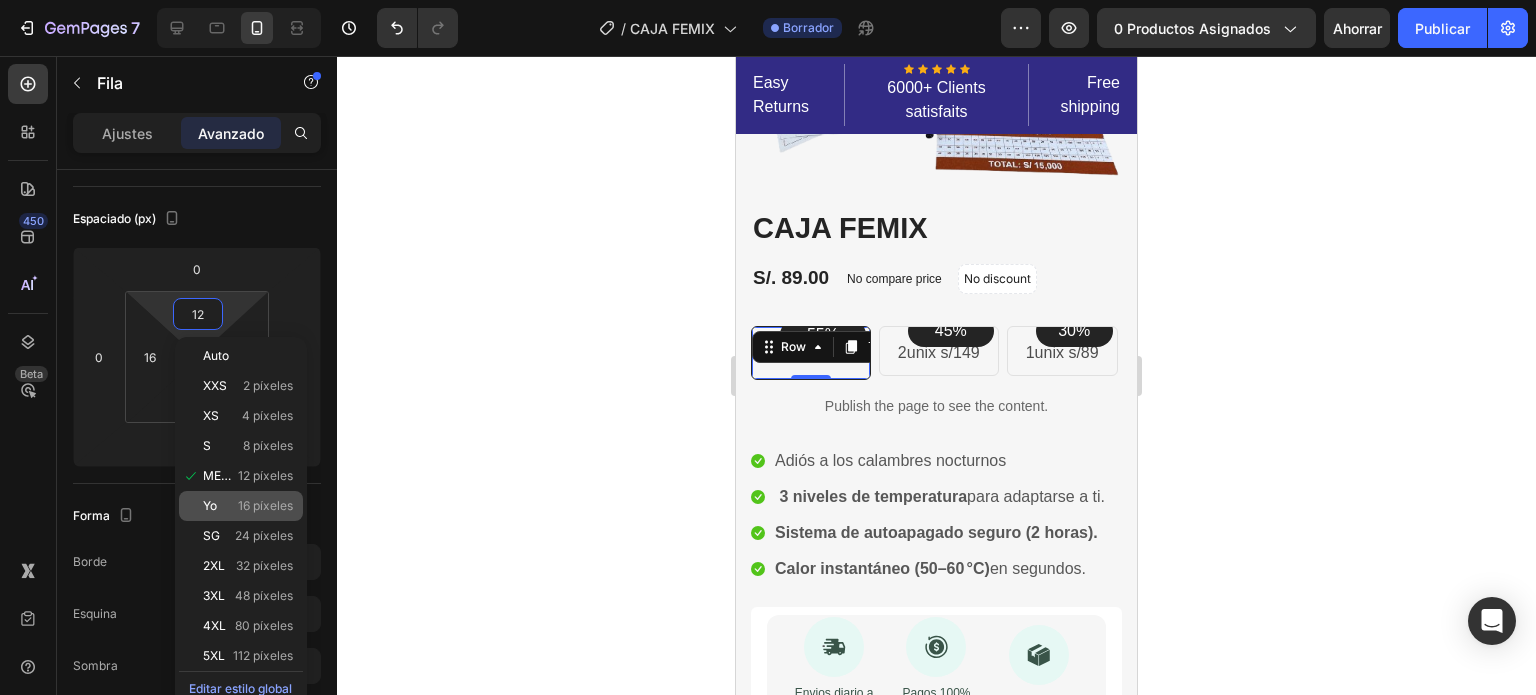 click on "16 píxeles" at bounding box center [265, 505] 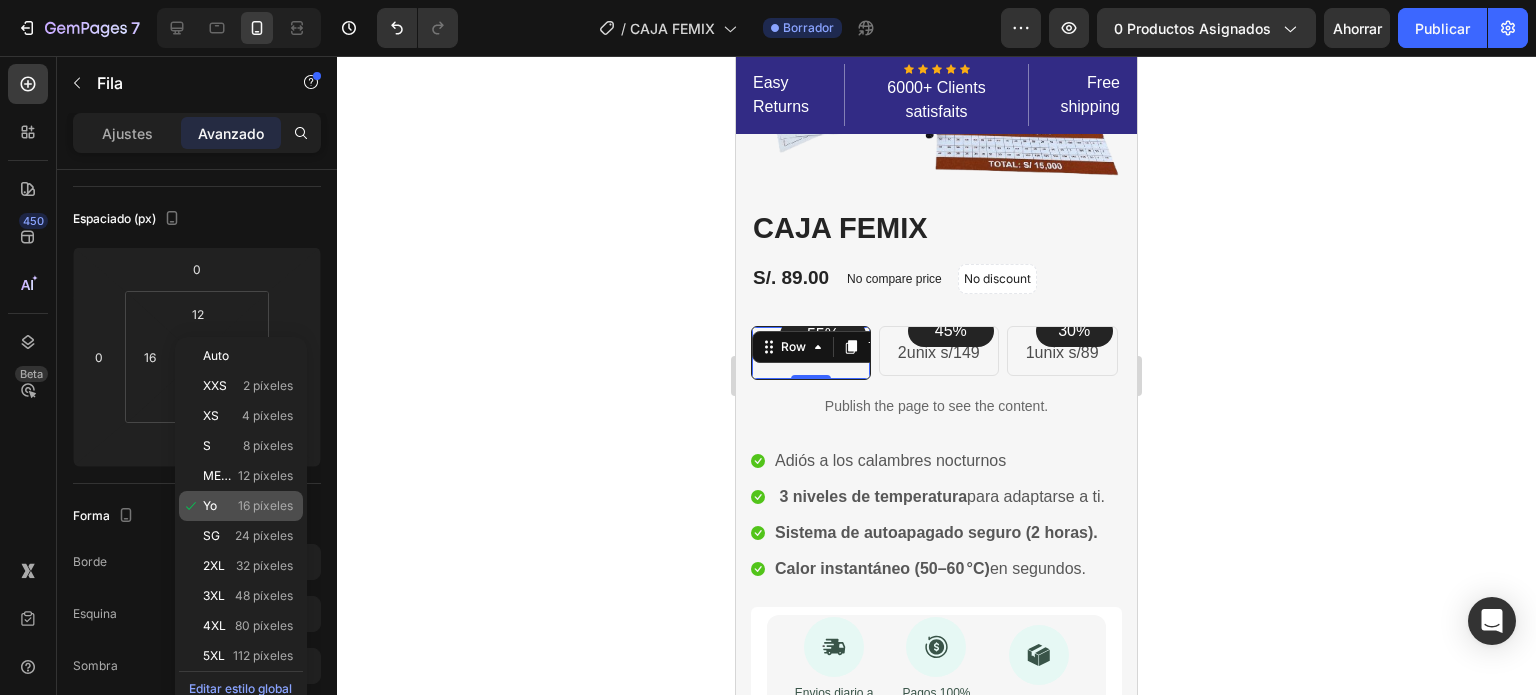 type on "16" 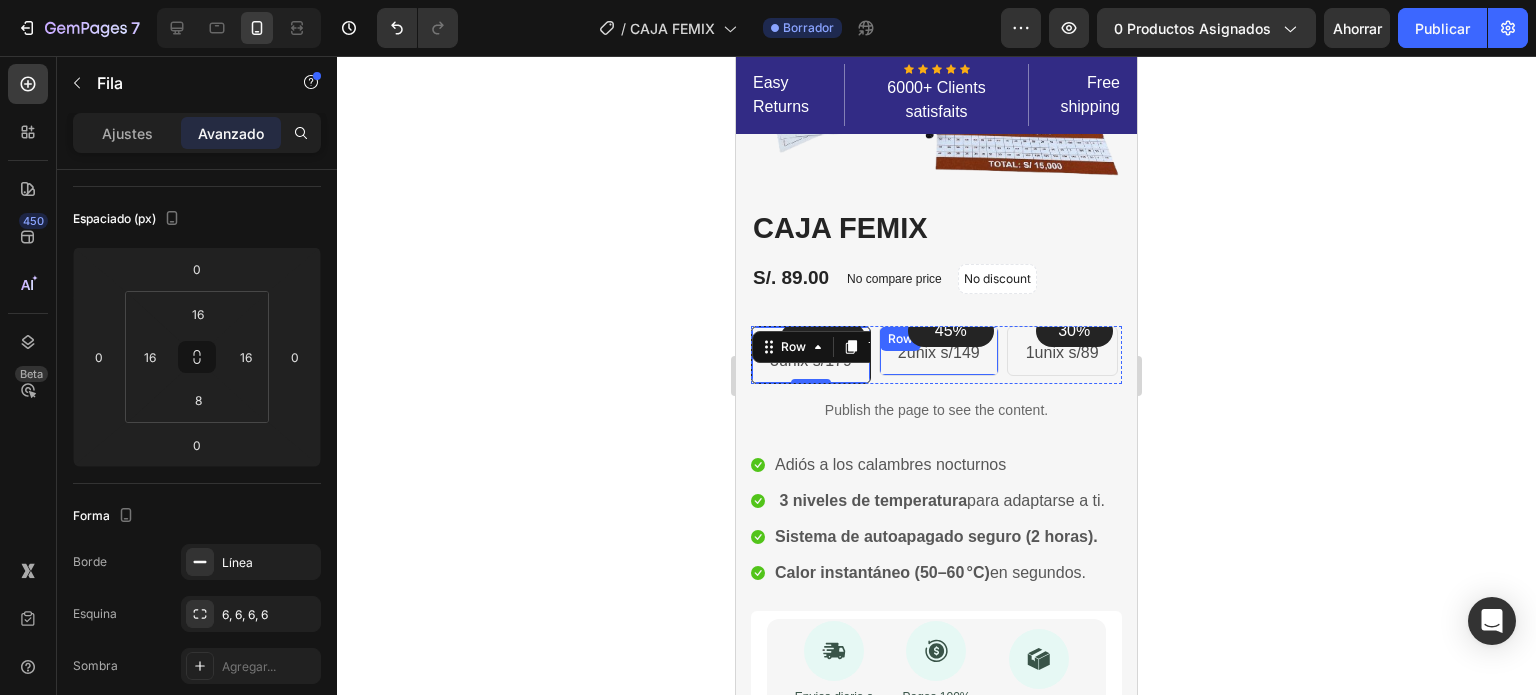click on "45% Text block Row 2unix s/149 Text block Row" at bounding box center [939, 351] 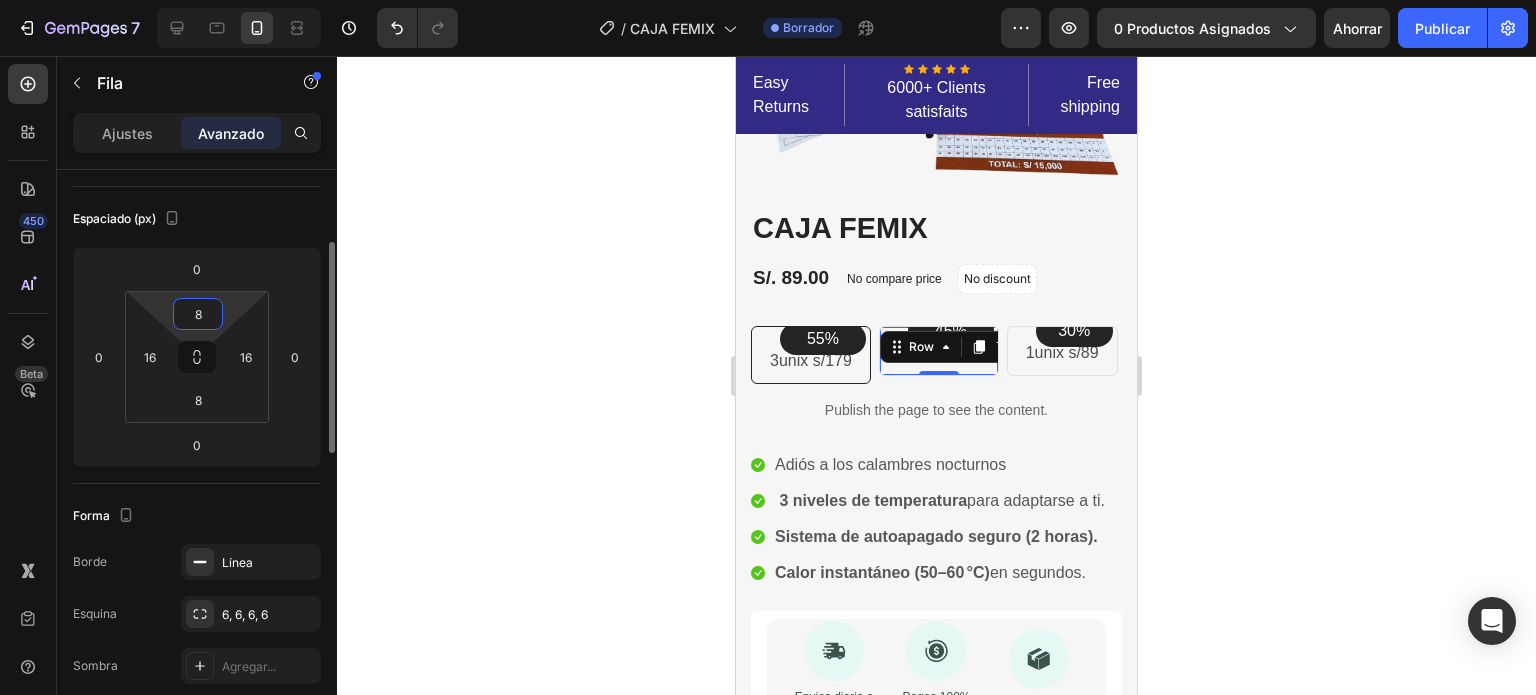 click on "8" at bounding box center (198, 314) 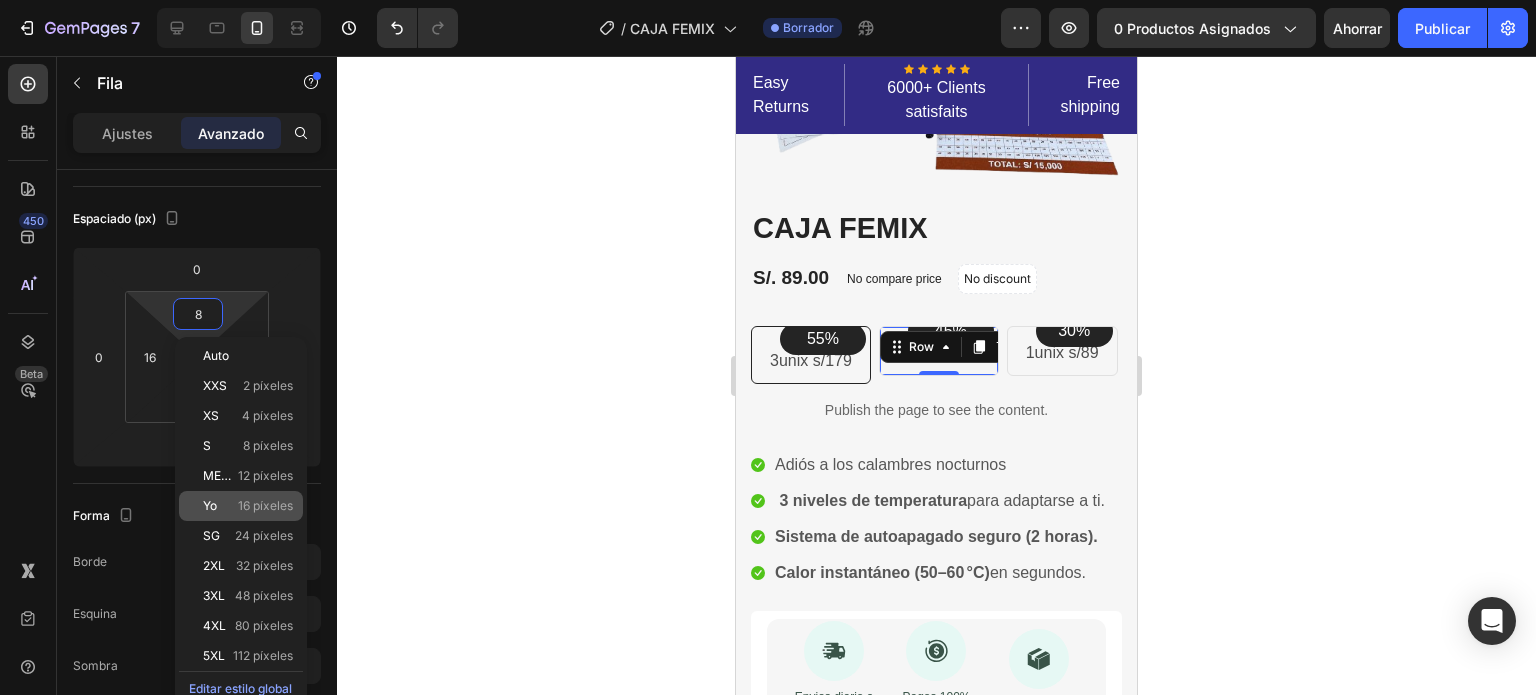 click on "16 píxeles" at bounding box center (265, 505) 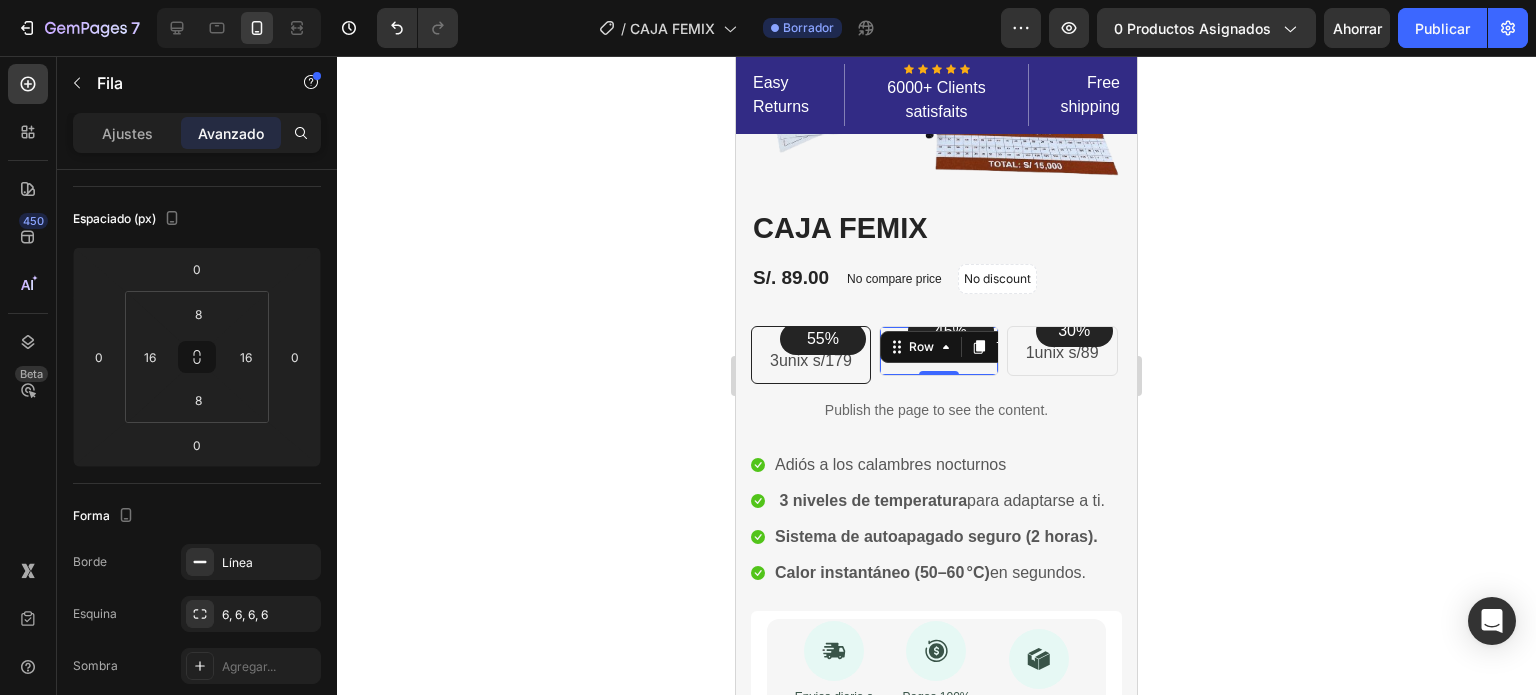 type on "16" 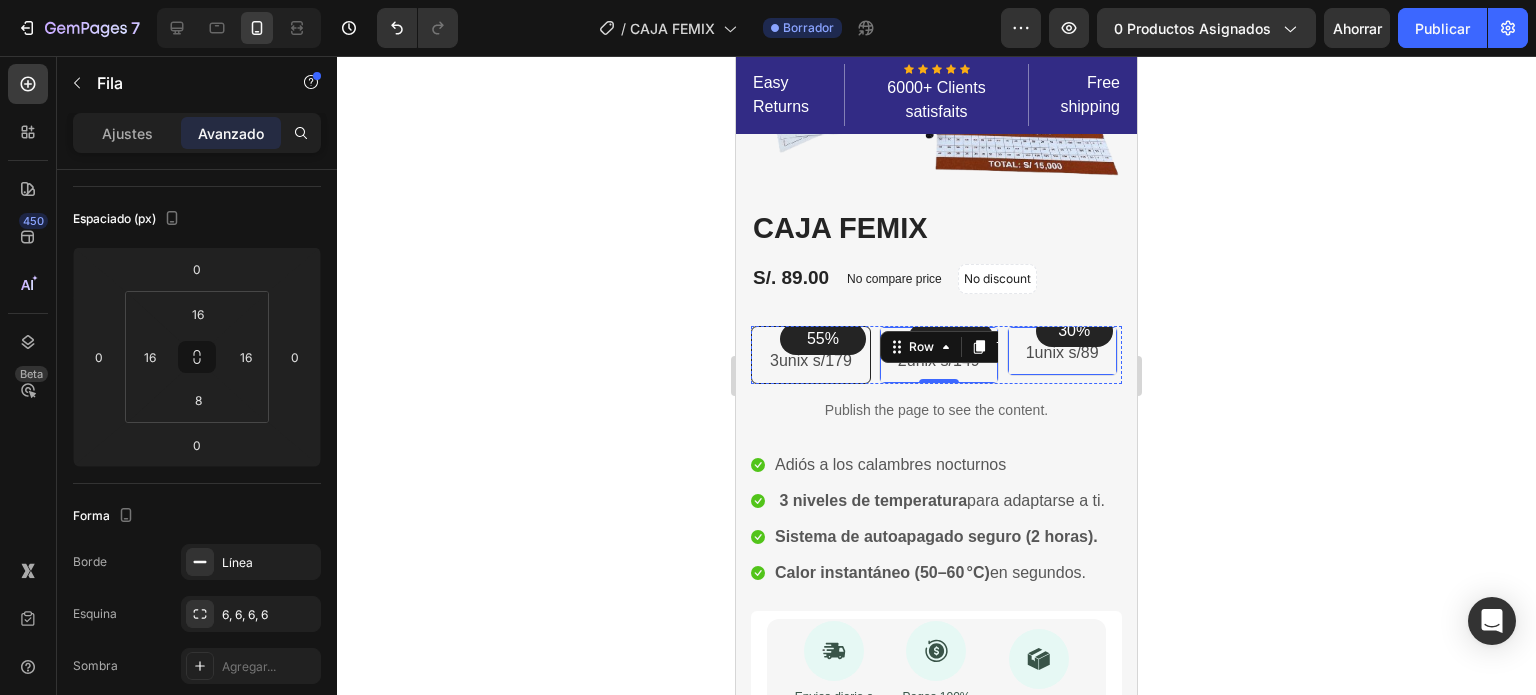 click on "30% Text block Row 1unix s/89 Text block Row" at bounding box center (1062, 351) 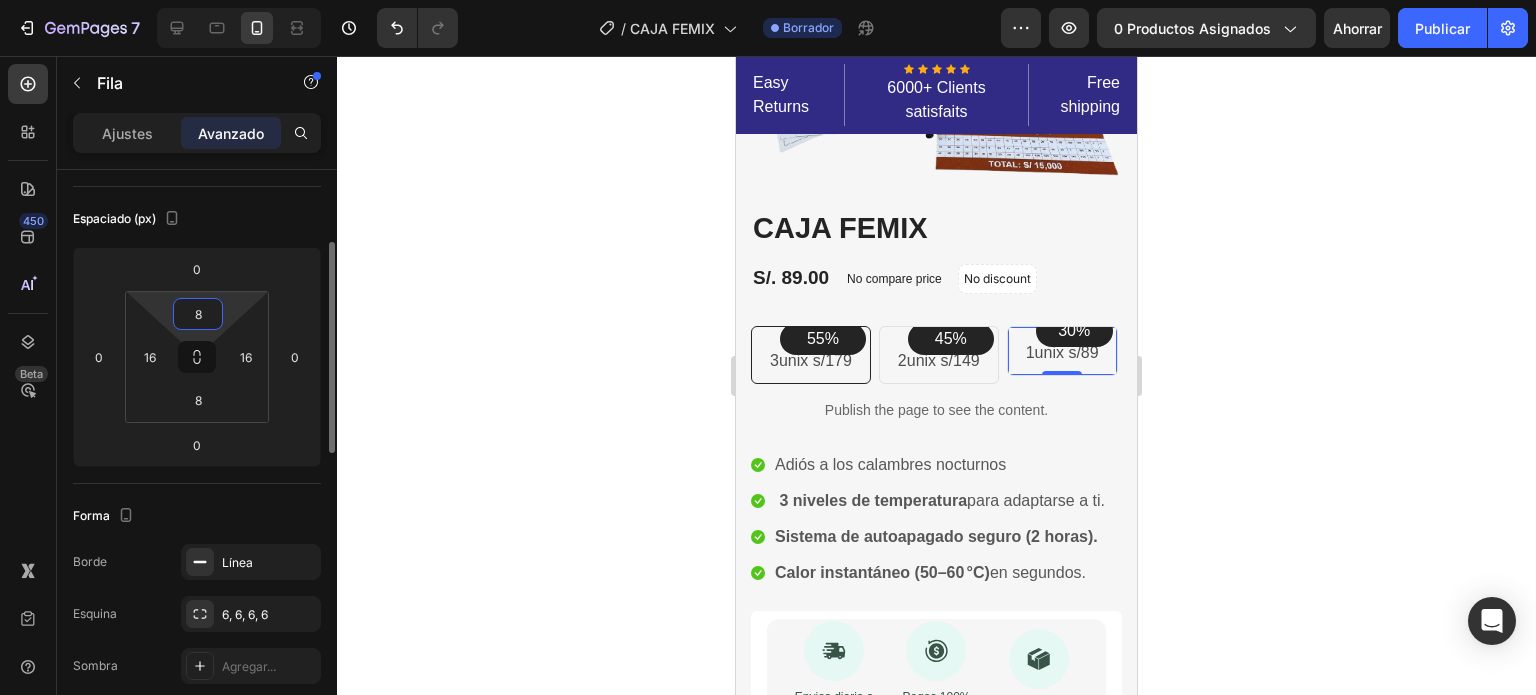 click on "8" at bounding box center [198, 314] 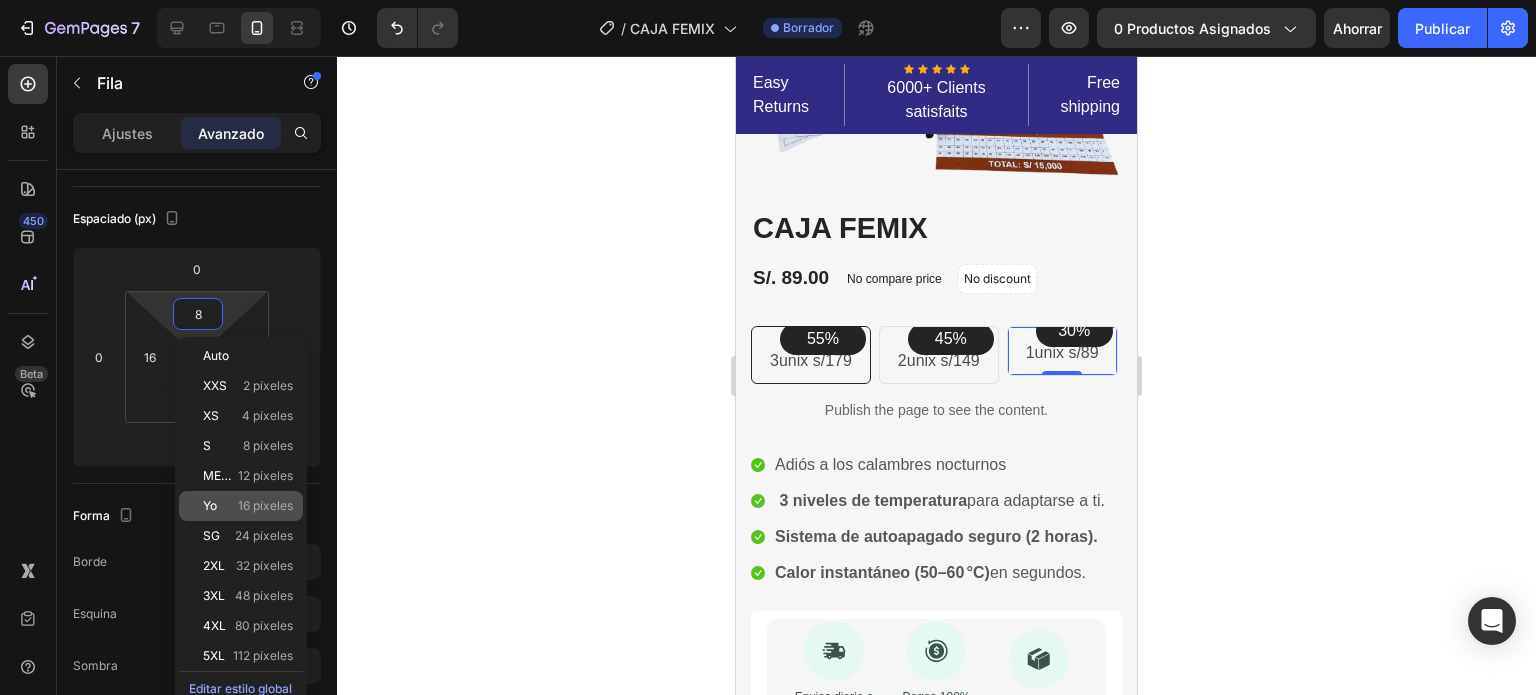 click on "16 píxeles" at bounding box center (265, 505) 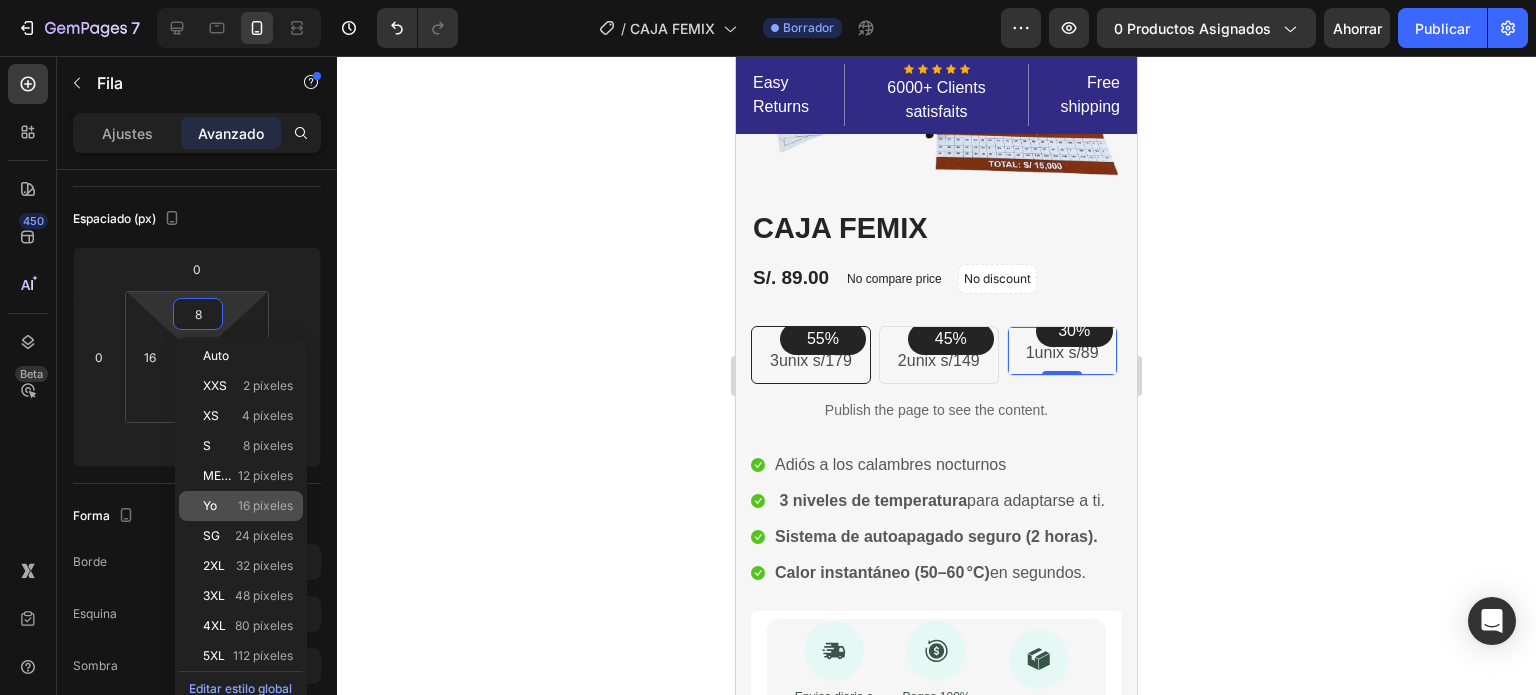 type on "16" 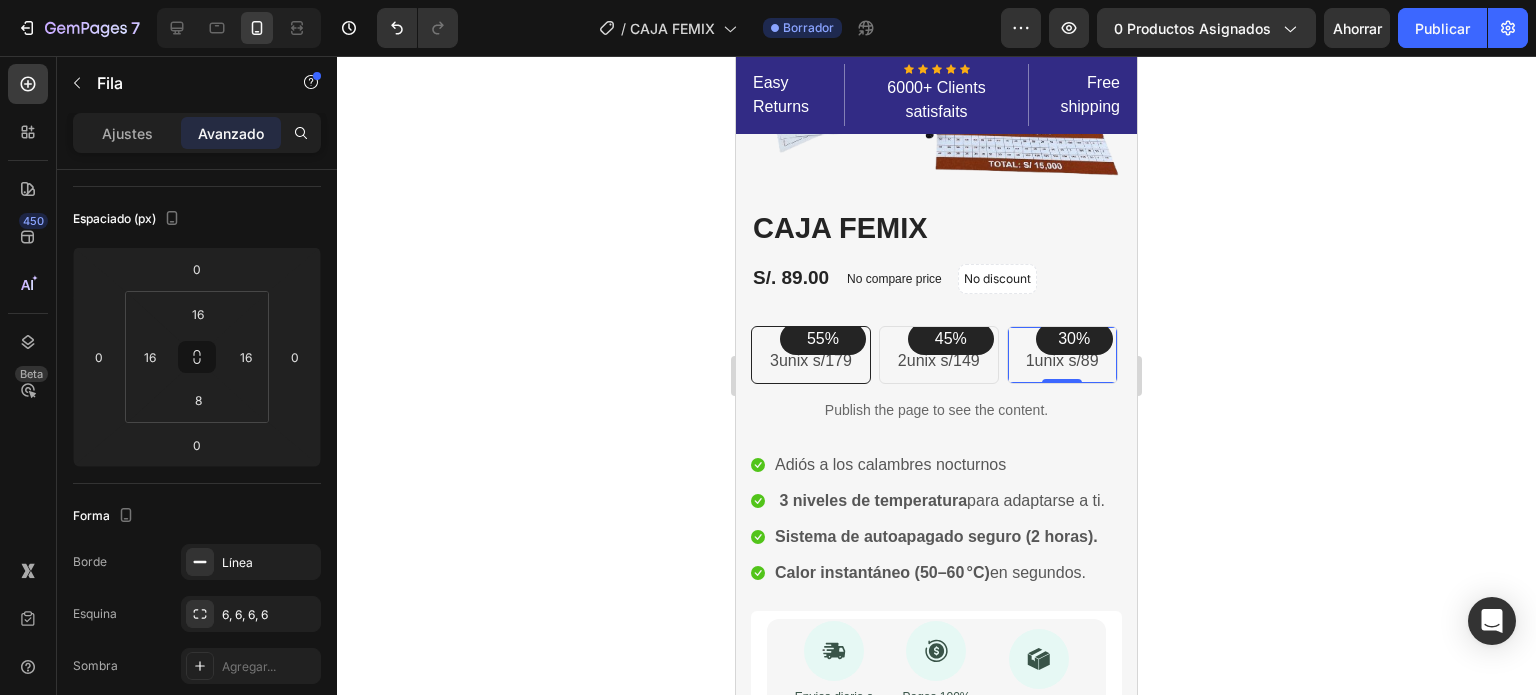 click 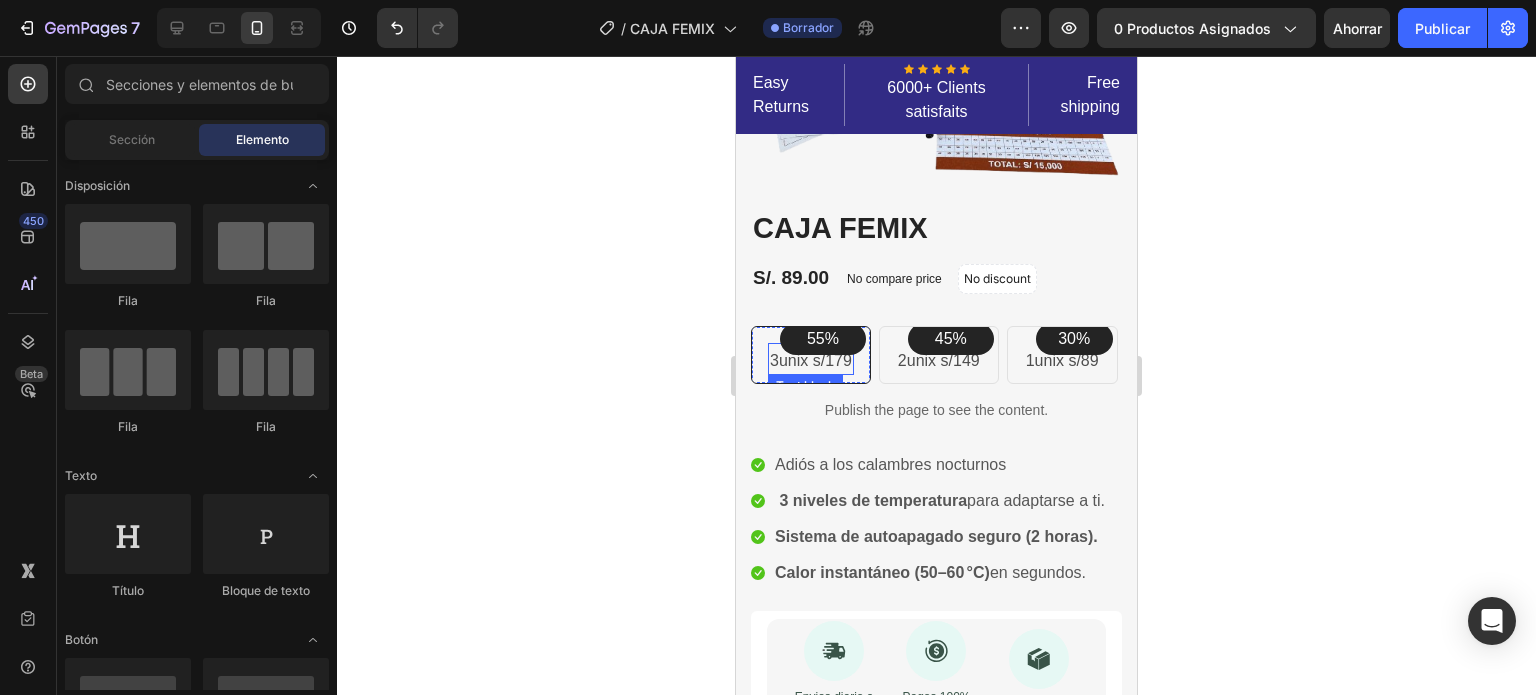 click on "3unix s/179" at bounding box center [811, 361] 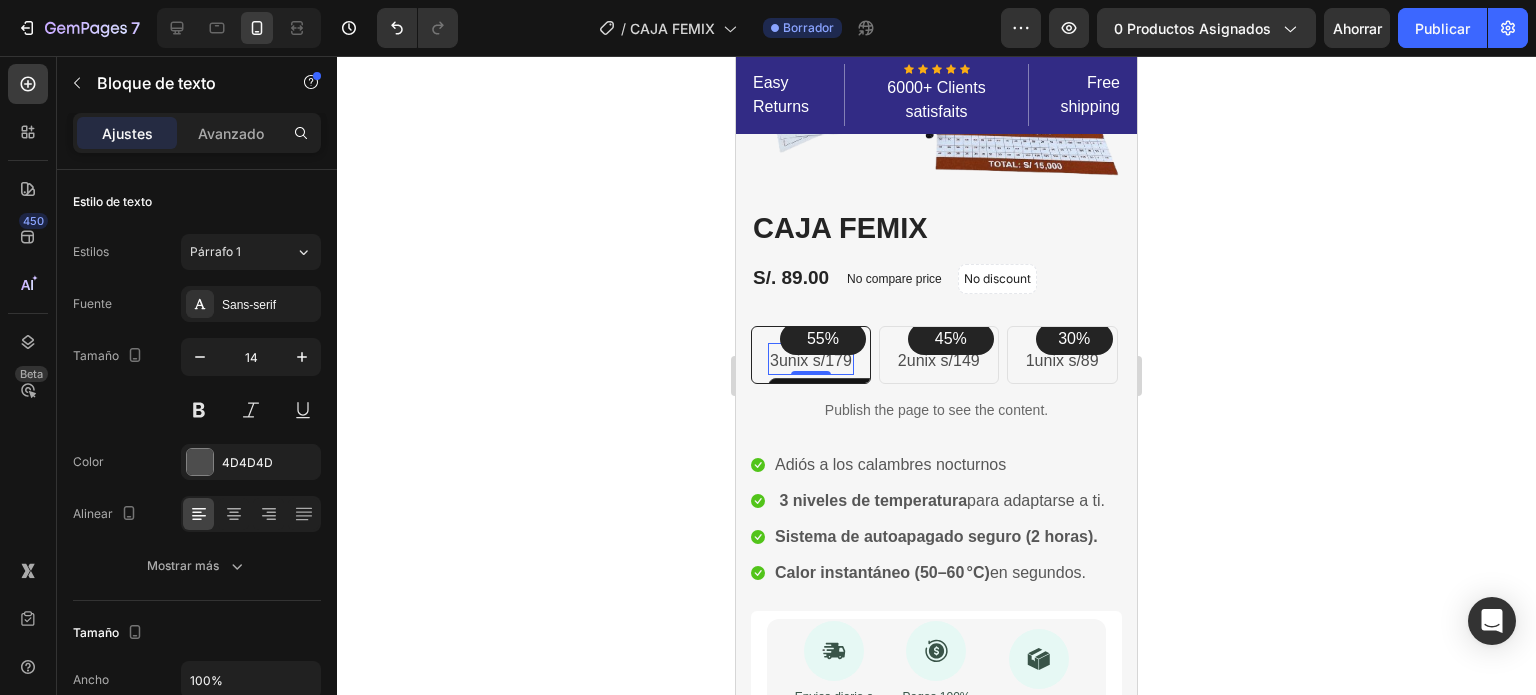 click on "3unix s/179" at bounding box center [811, 361] 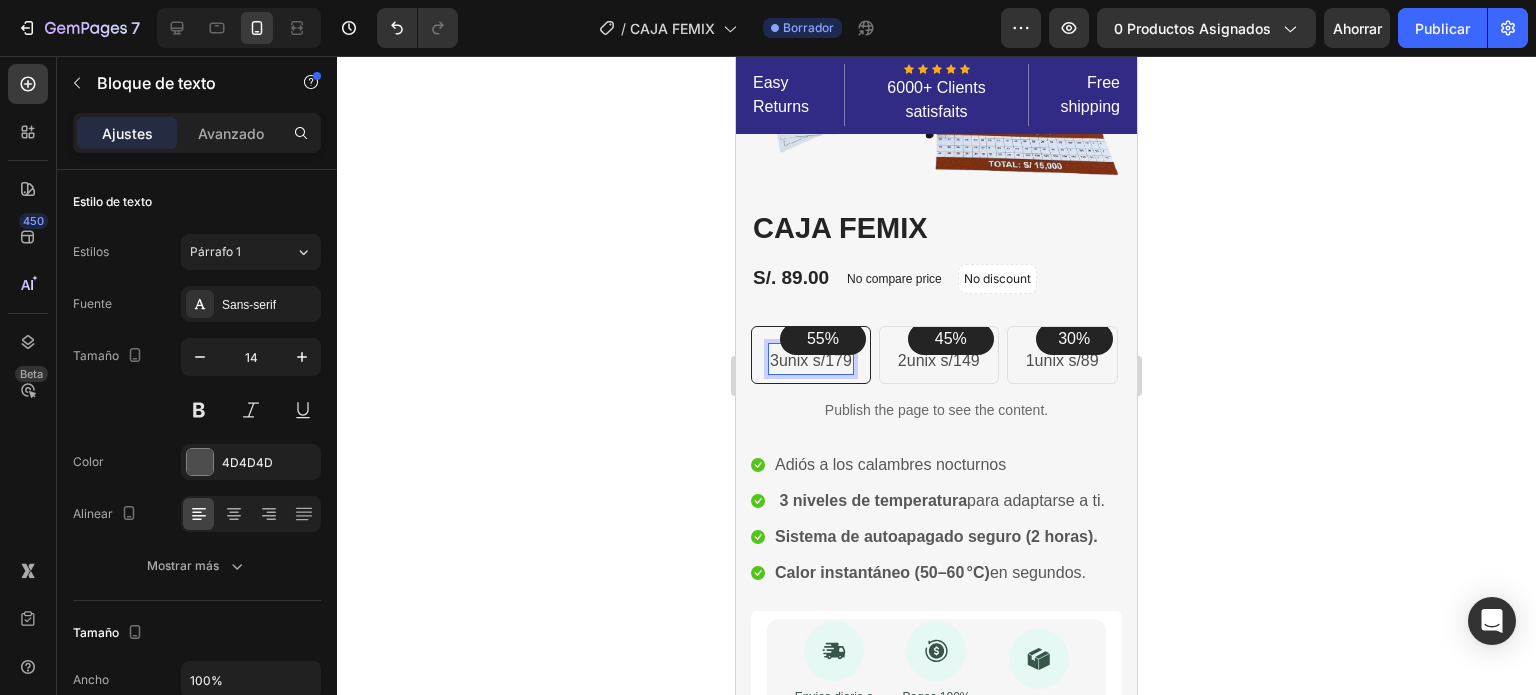 click 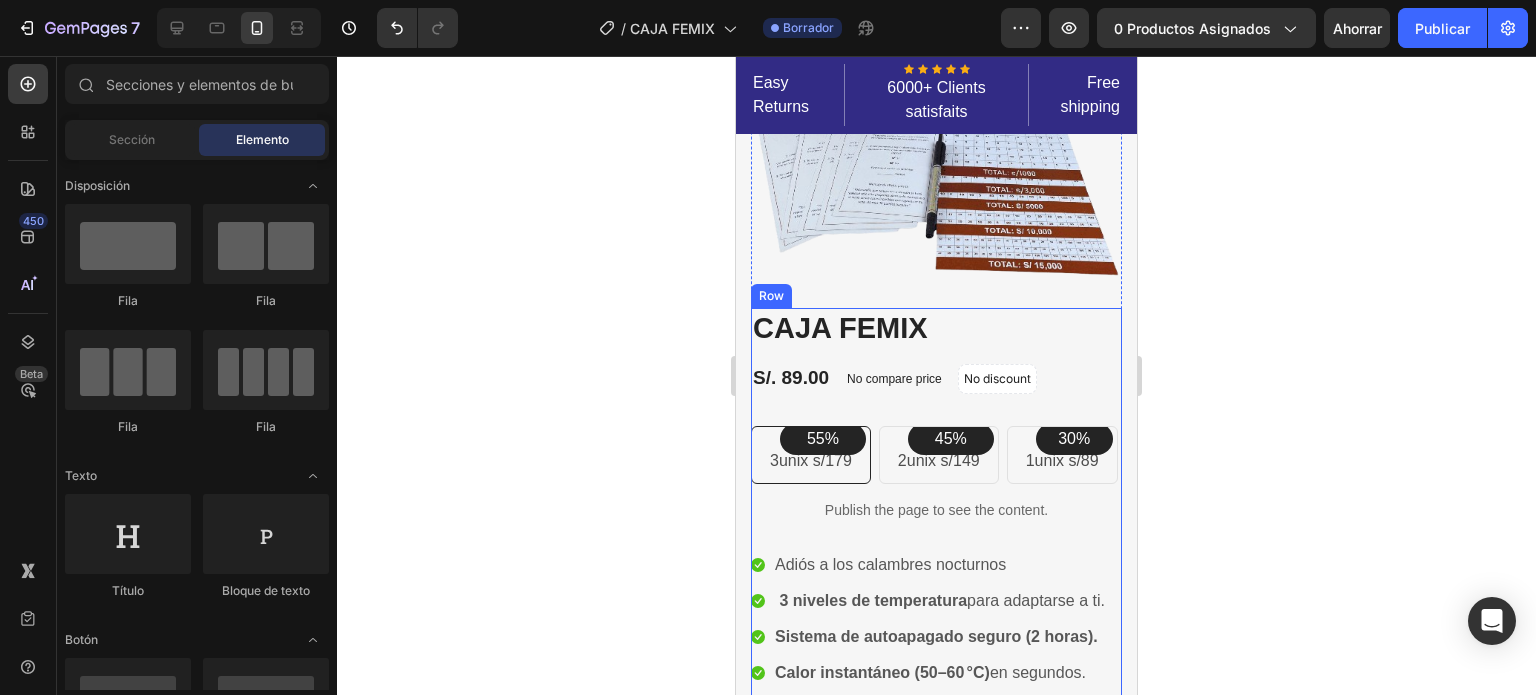 scroll, scrollTop: 100, scrollLeft: 0, axis: vertical 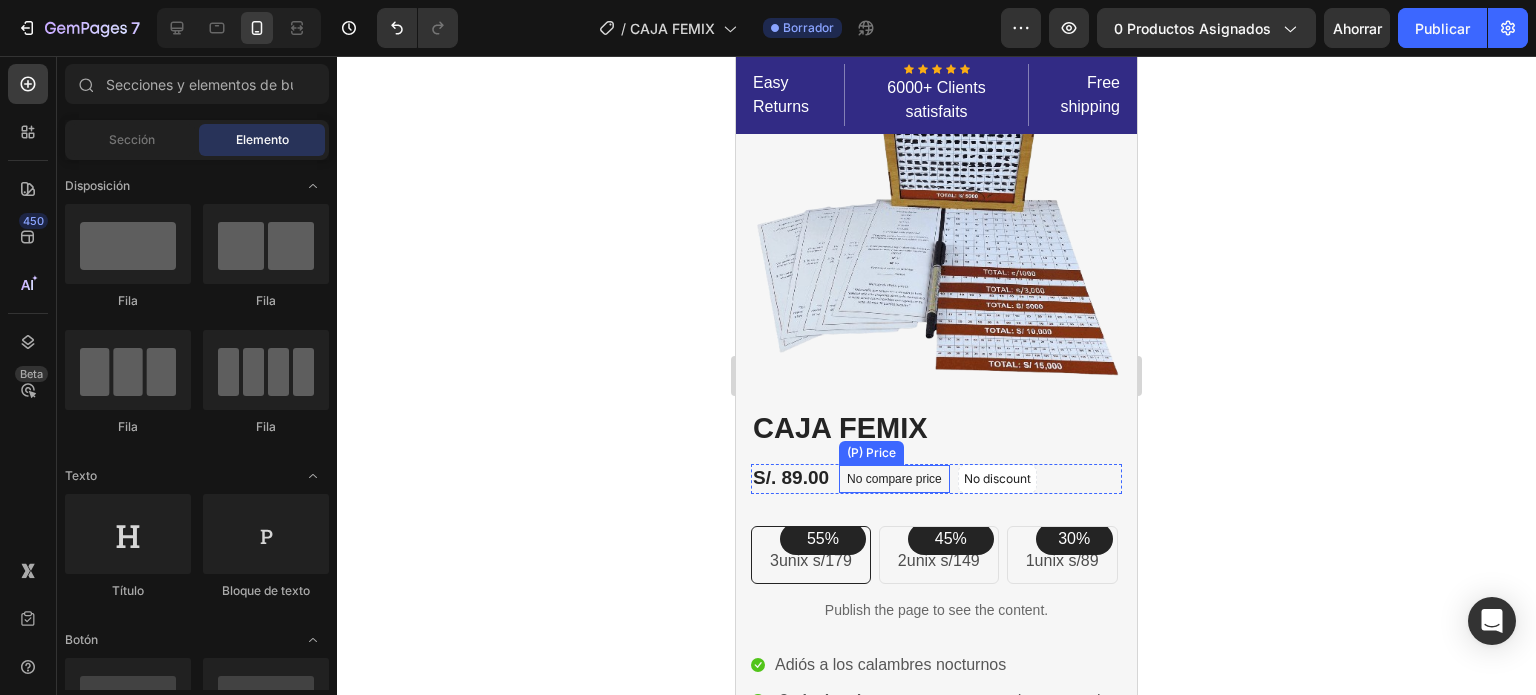click on "No compare price" at bounding box center [894, 479] 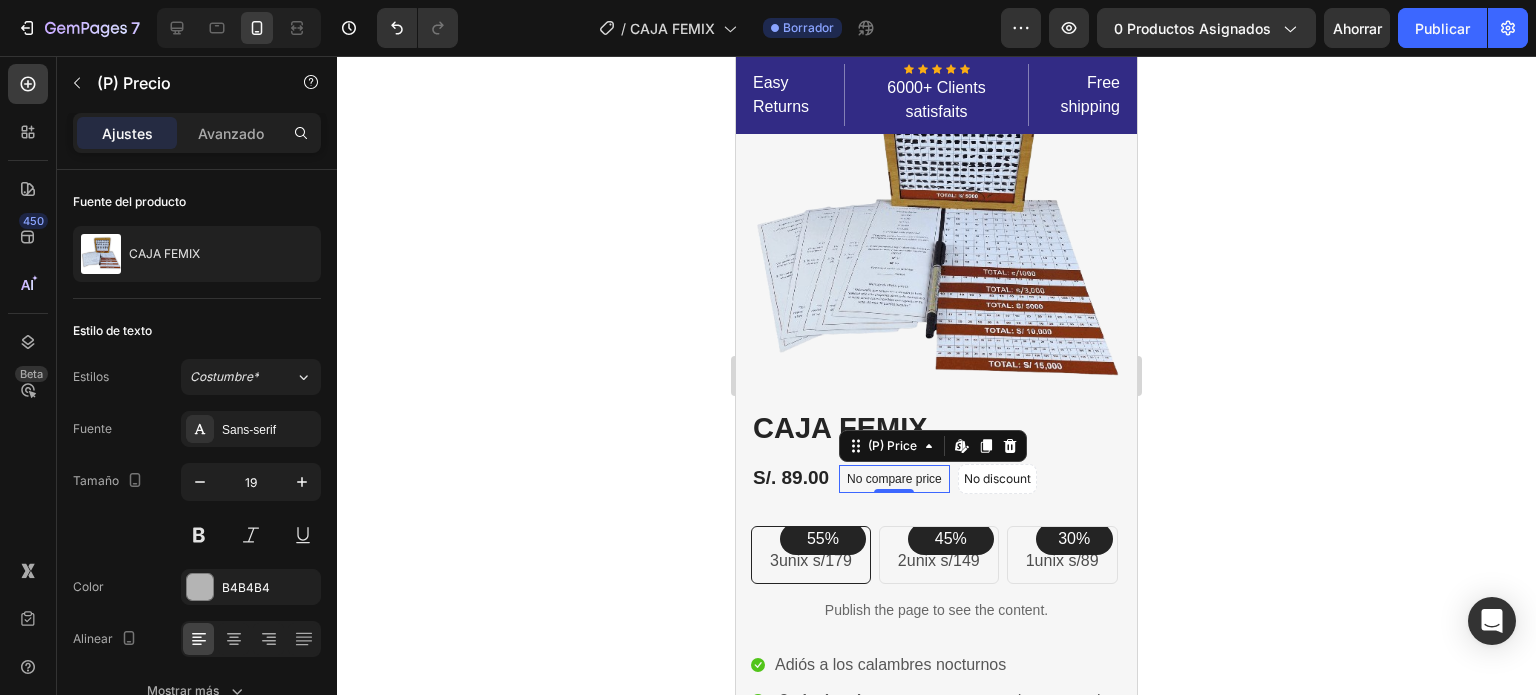click on "No compare price" at bounding box center (894, 479) 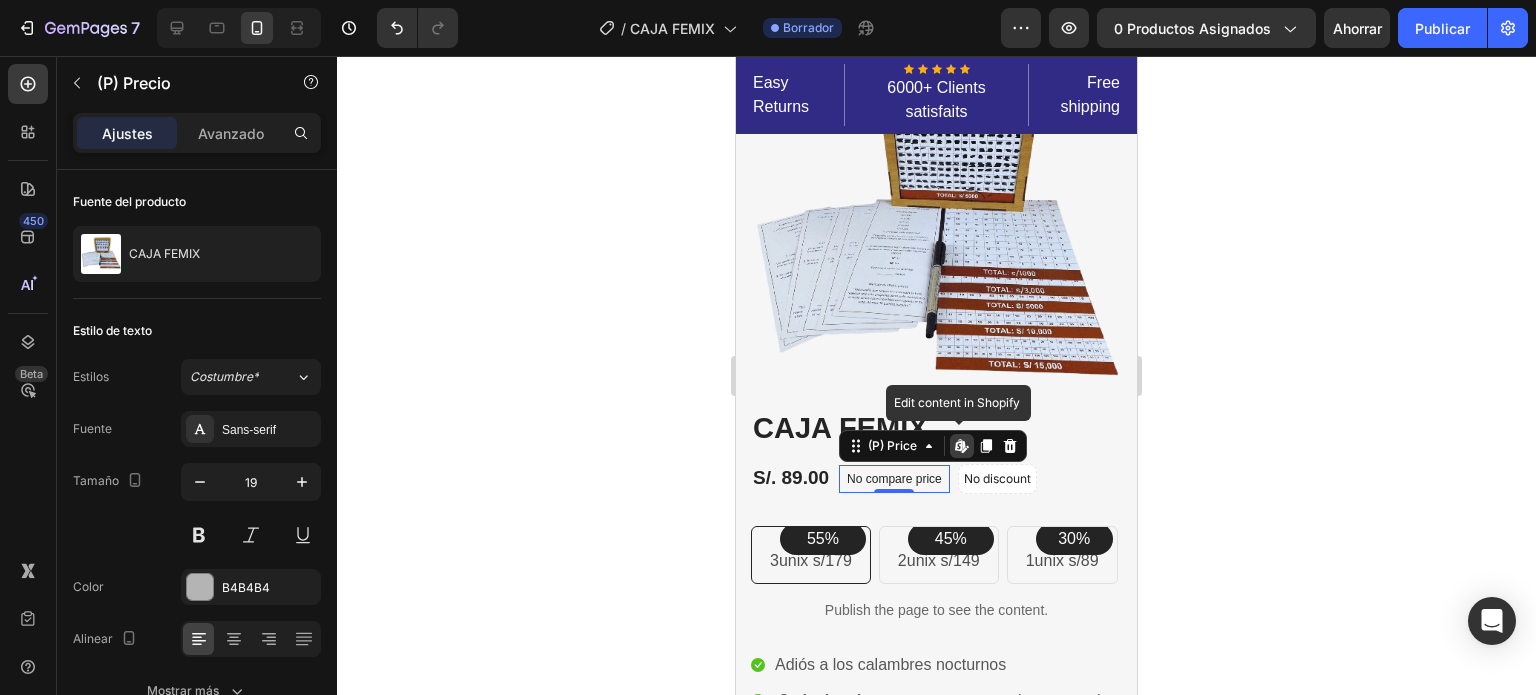 click on "No compare price" at bounding box center (894, 479) 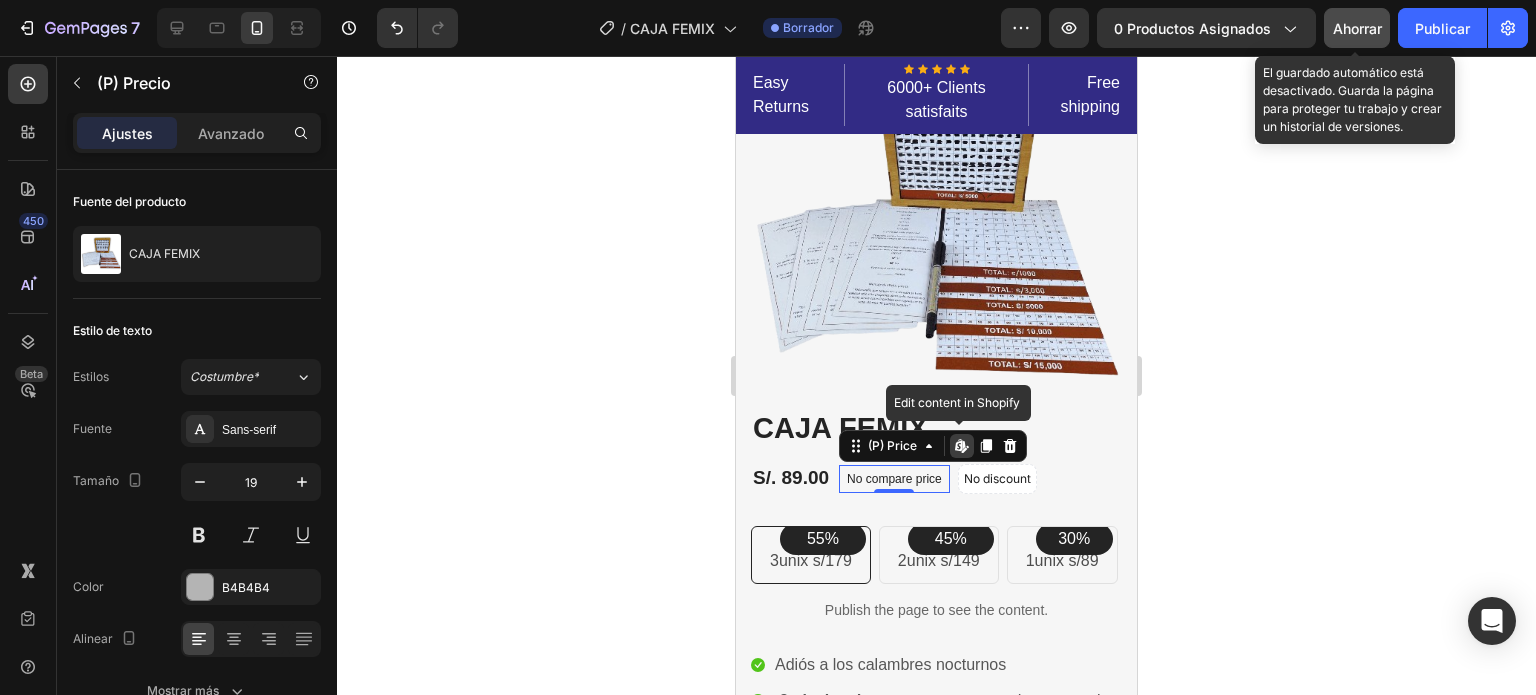 click on "Ahorrar" at bounding box center [1357, 28] 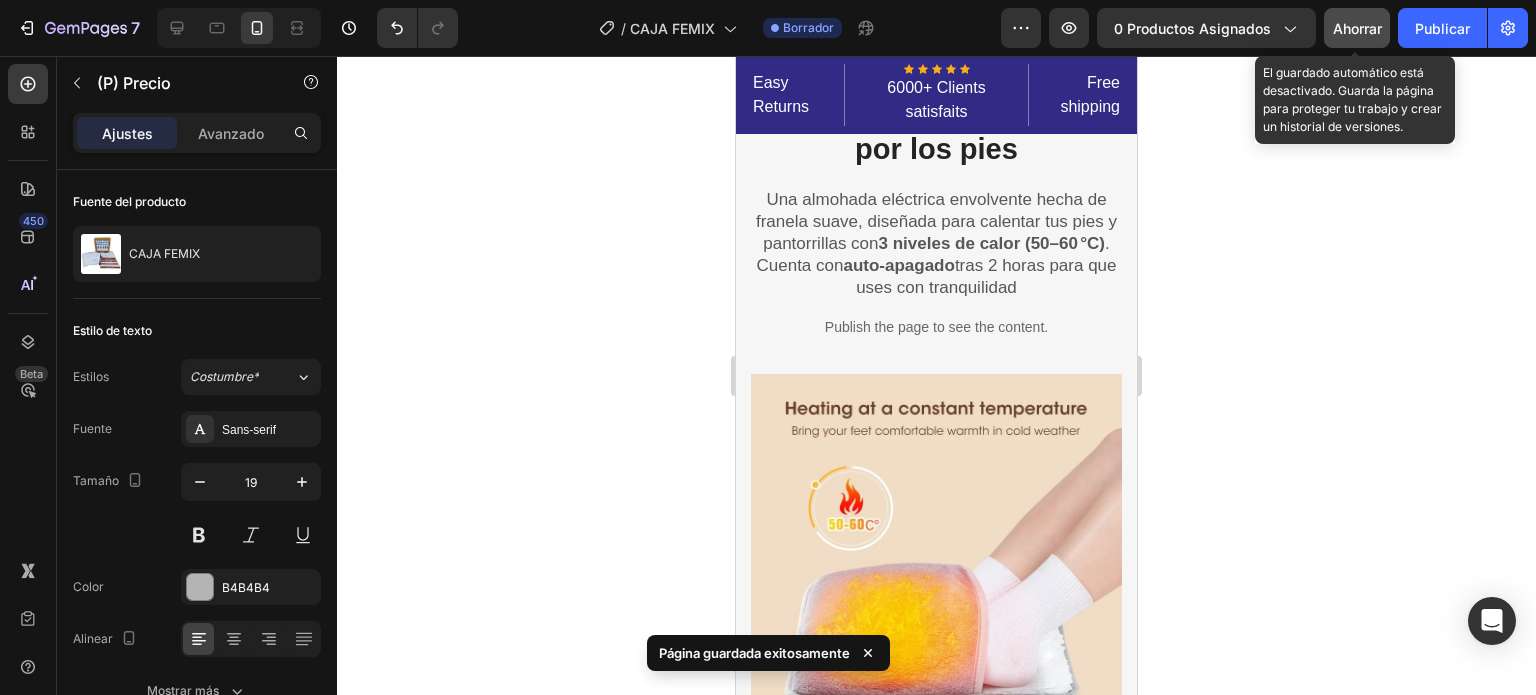 scroll, scrollTop: 1200, scrollLeft: 0, axis: vertical 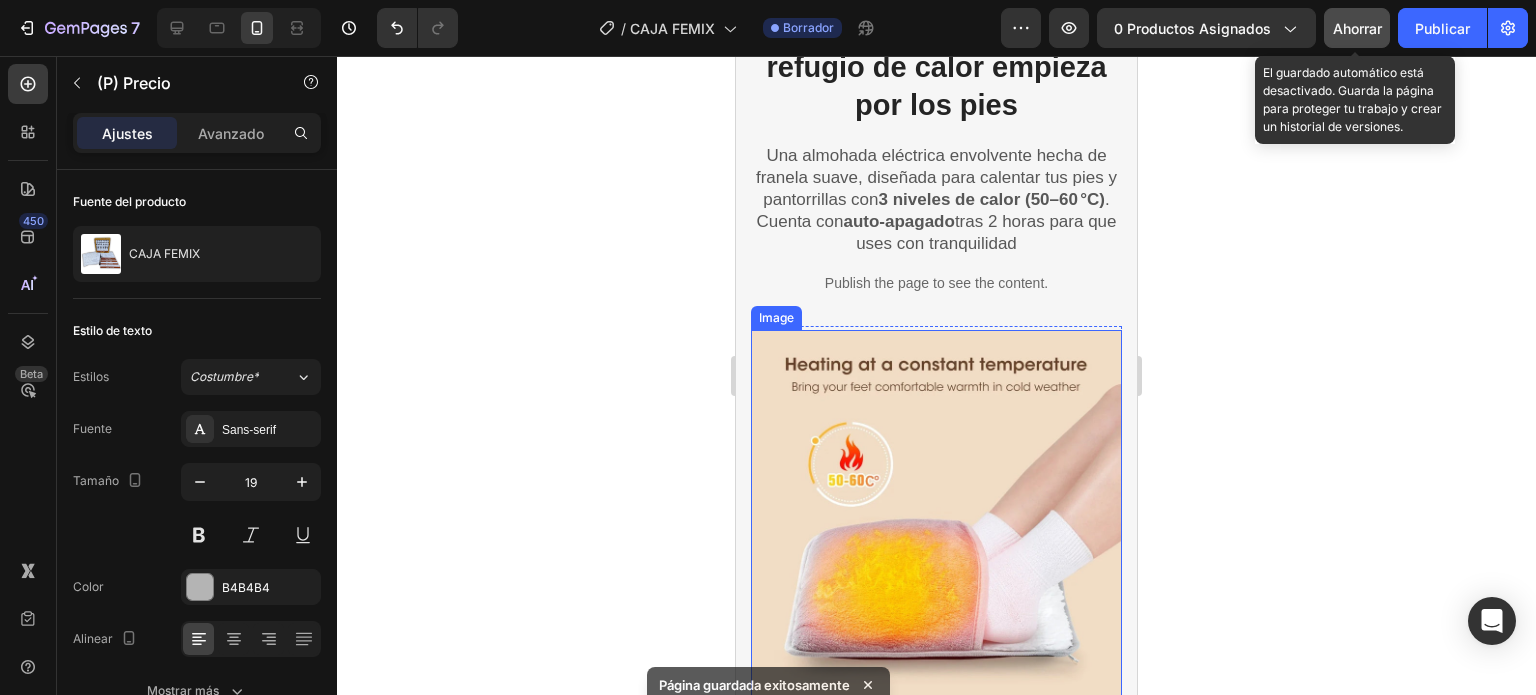 click at bounding box center (936, 515) 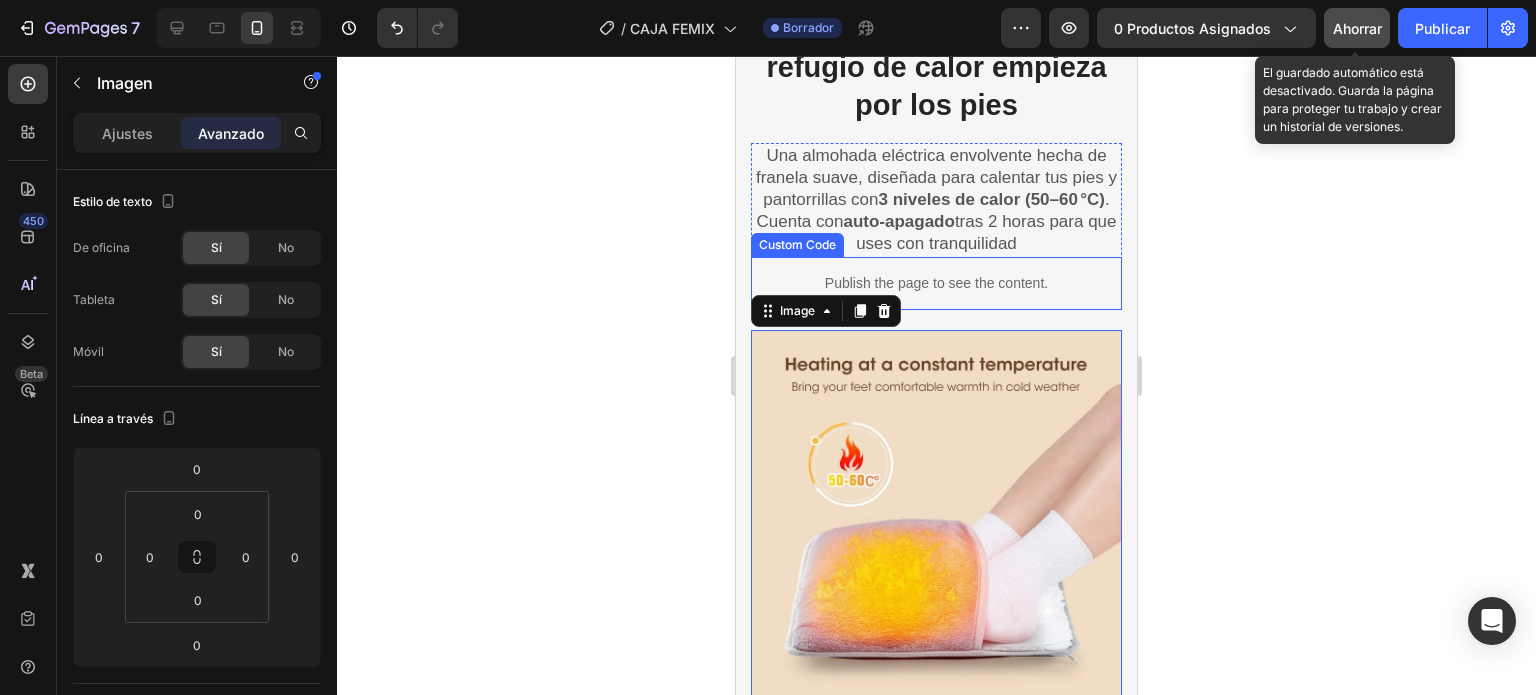 click on "Publish the page to see the content." at bounding box center [936, 283] 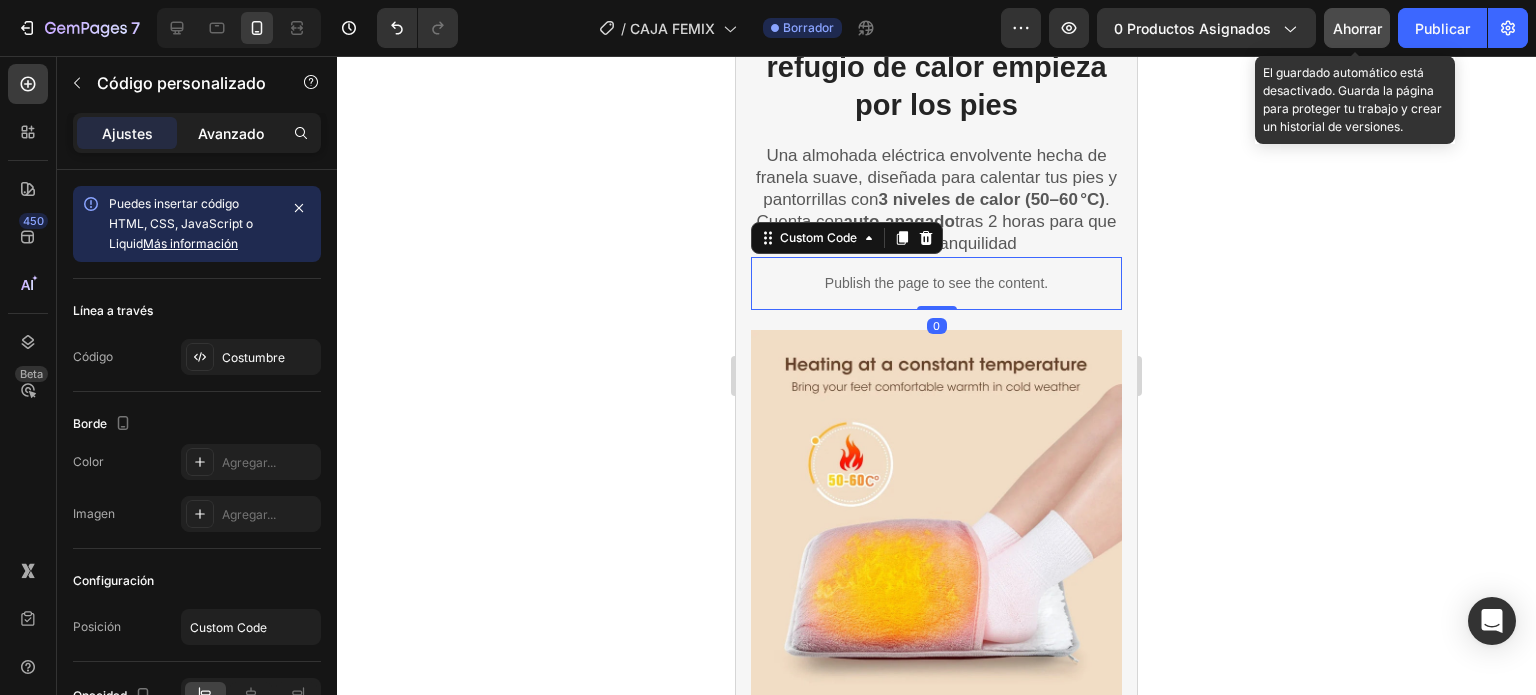 click on "Avanzado" at bounding box center (231, 133) 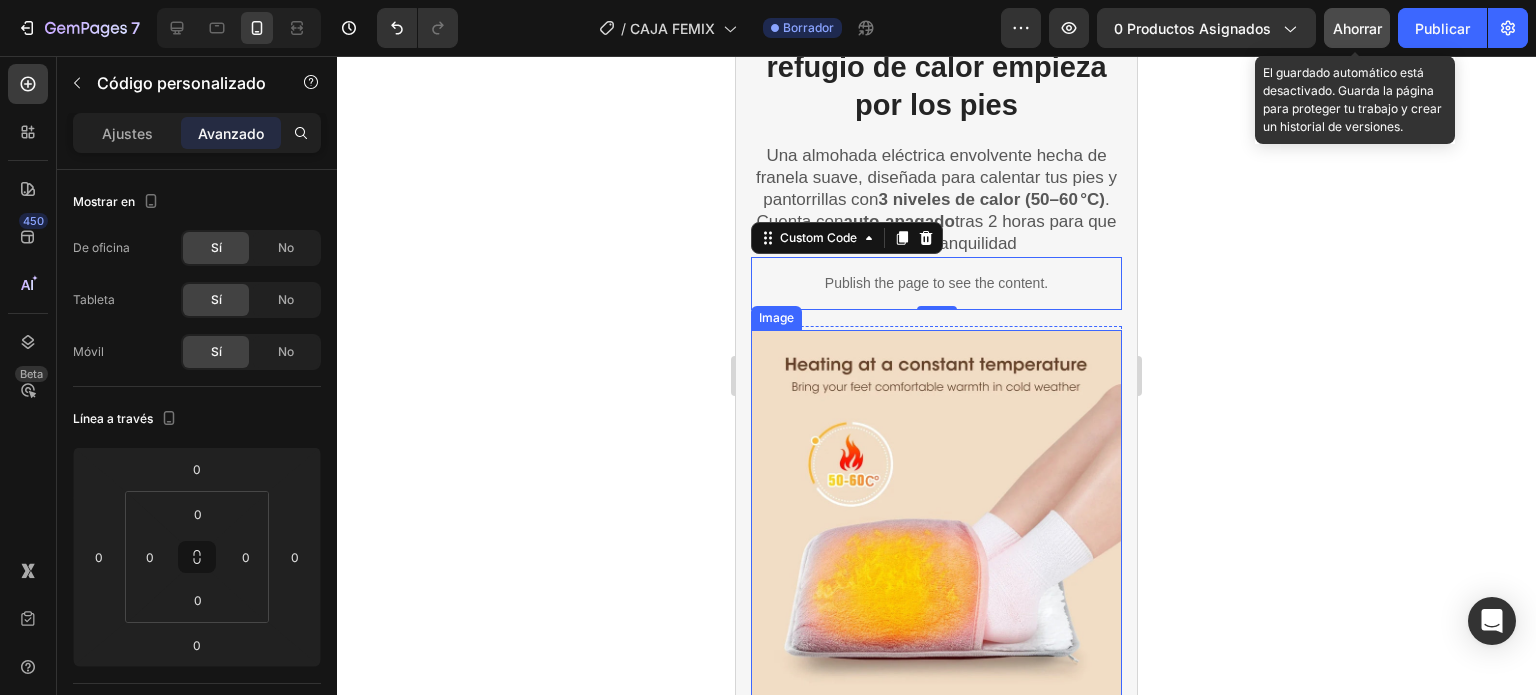 click at bounding box center [936, 515] 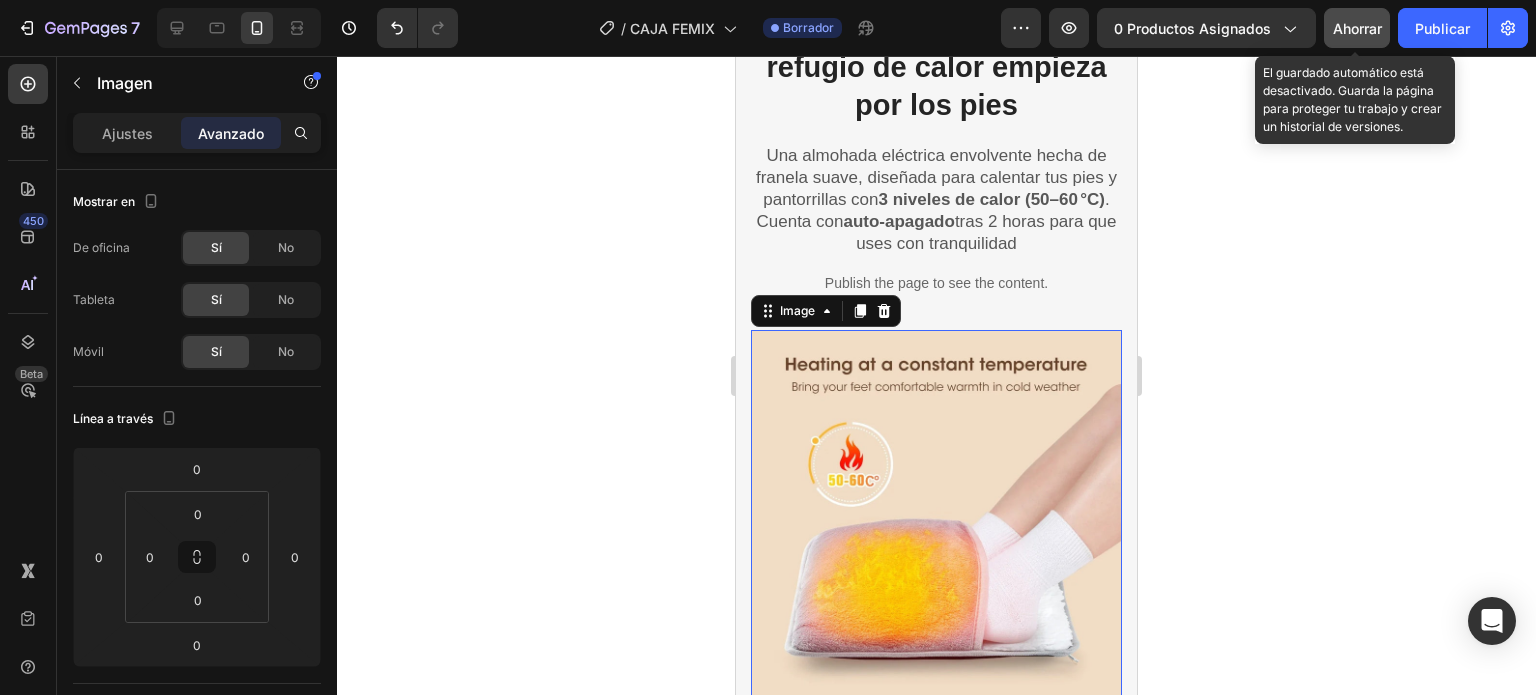 click at bounding box center [936, 515] 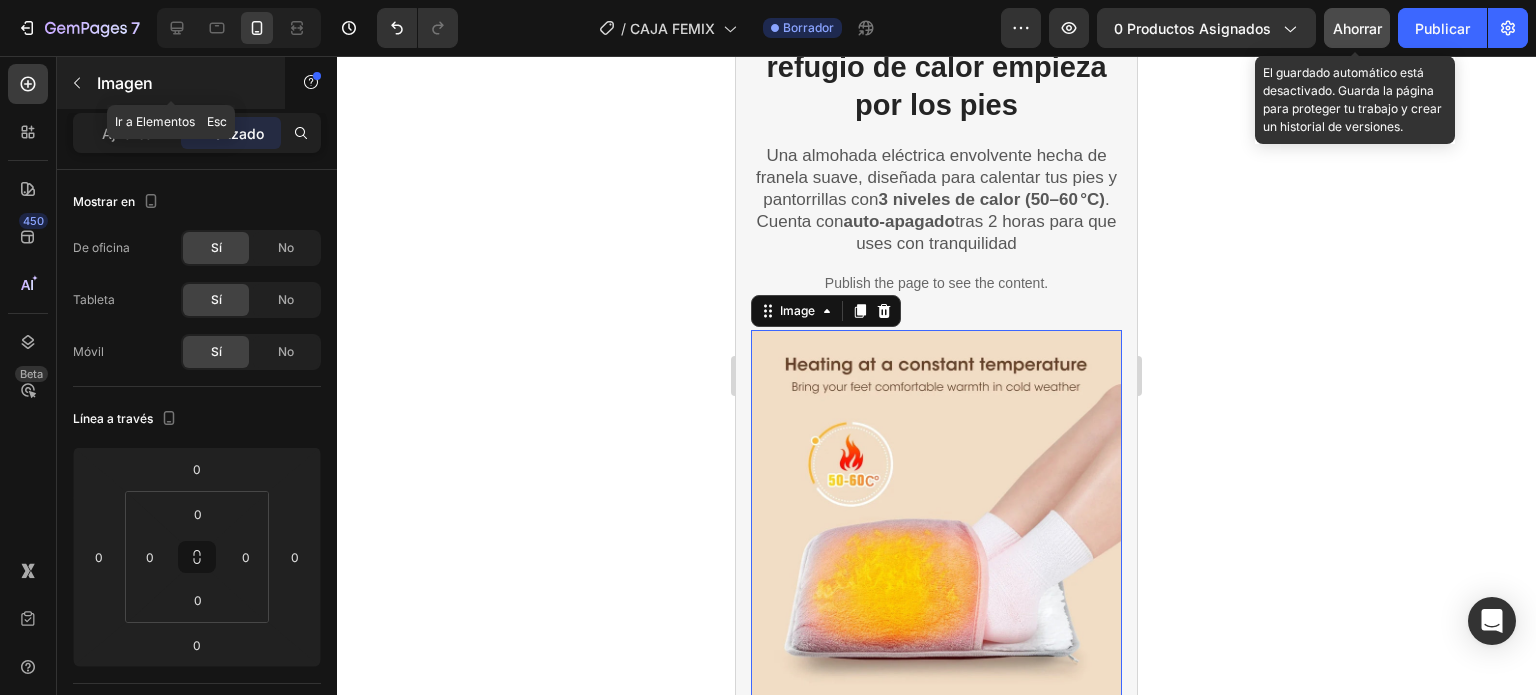 click at bounding box center (77, 83) 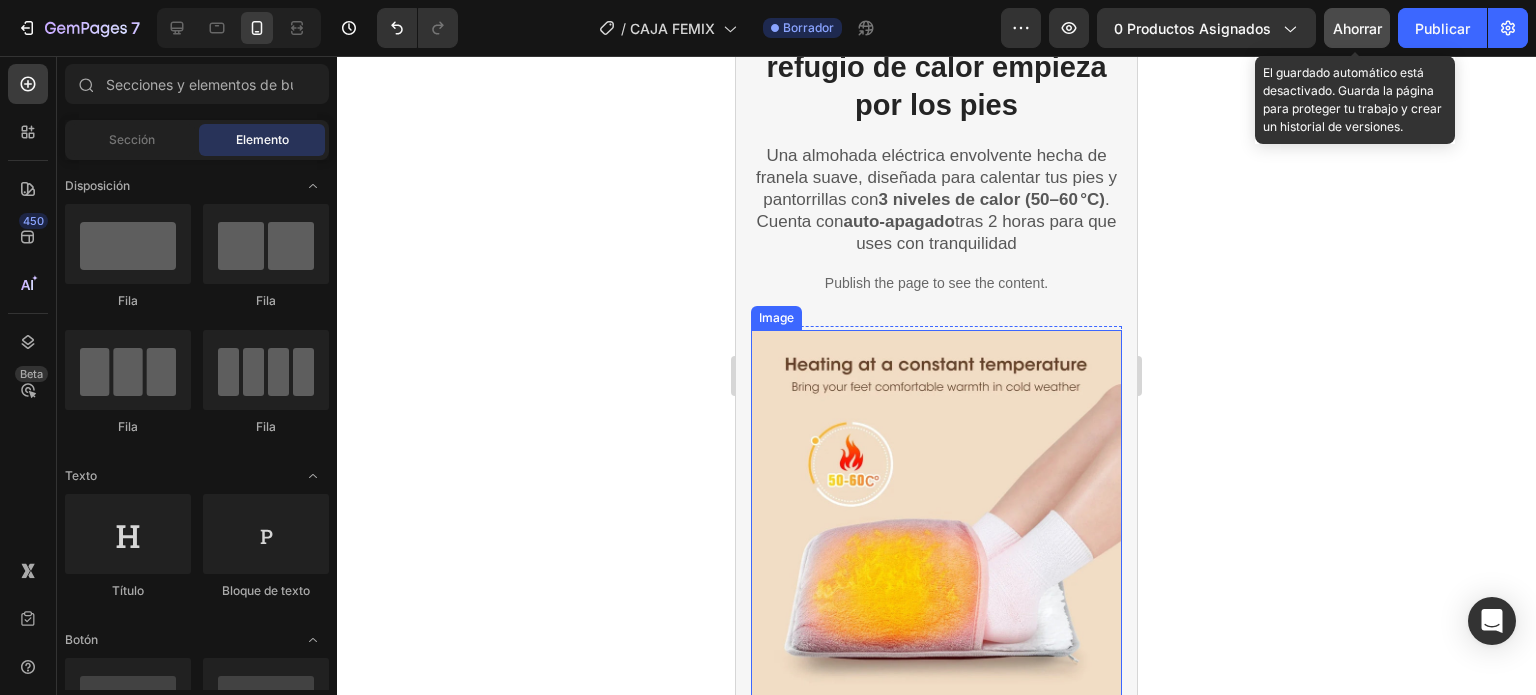 click at bounding box center [936, 515] 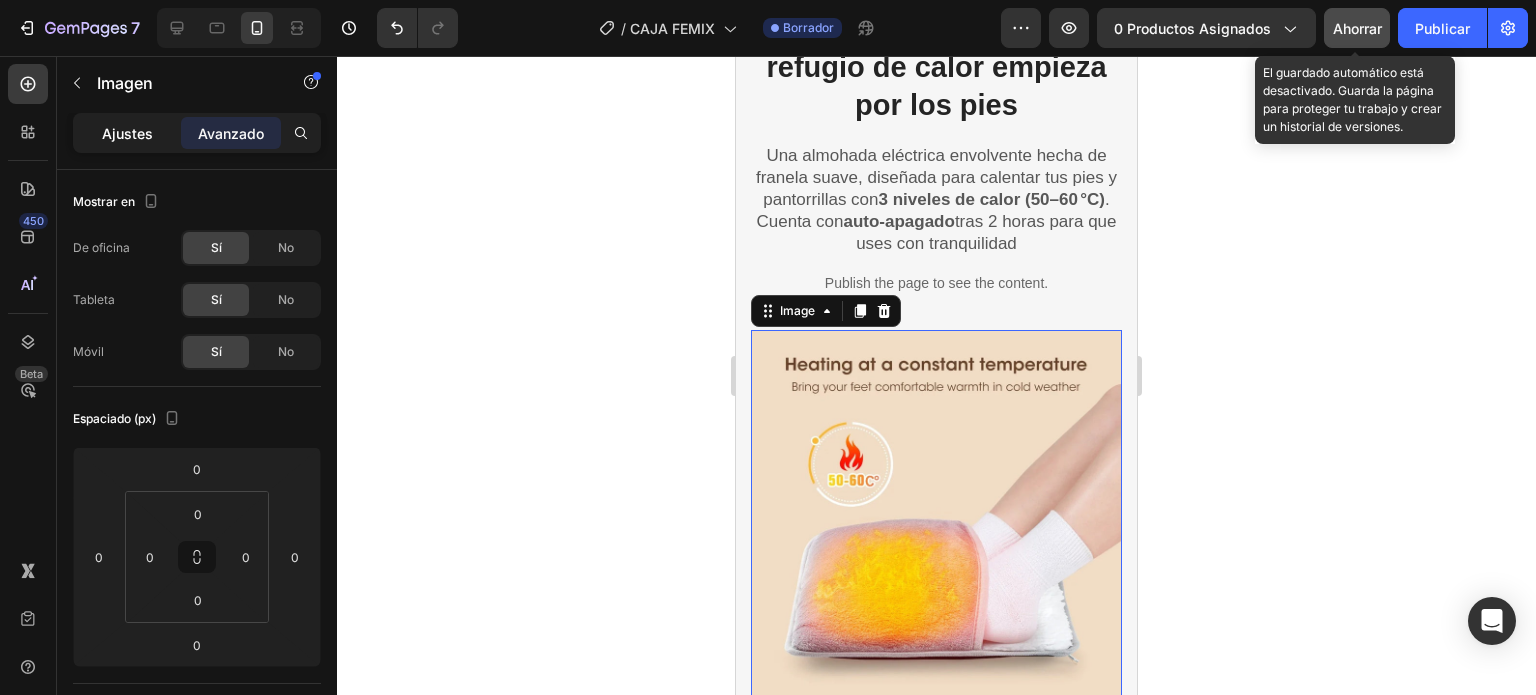 click on "Ajustes" at bounding box center [127, 133] 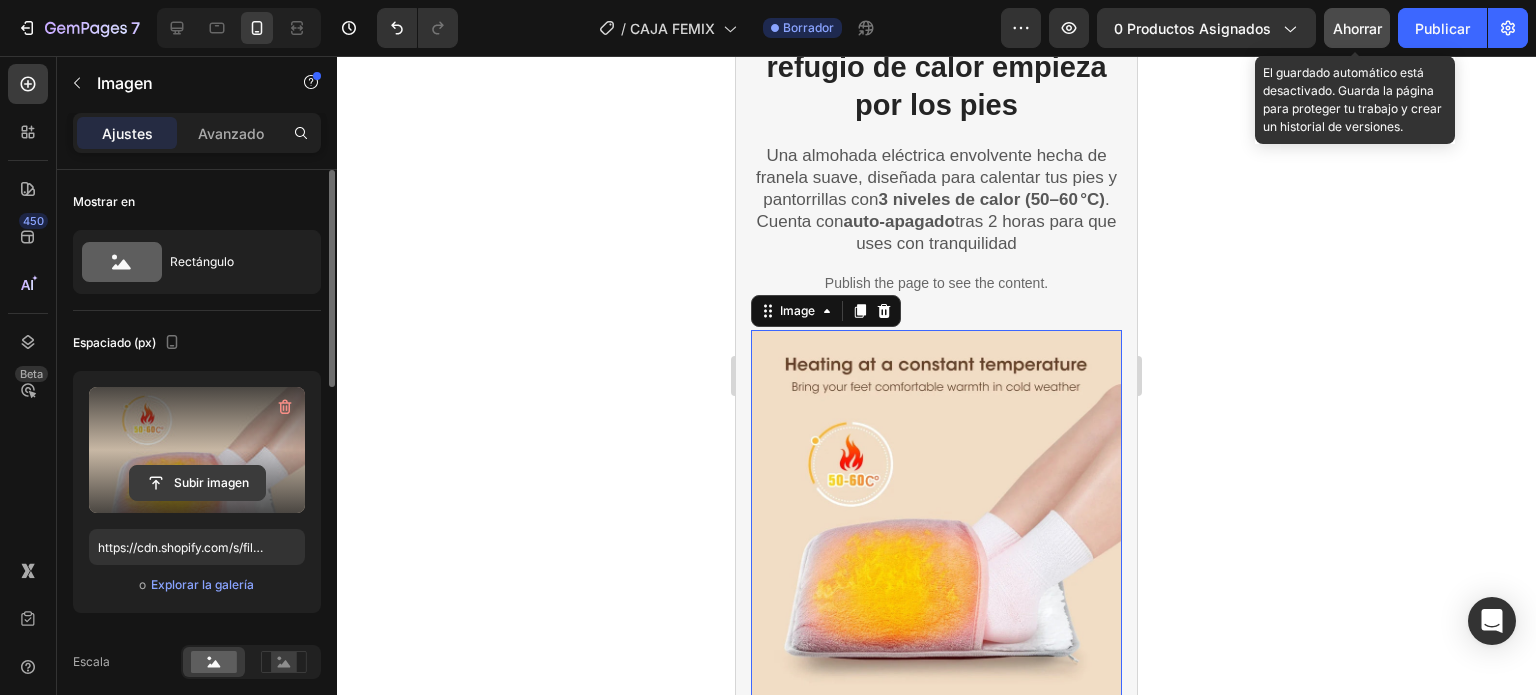 click 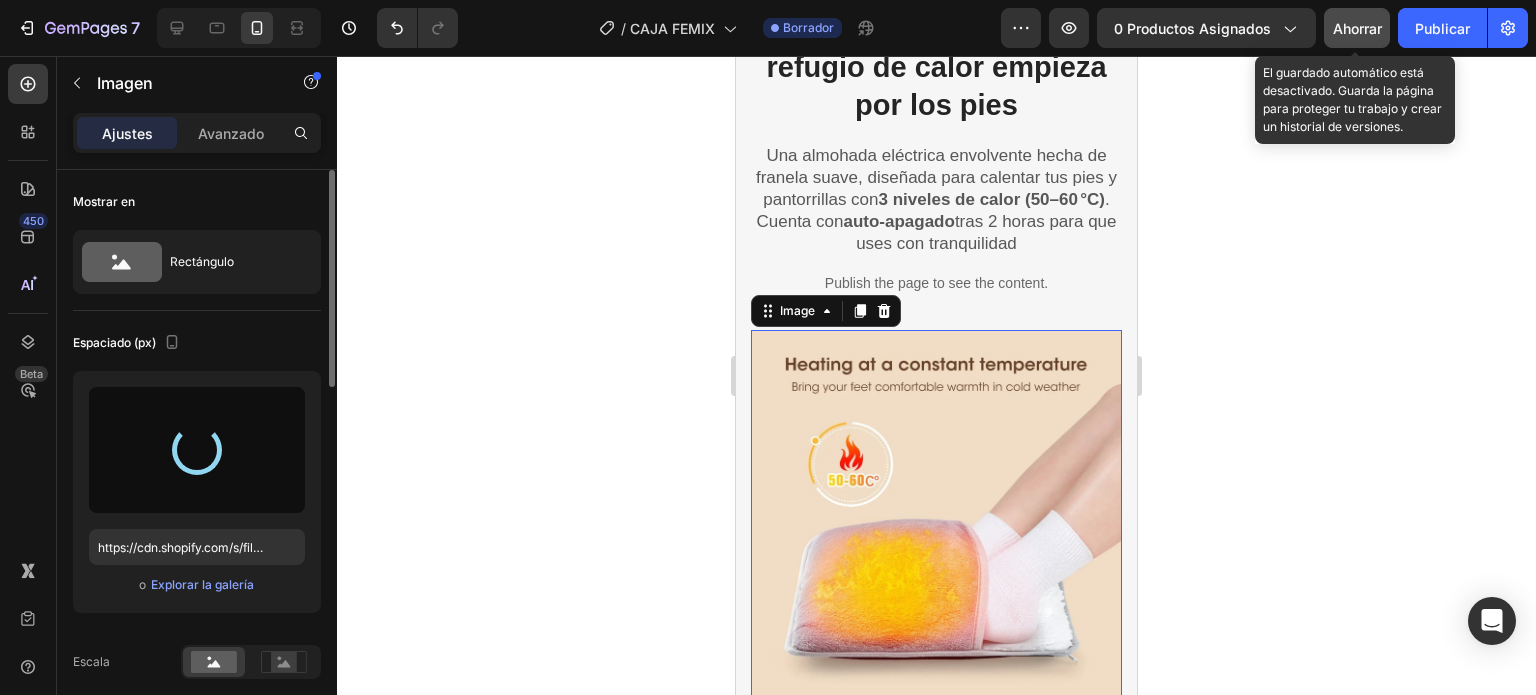 type on "https://cdn.shopify.com/s/files/1/0837/3613/3922/files/gempages_523280989133210688-cd1fc072-3778-409d-98cc-db9b338ce5c7.jpg" 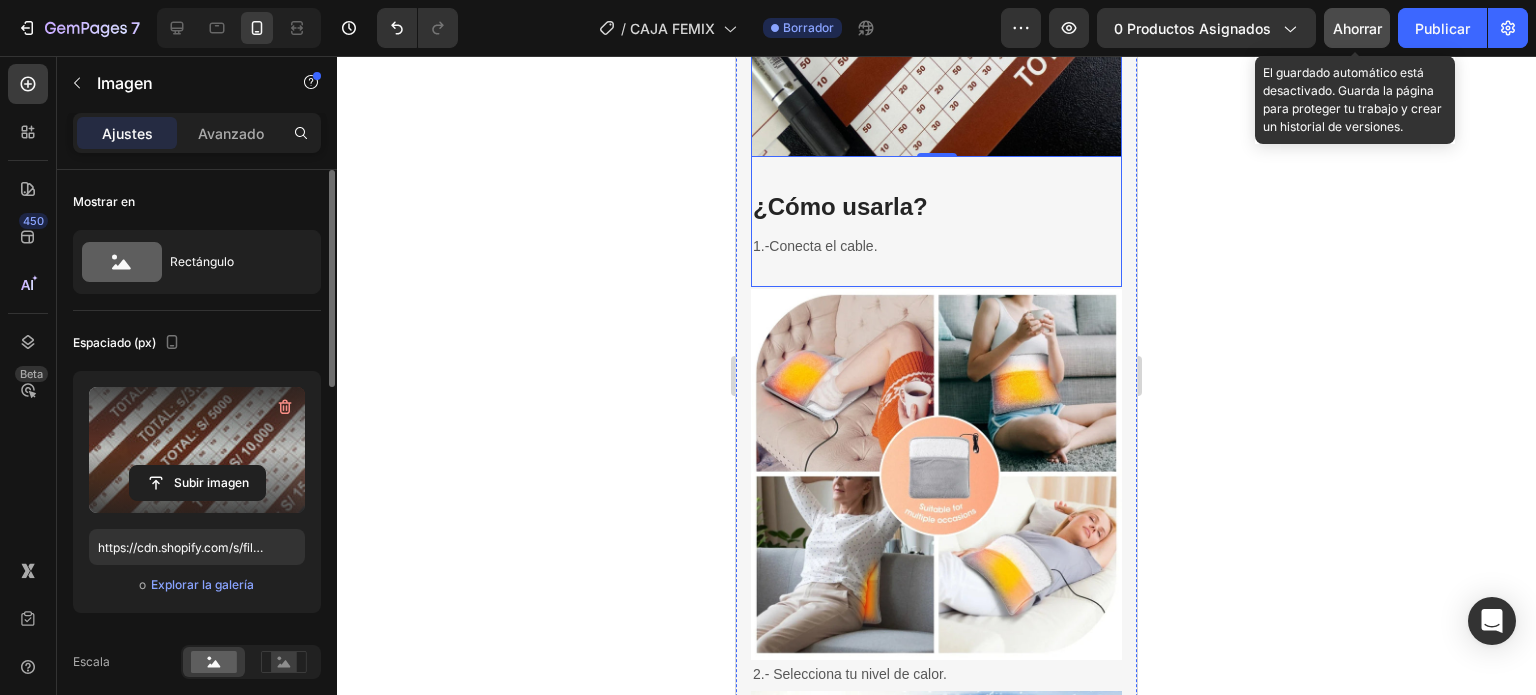scroll, scrollTop: 2000, scrollLeft: 0, axis: vertical 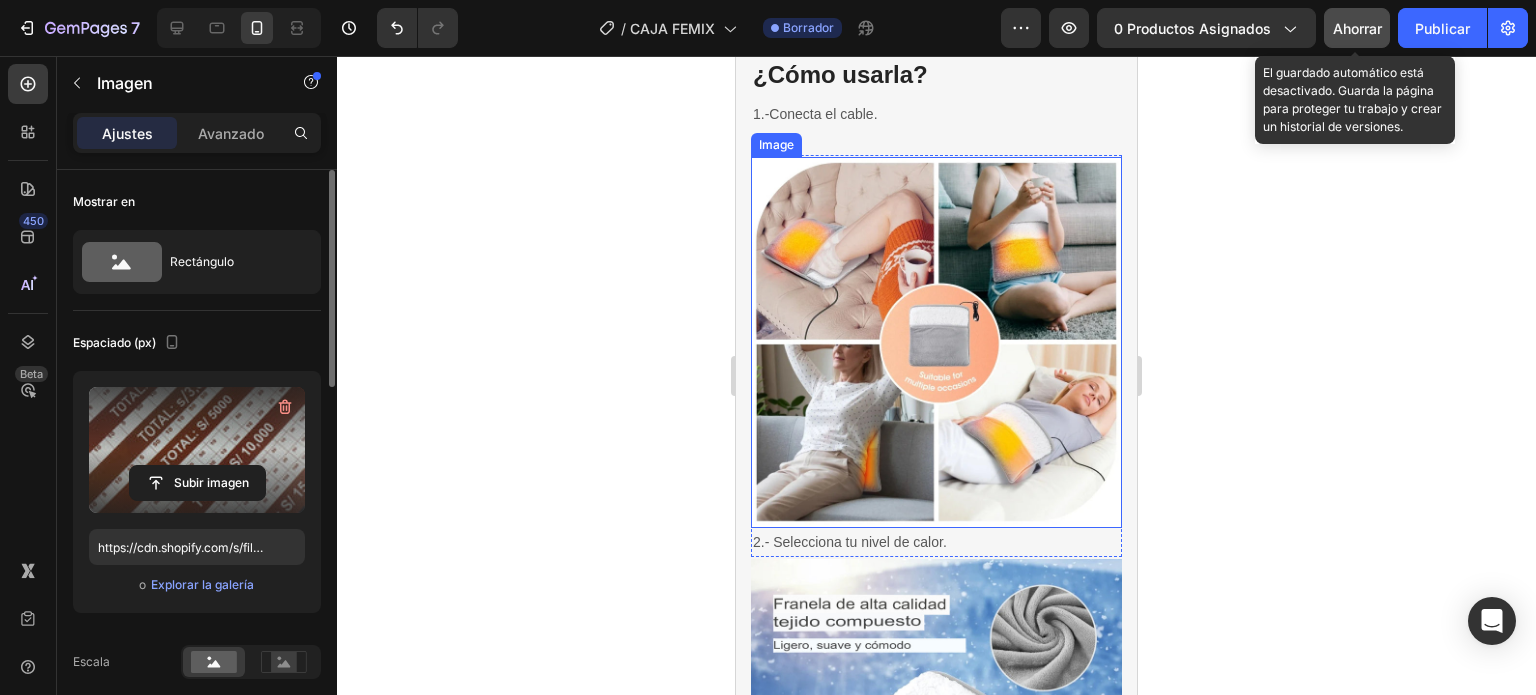 click at bounding box center (936, 342) 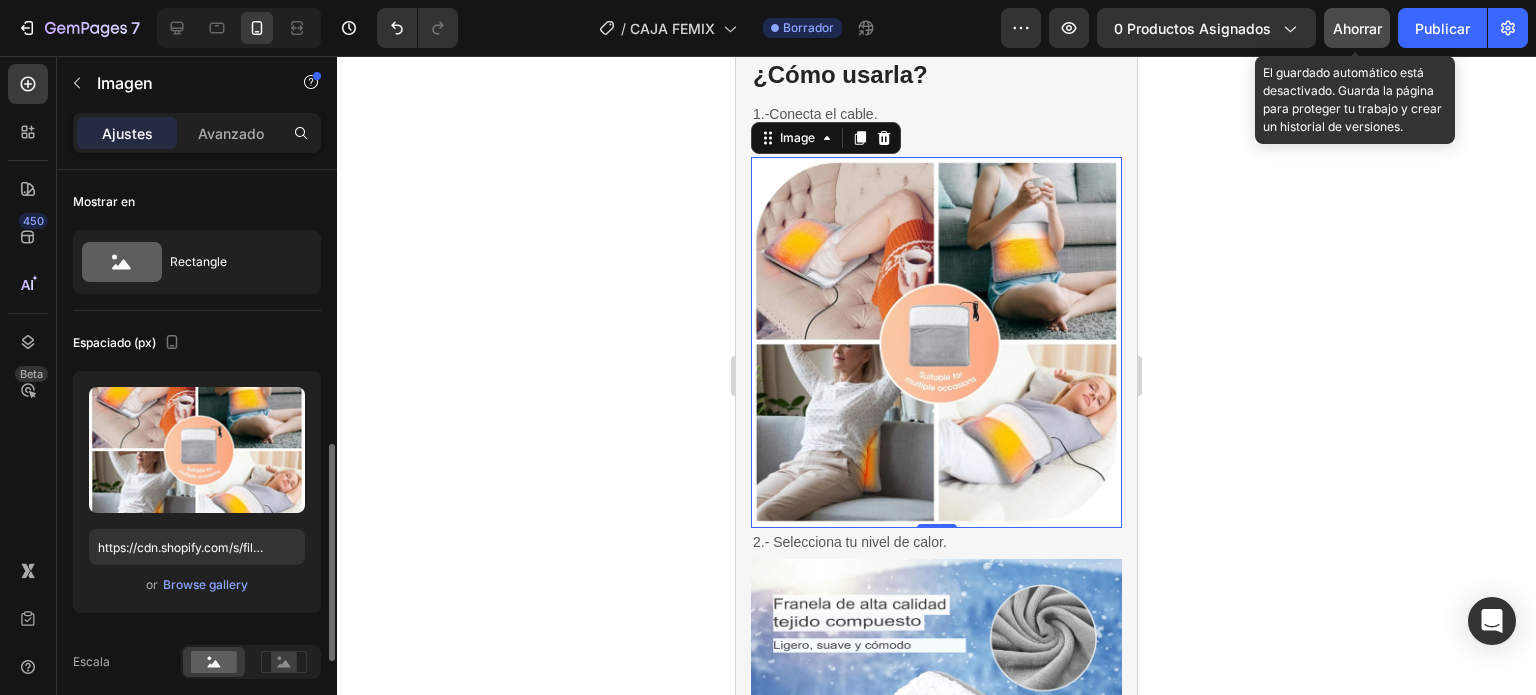 scroll, scrollTop: 200, scrollLeft: 0, axis: vertical 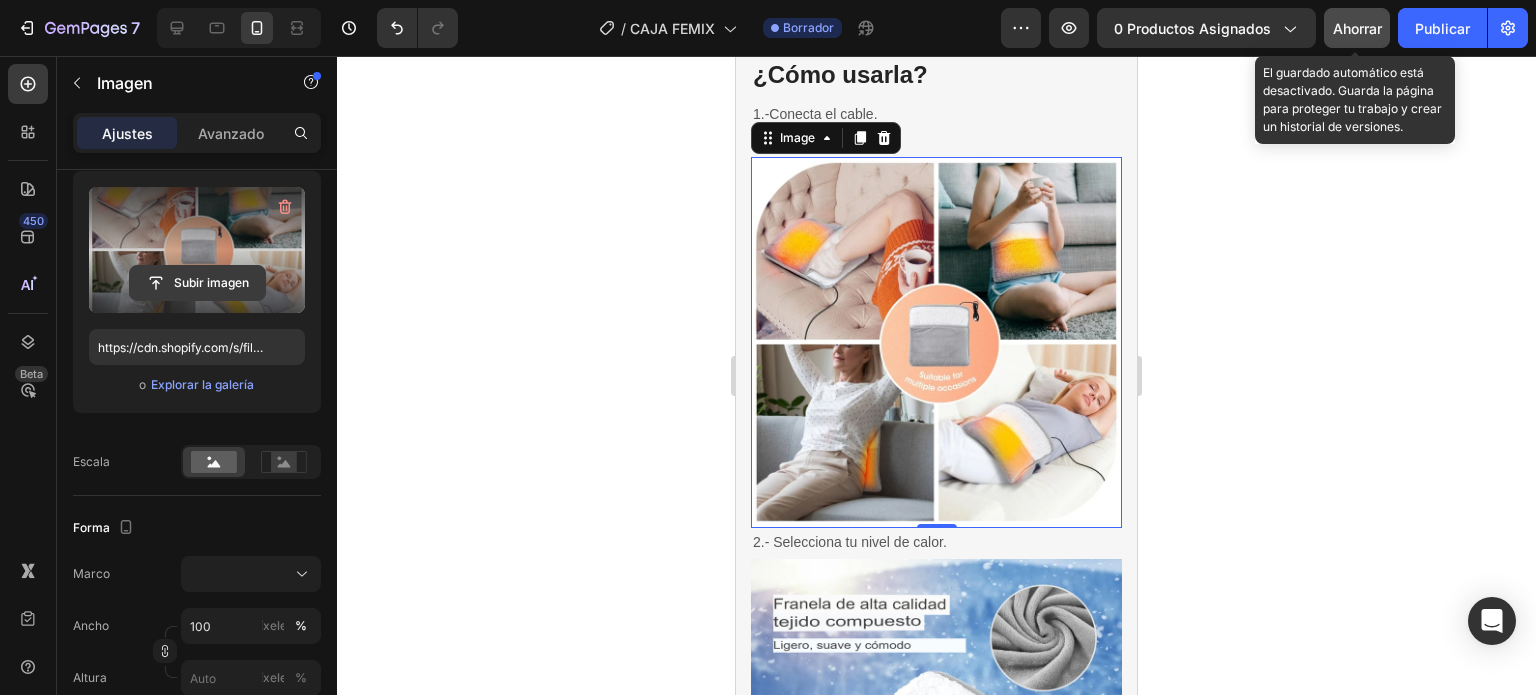 click 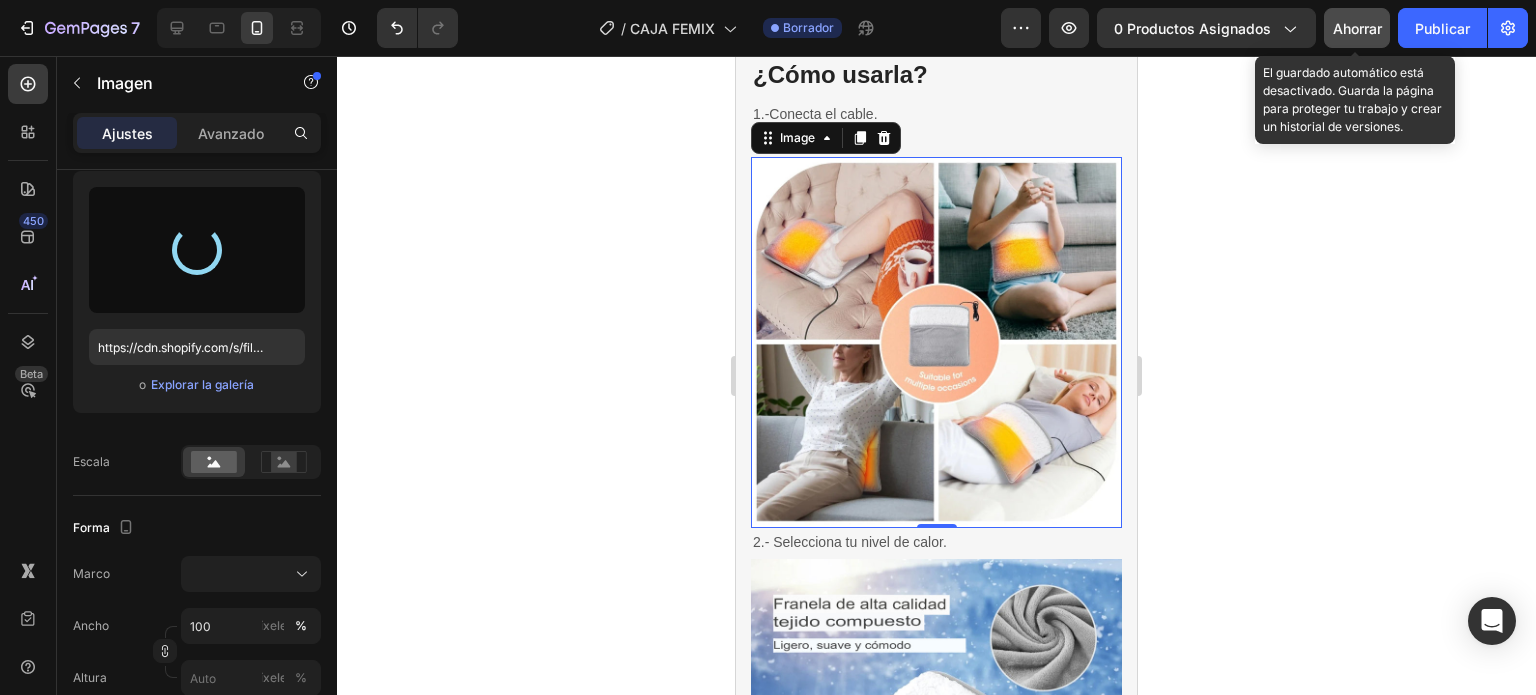 type on "https://cdn.shopify.com/s/files/1/0837/3613/3922/files/gempages_523280989133210688-686f4daa-f784-4977-9c1e-648f7ae75d08.jpg" 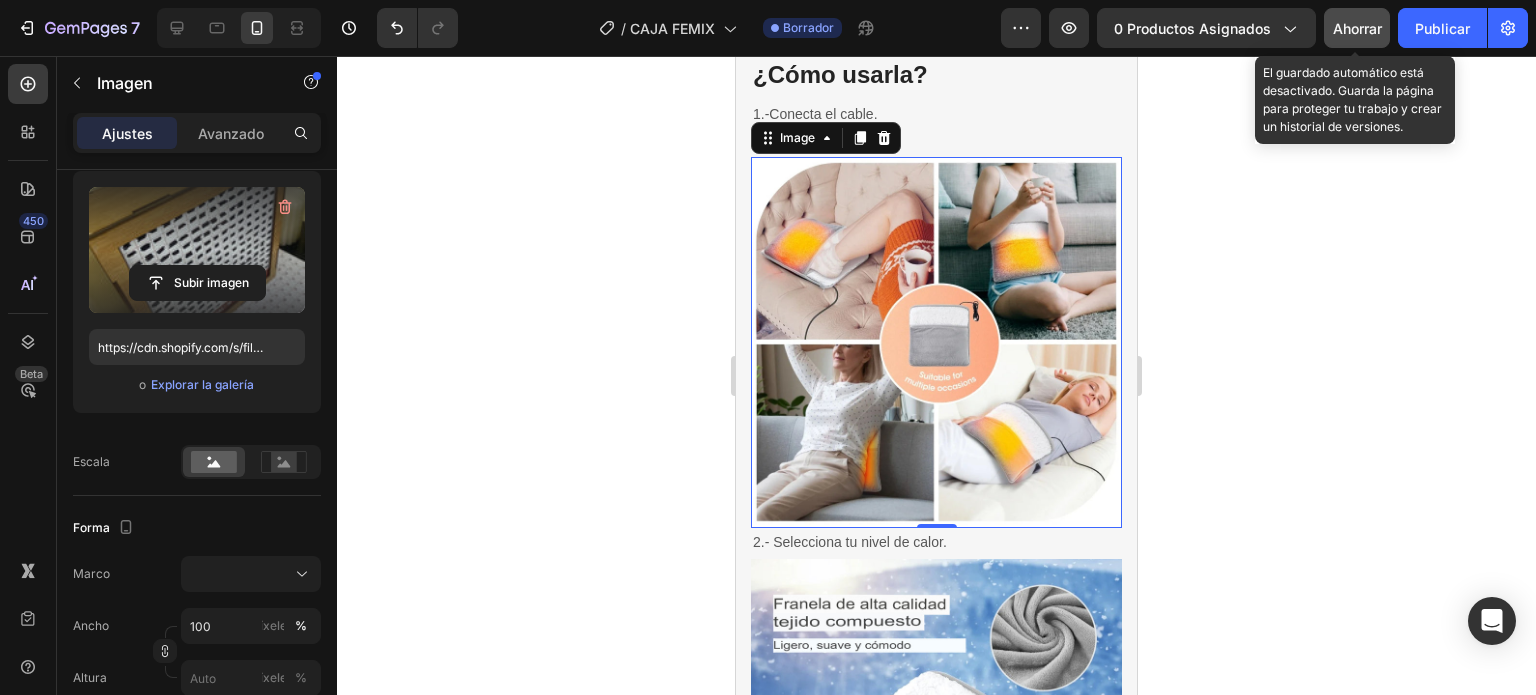 scroll, scrollTop: 2300, scrollLeft: 0, axis: vertical 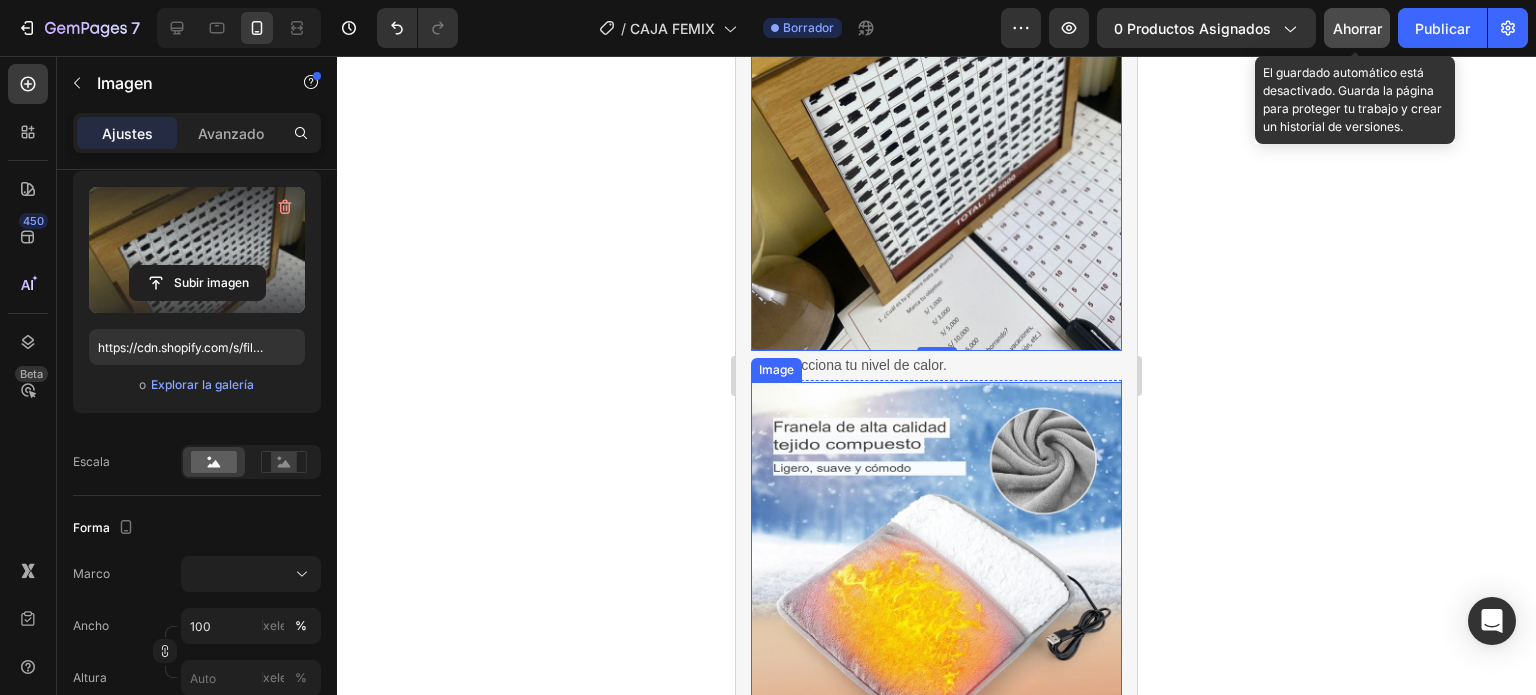 click at bounding box center [936, 567] 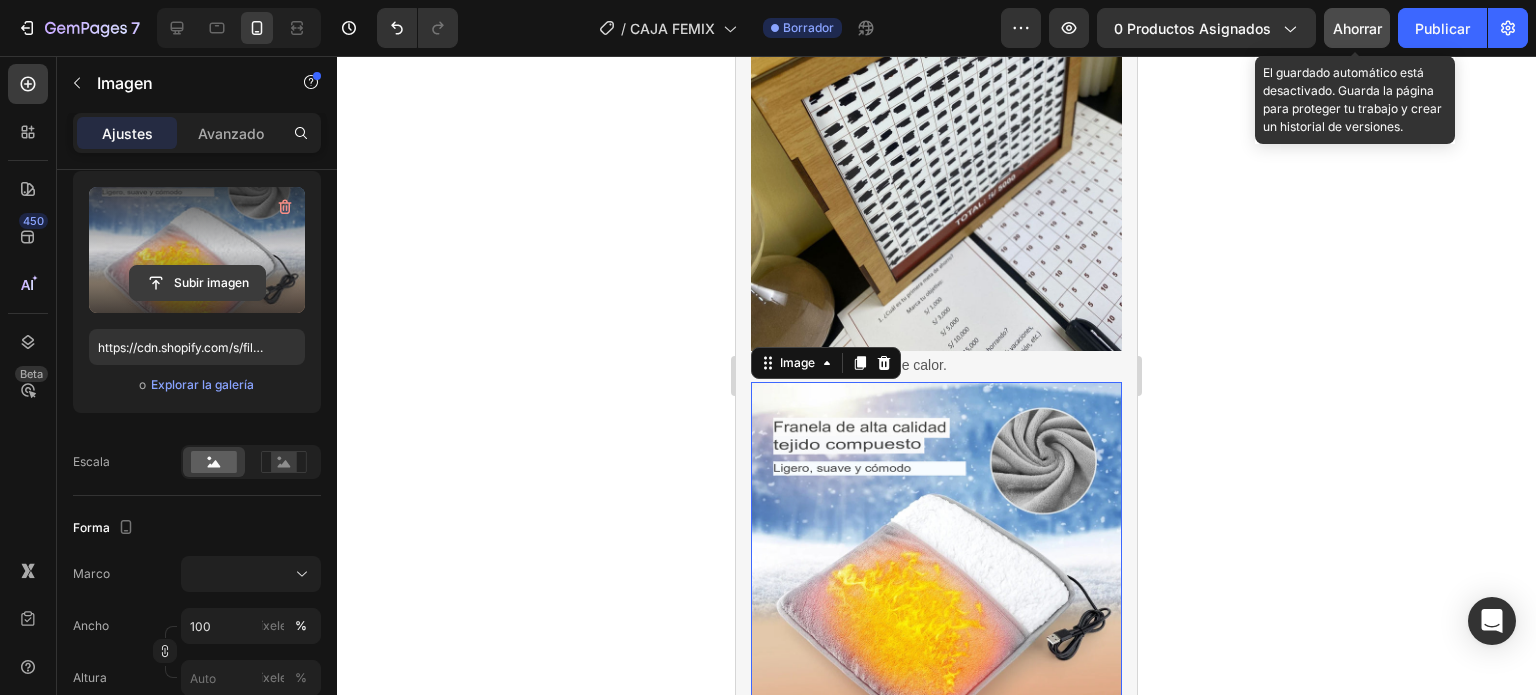click 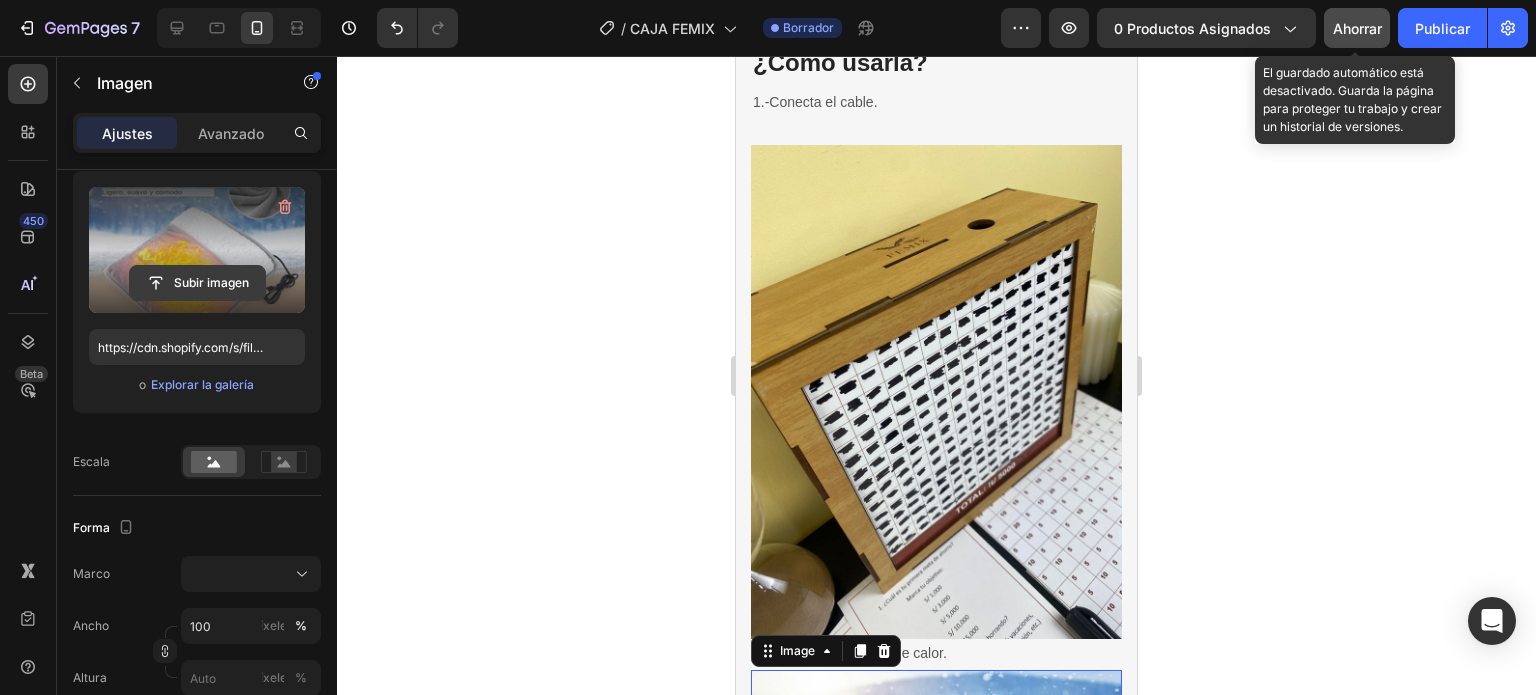 scroll, scrollTop: 2000, scrollLeft: 0, axis: vertical 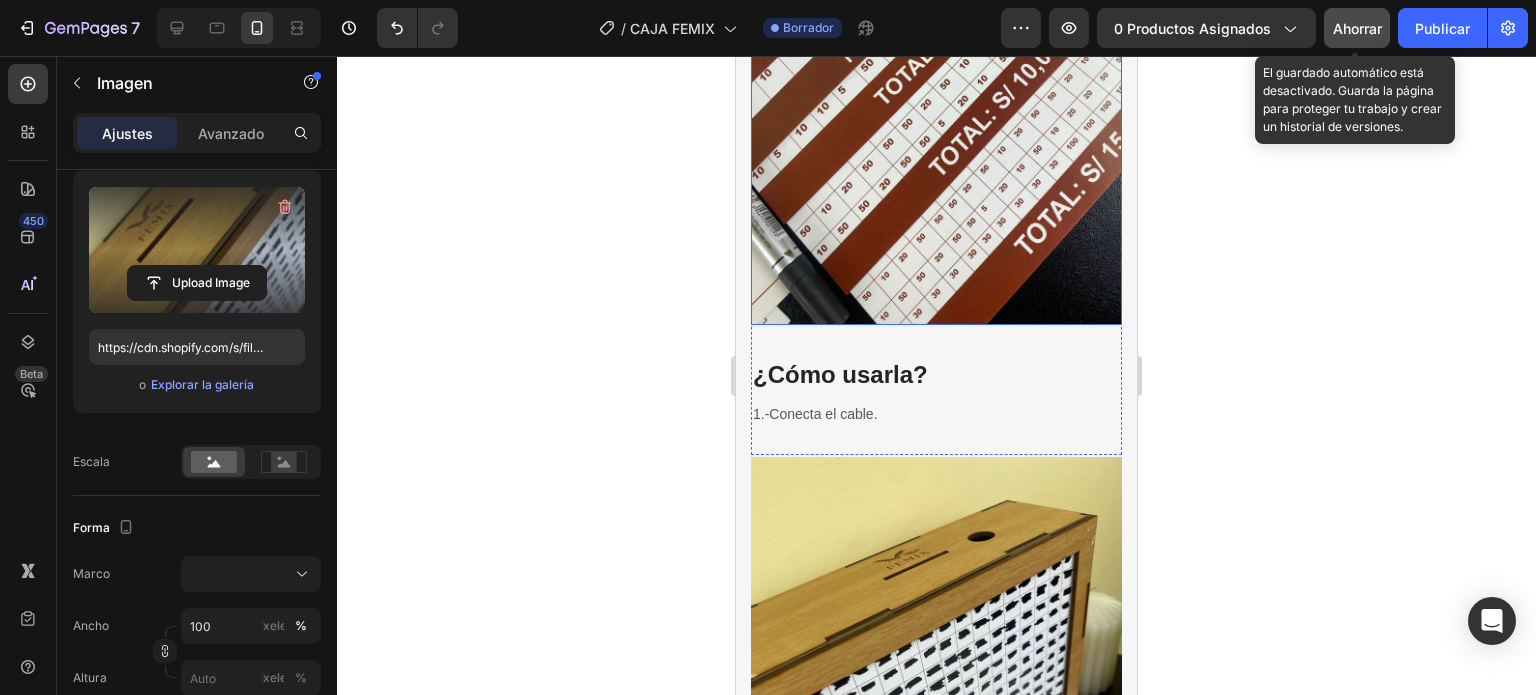 type on "https://cdn.shopify.com/s/files/1/0837/3613/3922/files/gempages_523280989133210688-61738707-bcfb-49ee-b62c-b96ea4c69dcf.jpg" 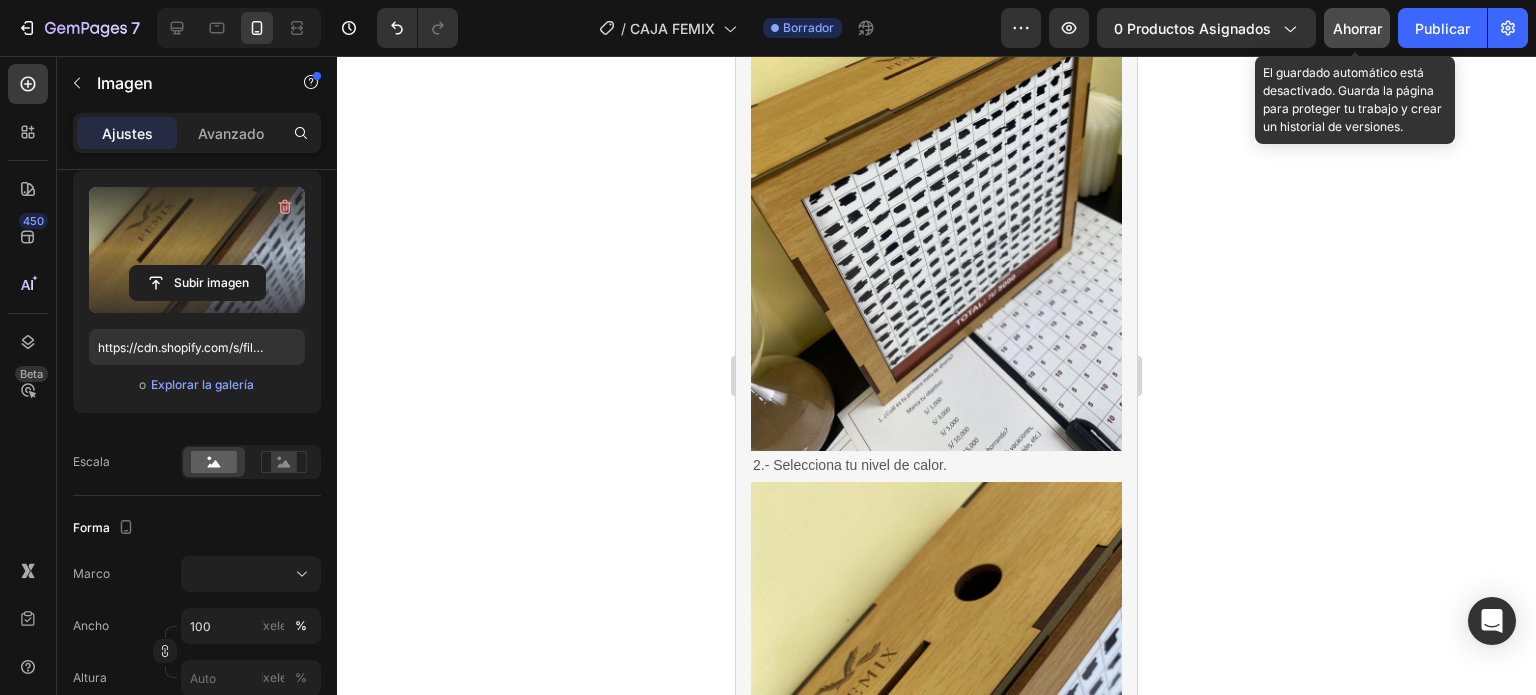 scroll, scrollTop: 2300, scrollLeft: 0, axis: vertical 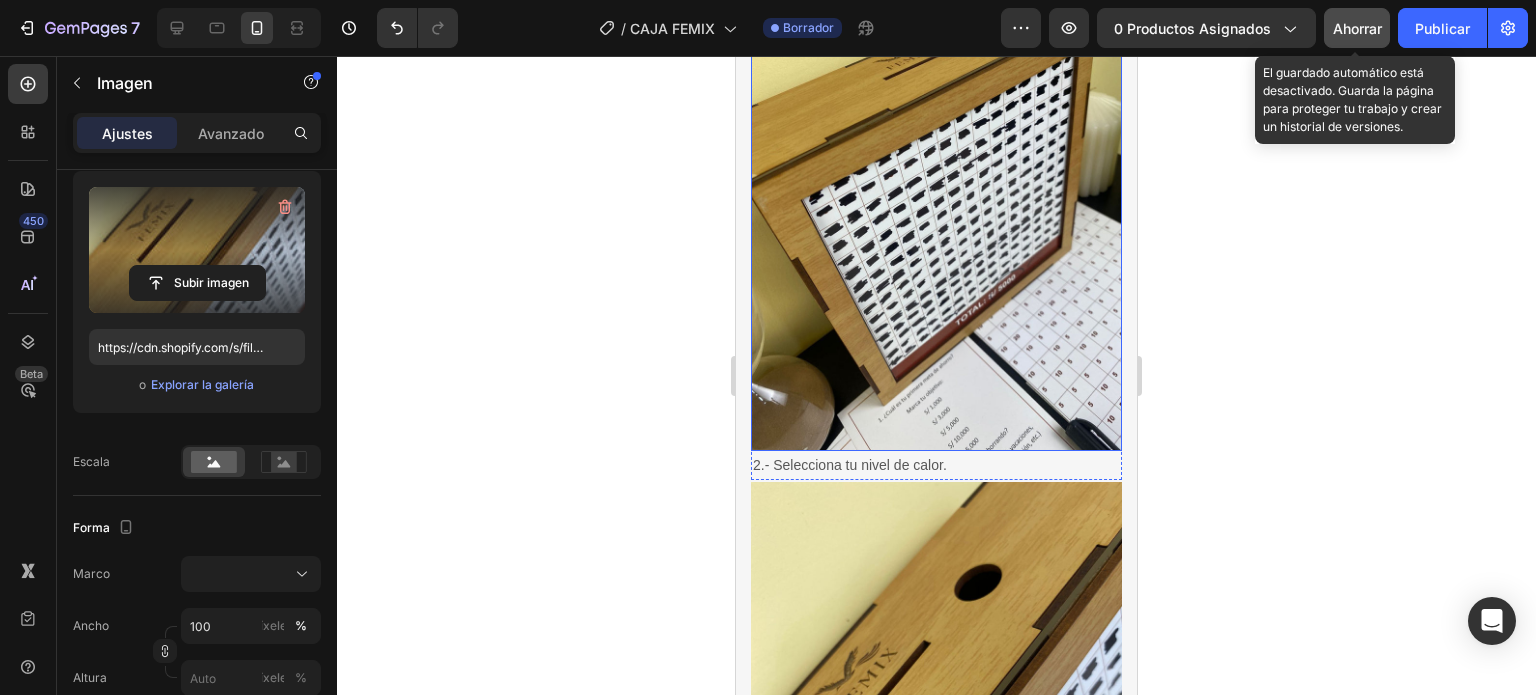 click at bounding box center [936, 204] 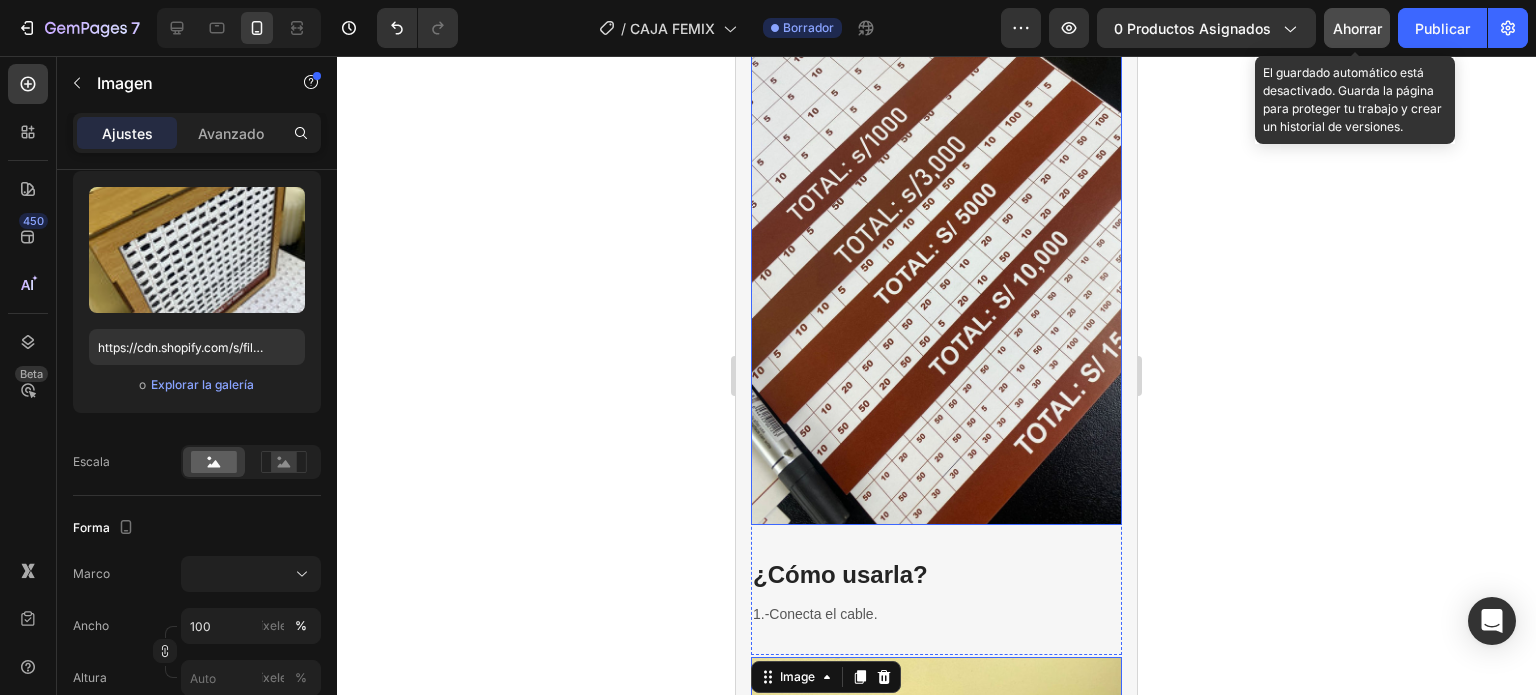 scroll, scrollTop: 1800, scrollLeft: 0, axis: vertical 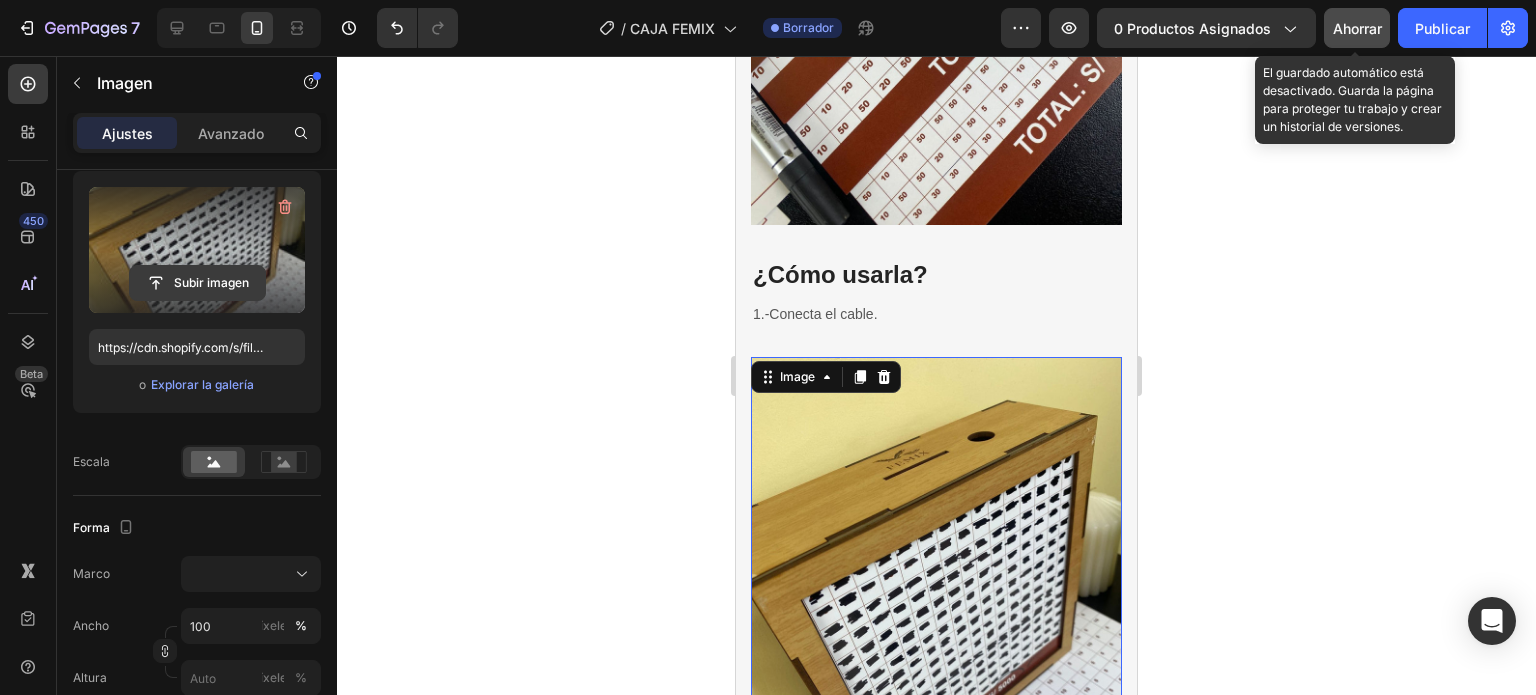 click 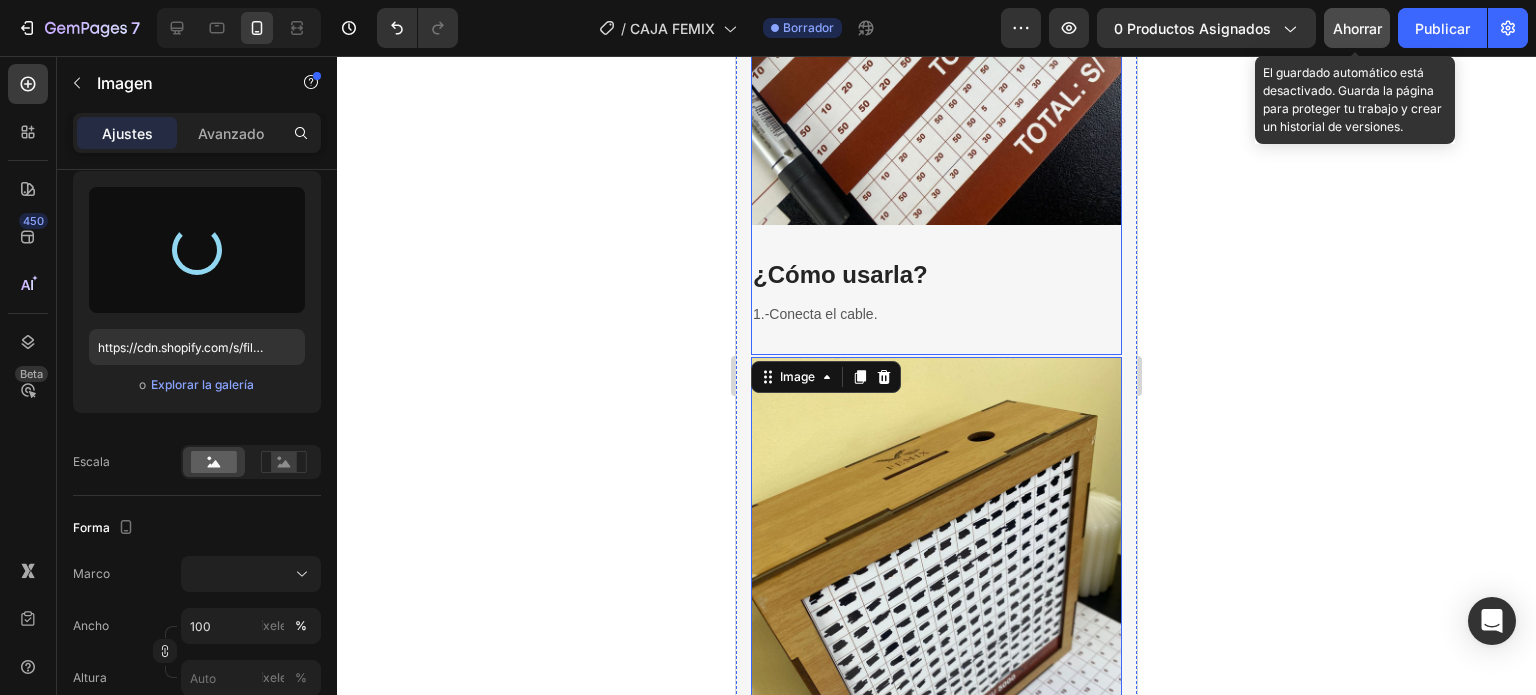 click on "¿Cómo usarla? Heading 1.-Conecta el cable.   Text block" at bounding box center [936, 290] 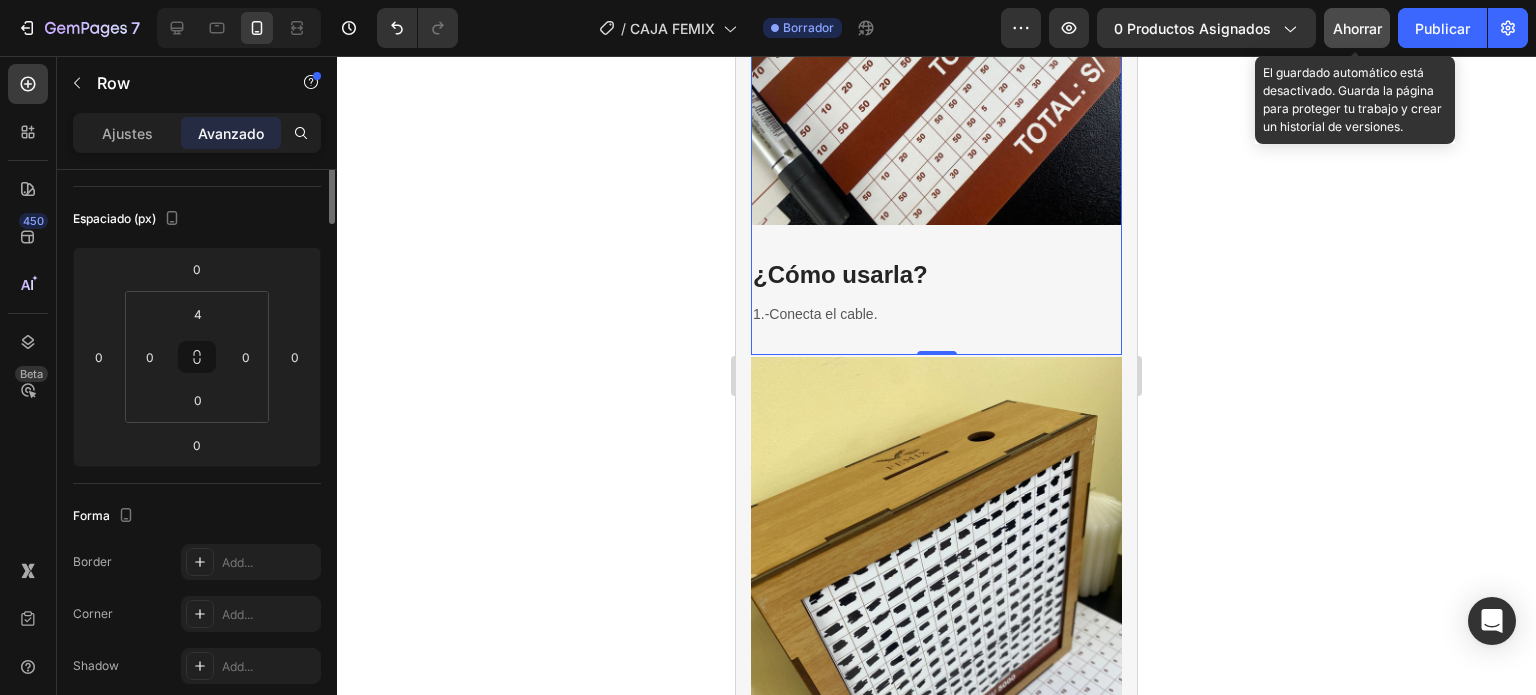 scroll, scrollTop: 0, scrollLeft: 0, axis: both 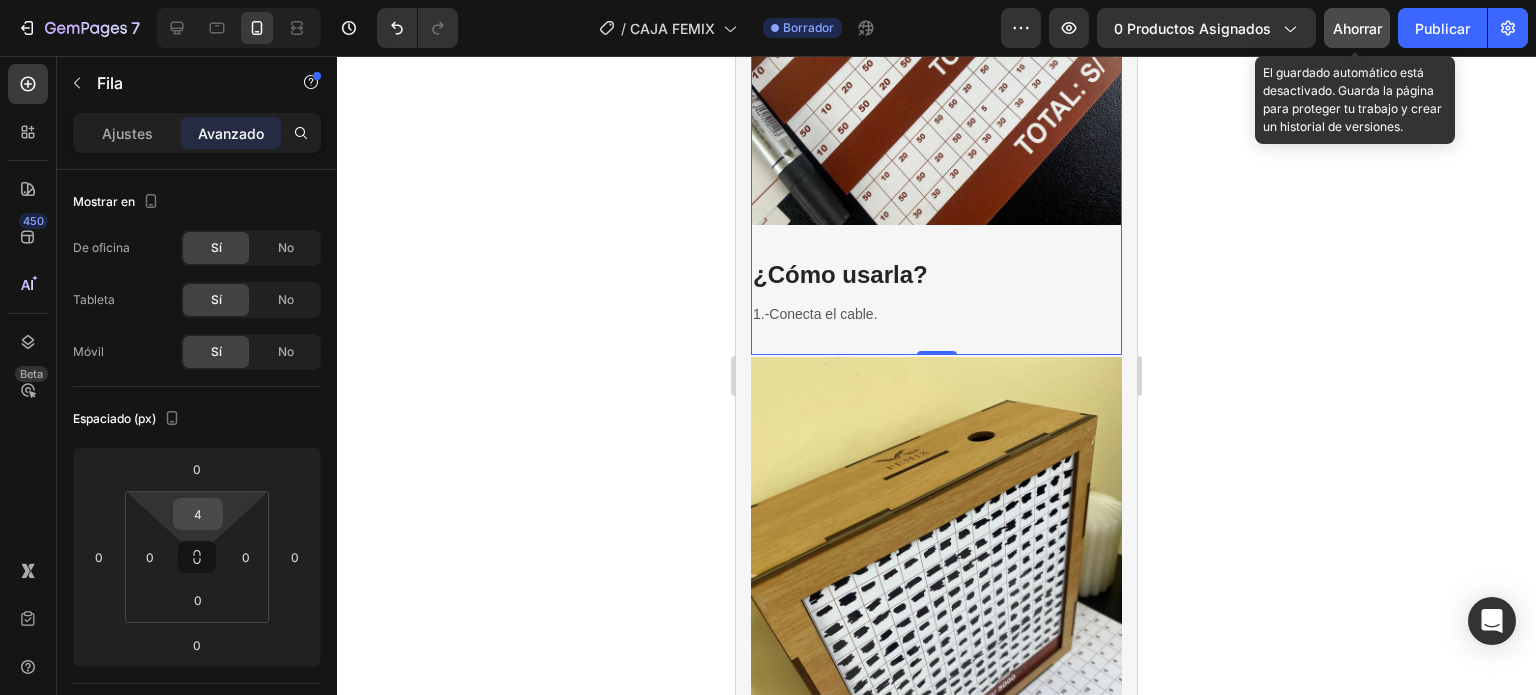 click on "4" at bounding box center [198, 514] 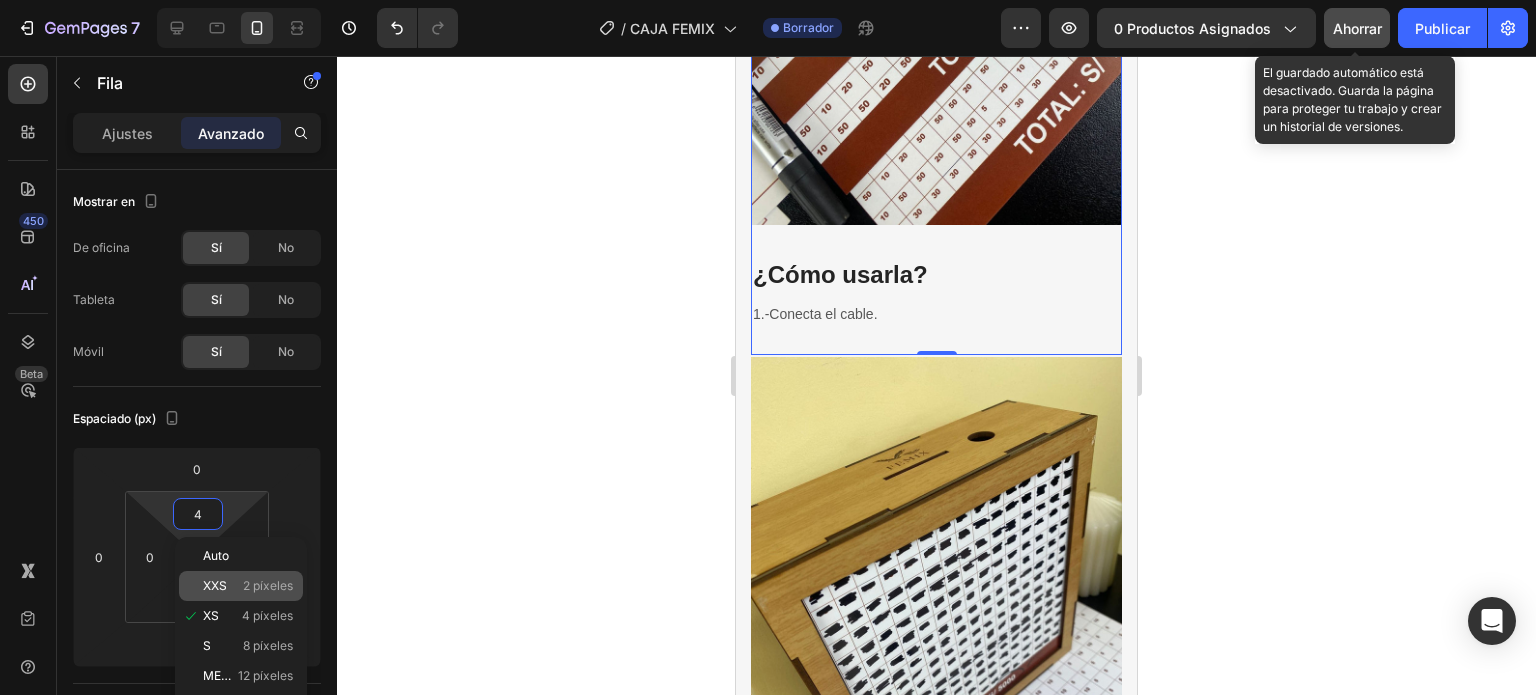 click on "2 píxeles" at bounding box center [268, 585] 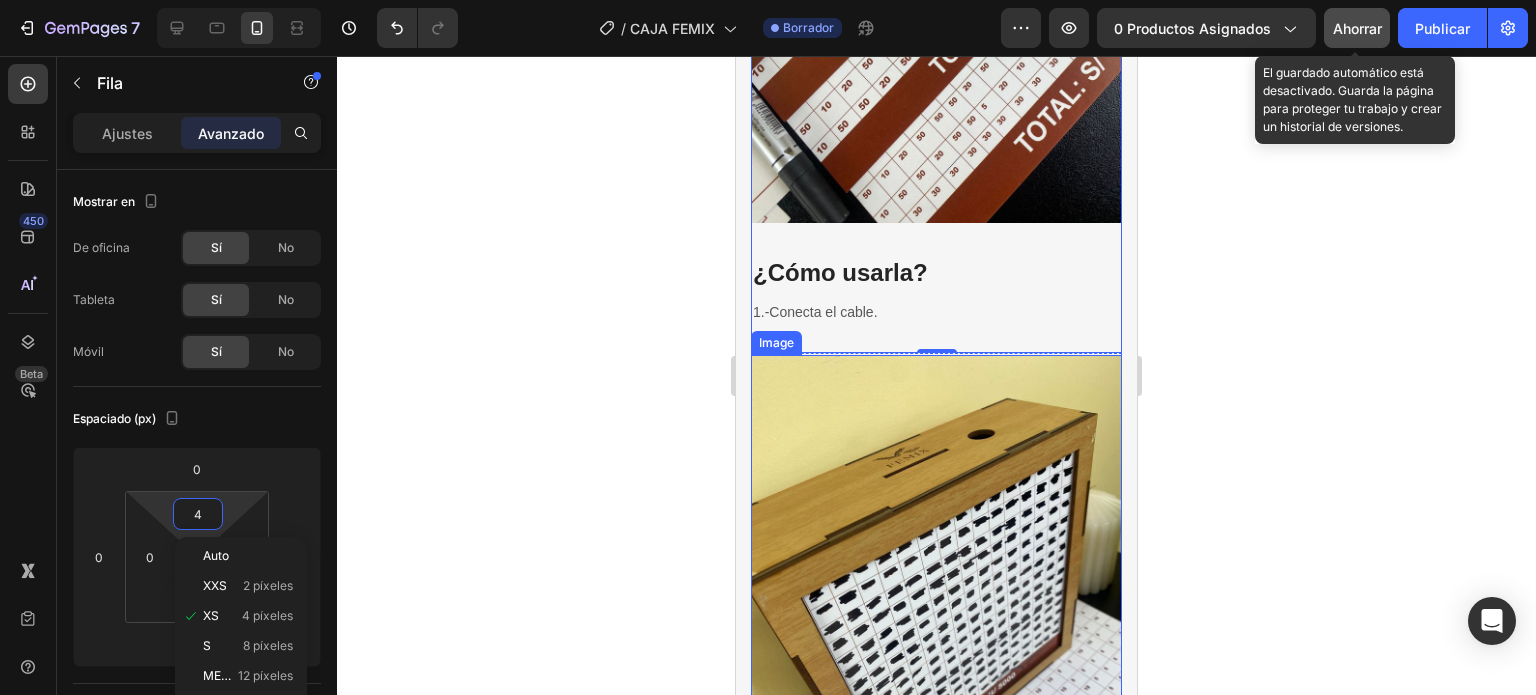 type on "2" 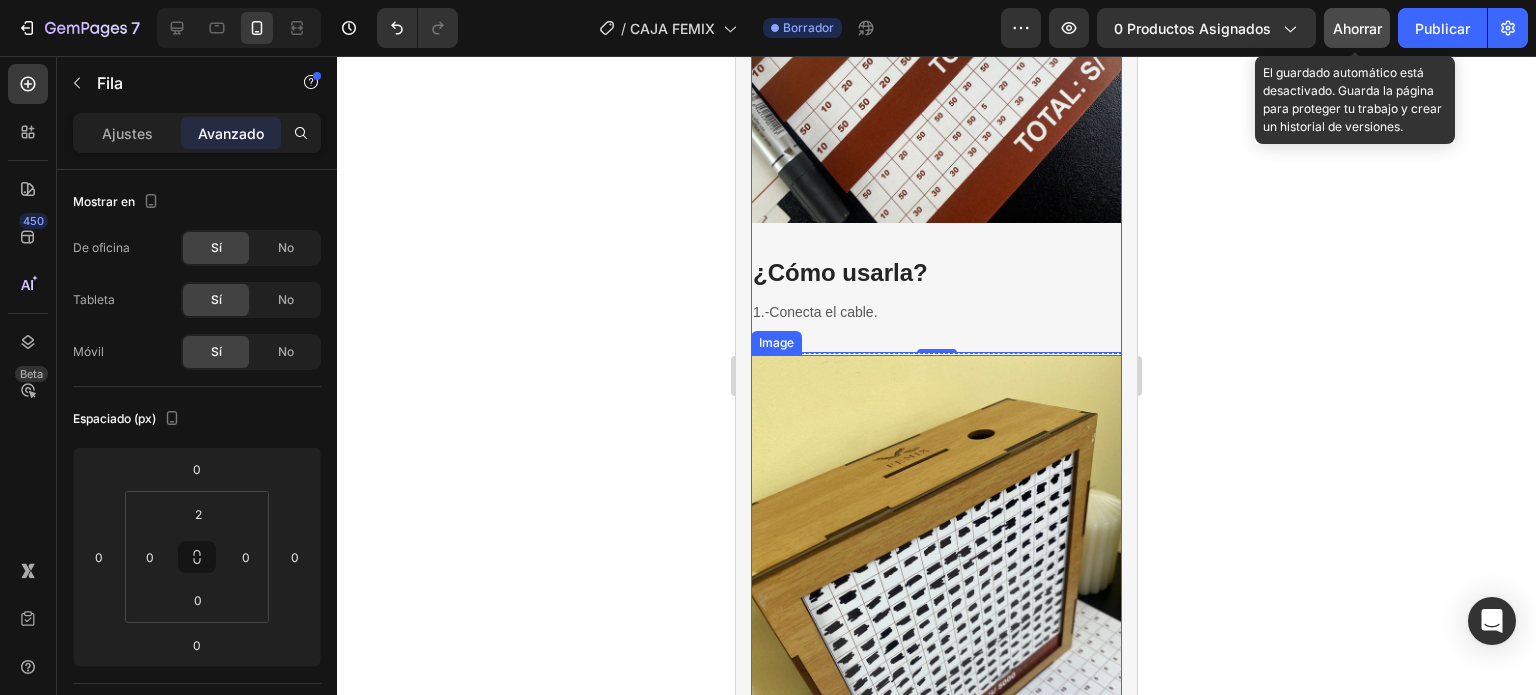 click at bounding box center [936, 602] 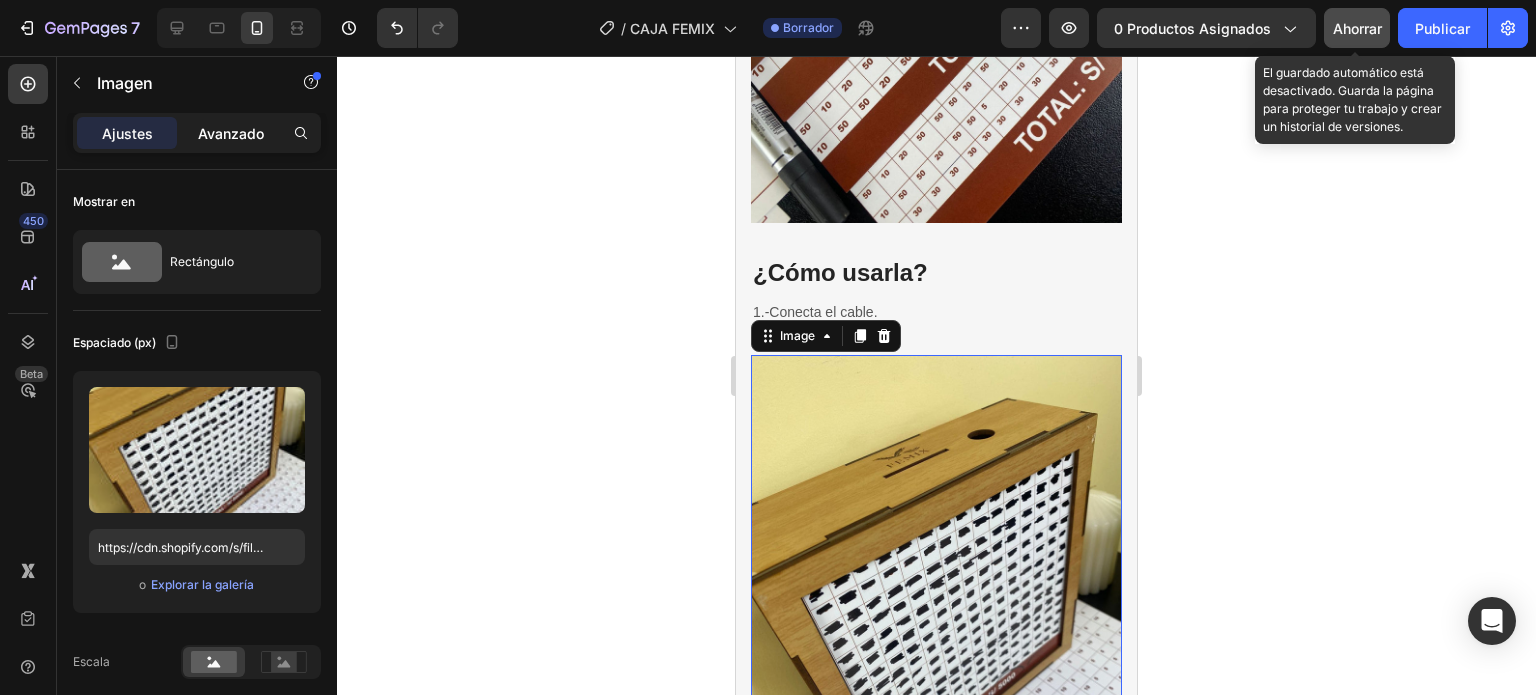 click on "Avanzado" at bounding box center (231, 133) 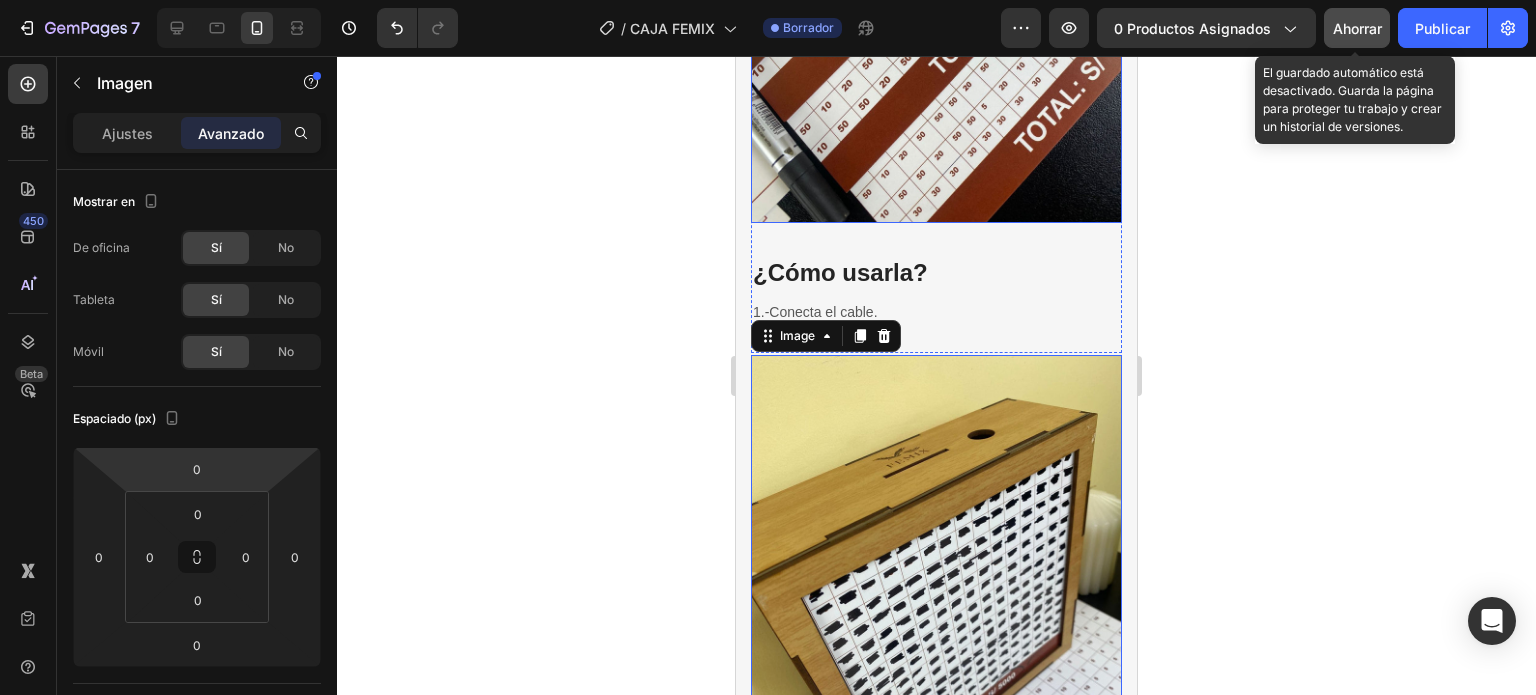 click at bounding box center [936, -25] 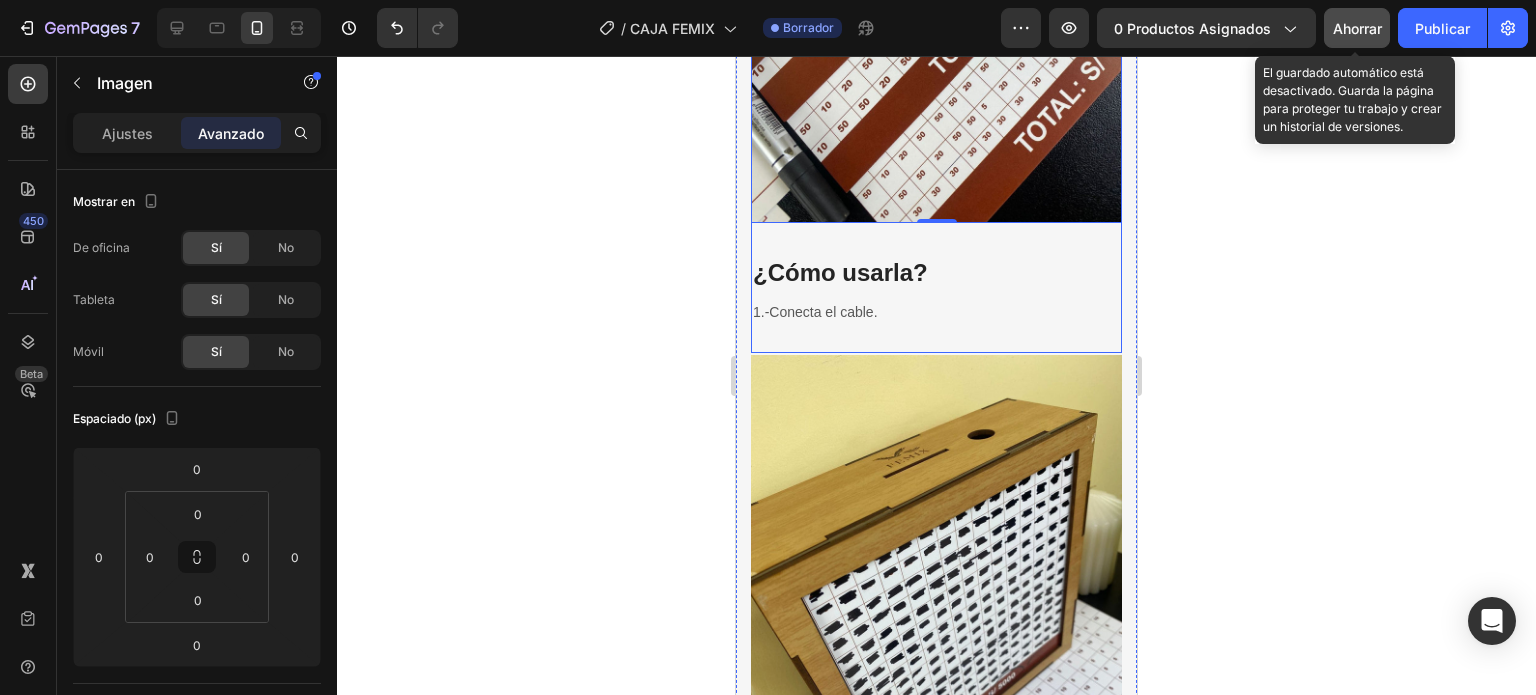 click on "¿Cómo usarla? Heading 1.-Conecta el cable.   Text block" at bounding box center [936, 288] 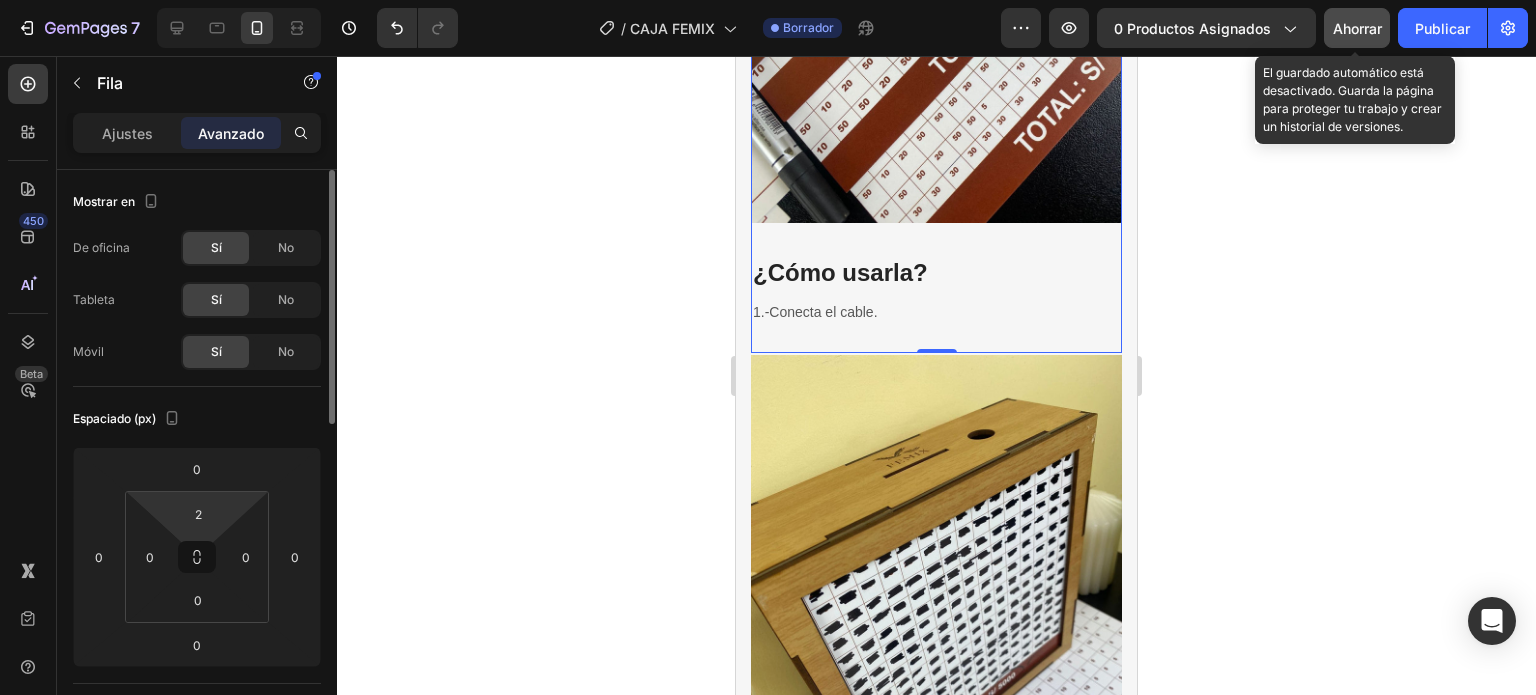 click on "7 Version history / CAJA FEMIX Borrador Avance 0 productos asignados Ahorrar El guardado automático está desactivado. Guarda la página para proteger tu trabajo y crear un historial de versiones. Publicar 450 Beta Sections(18) Elementos(84) Sección Elemento Hero Section Product Detail Brands Trusted Badges Guarantee Product Breakdown How to use Testimonials Compare Bundle FAQs Social Proof Brand Story Product List Collection Blog List Contact Sticky Add to Cart Custom Footer Explorar la biblioteca 450 Disposición
Fila
Fila
Fila
Fila Texto
Título
Bloque de texto Botón
Botón
Botón Medios de comunicación" at bounding box center [768, 0] 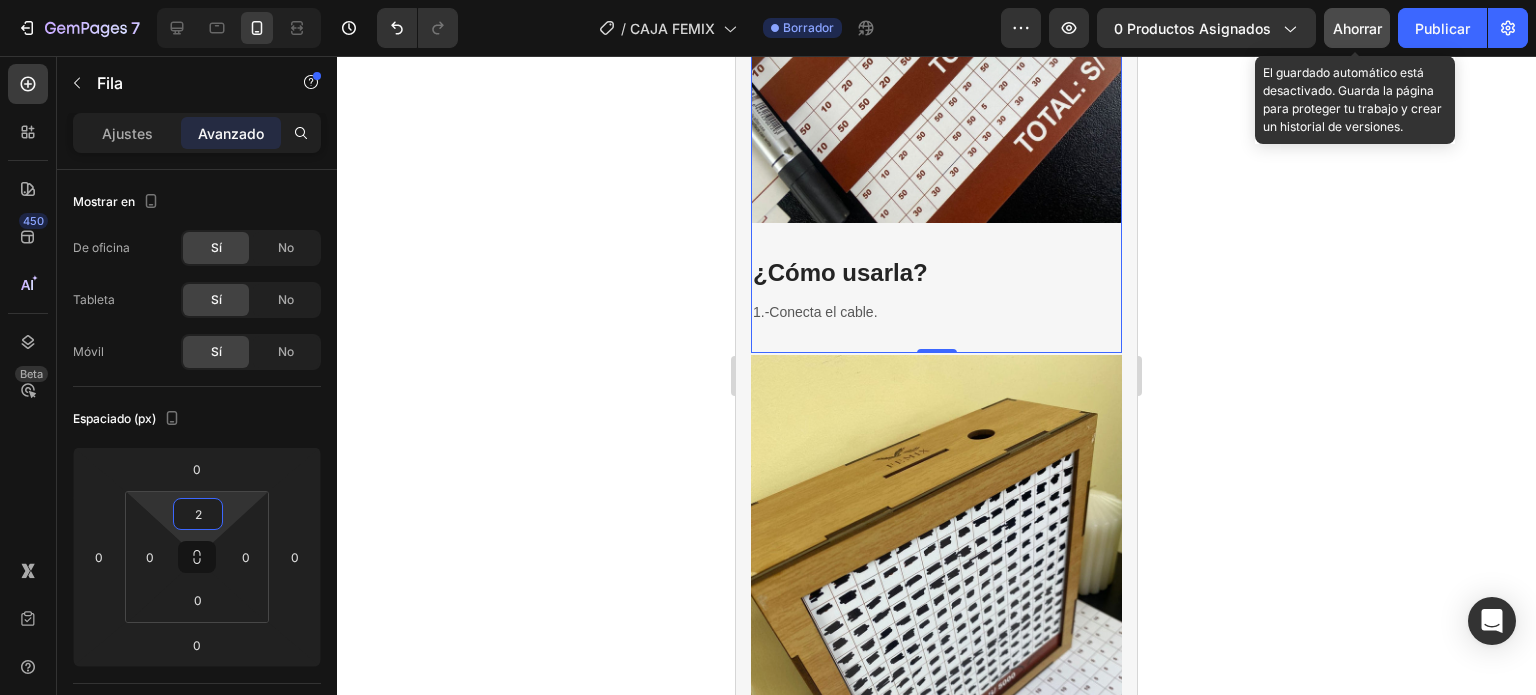 click at bounding box center (936, 602) 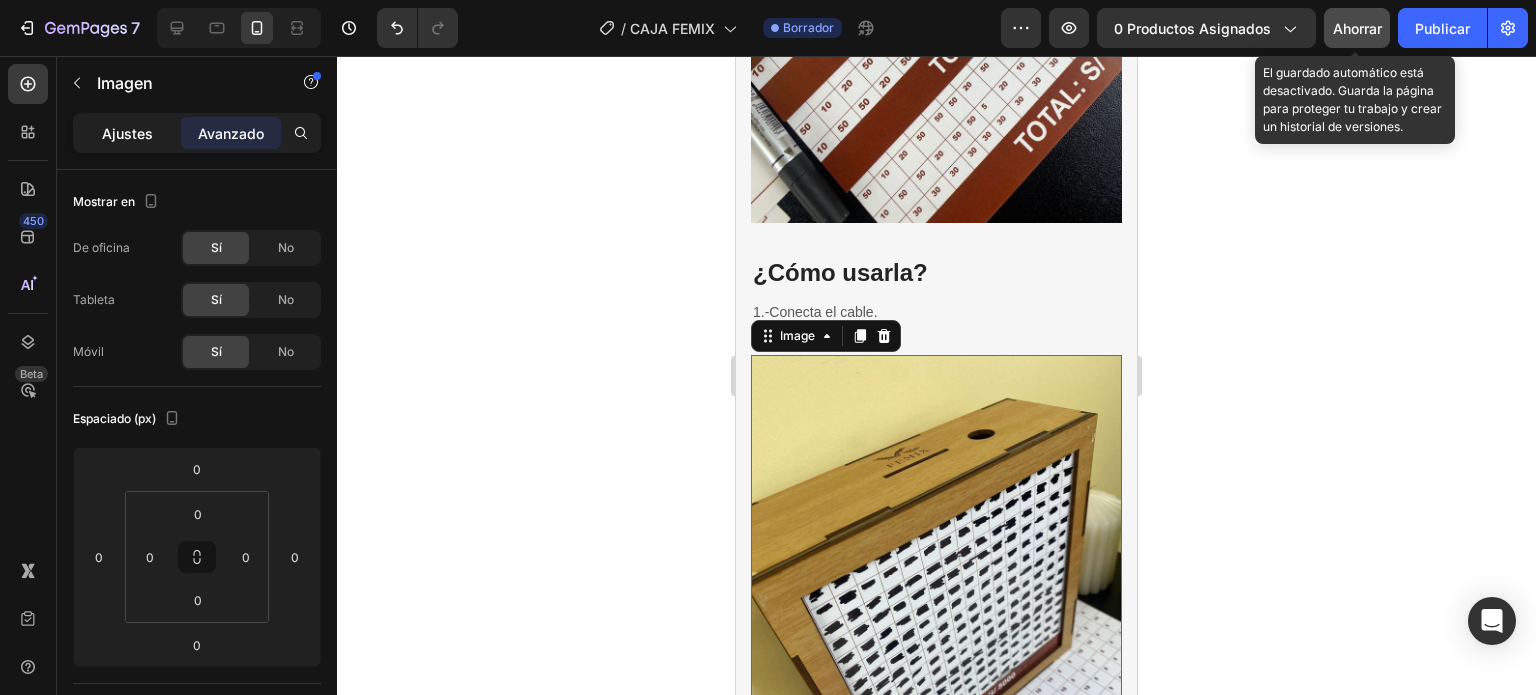 click on "Ajustes" at bounding box center [127, 133] 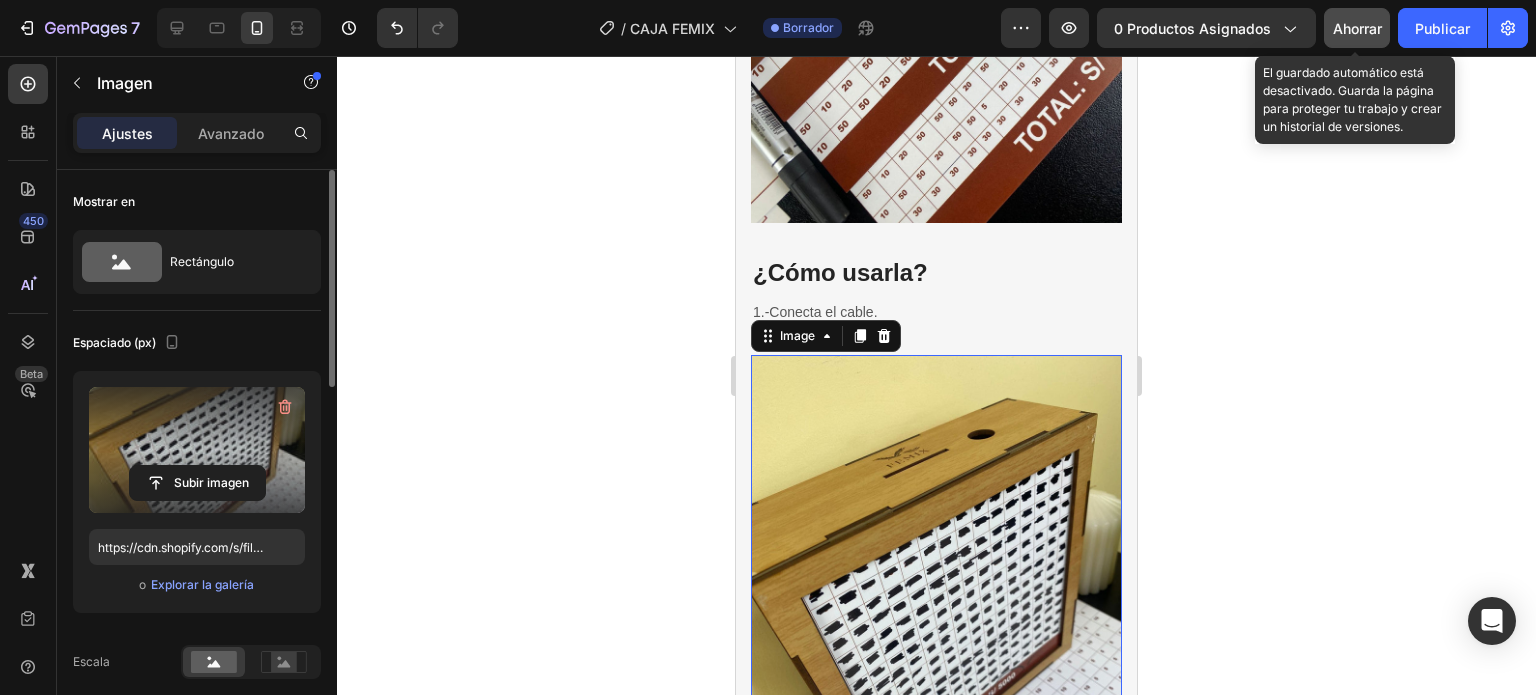 click at bounding box center [197, 450] 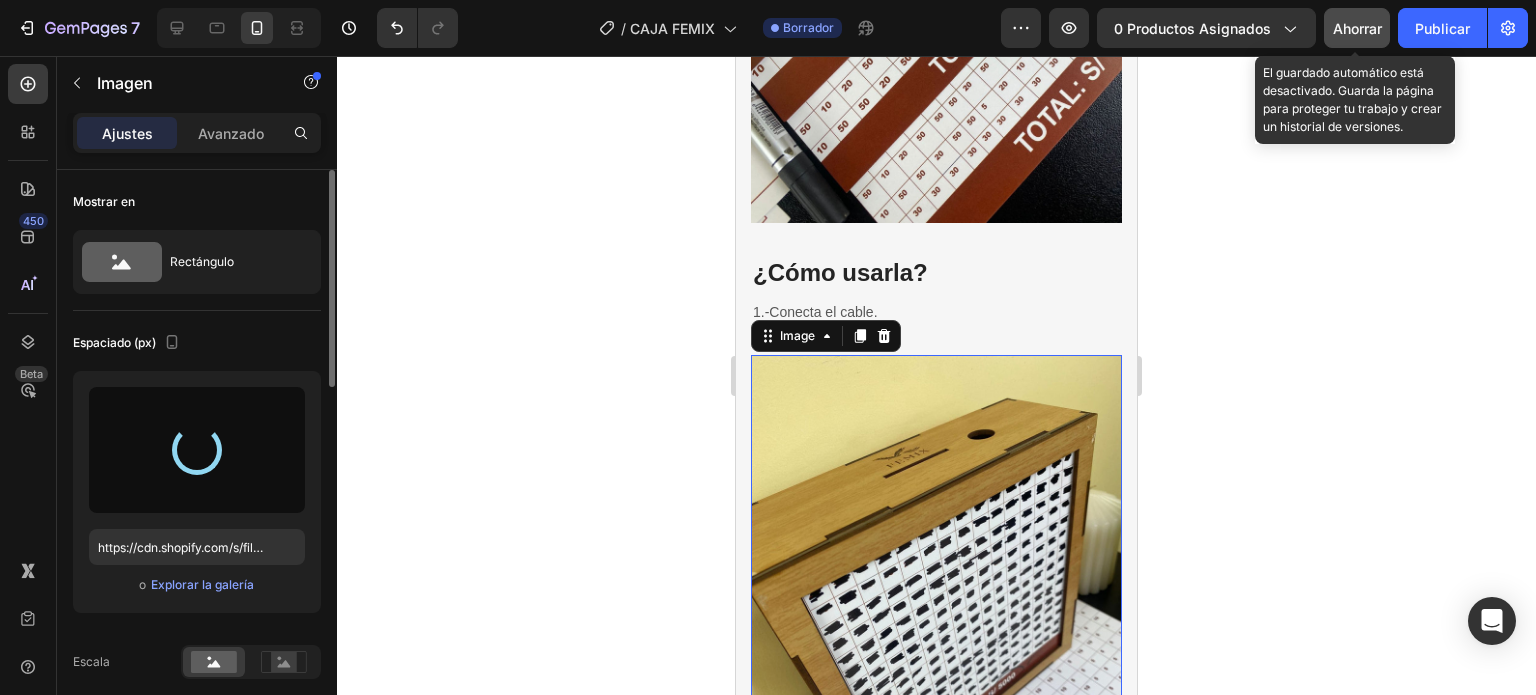 type on "https://cdn.shopify.com/s/files/1/0837/3613/3922/files/gempages_523280989133210688-c66c2464-d745-449e-9938-527559fc41fb.jpg" 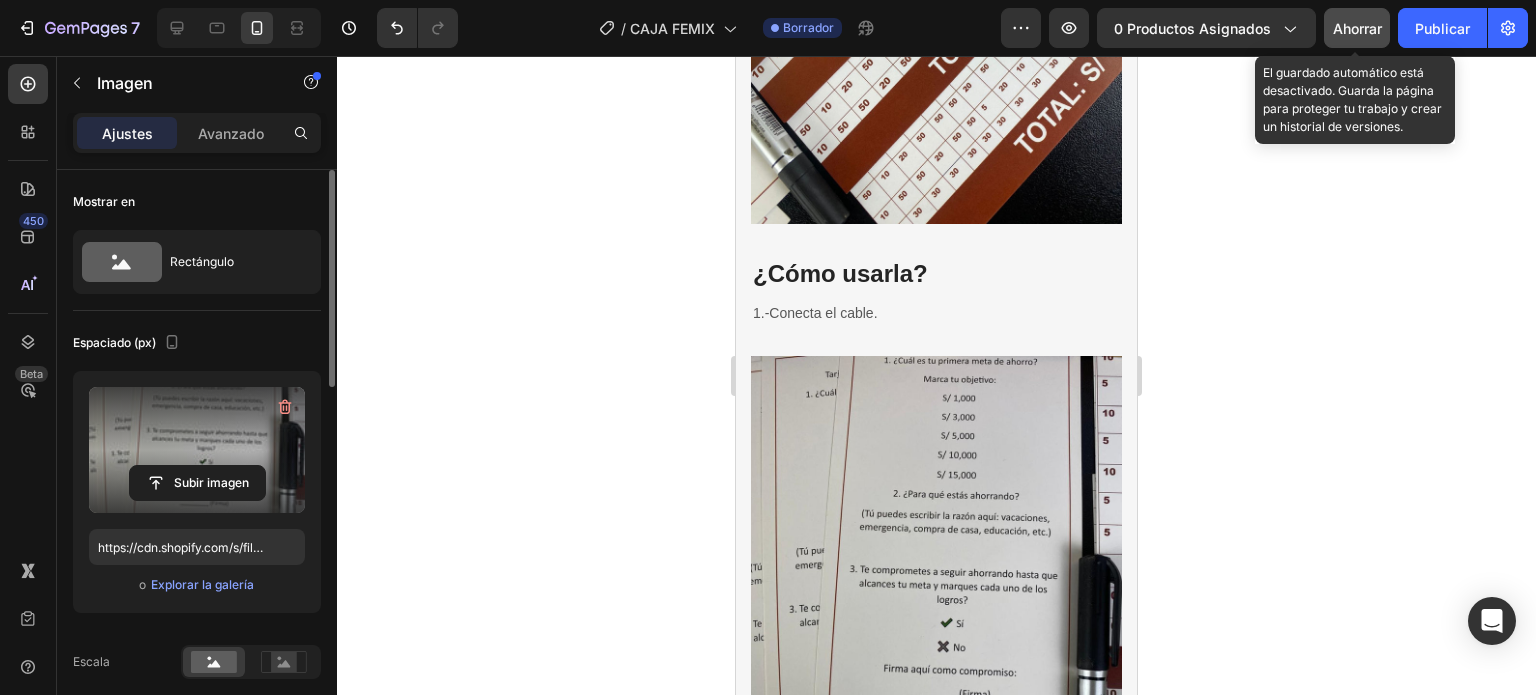 scroll, scrollTop: 1800, scrollLeft: 0, axis: vertical 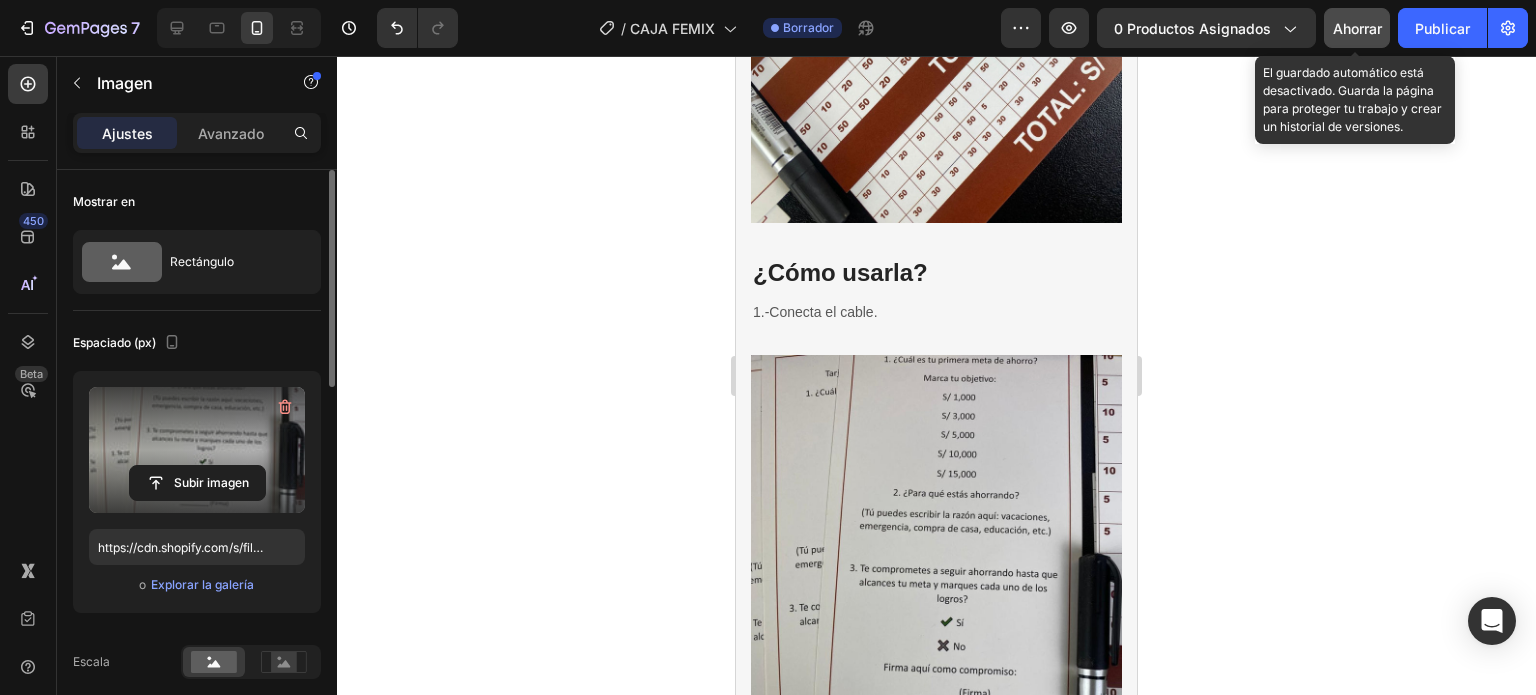 click at bounding box center [936, 602] 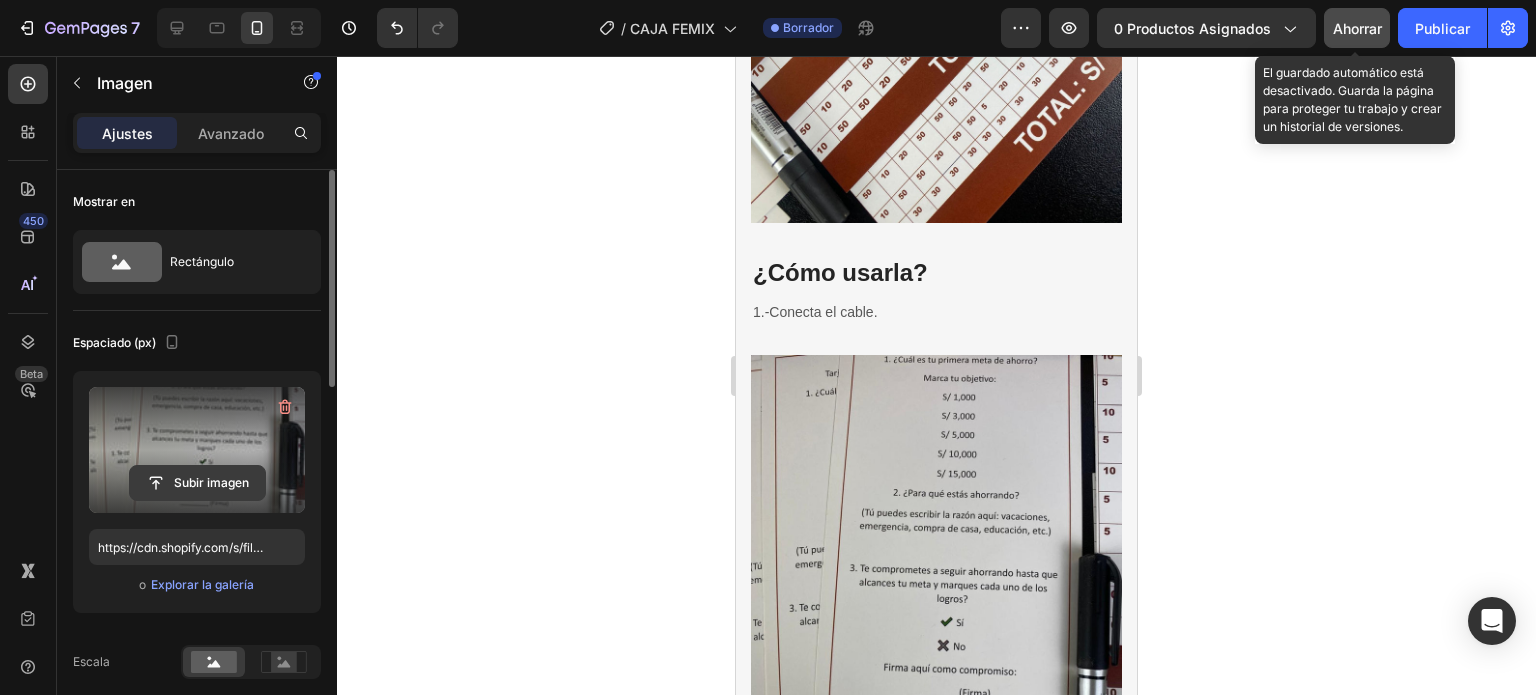 click 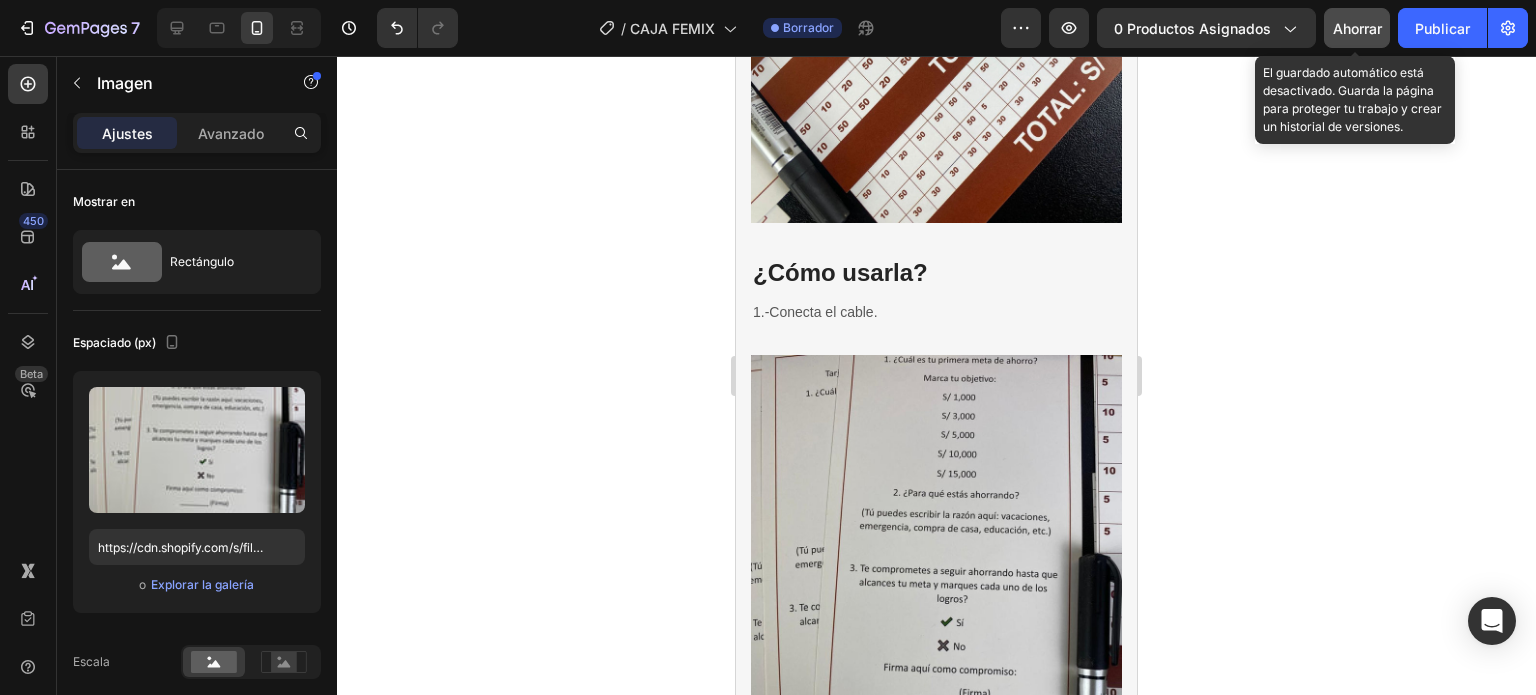 click at bounding box center (936, 602) 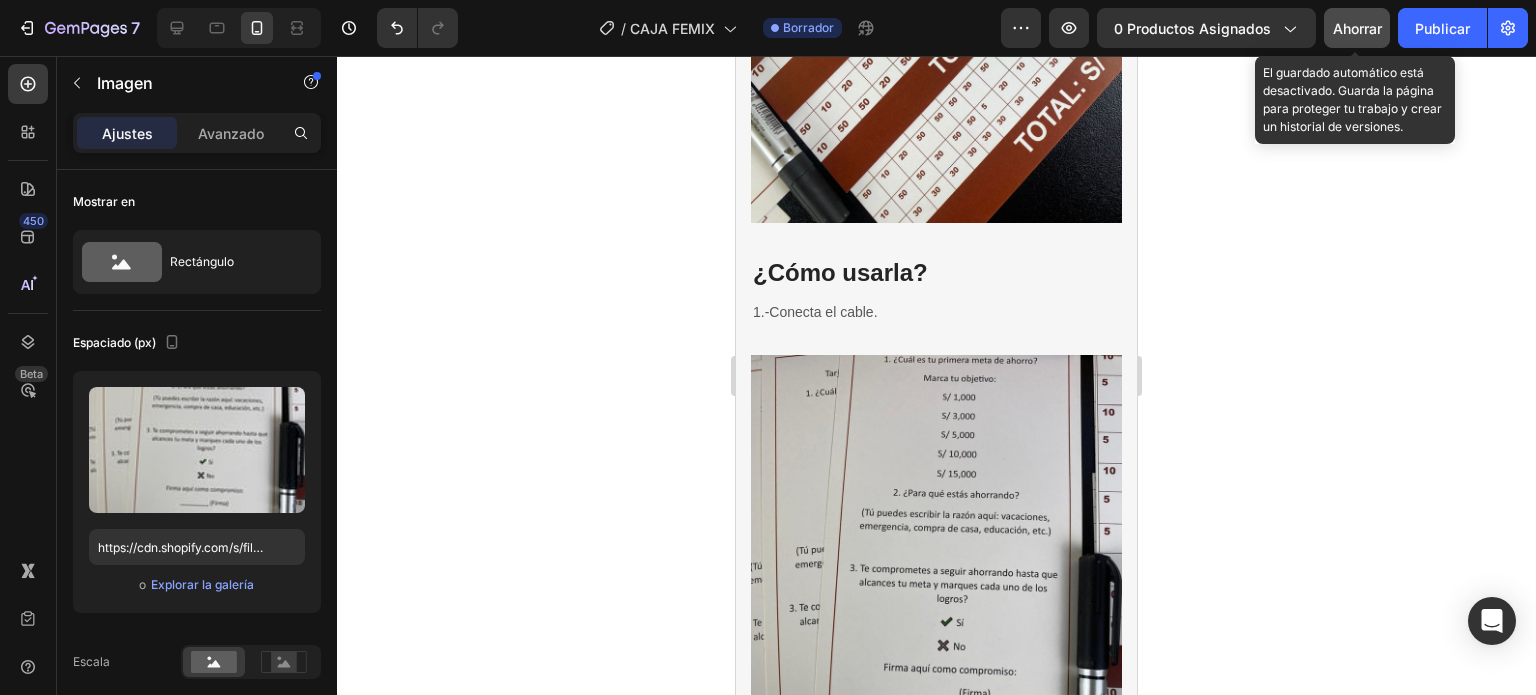 click at bounding box center (936, 602) 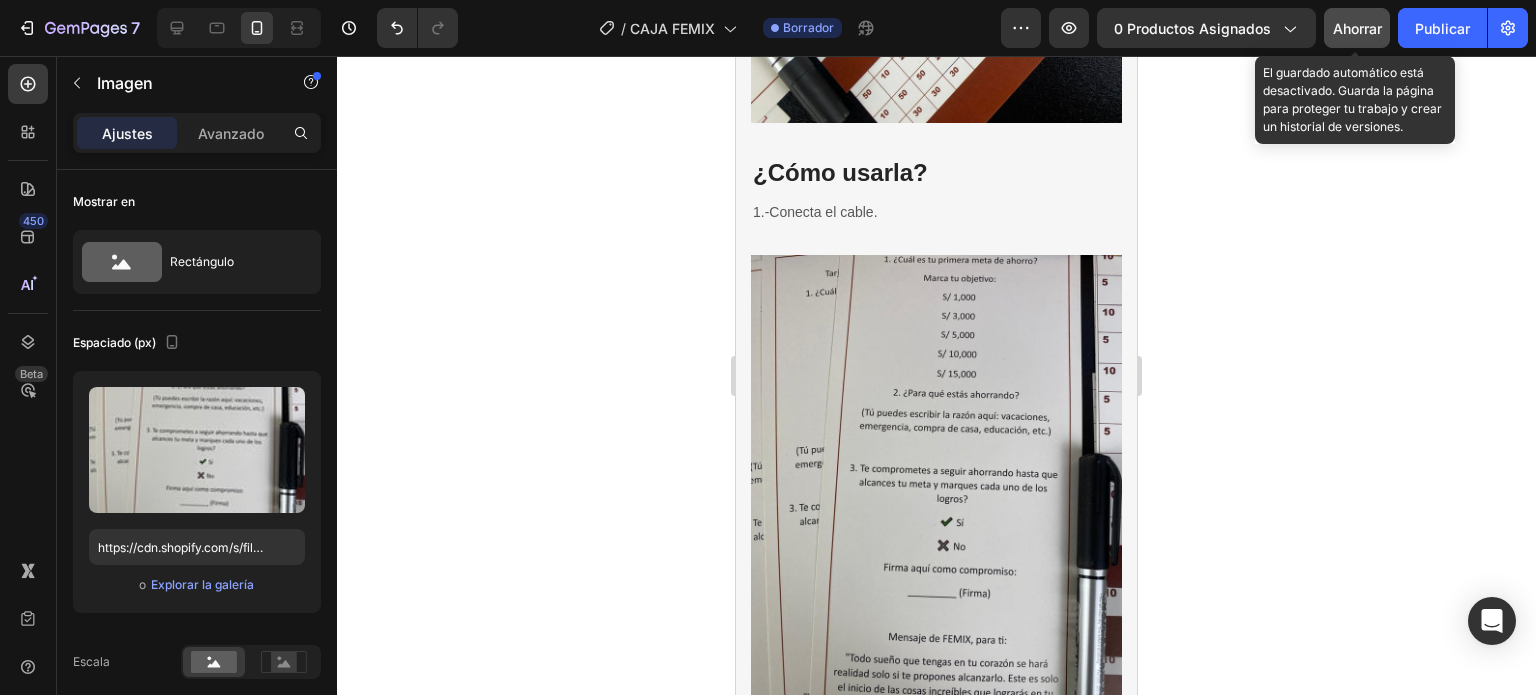 scroll, scrollTop: 2200, scrollLeft: 0, axis: vertical 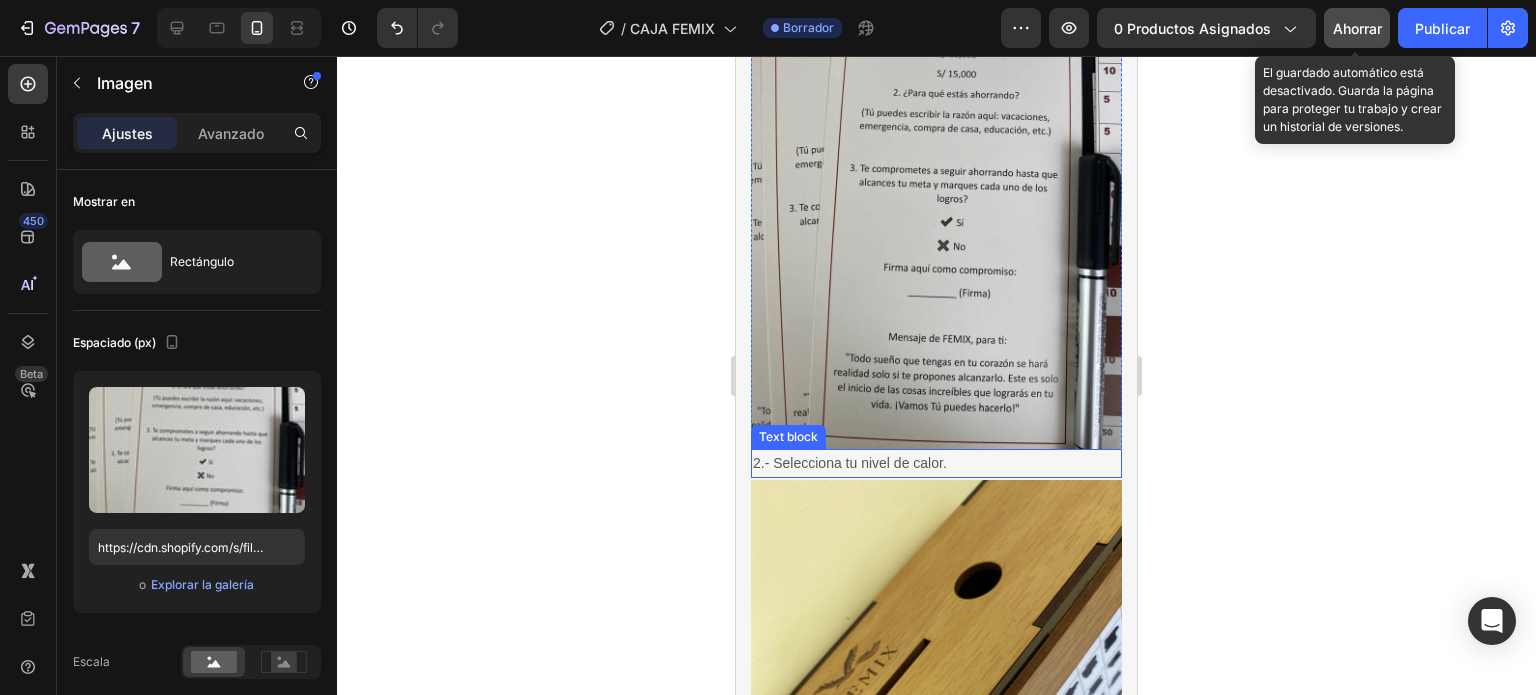 click on "2.- Selecciona tu nivel de calor." at bounding box center (936, 463) 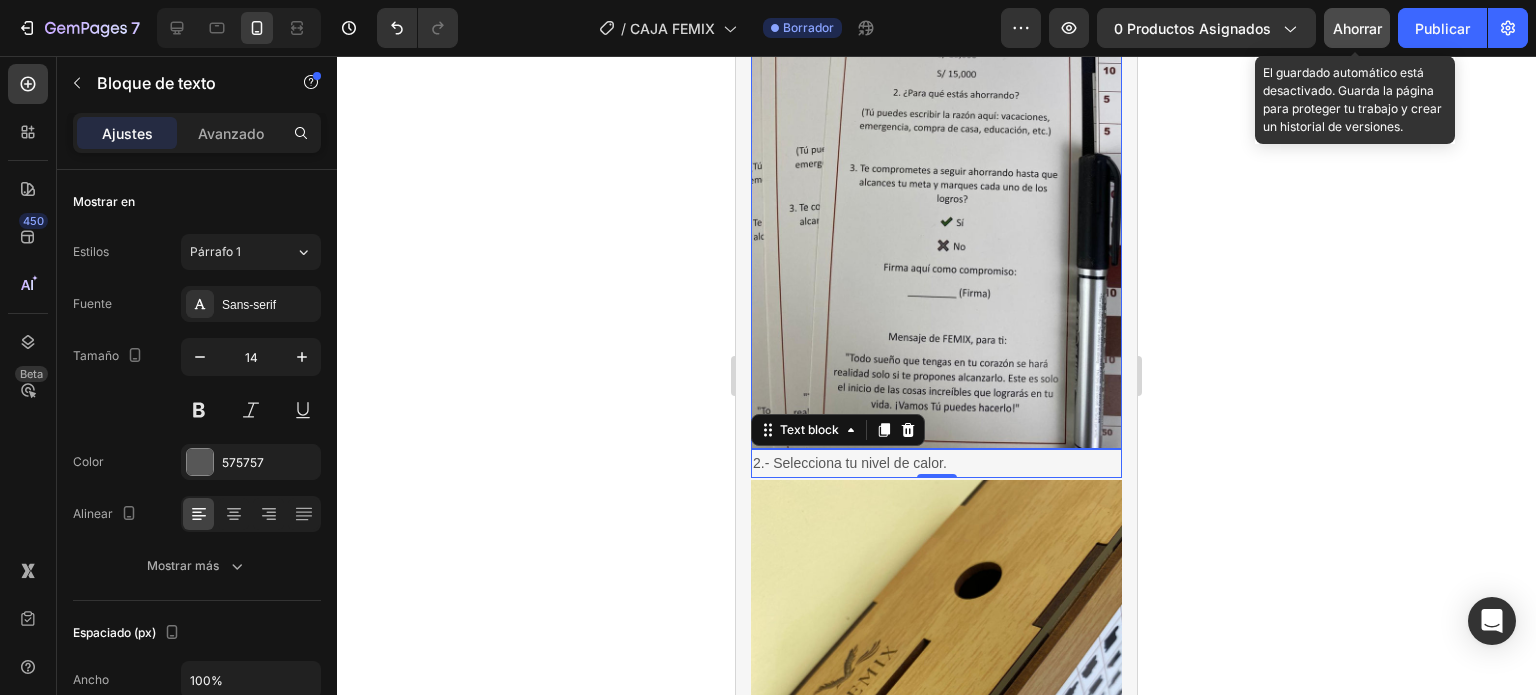 click at bounding box center [936, 202] 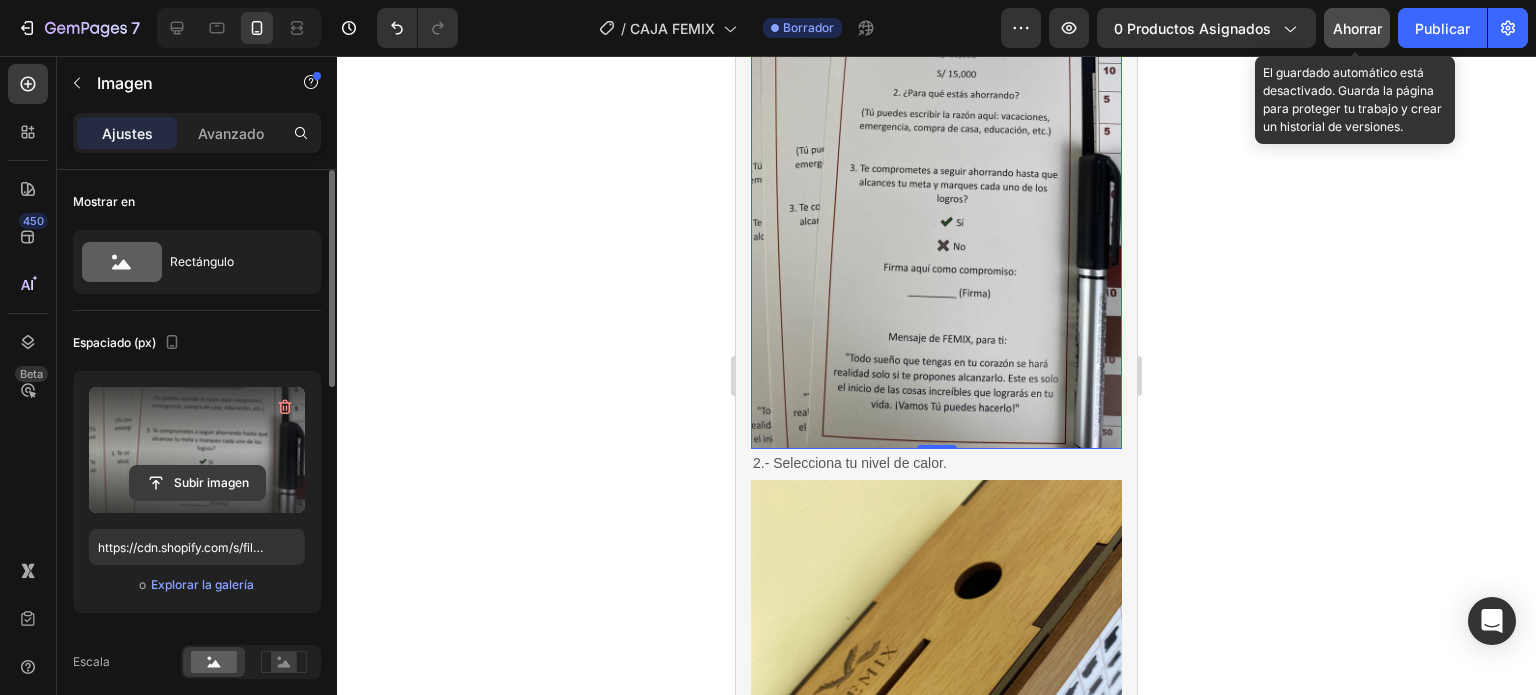 click 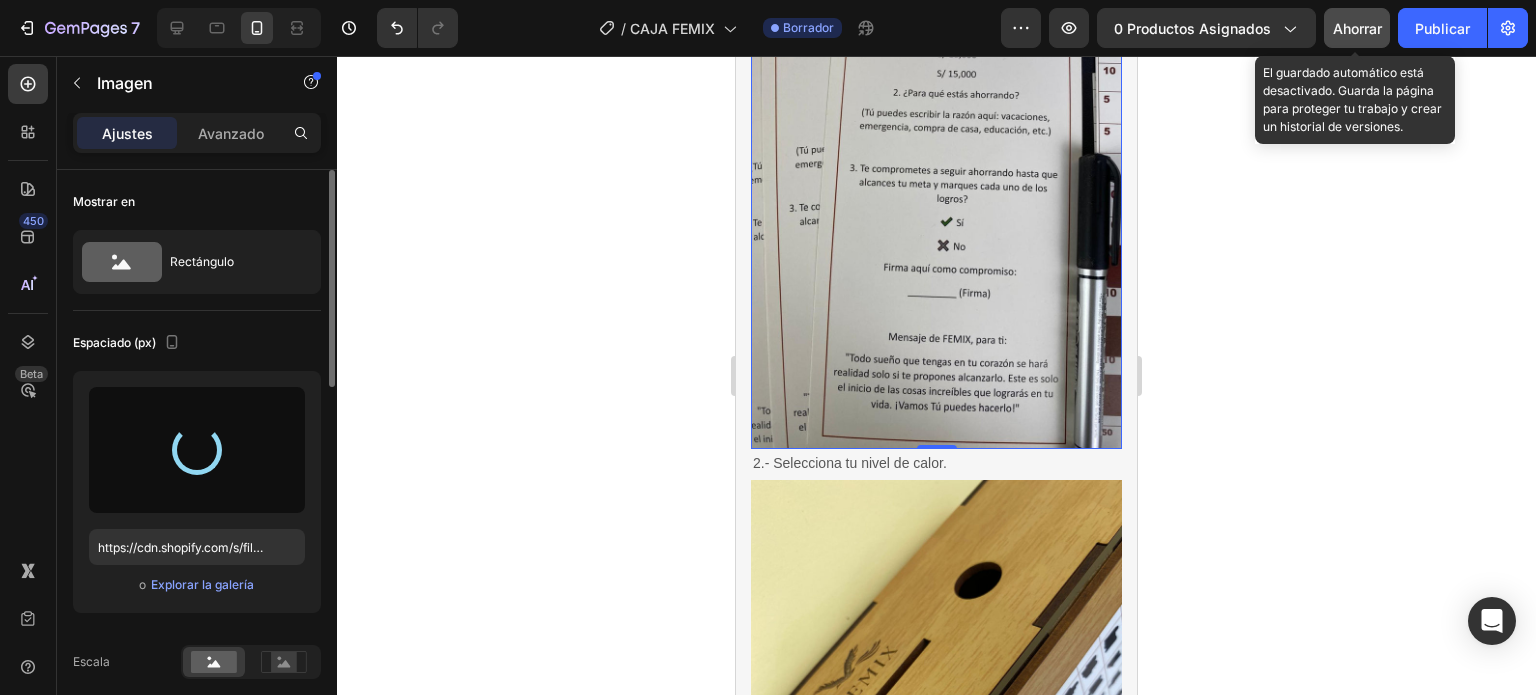 type on "https://cdn.shopify.com/s/files/1/0837/3613/3922/files/gempages_523280989133210688-1bc920ce-3ed0-4572-b5e9-1b257f3bfccf.jpg" 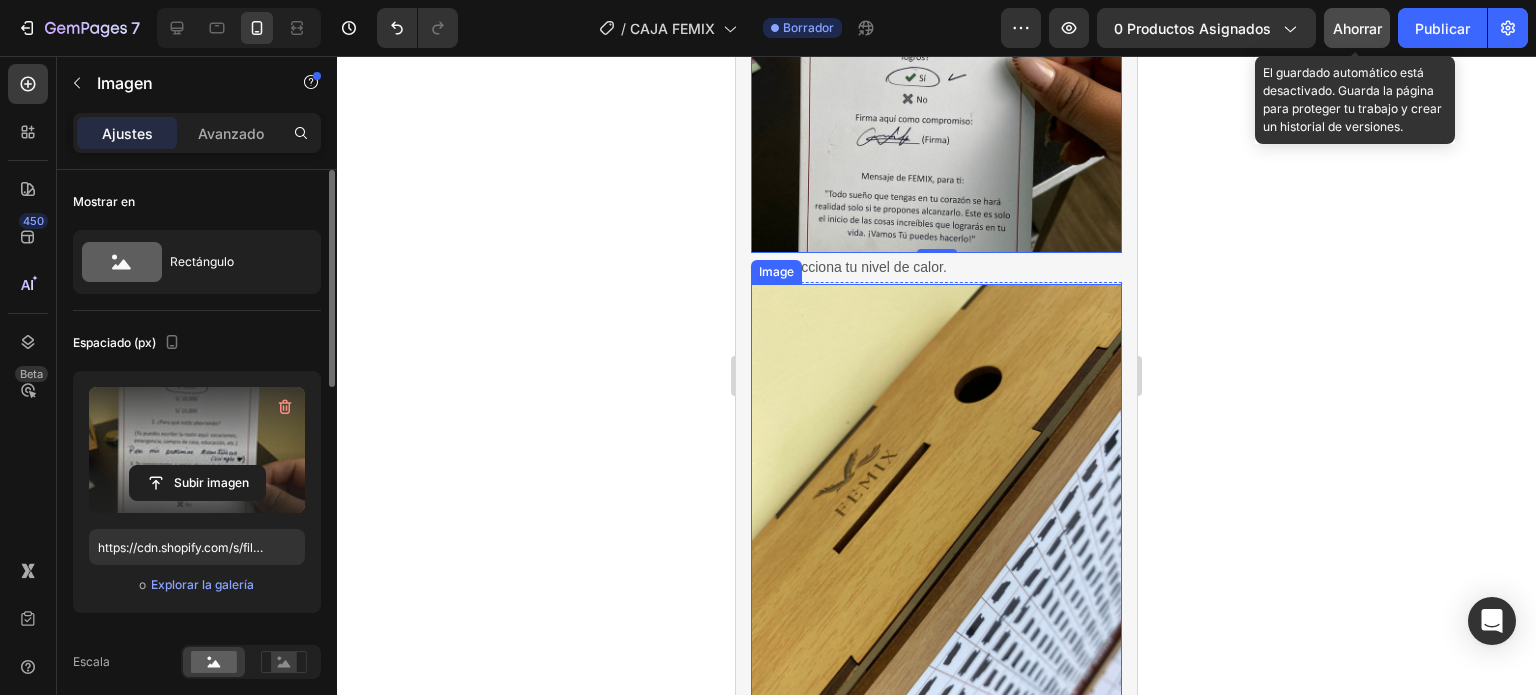 scroll, scrollTop: 2400, scrollLeft: 0, axis: vertical 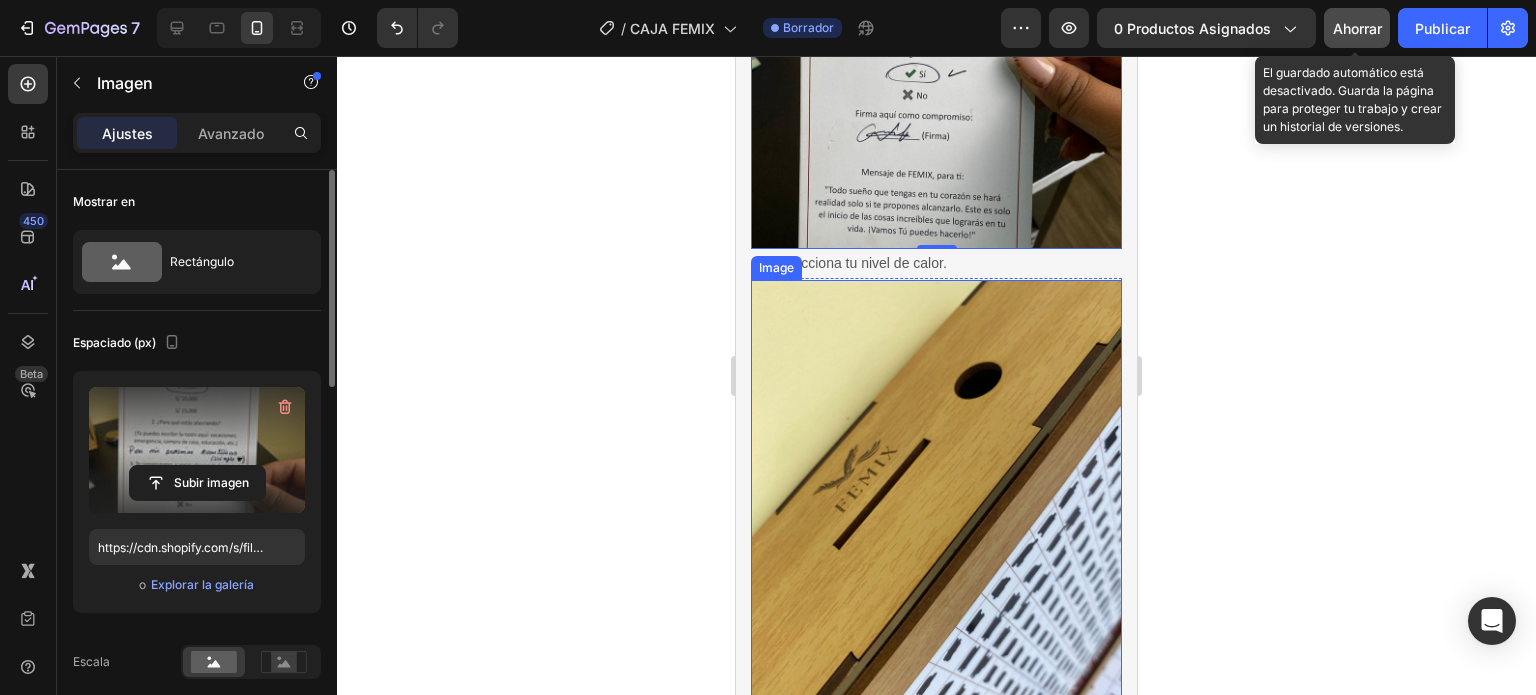 click at bounding box center (936, 527) 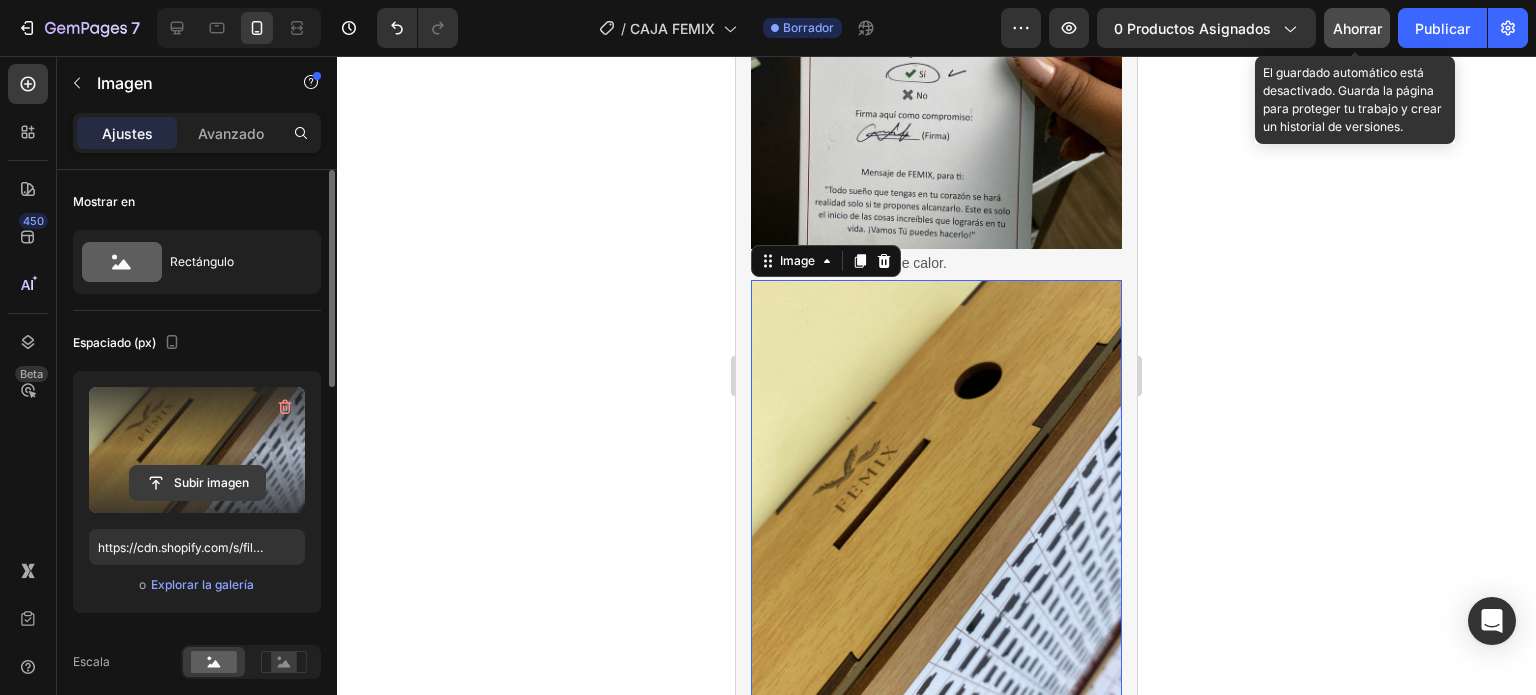 click 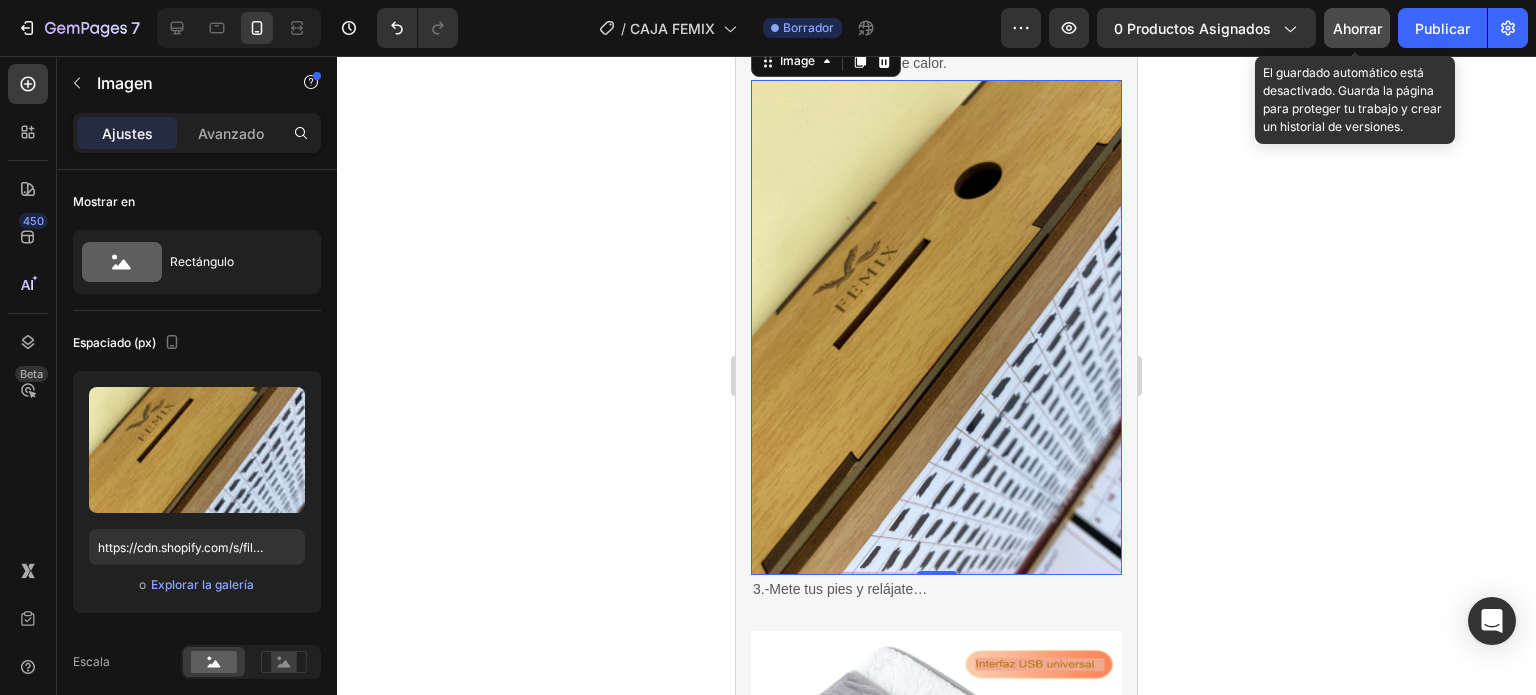 scroll, scrollTop: 2900, scrollLeft: 0, axis: vertical 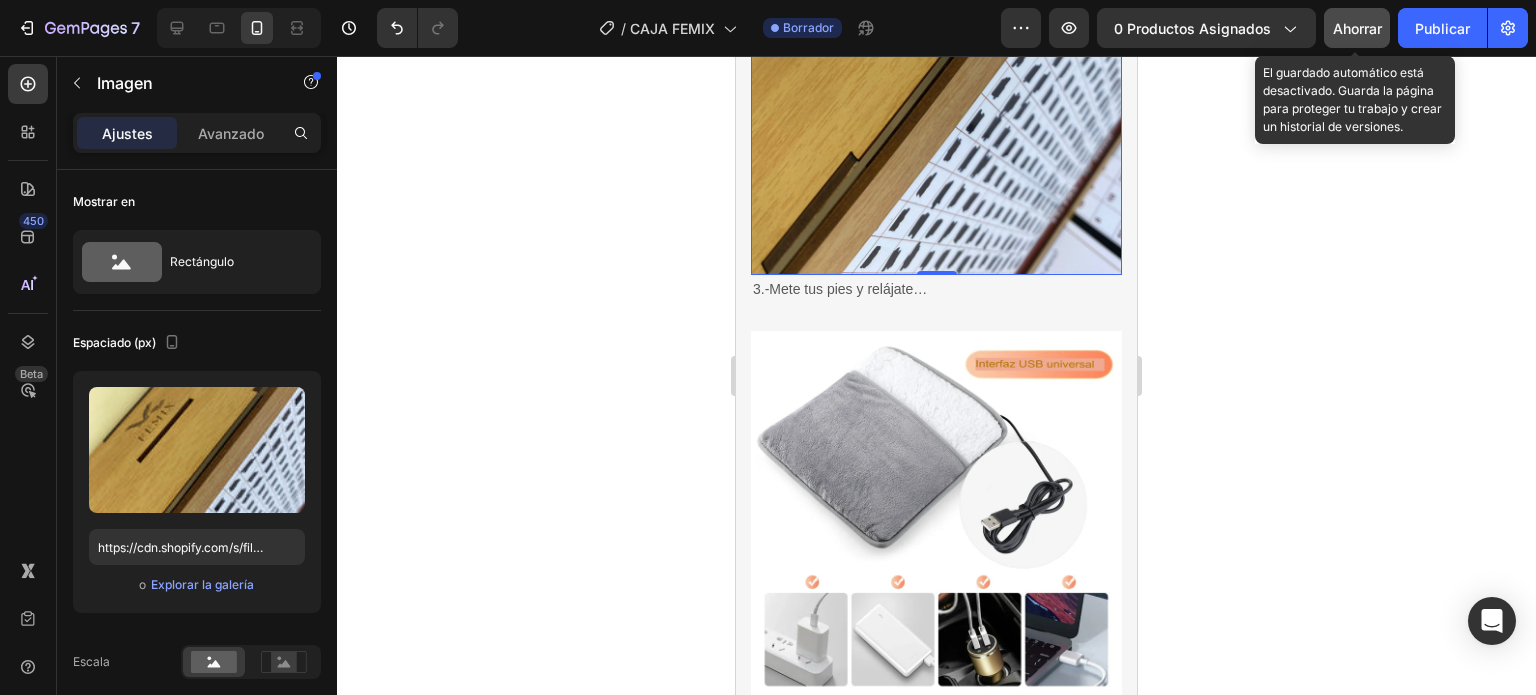 click at bounding box center (936, 516) 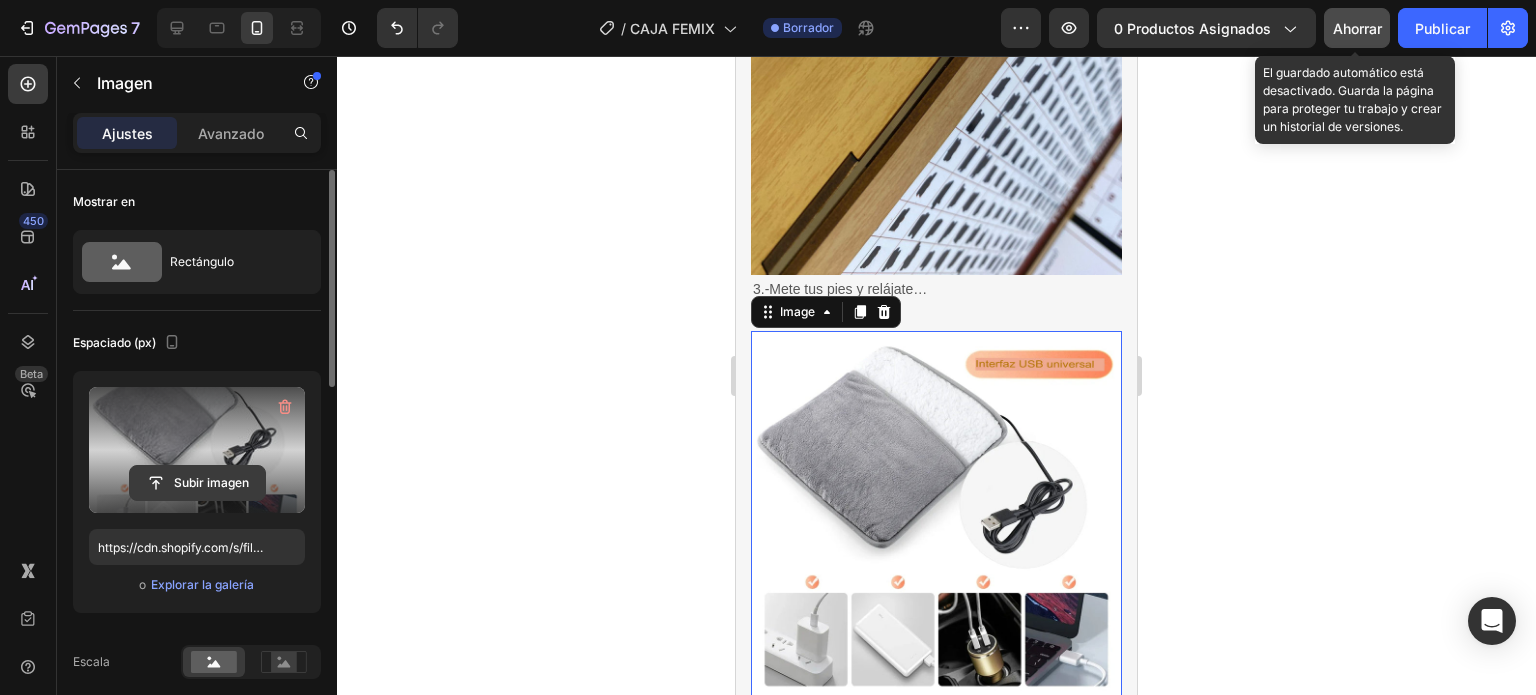 click 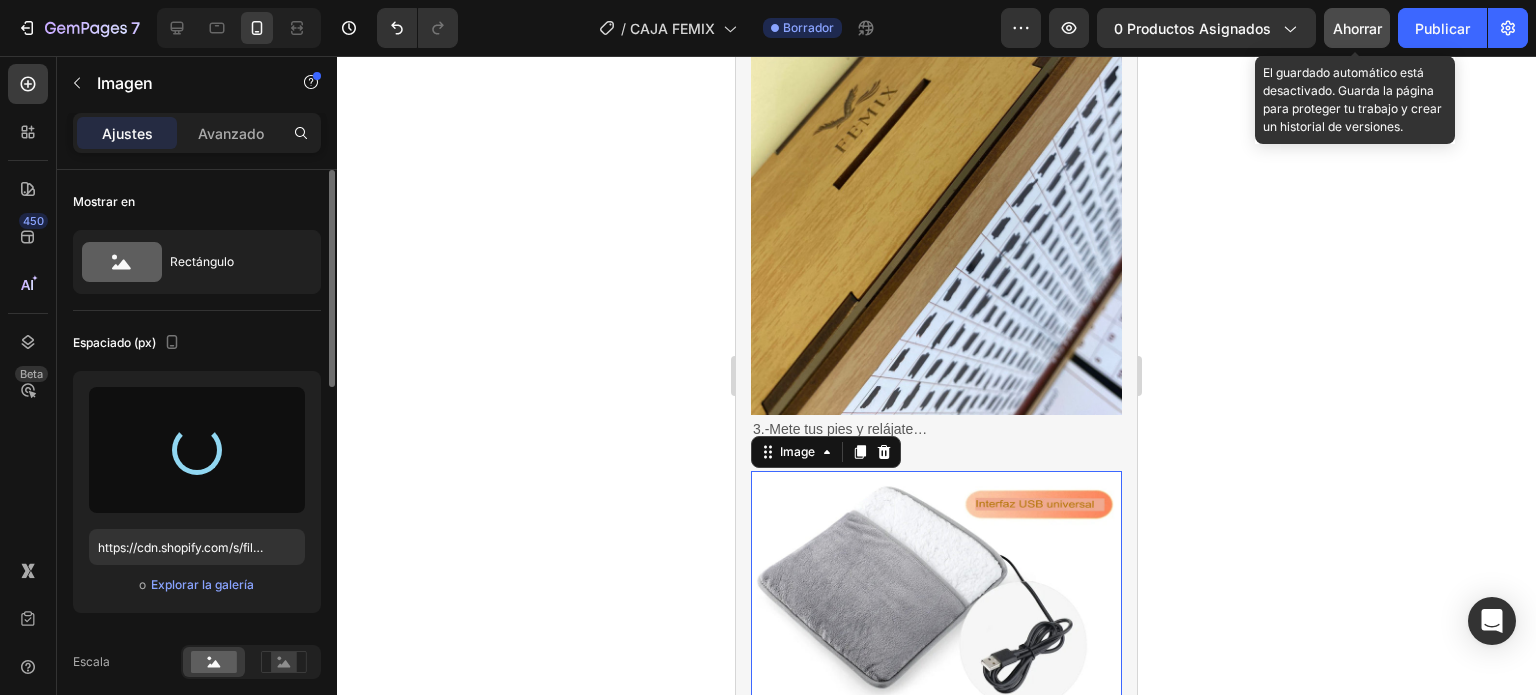 scroll, scrollTop: 2700, scrollLeft: 0, axis: vertical 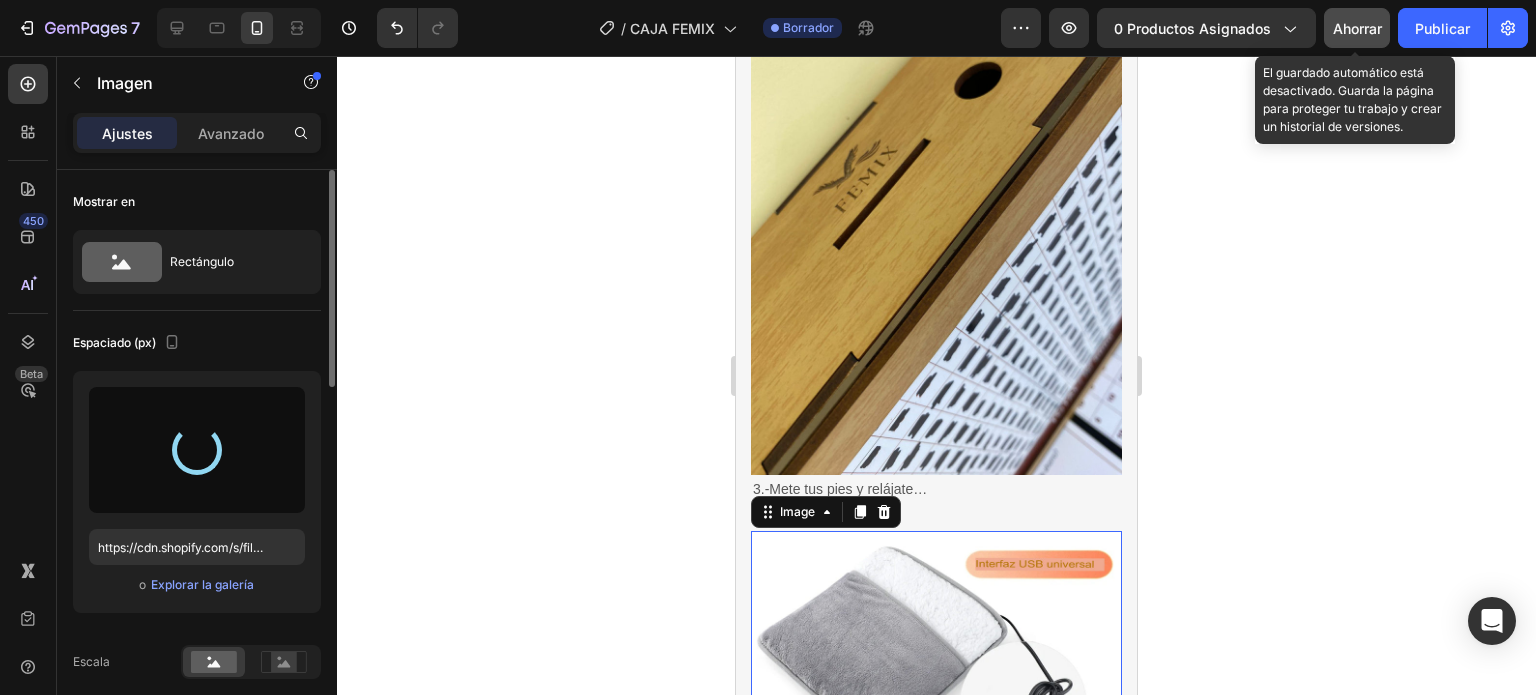 type on "https://cdn.shopify.com/s/files/1/0837/3613/3922/files/gempages_523280989133210688-bd7426ae-d22a-44f6-9ae8-d30cd699eaaa.jpg" 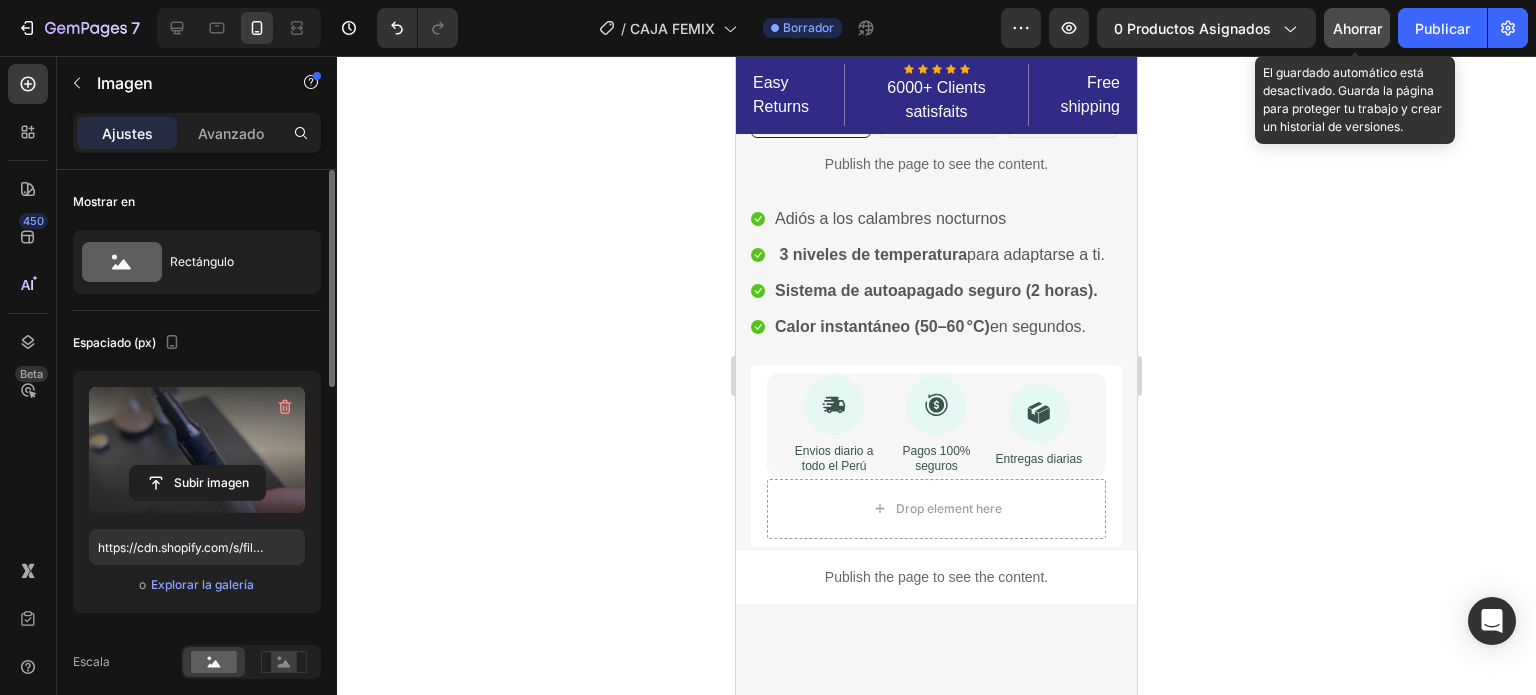 scroll, scrollTop: 300, scrollLeft: 0, axis: vertical 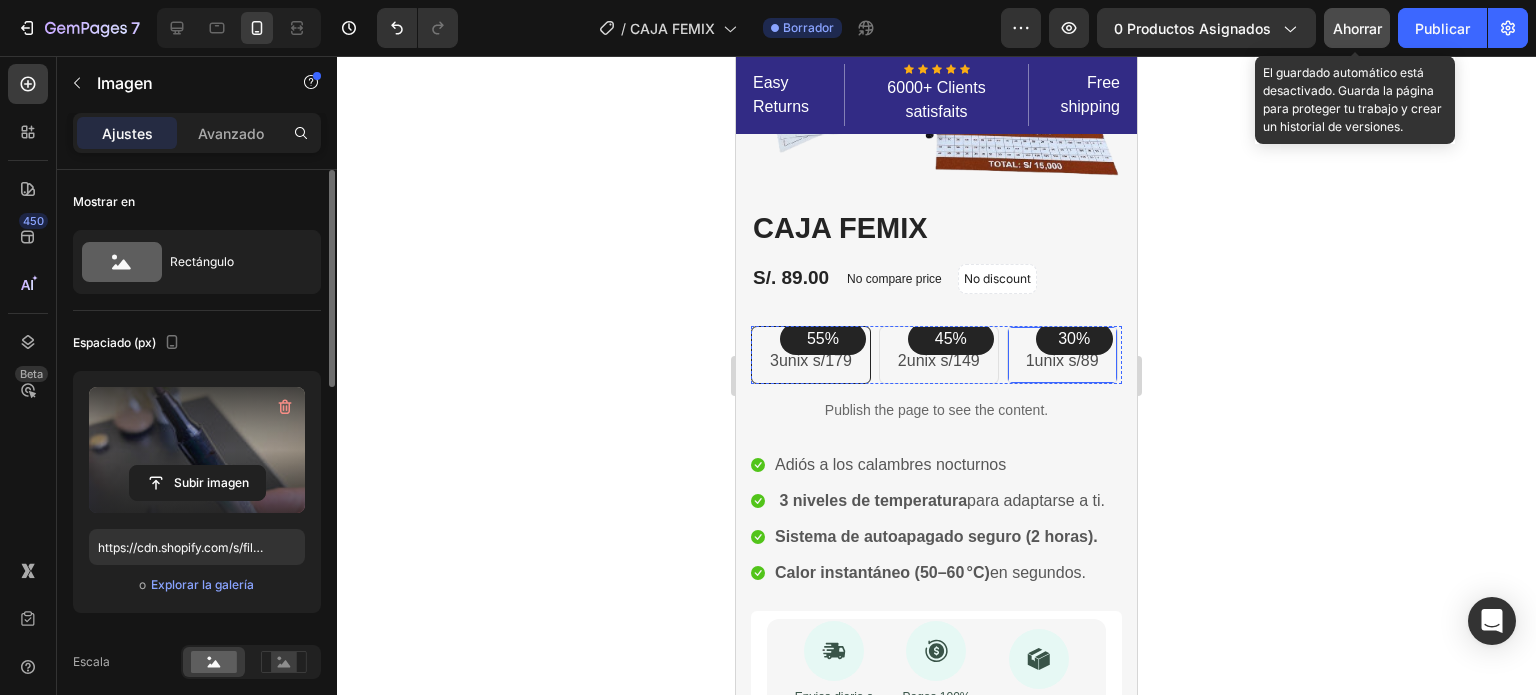 click on "30% Text block Row 1unix s/89 Text block Row" at bounding box center (1062, 355) 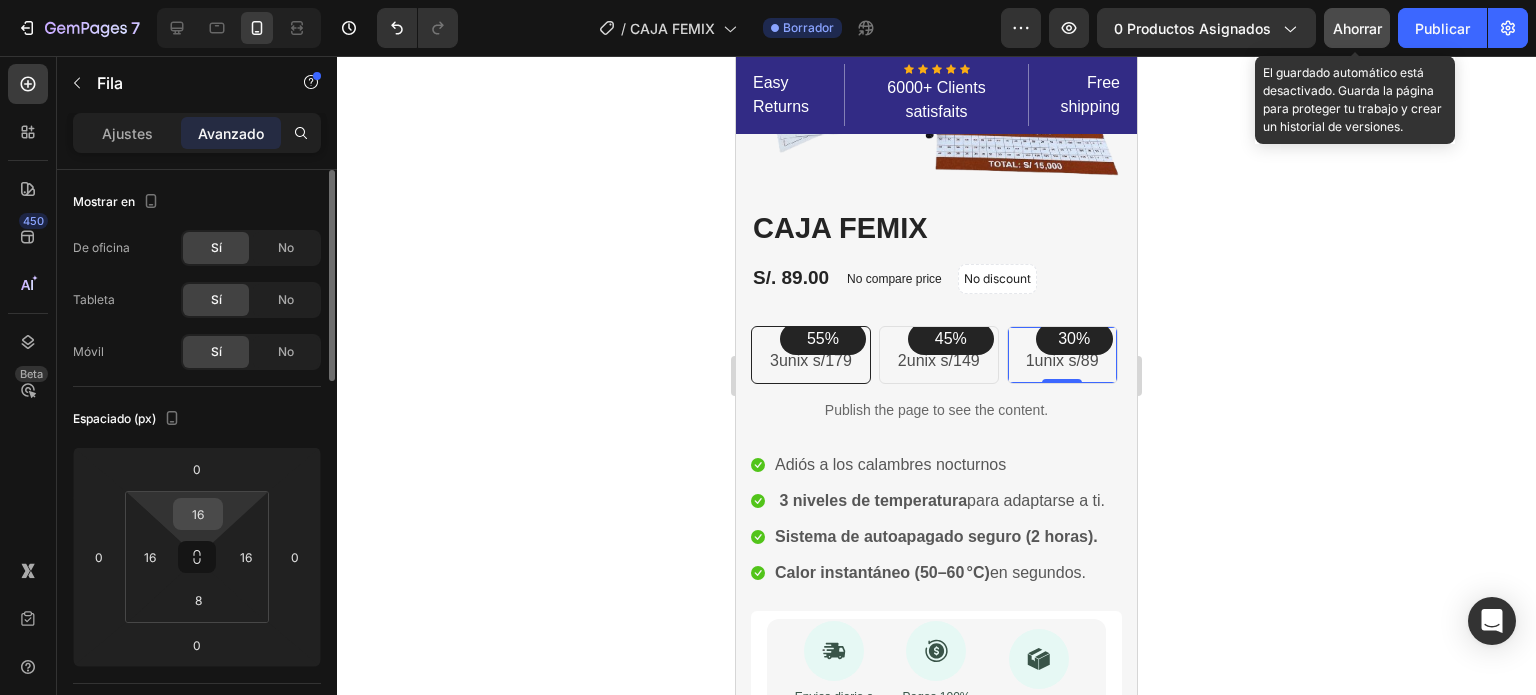 click on "16" at bounding box center (198, 514) 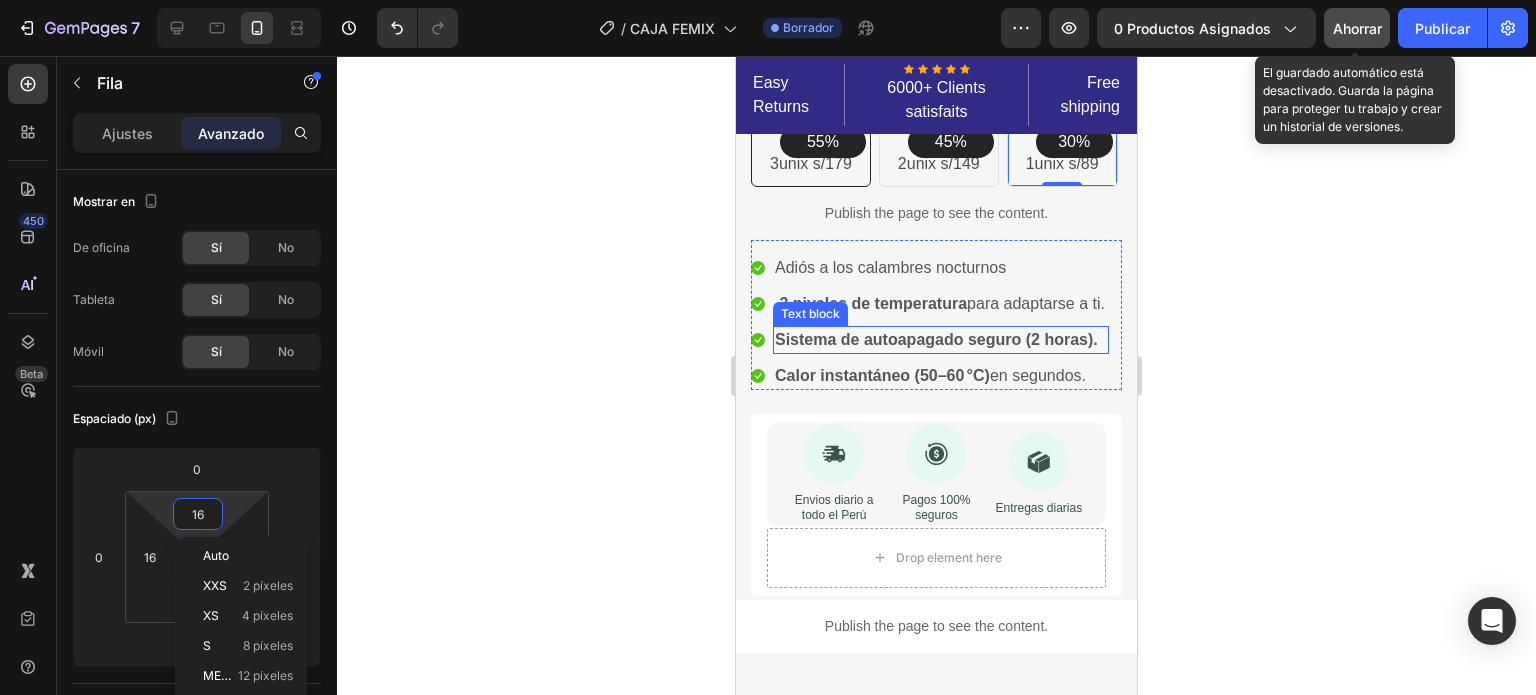 scroll, scrollTop: 500, scrollLeft: 0, axis: vertical 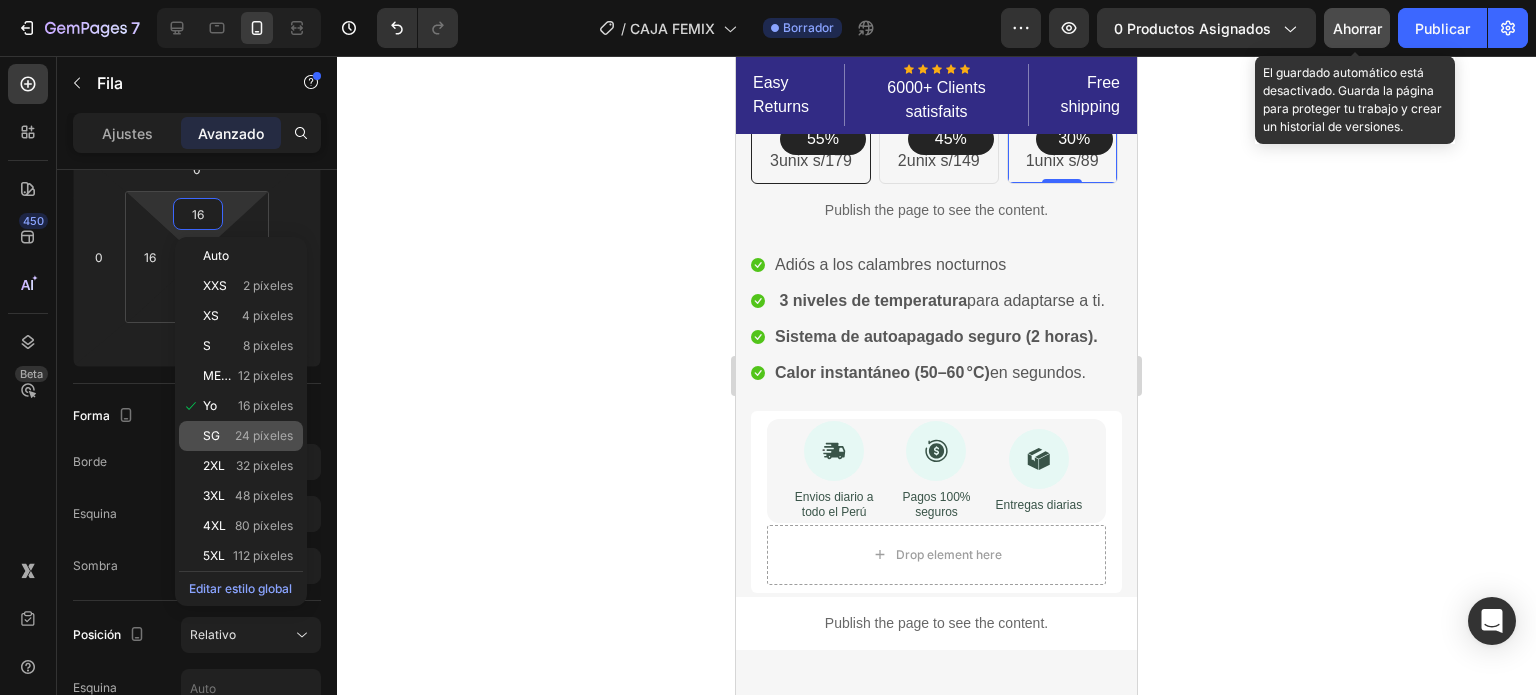 click on "SG 24 píxeles" 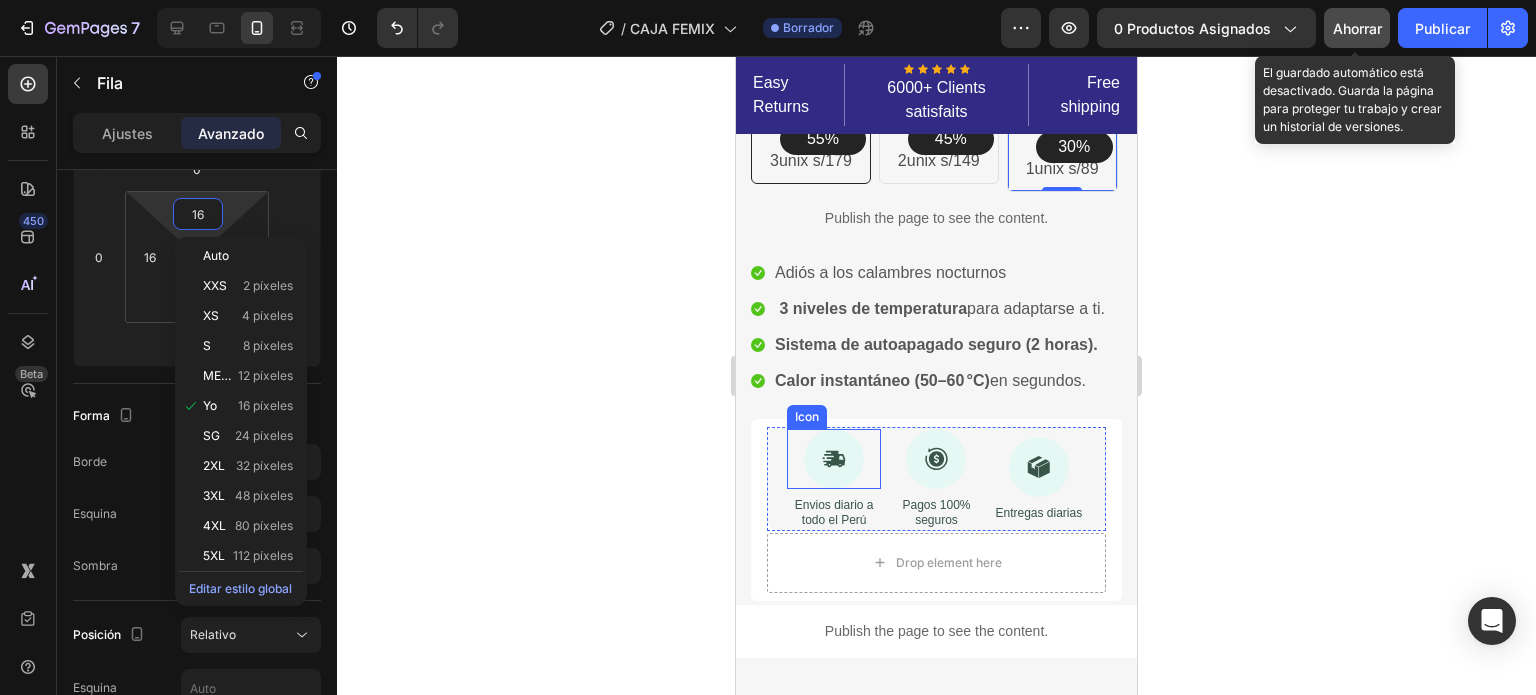 type on "24" 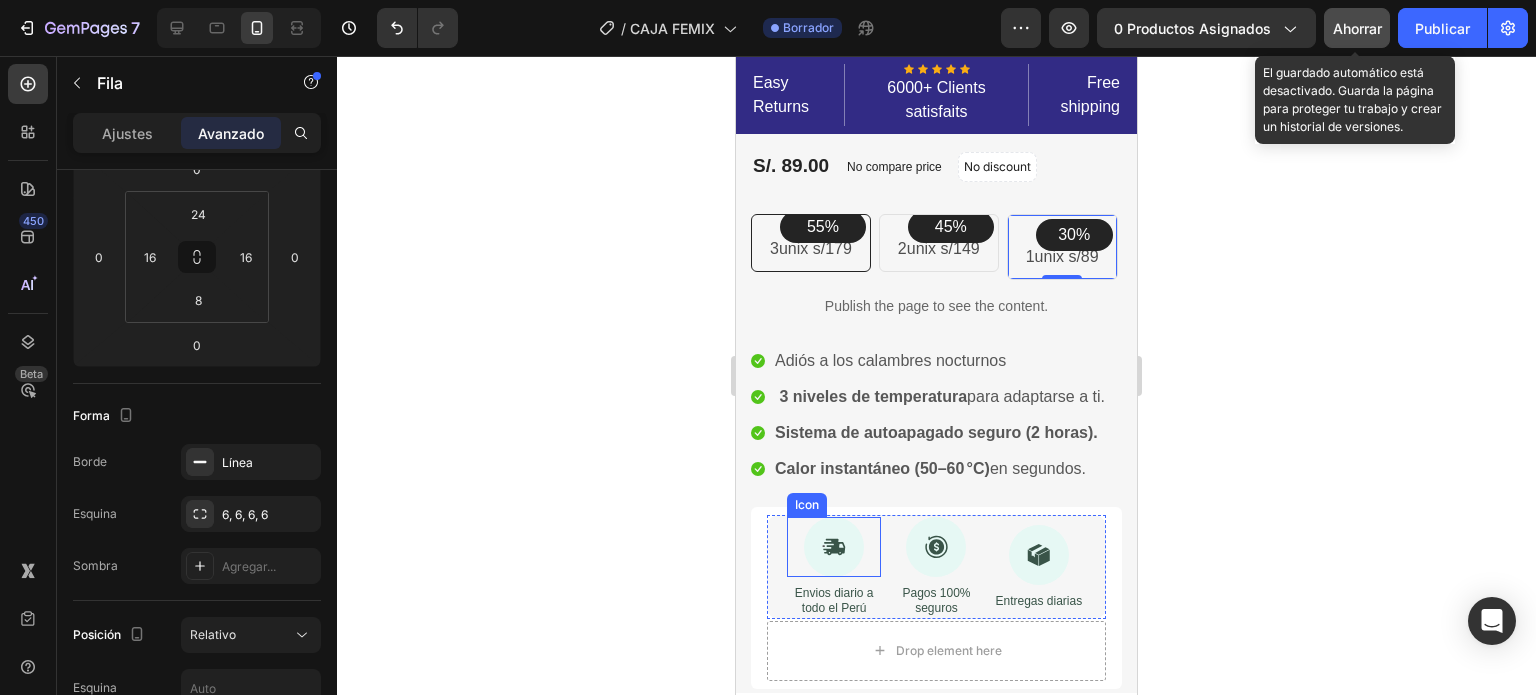 scroll, scrollTop: 400, scrollLeft: 0, axis: vertical 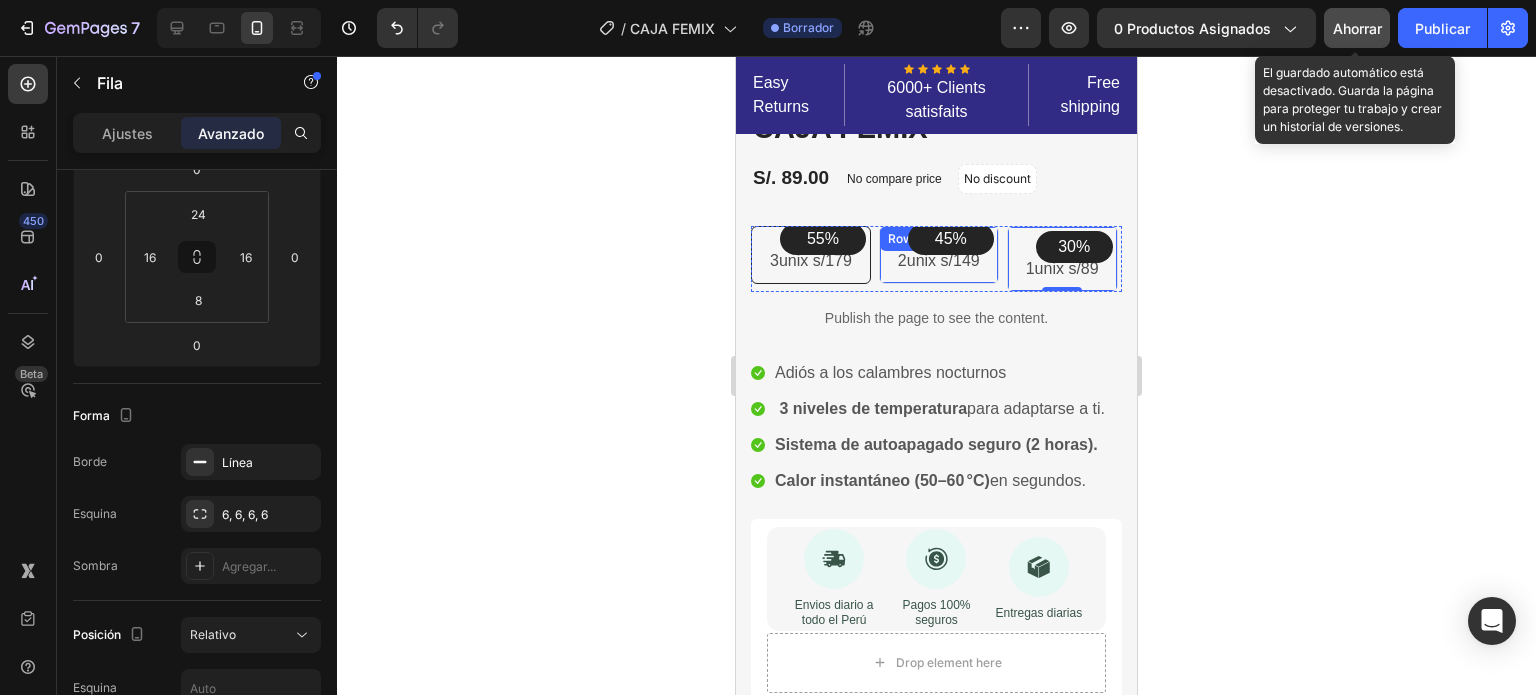 click on "45% Text block Row 2unix s/149 Text block Row" at bounding box center [939, 255] 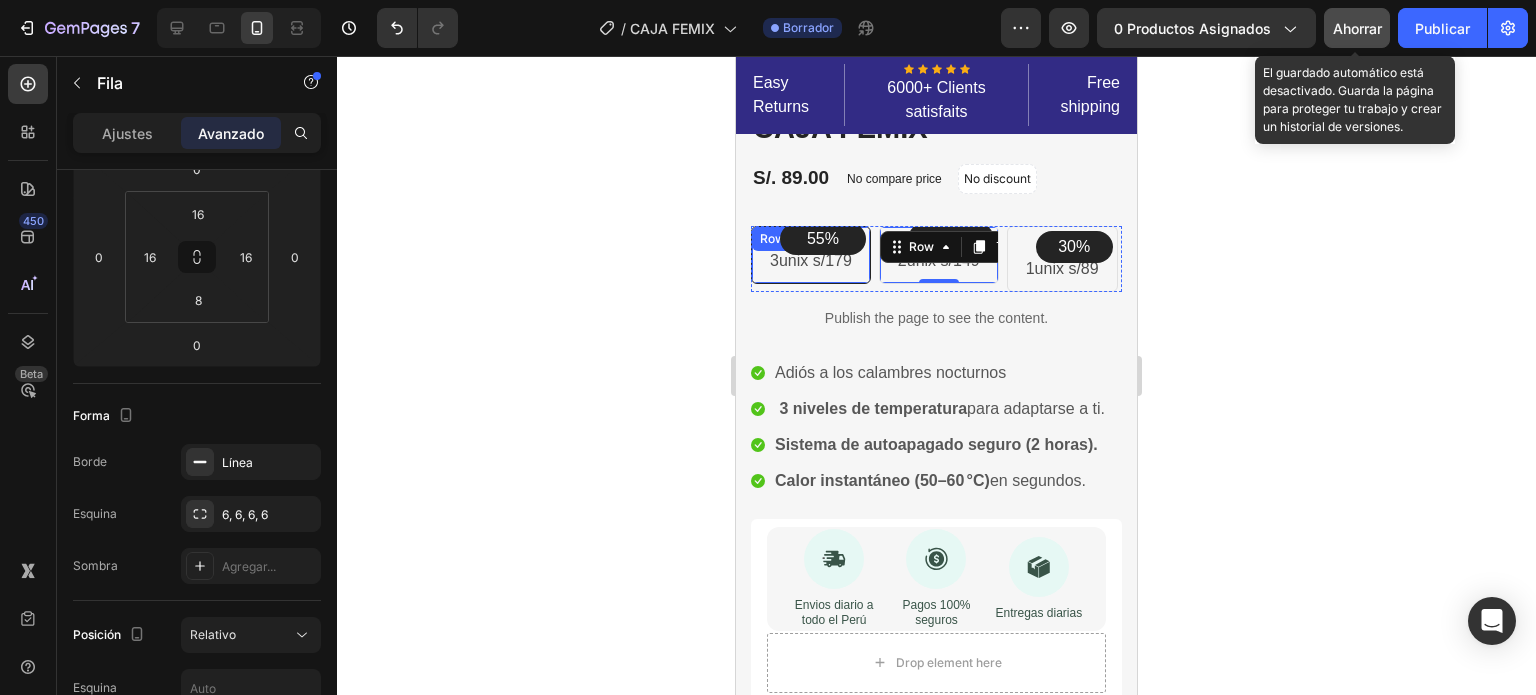 click on "Row" at bounding box center (772, 239) 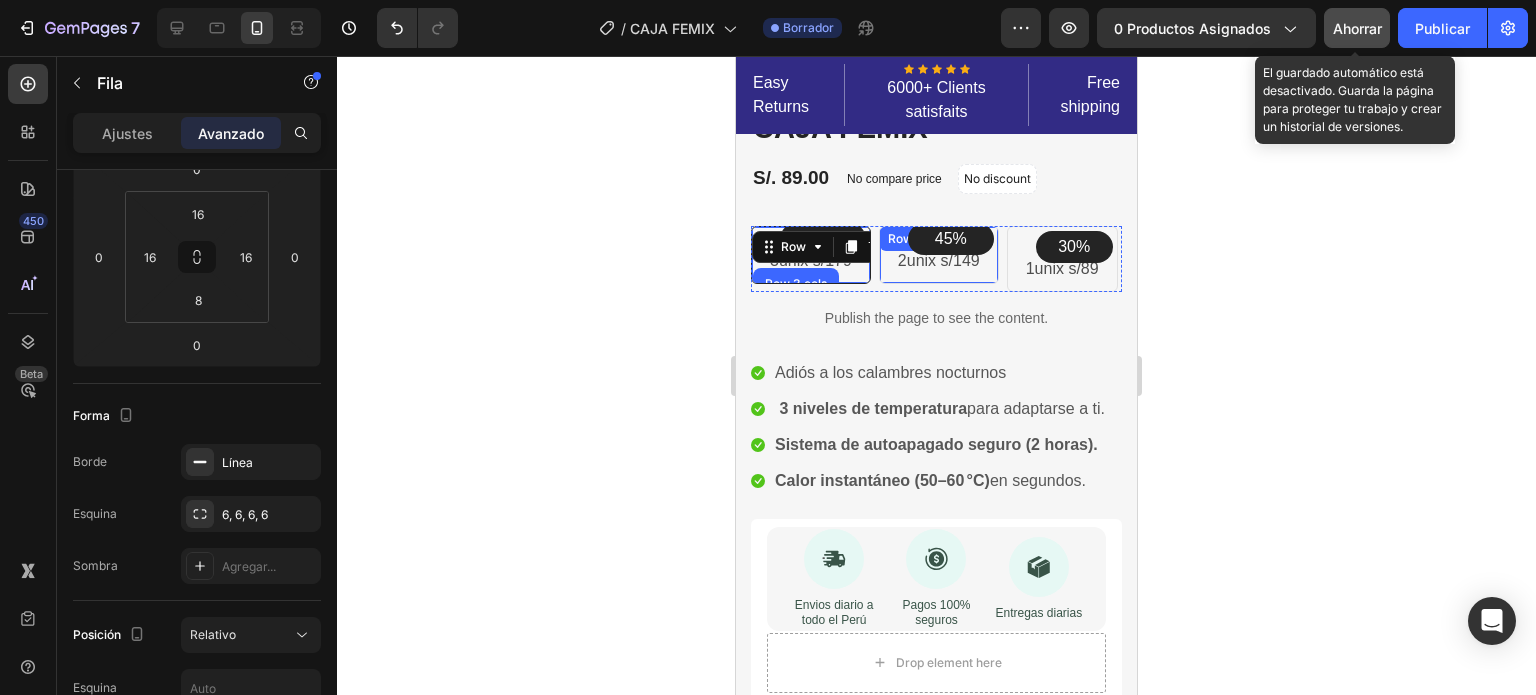 click on "Row" at bounding box center [900, 239] 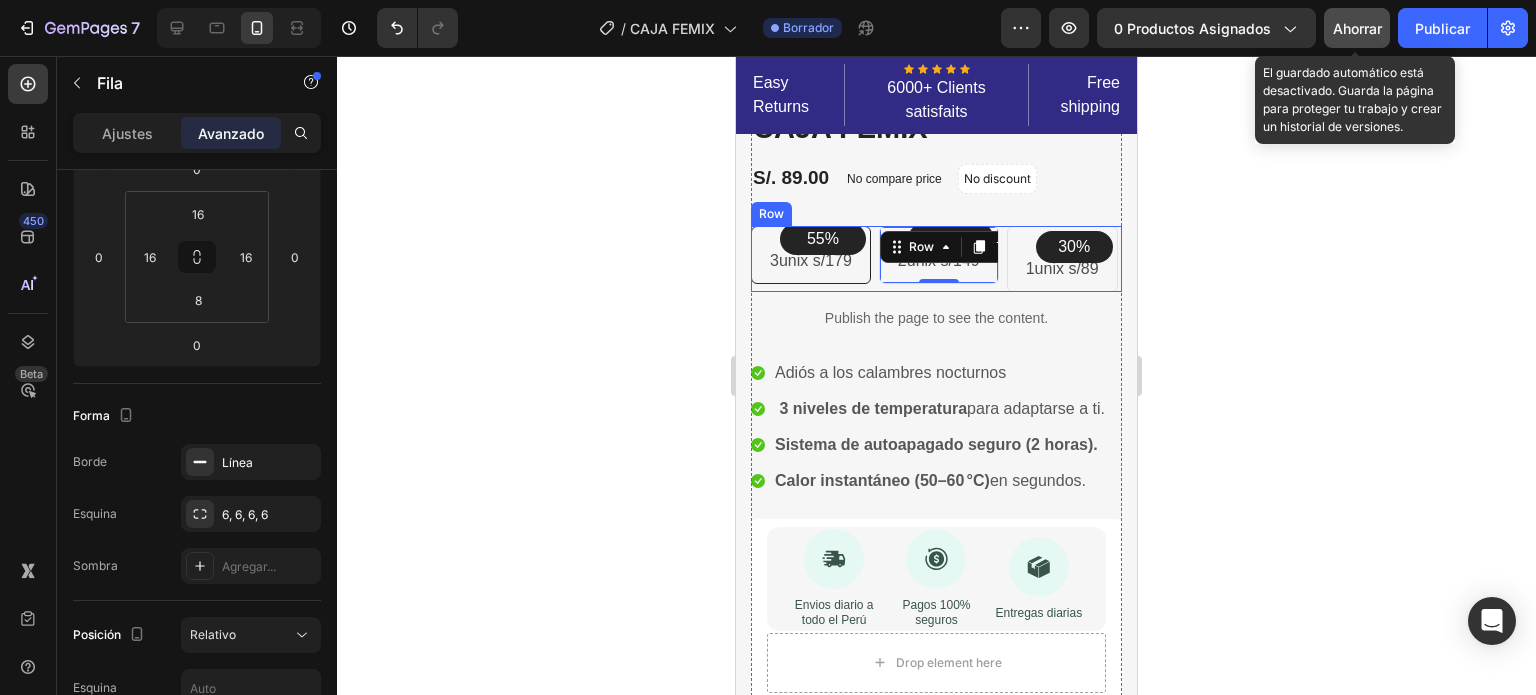 click on "55% Text block Row 3unix s/179 Text block Row 45% Text block Row 2unix s/149 Text block Row   0 30% Text block Row 1unix s/89 Text block Row Row" at bounding box center [936, 259] 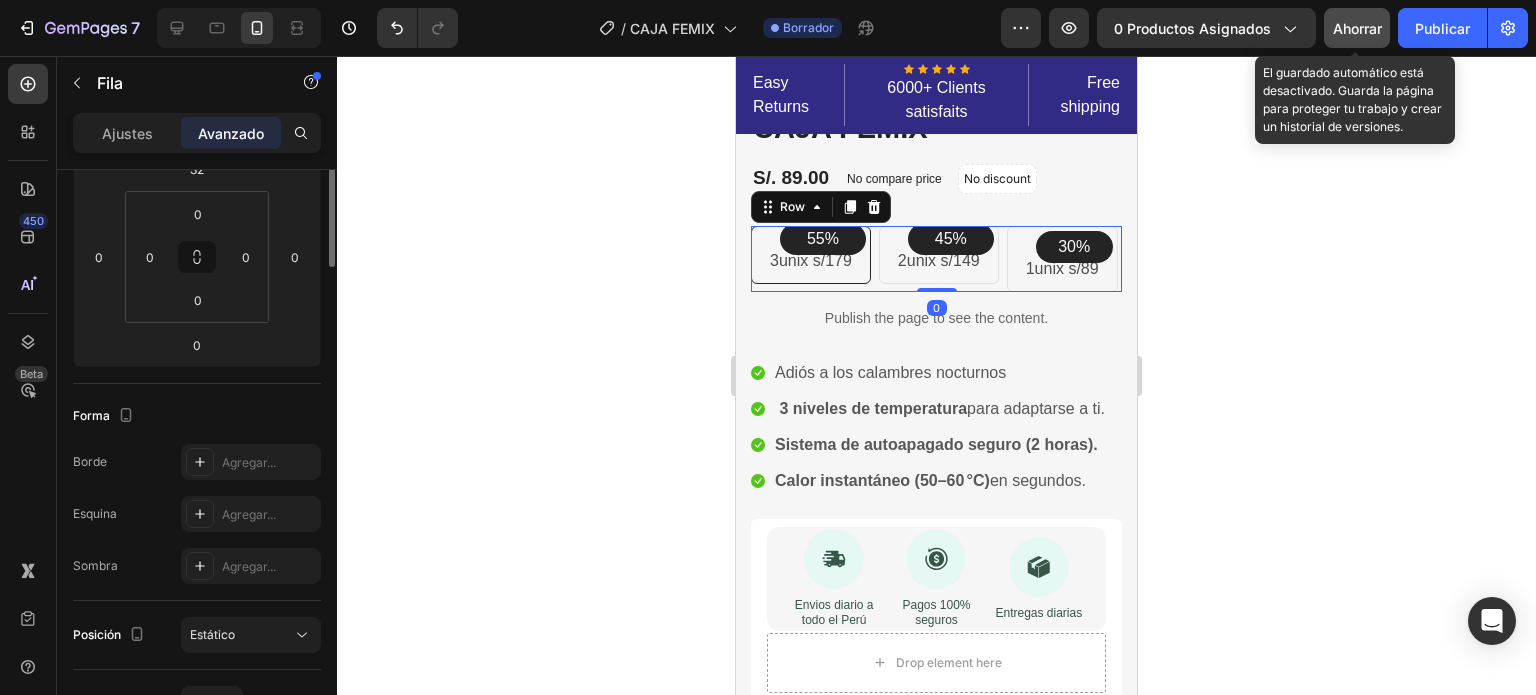 scroll, scrollTop: 100, scrollLeft: 0, axis: vertical 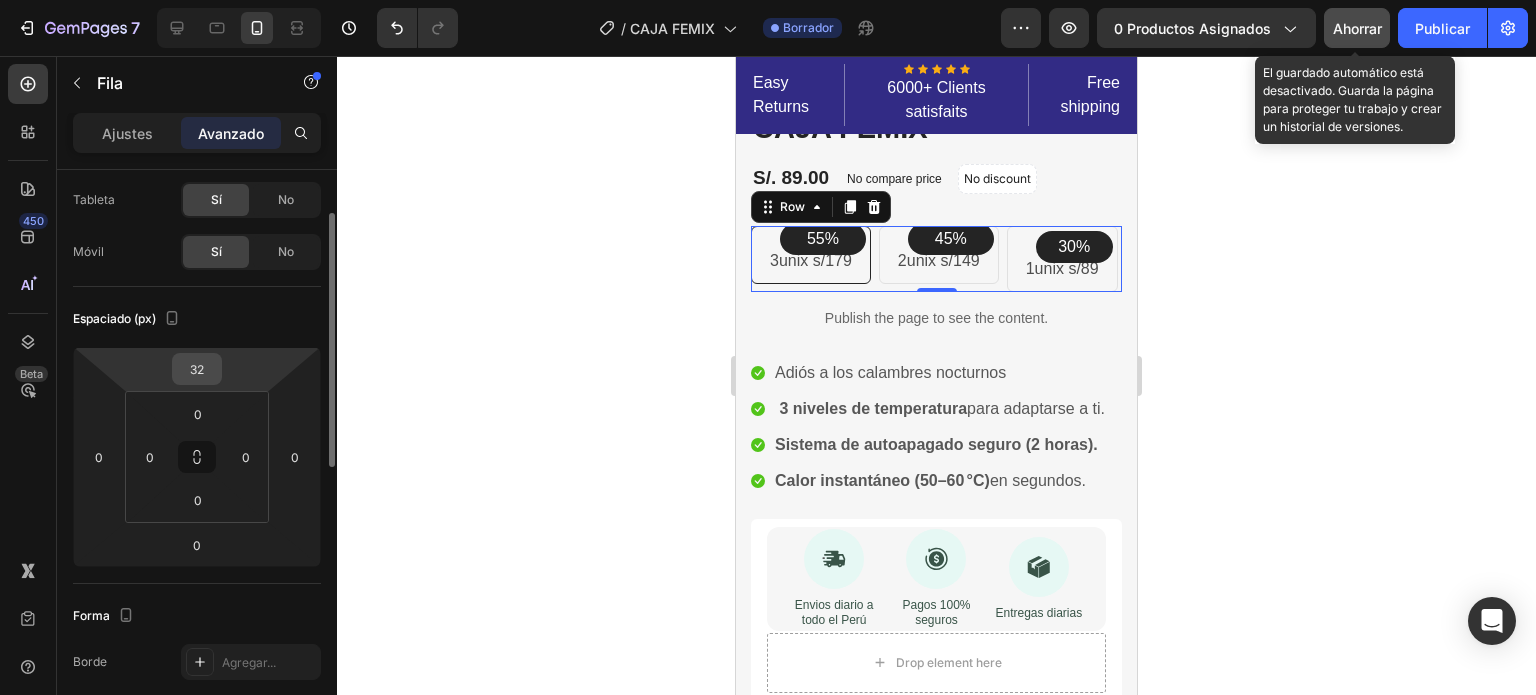 click on "32" at bounding box center [197, 369] 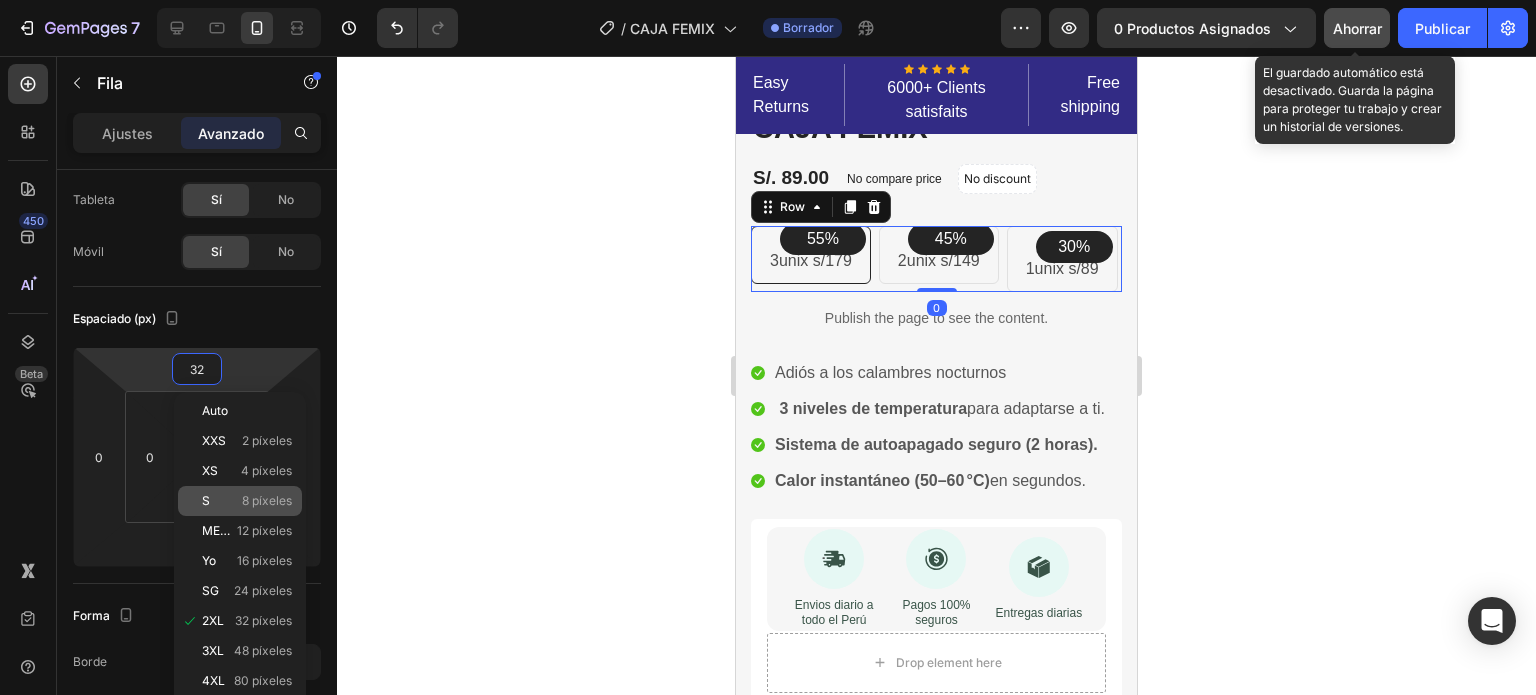 click on "S 8 píxeles" 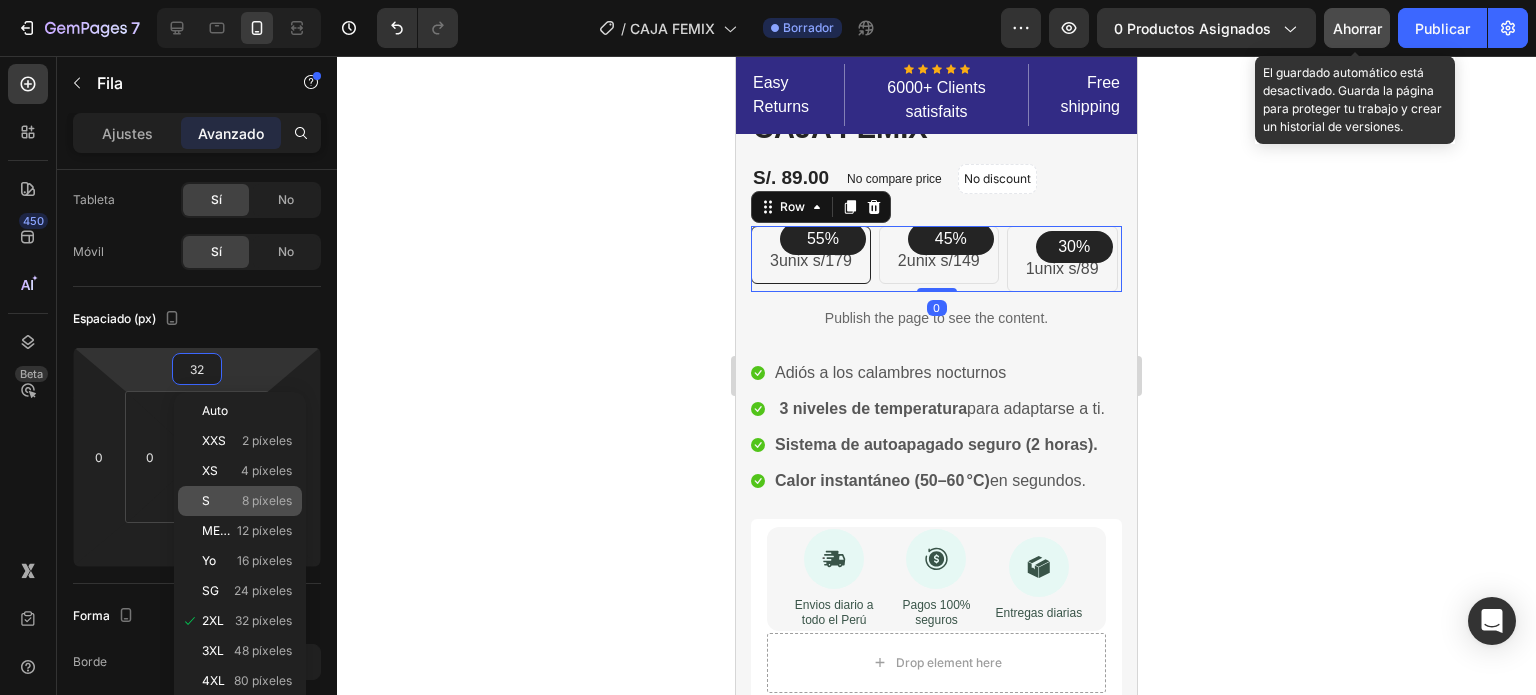type on "8" 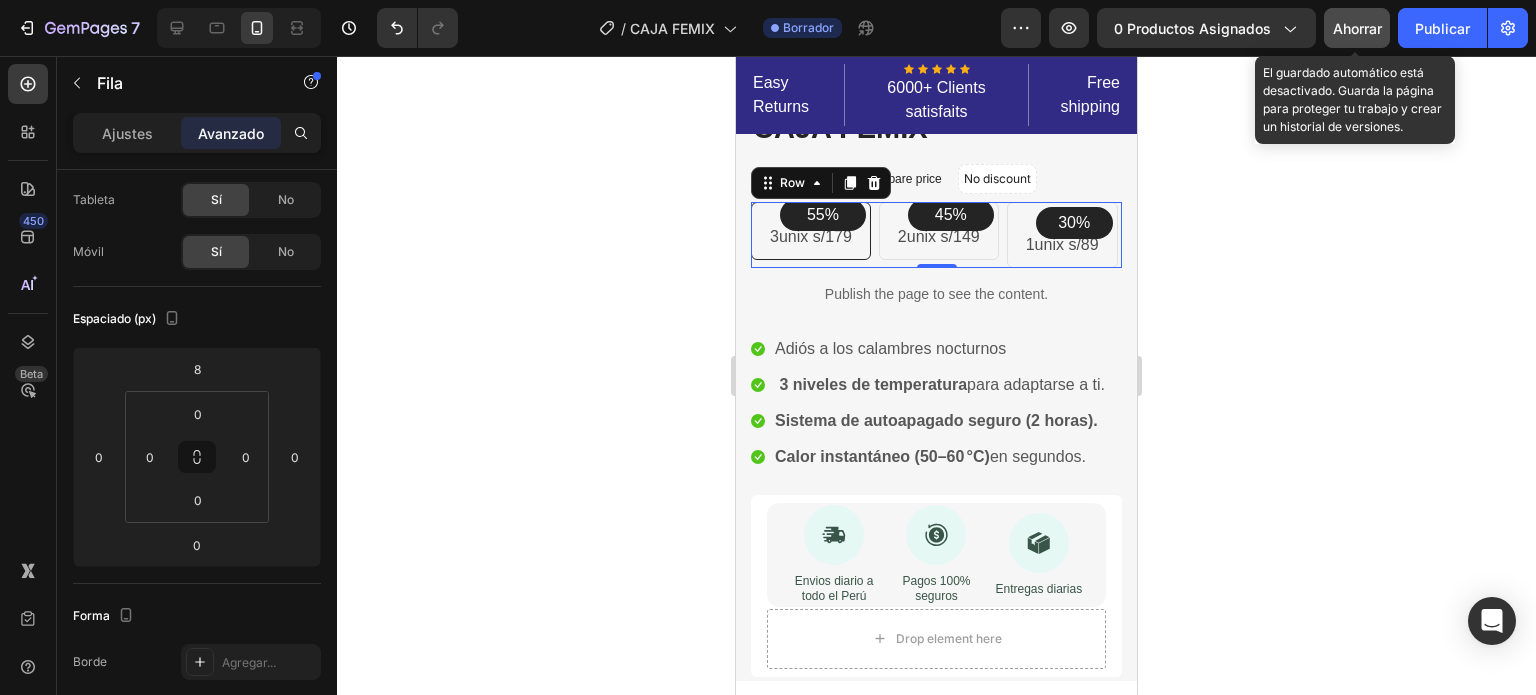 click 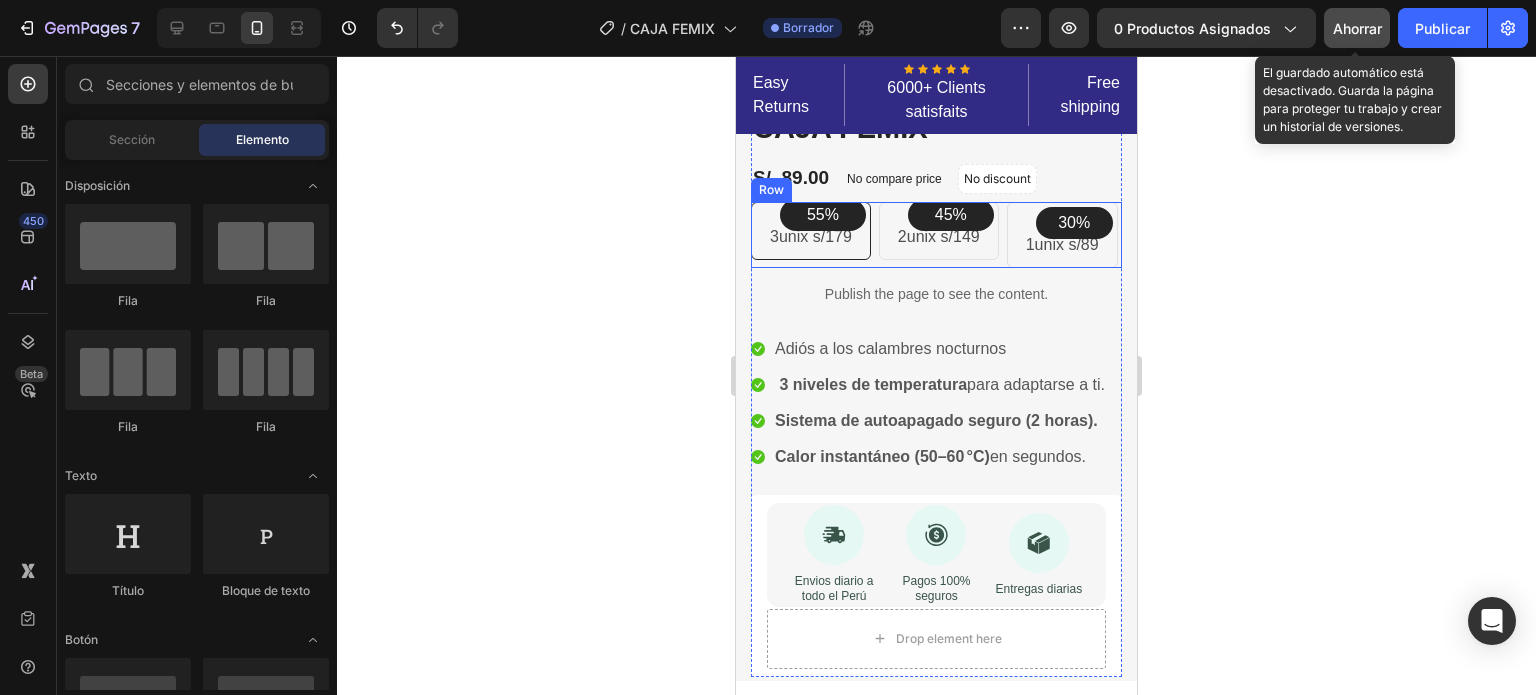 click on "55% Text block Row 3unix s/179 Text block Row 45% Text block Row 2unix s/149 Text block Row 30% Text block Row 1unix s/89 Text block Row Row" at bounding box center [936, 235] 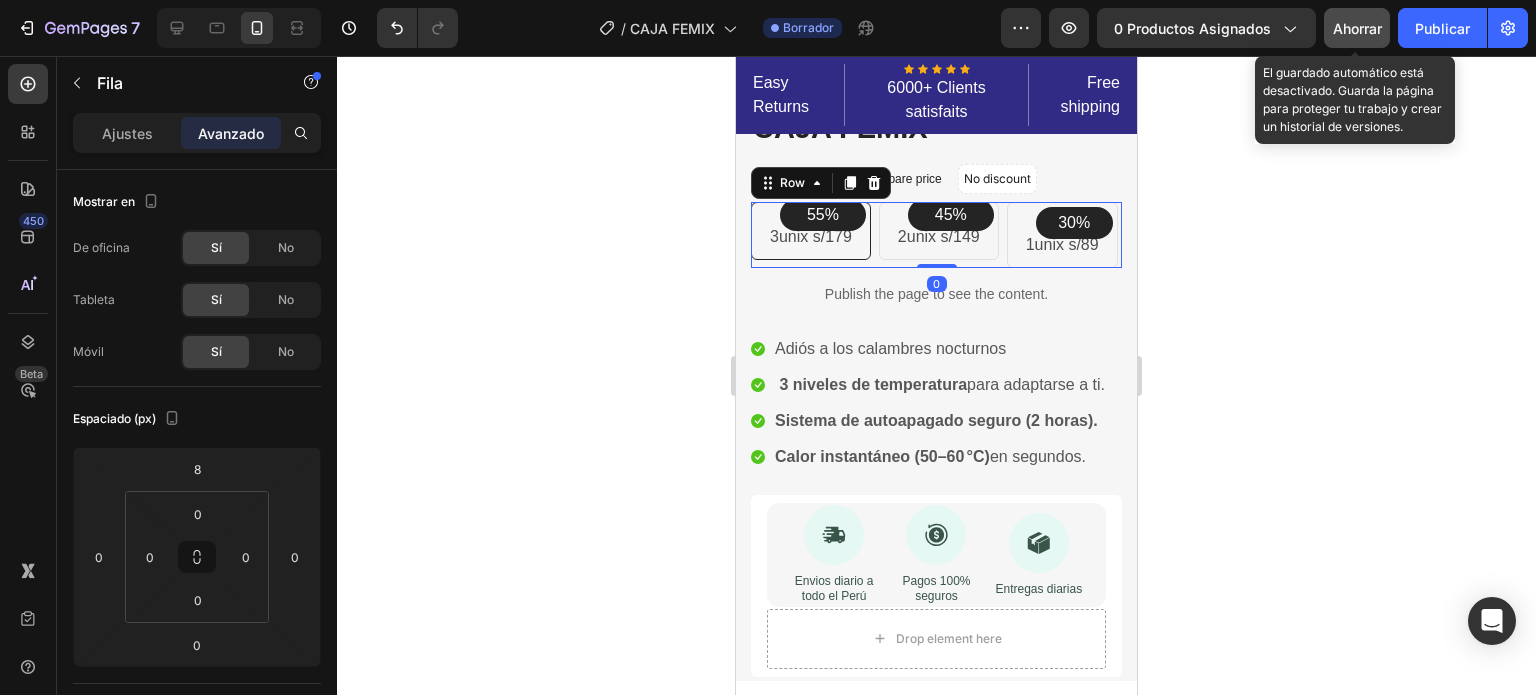 click 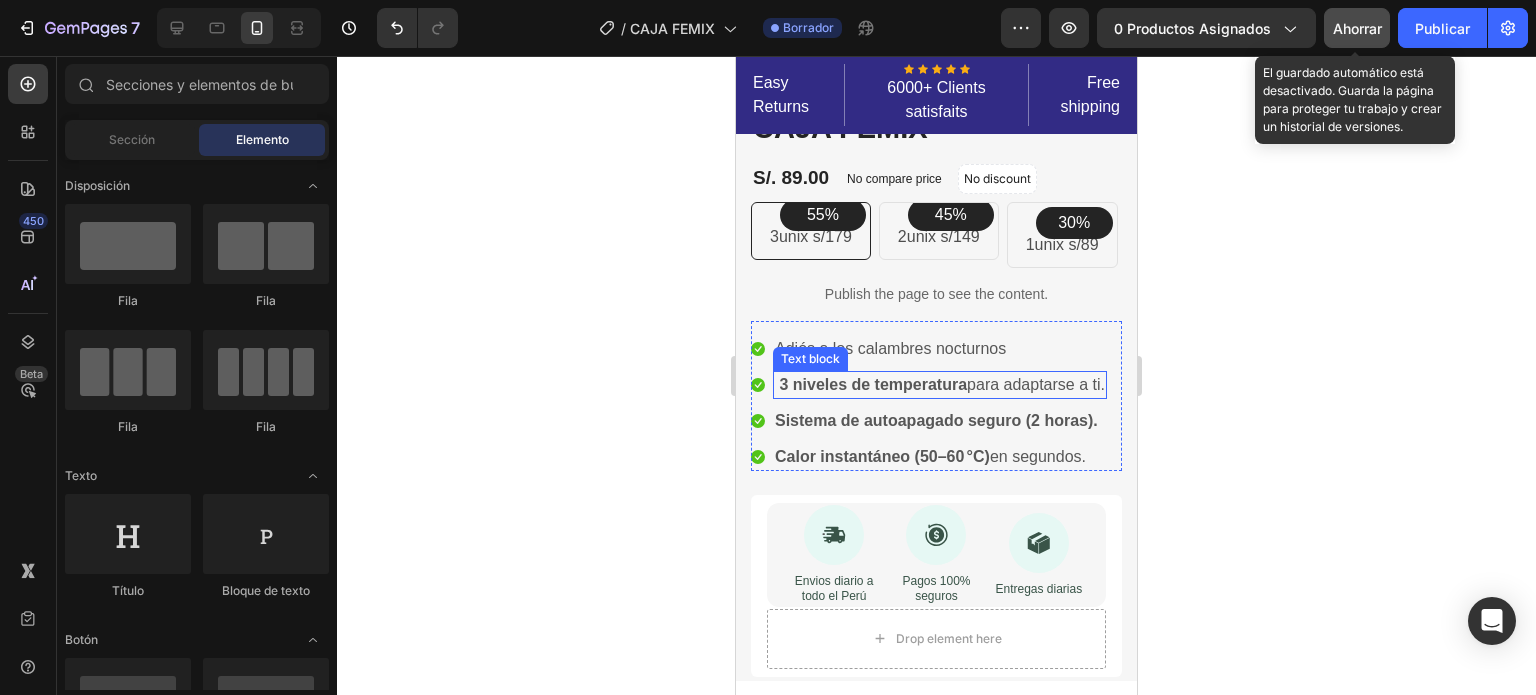 scroll, scrollTop: 300, scrollLeft: 0, axis: vertical 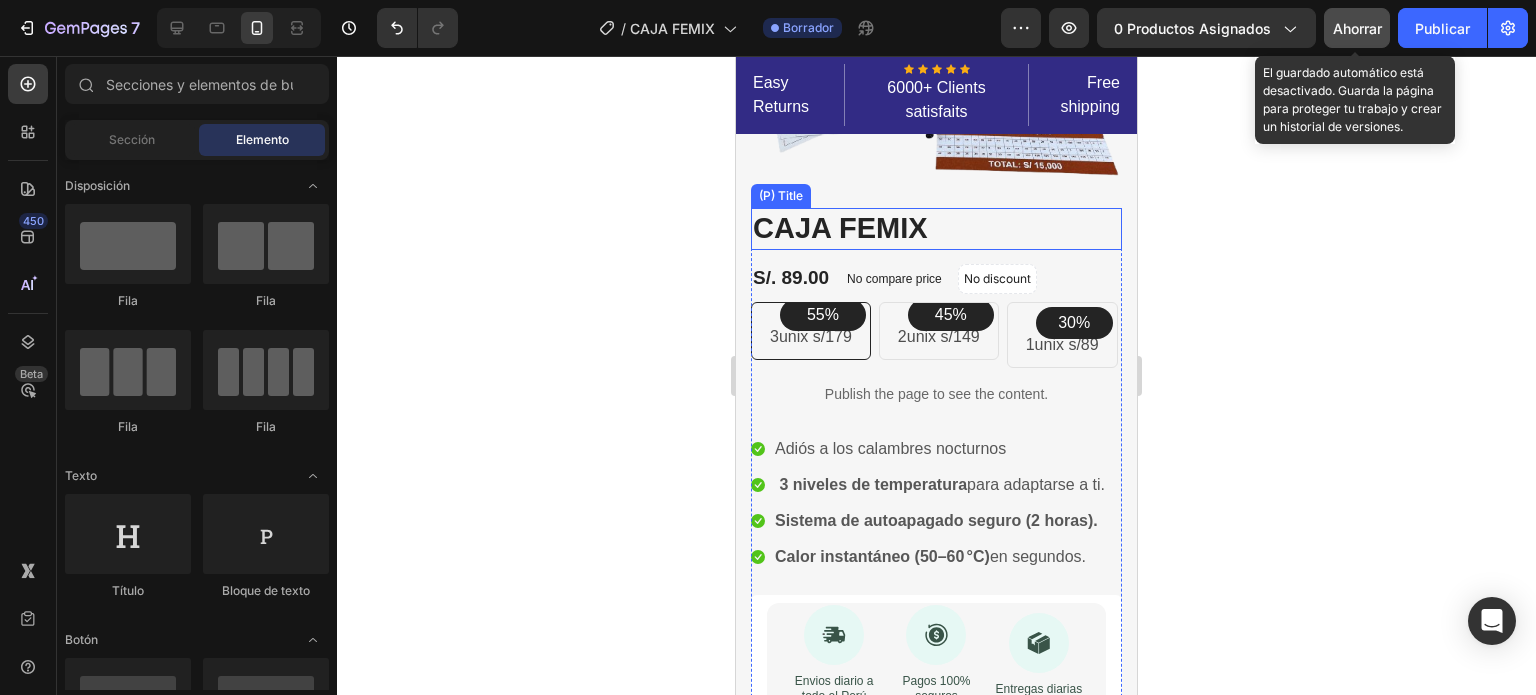 click on "CAJA FEMIX" at bounding box center (936, 229) 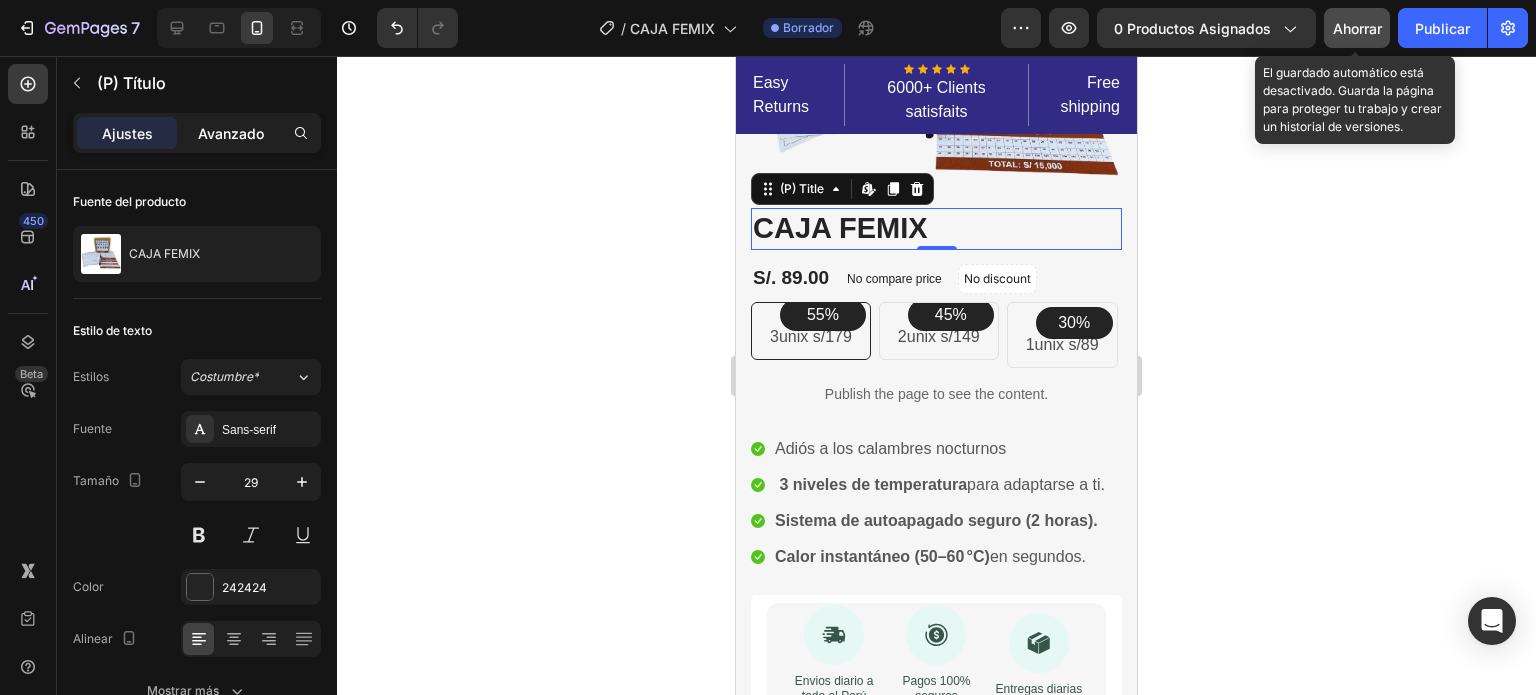 click on "Avanzado" 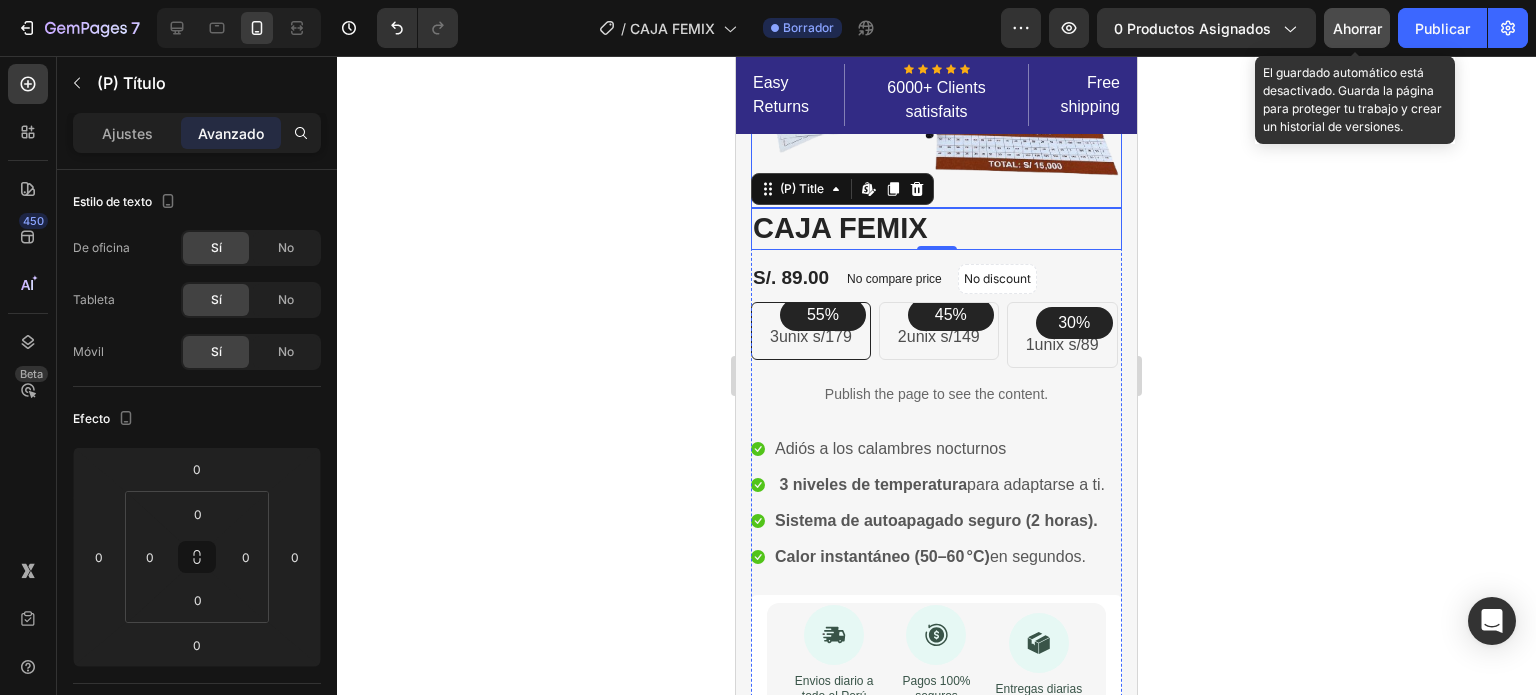 click at bounding box center (936, 22) 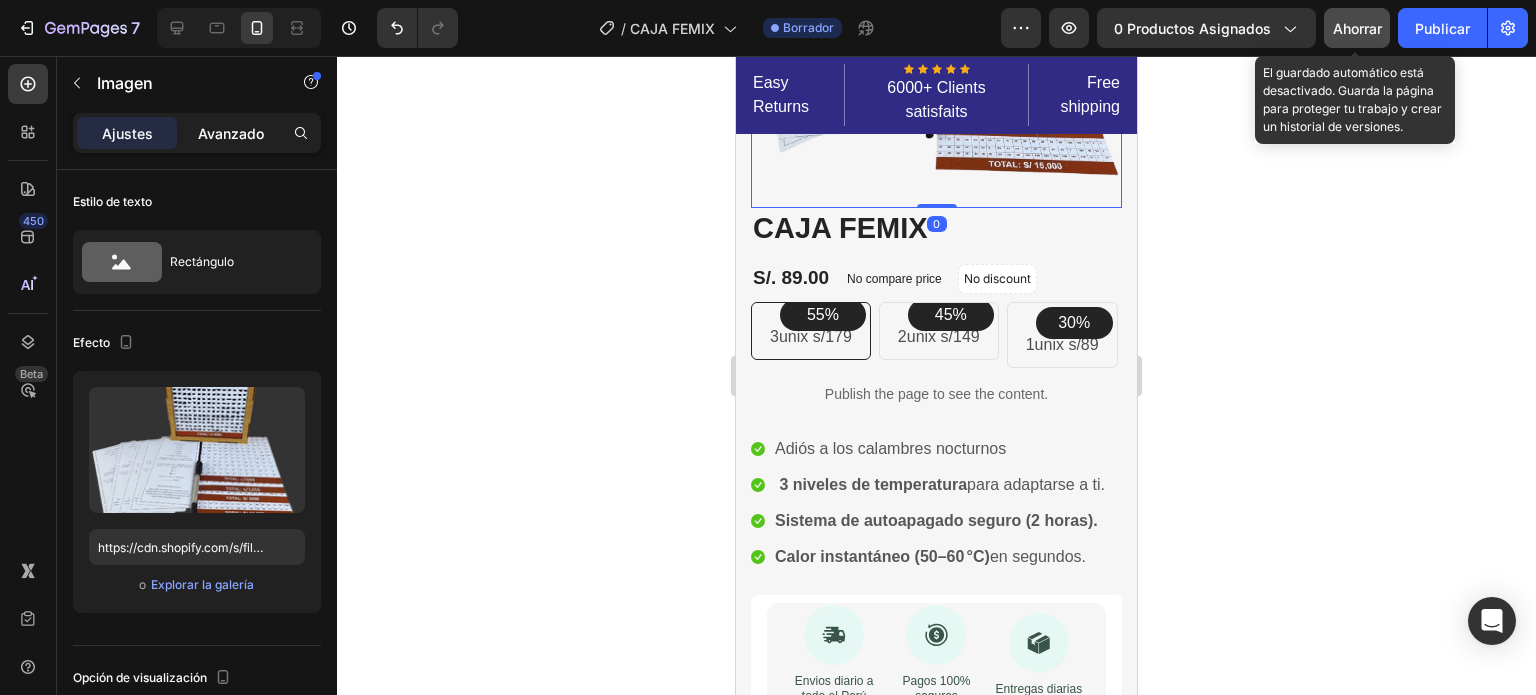 click on "Avanzado" at bounding box center (231, 133) 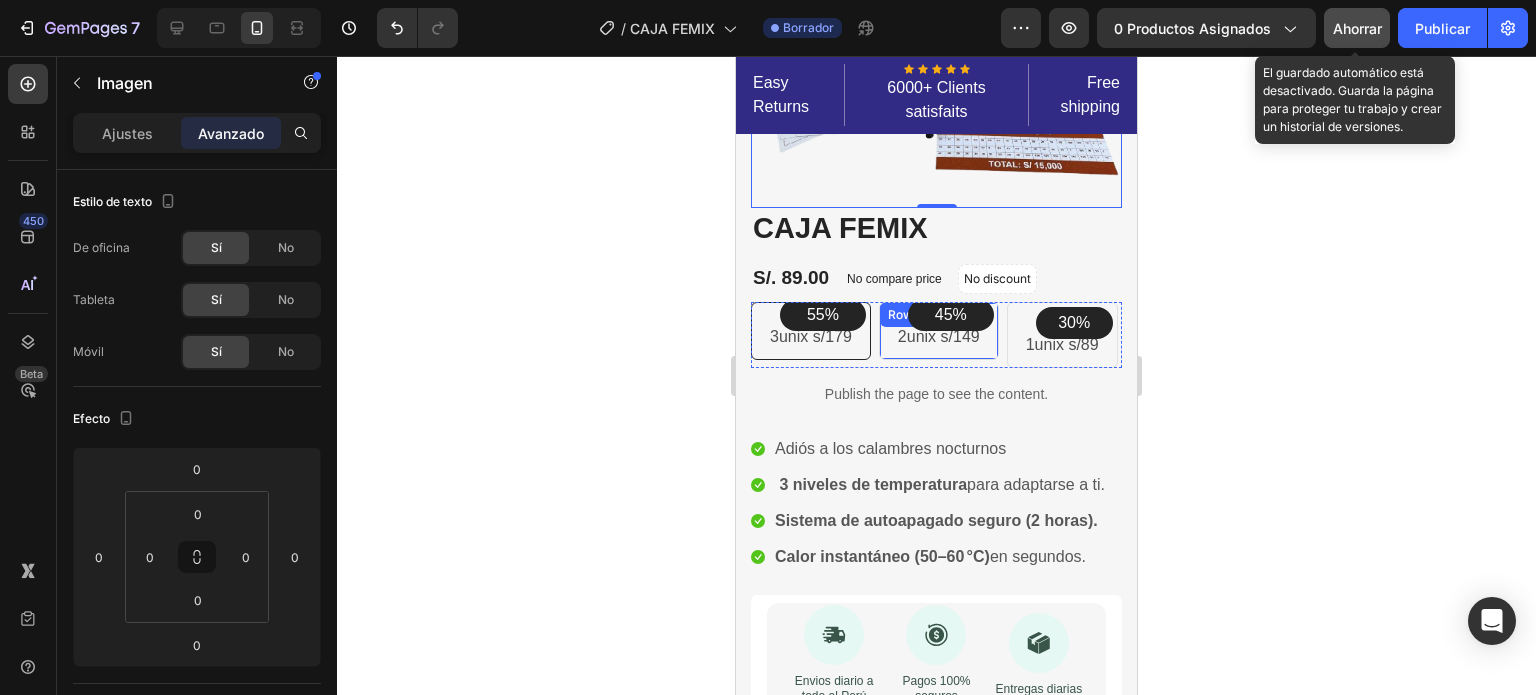 click on "45% Text block Row 2unix s/149 Text block Row" at bounding box center (939, 331) 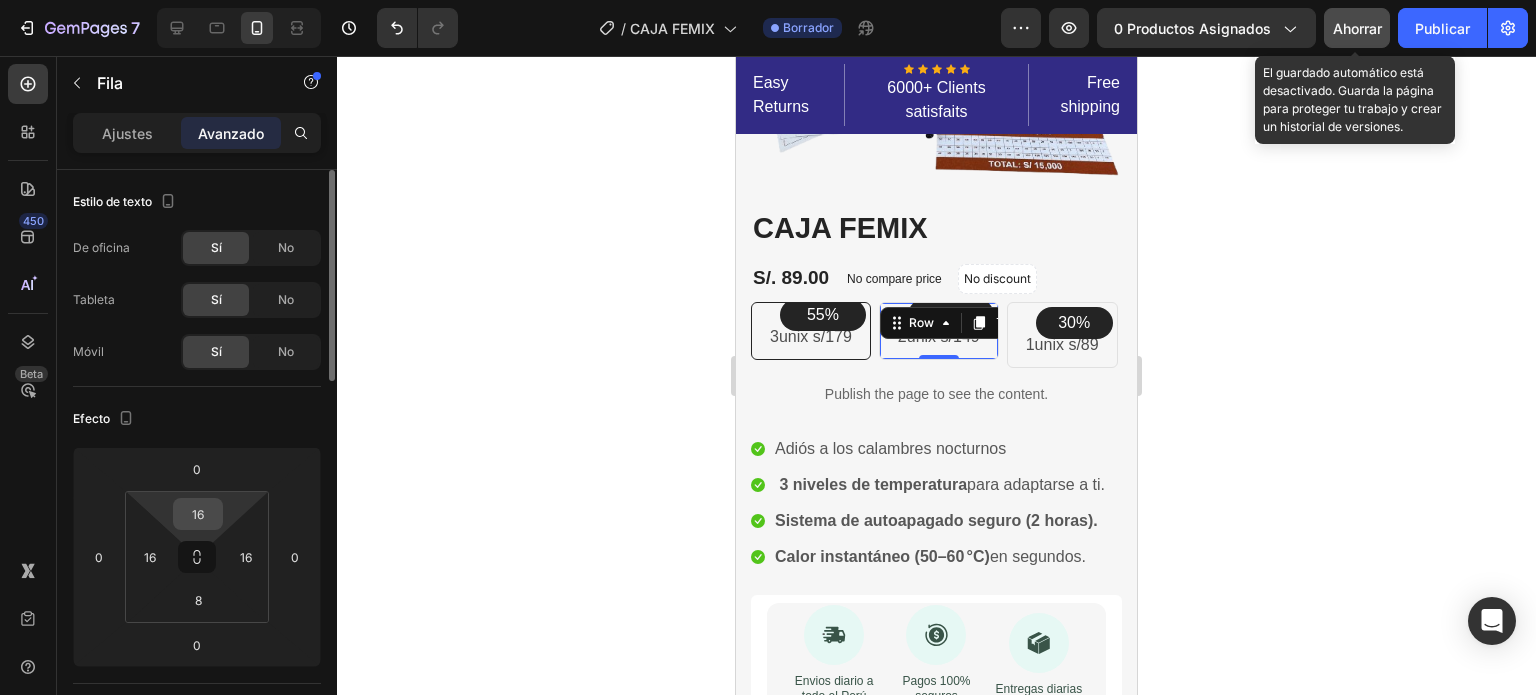 click on "16" at bounding box center (198, 514) 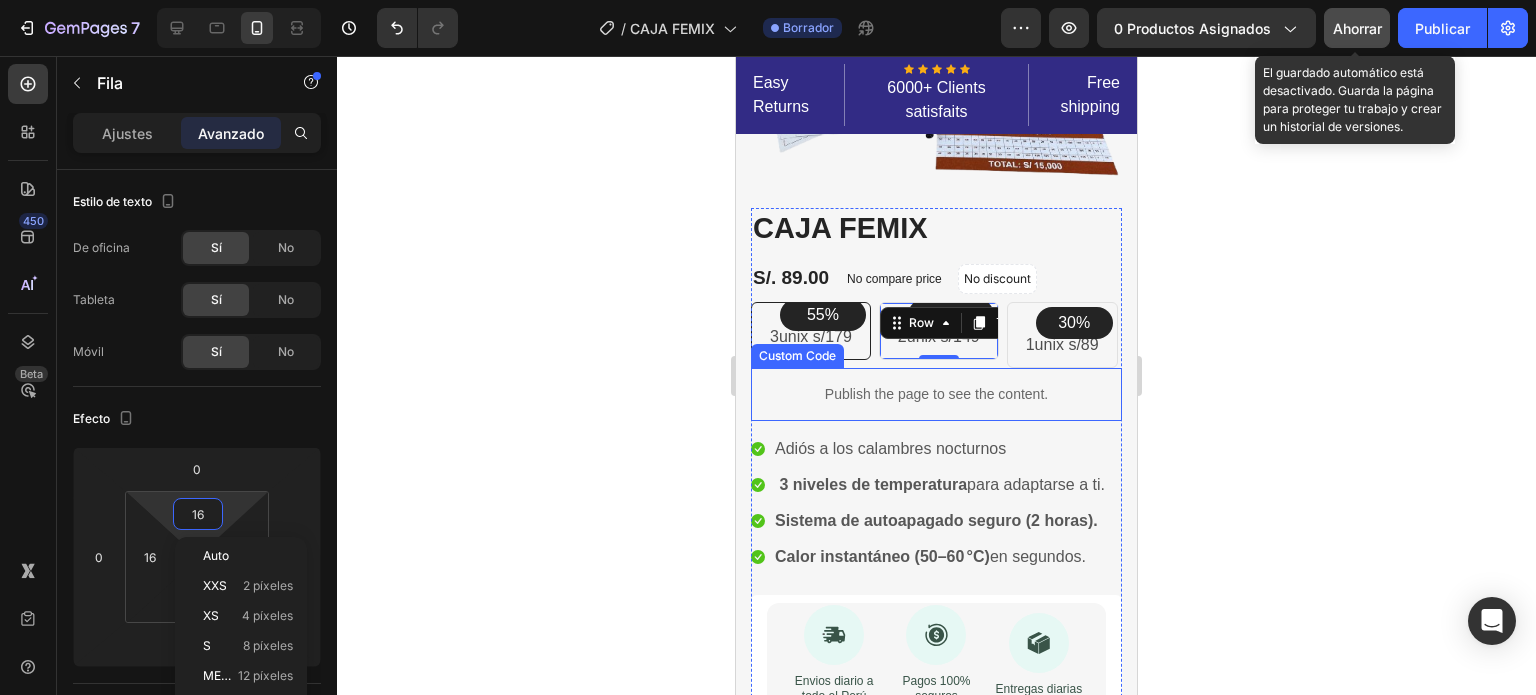 click 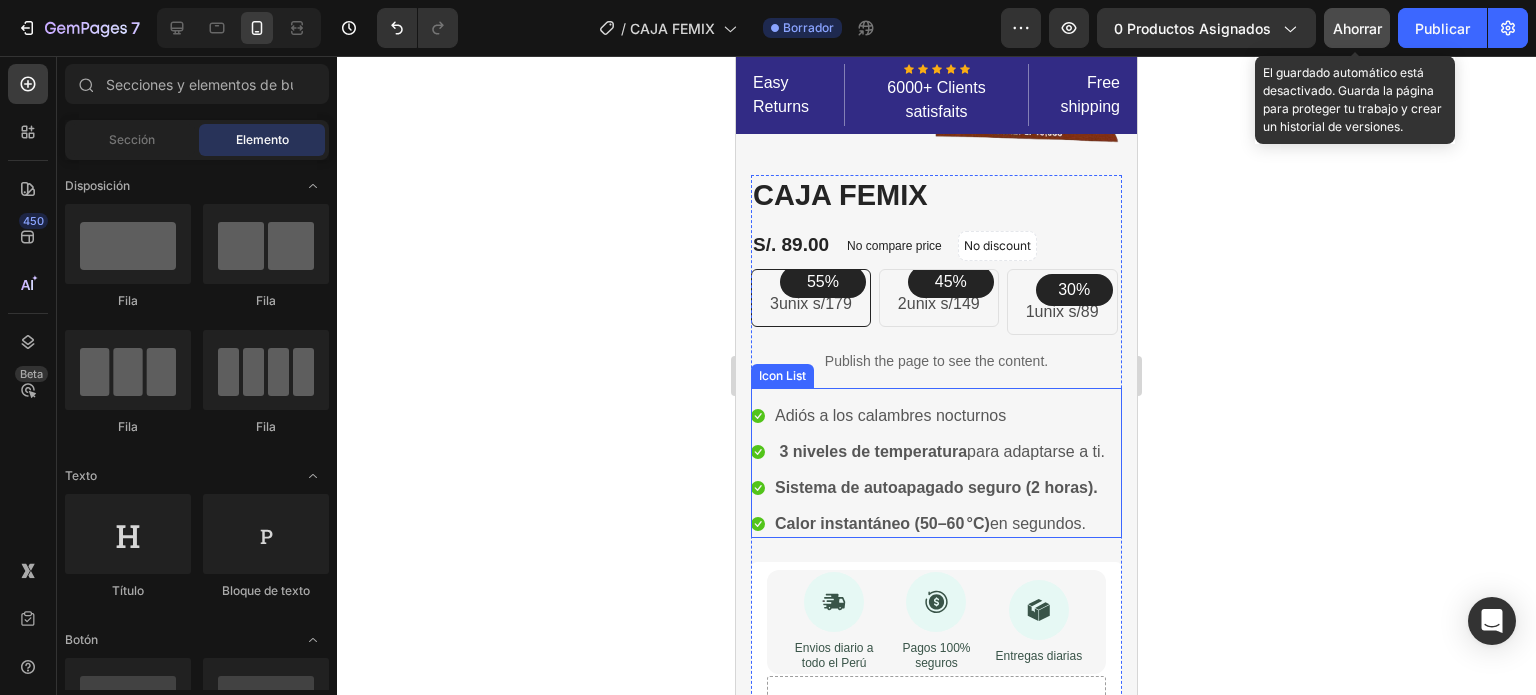 scroll, scrollTop: 300, scrollLeft: 0, axis: vertical 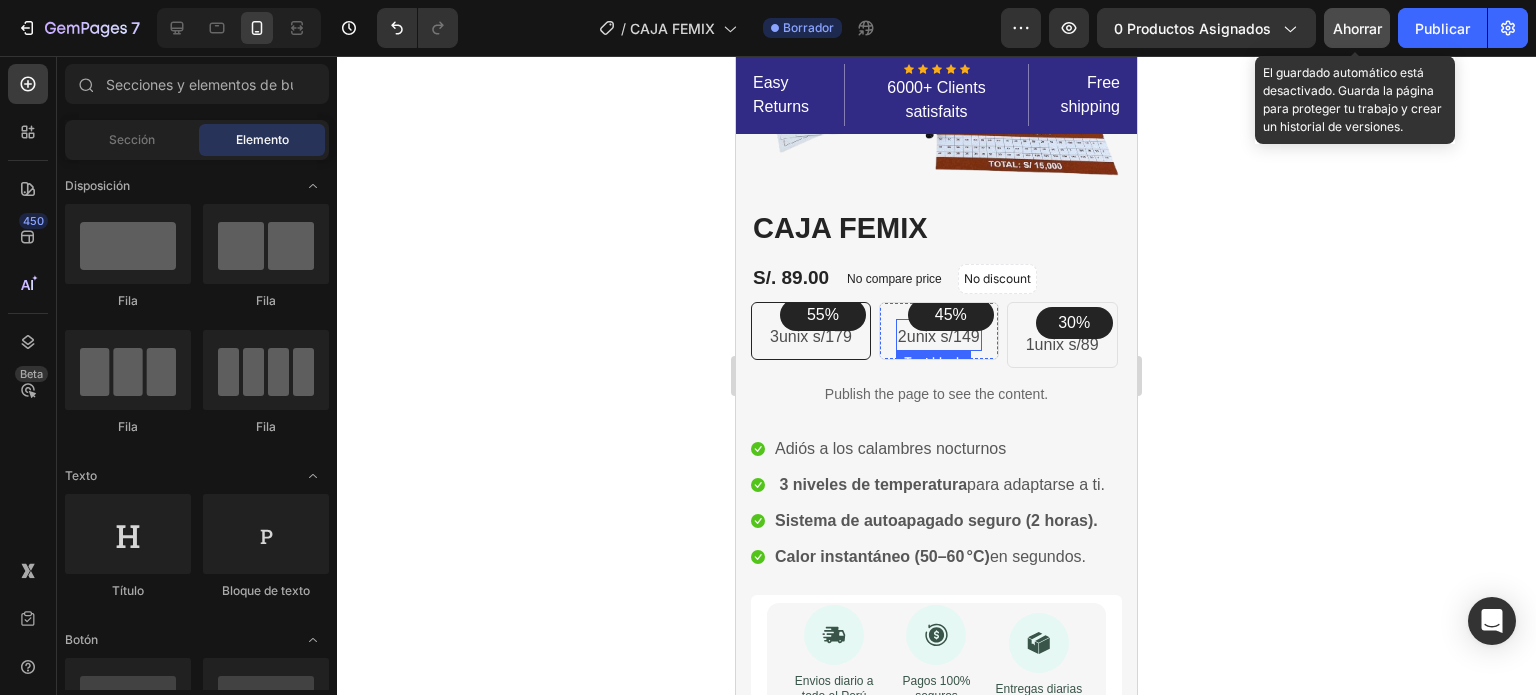 click on "2unix s/149" at bounding box center (939, 337) 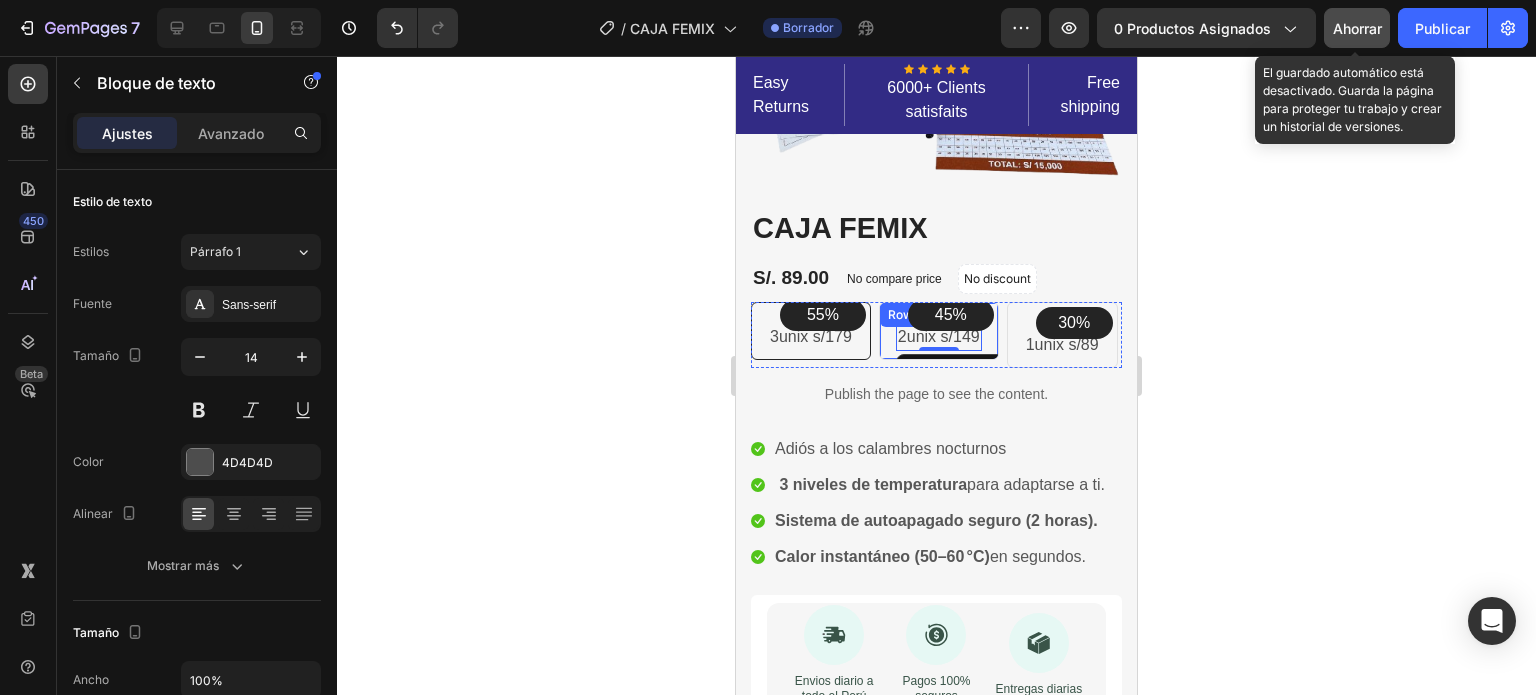 click on "Row" at bounding box center (900, 315) 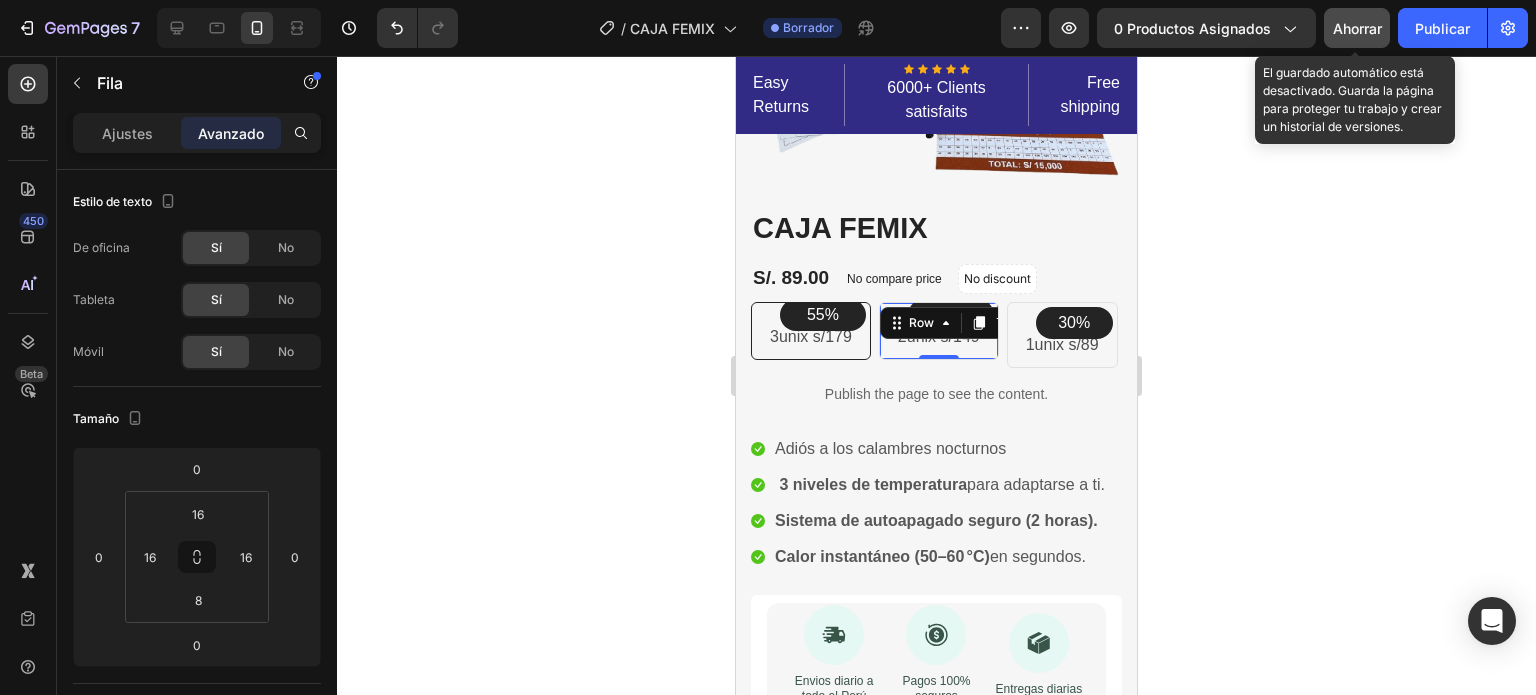 click on "45% Text block Row 2unix s/149 Text block Row   0" at bounding box center (939, 331) 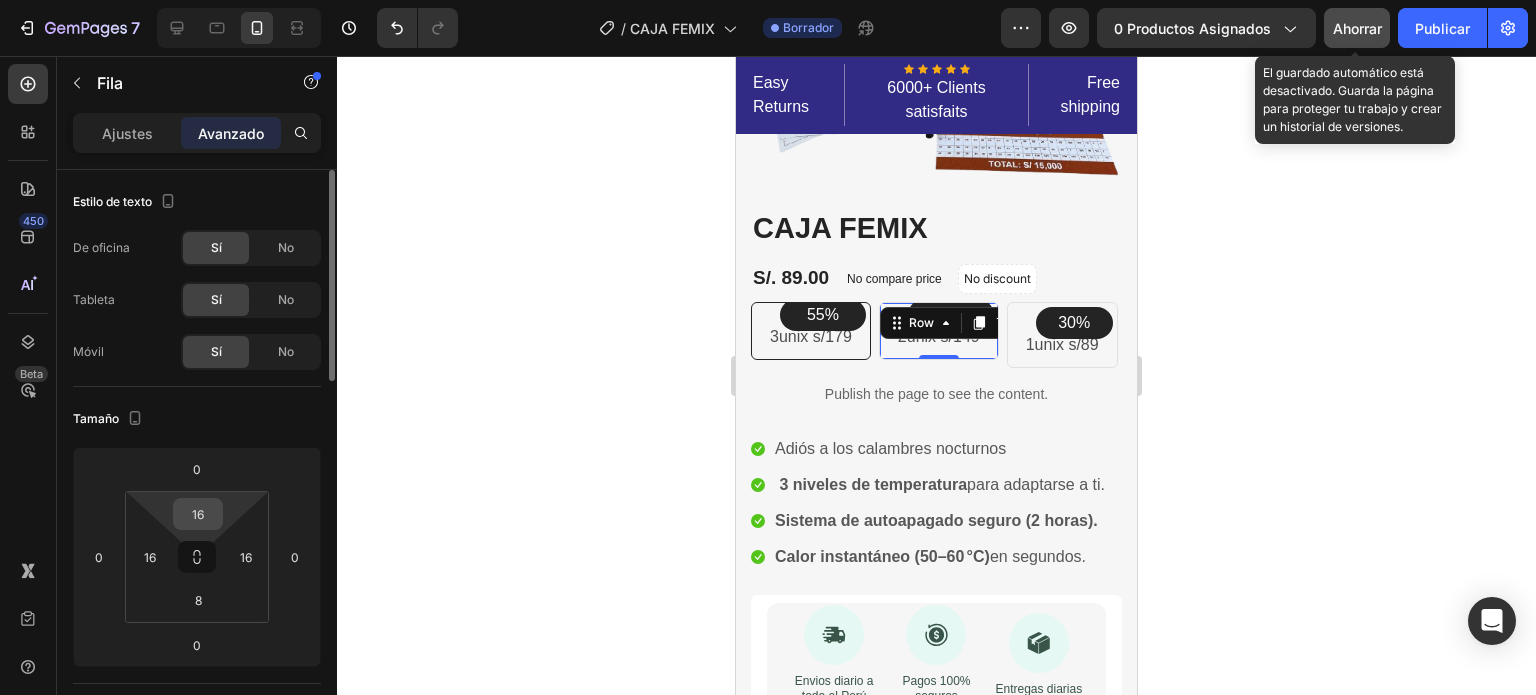 click on "16" at bounding box center (198, 514) 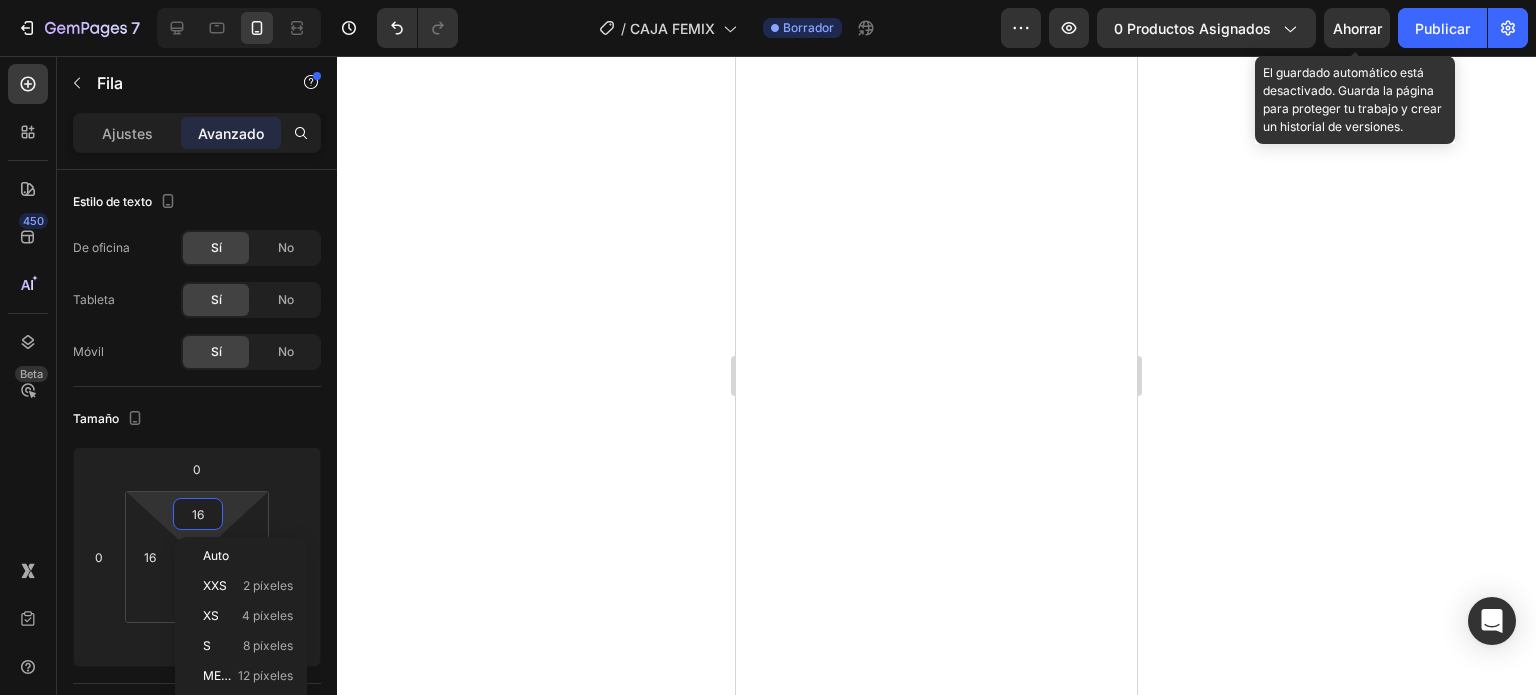 scroll, scrollTop: 0, scrollLeft: 0, axis: both 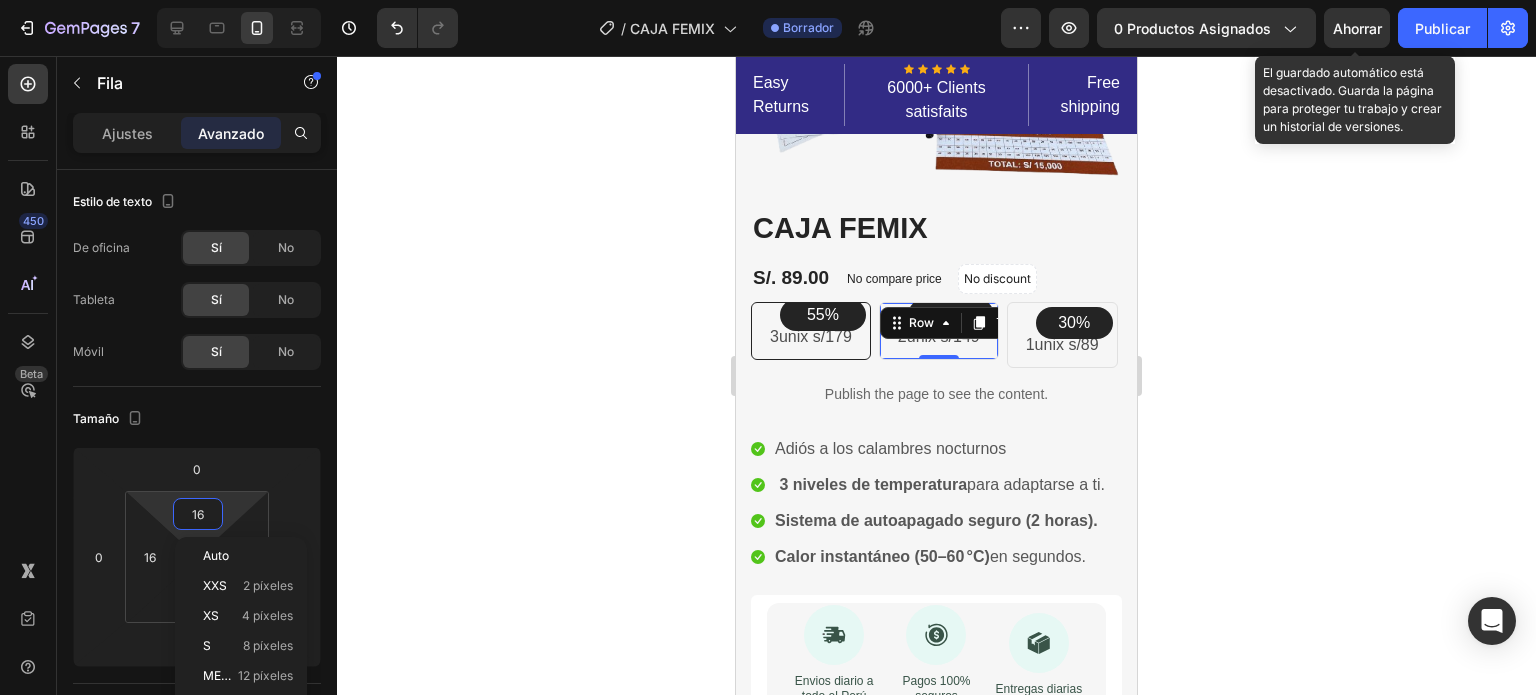 click 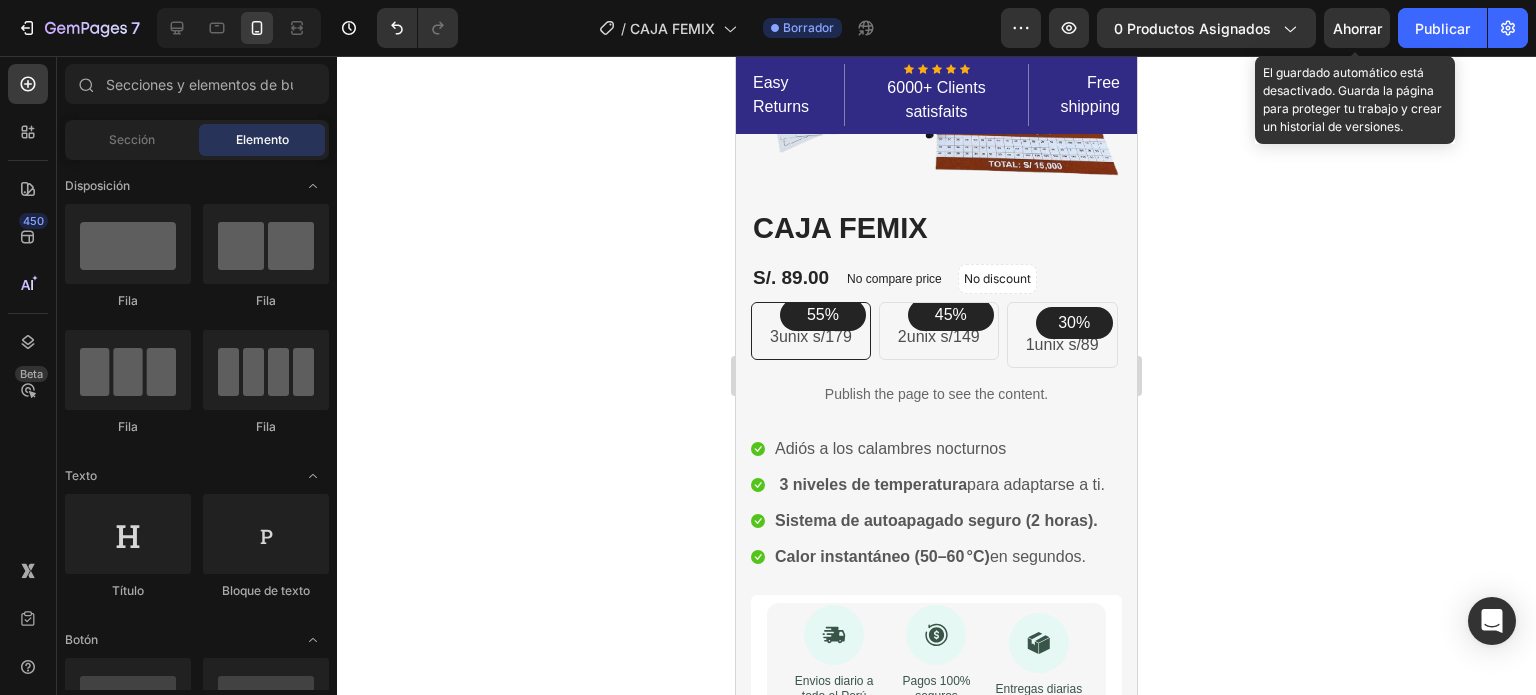 click 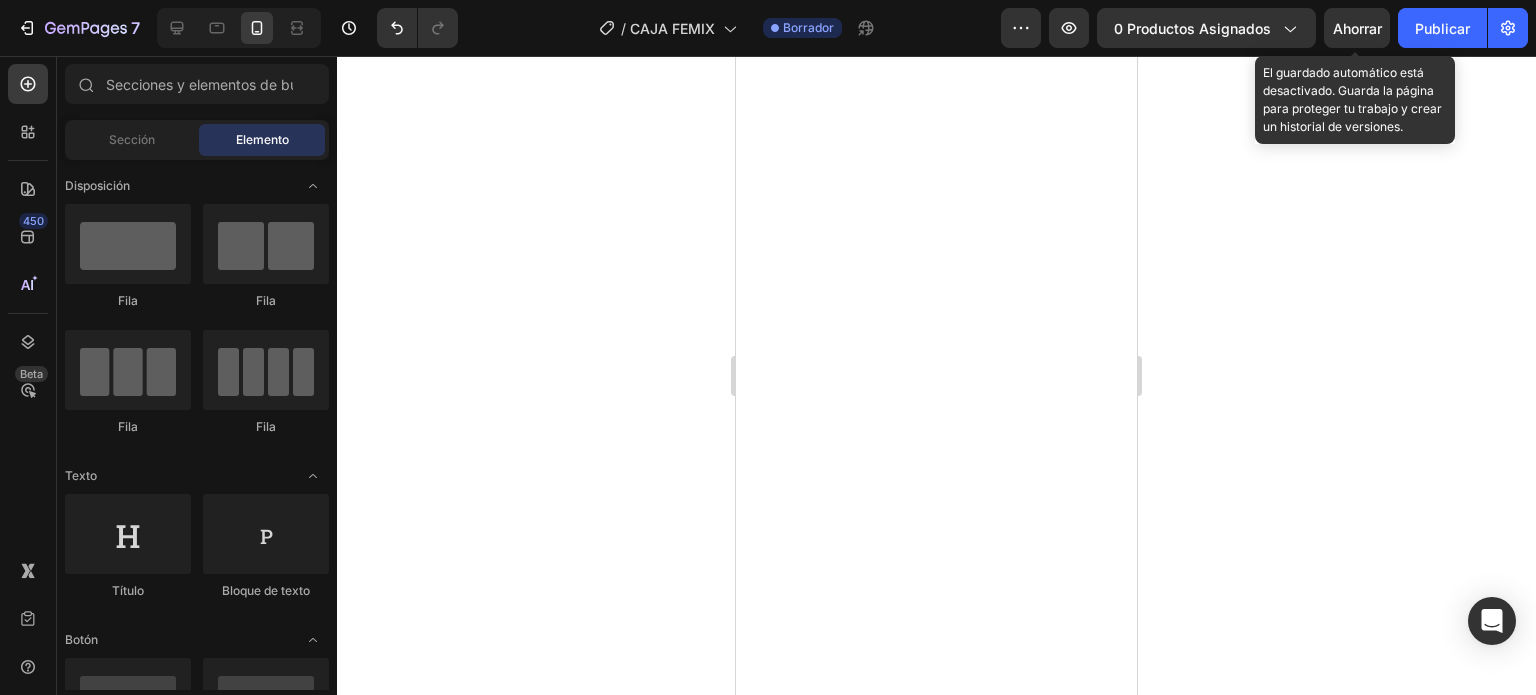 scroll, scrollTop: 3808, scrollLeft: 0, axis: vertical 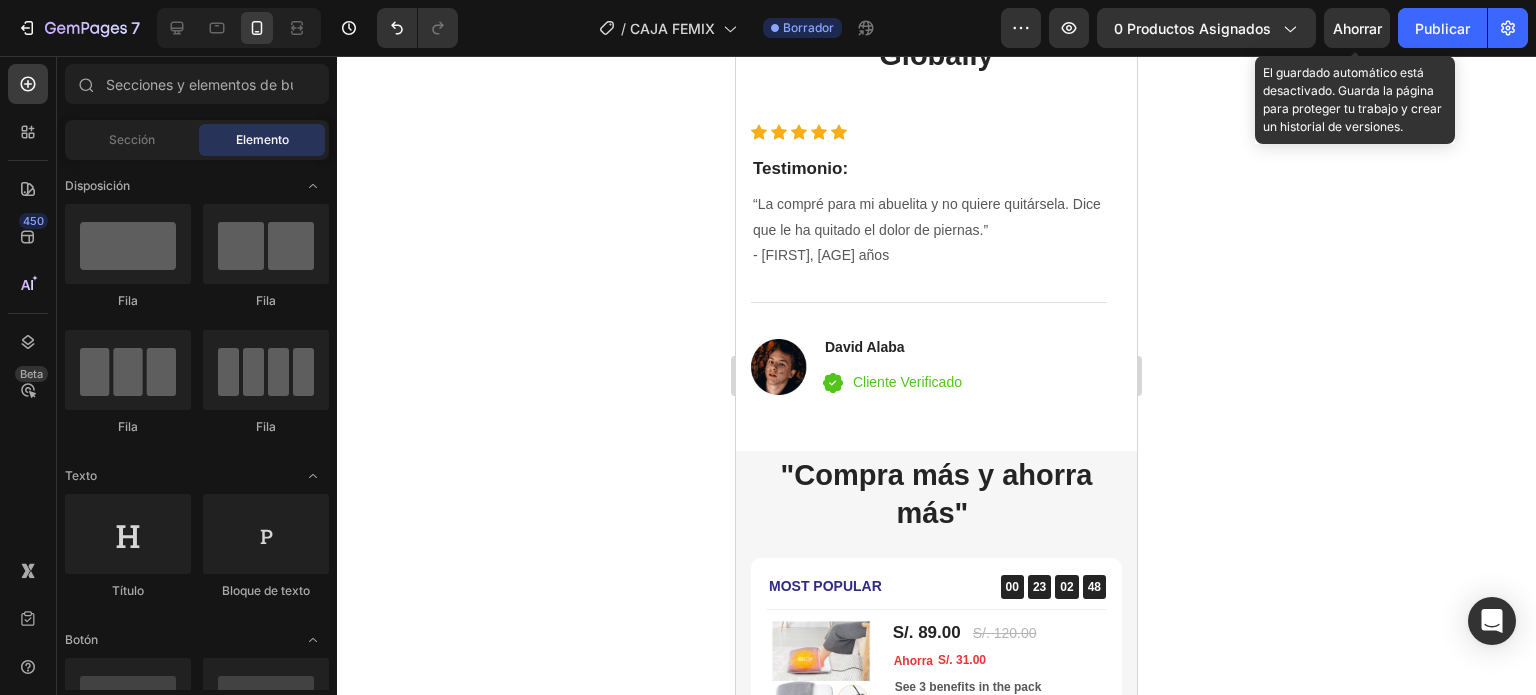 drag, startPoint x: 1130, startPoint y: 131, endPoint x: 1201, endPoint y: 435, distance: 312.18103 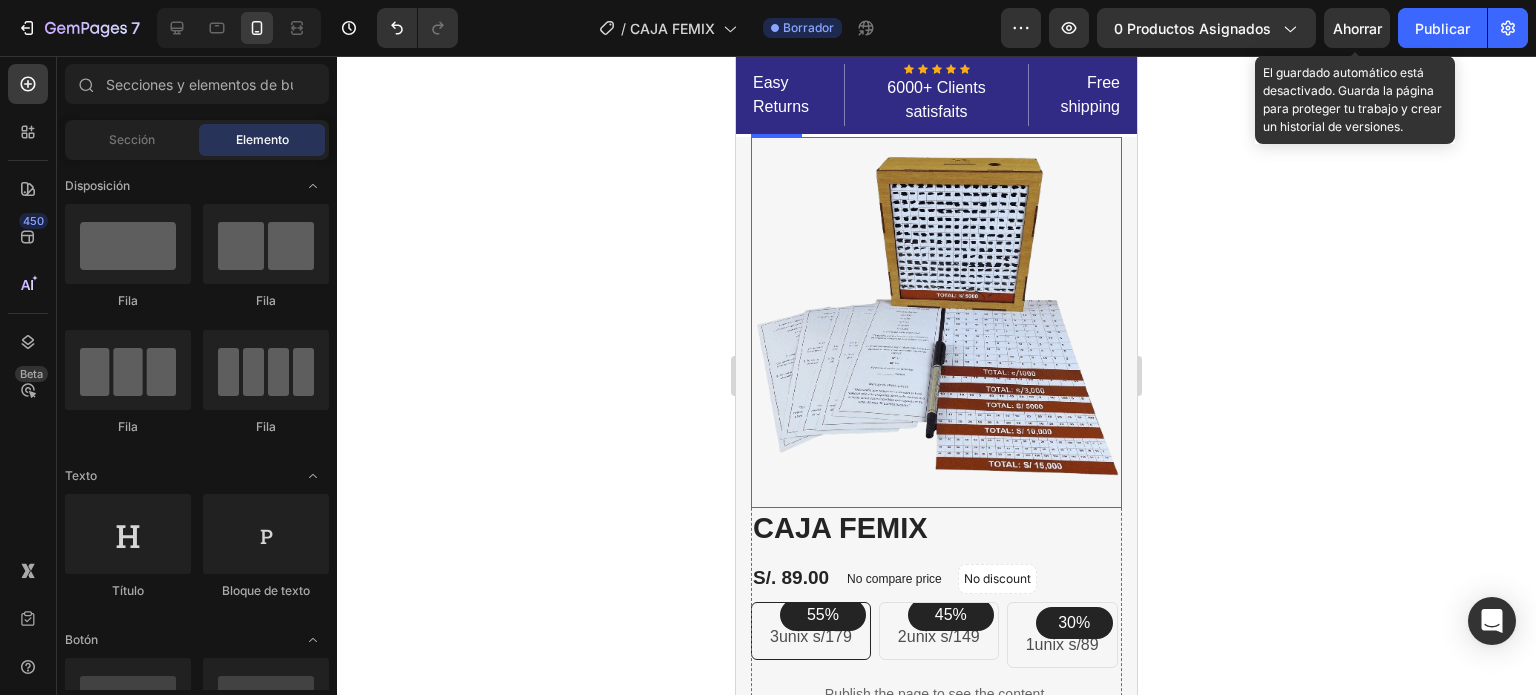 scroll, scrollTop: 400, scrollLeft: 0, axis: vertical 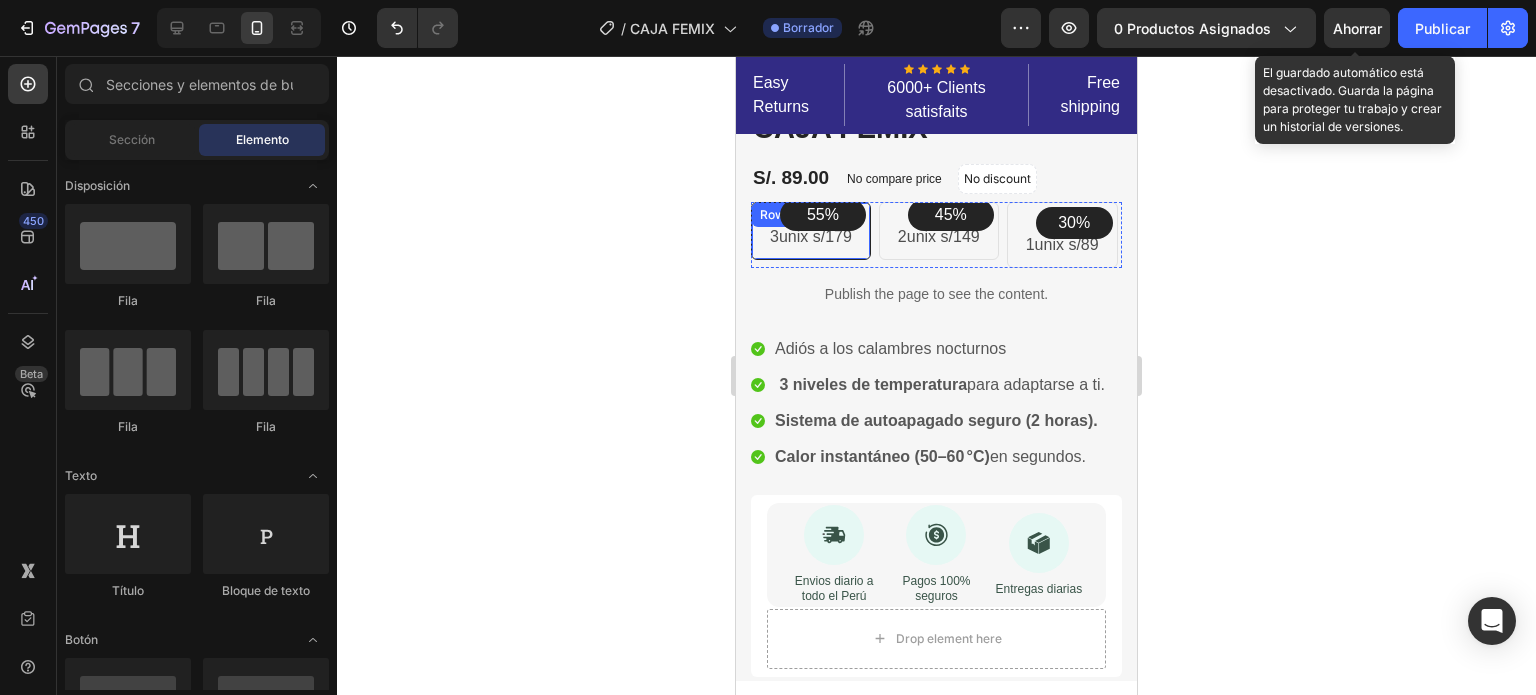 click on "55% Text block Row 3unix s/179 Text block Row" at bounding box center [811, 231] 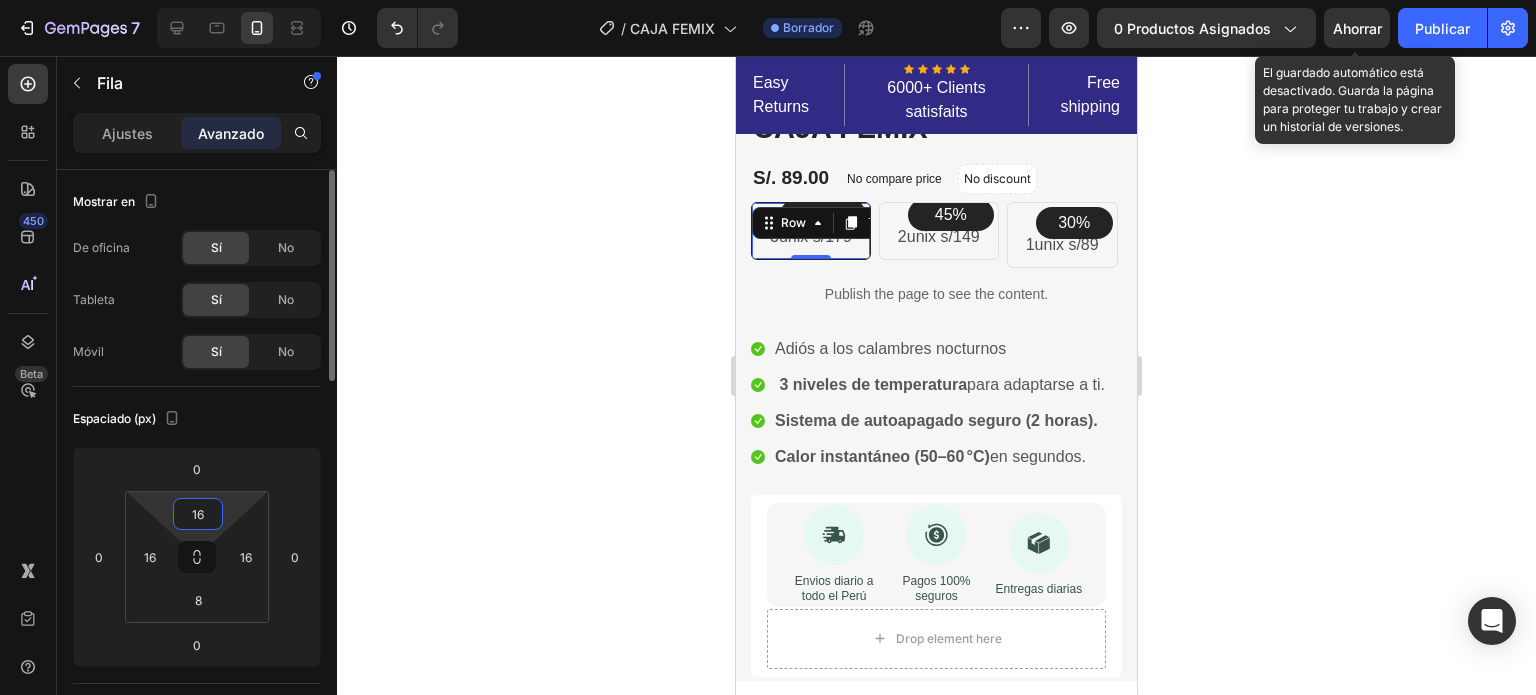 click on "16" at bounding box center [198, 514] 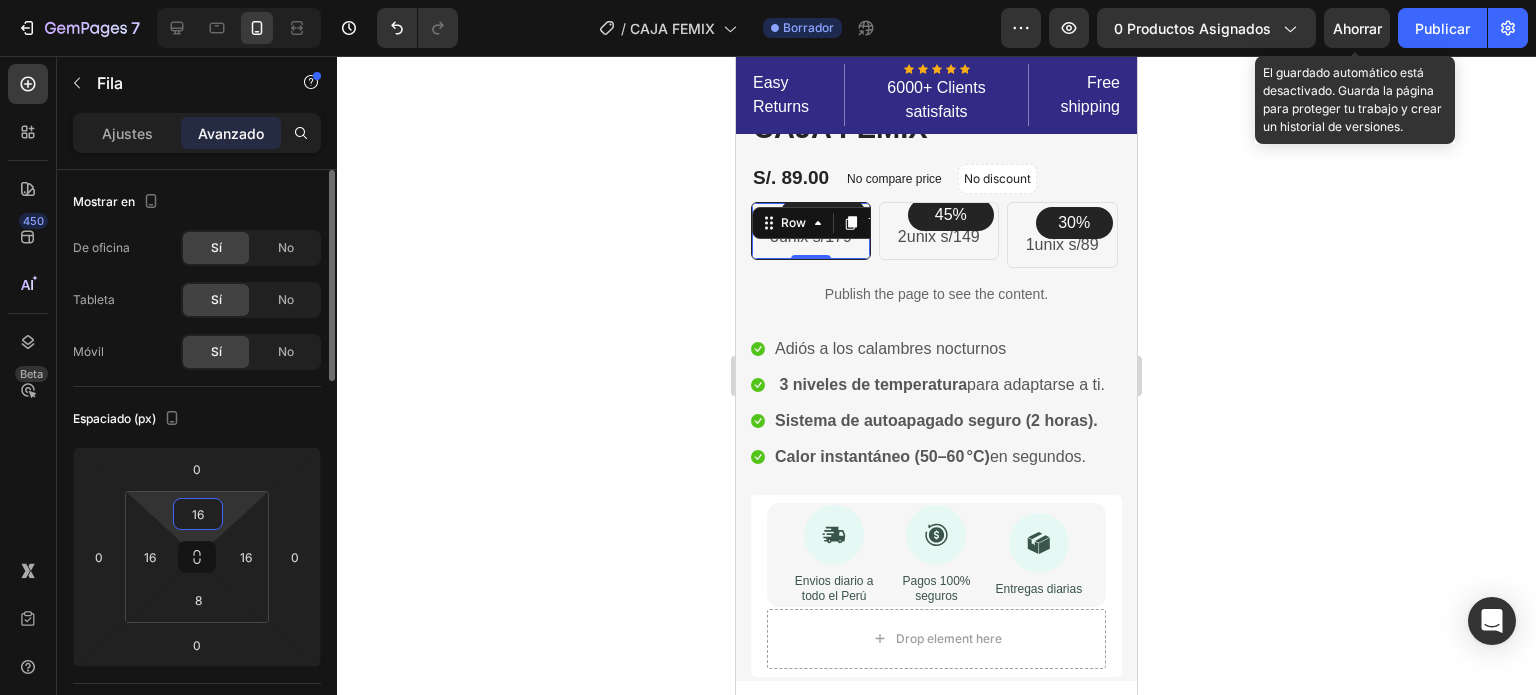click on "16" at bounding box center [198, 514] 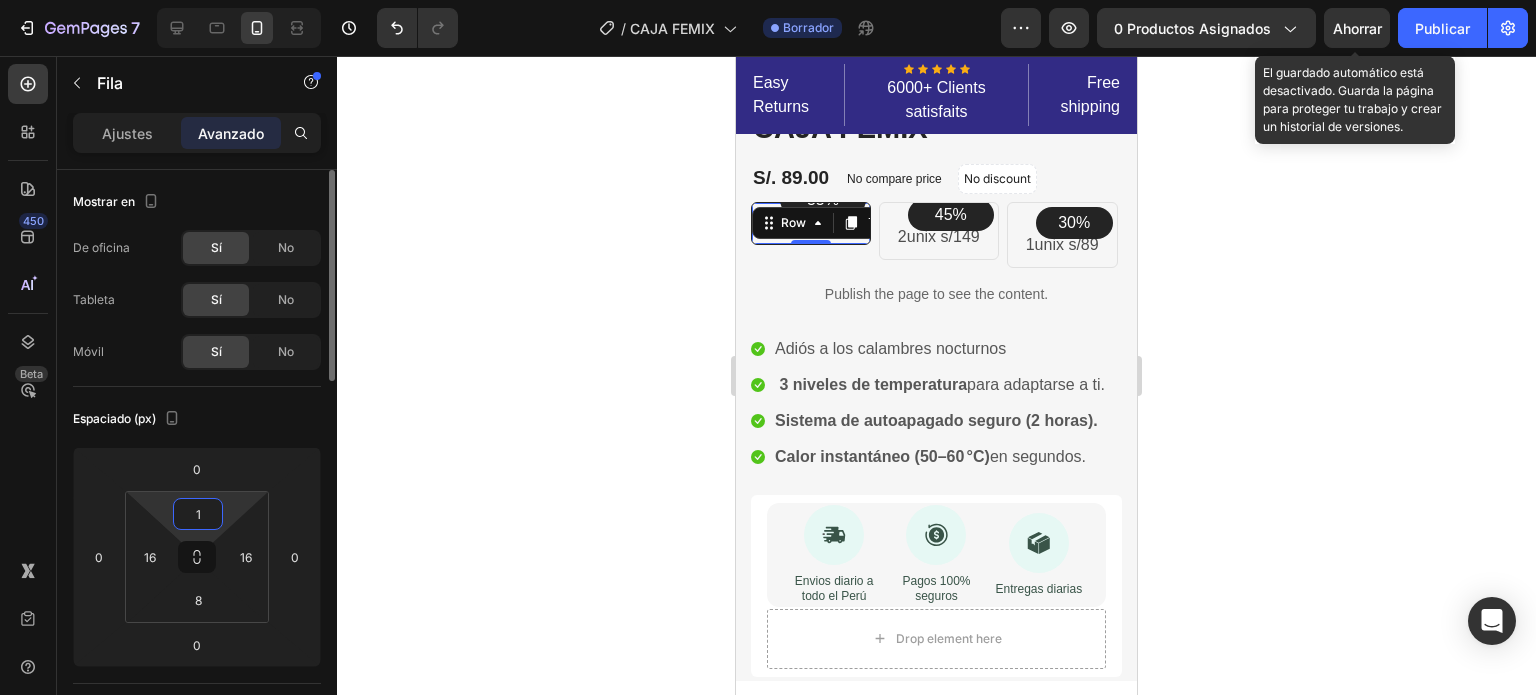 type on "18" 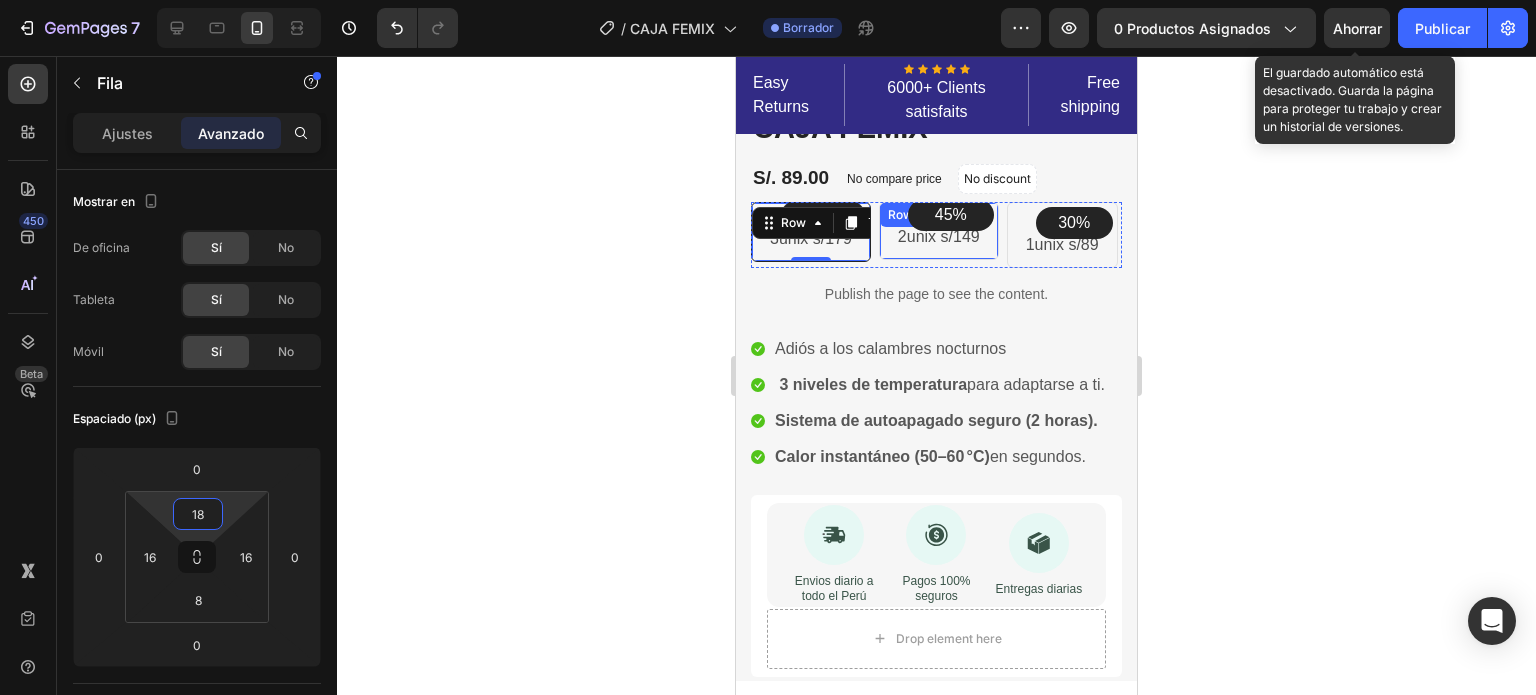 click on "45% Text block Row 2unix s/149 Text block Row" at bounding box center (939, 231) 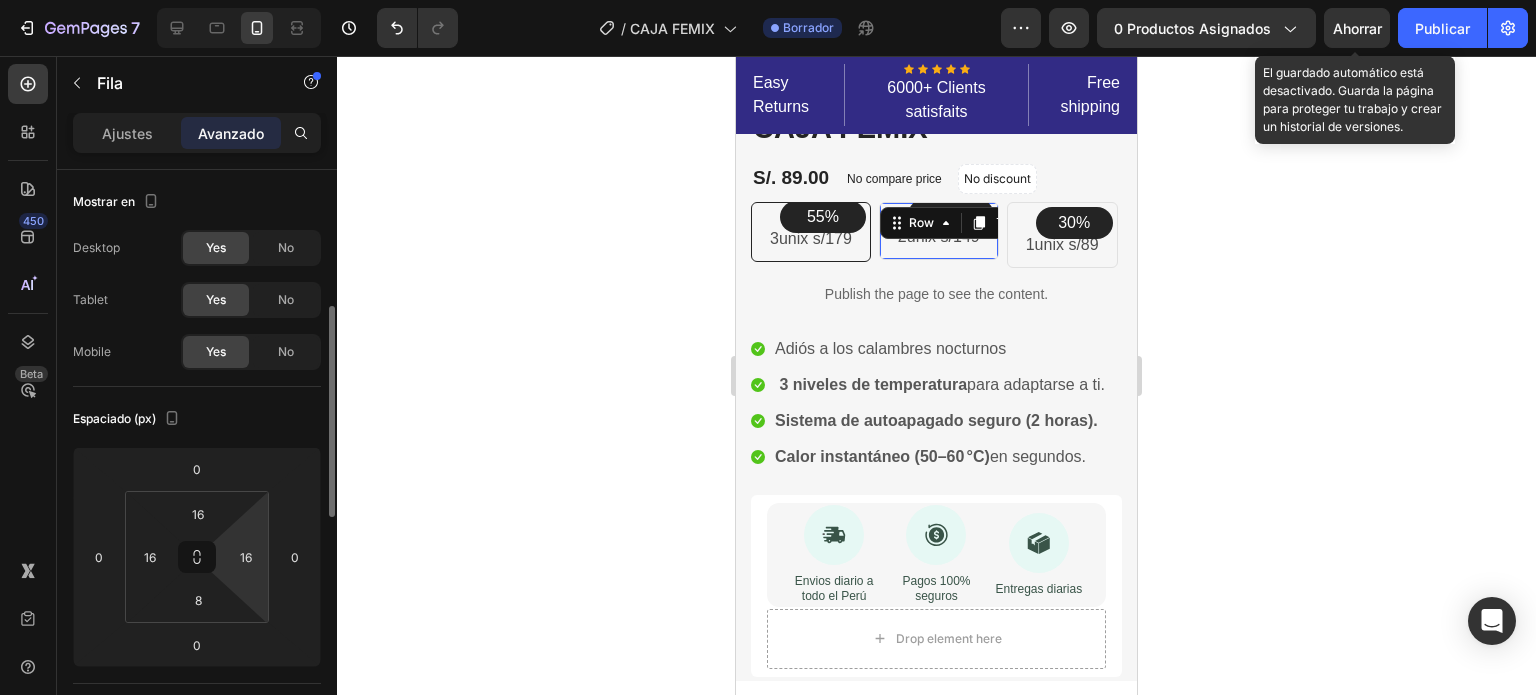 scroll, scrollTop: 100, scrollLeft: 0, axis: vertical 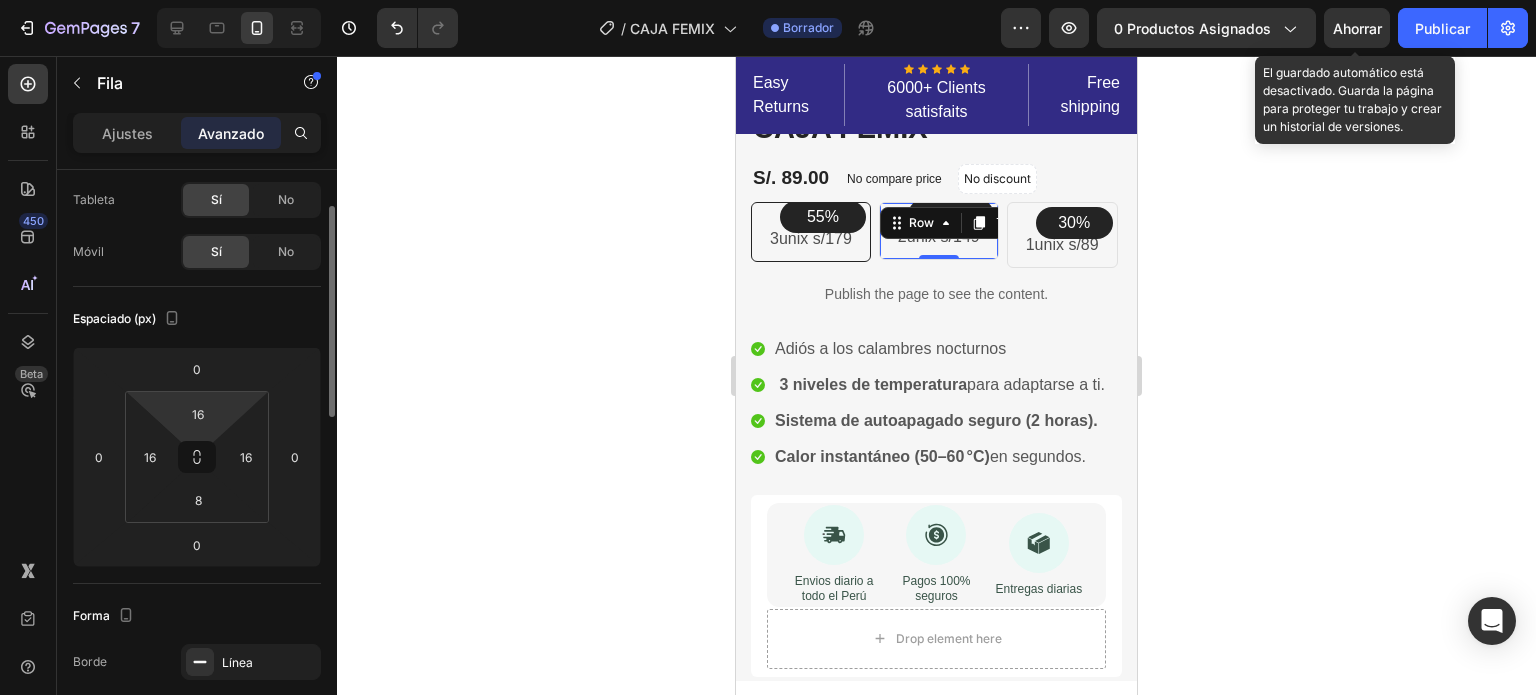 click on "7 Version history / CAJA FEMIX Borrador Avance 0 productos asignados Ahorrar El guardado automático está desactivado. Guarda la página para proteger tu trabajo y crear un historial de versiones. Publicar 450 Beta Sections(18) Elementos(84) Sección Elemento Hero Section Product Detail Brands Trusted Badges Guarantee Product Breakdown How to use Testimonials Compare Bundle FAQs Social Proof Brand Story Product List Collection Blog List Contact Sticky Add to Cart Custom Footer Explorar la biblioteca 450 Disposición
Fila
Fila
Fila
Fila Texto
Título
Bloque de texto Botón
Botón
Botón Medios de comunicación" at bounding box center (768, 0) 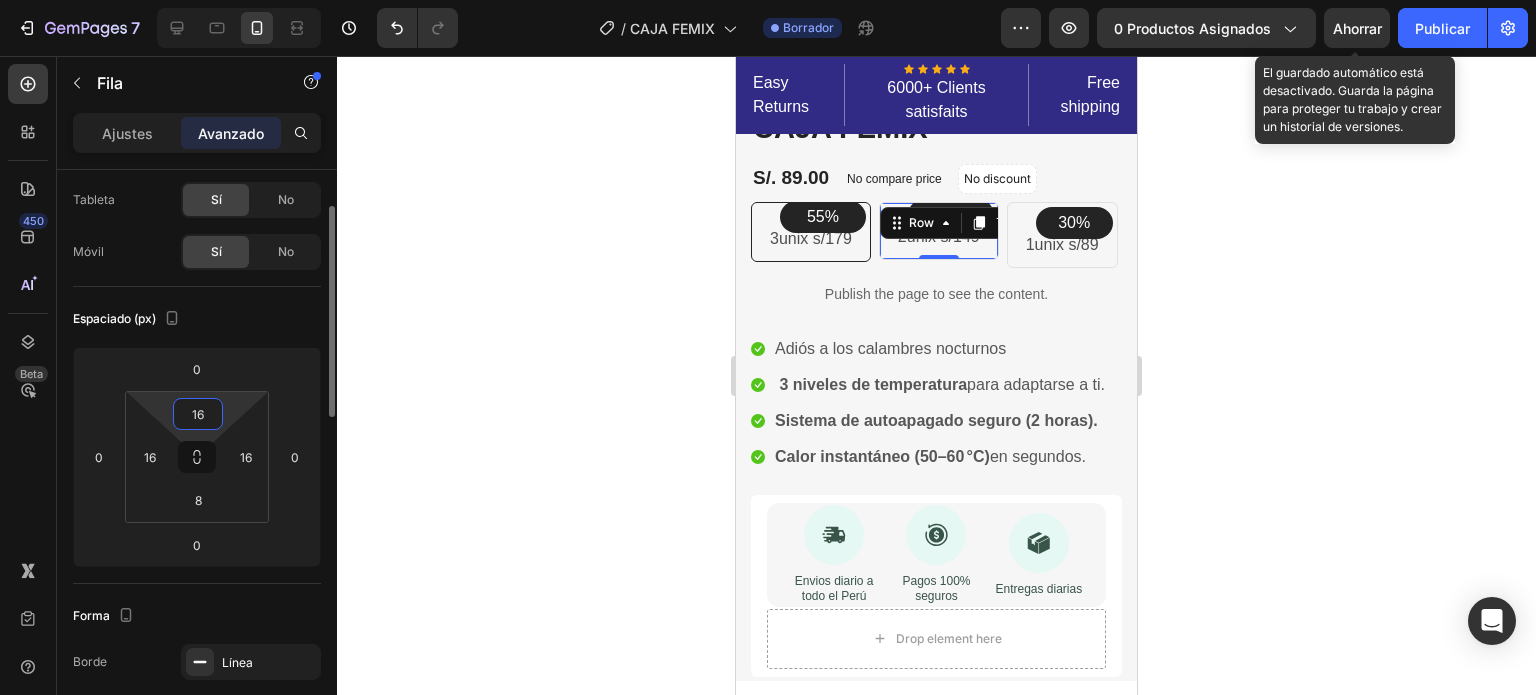 click on "16" at bounding box center (198, 414) 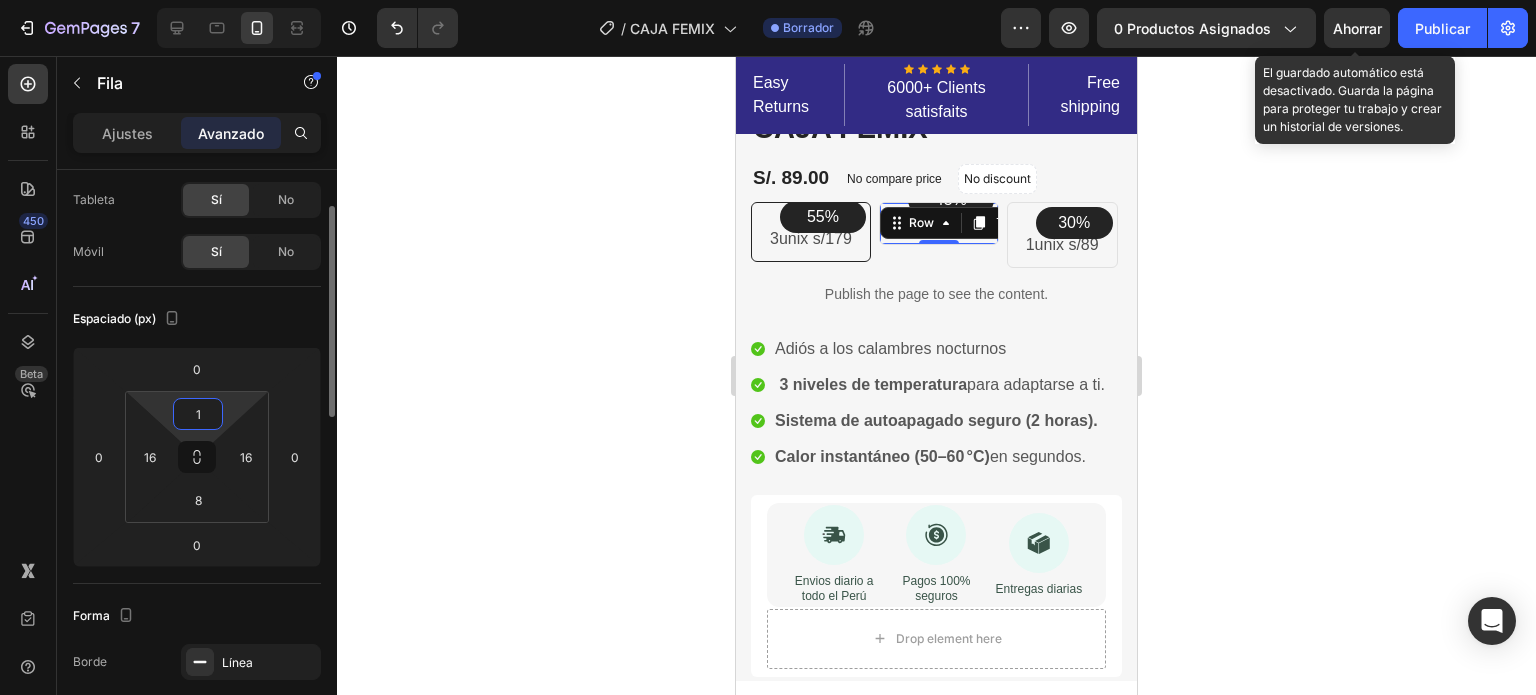 type on "18" 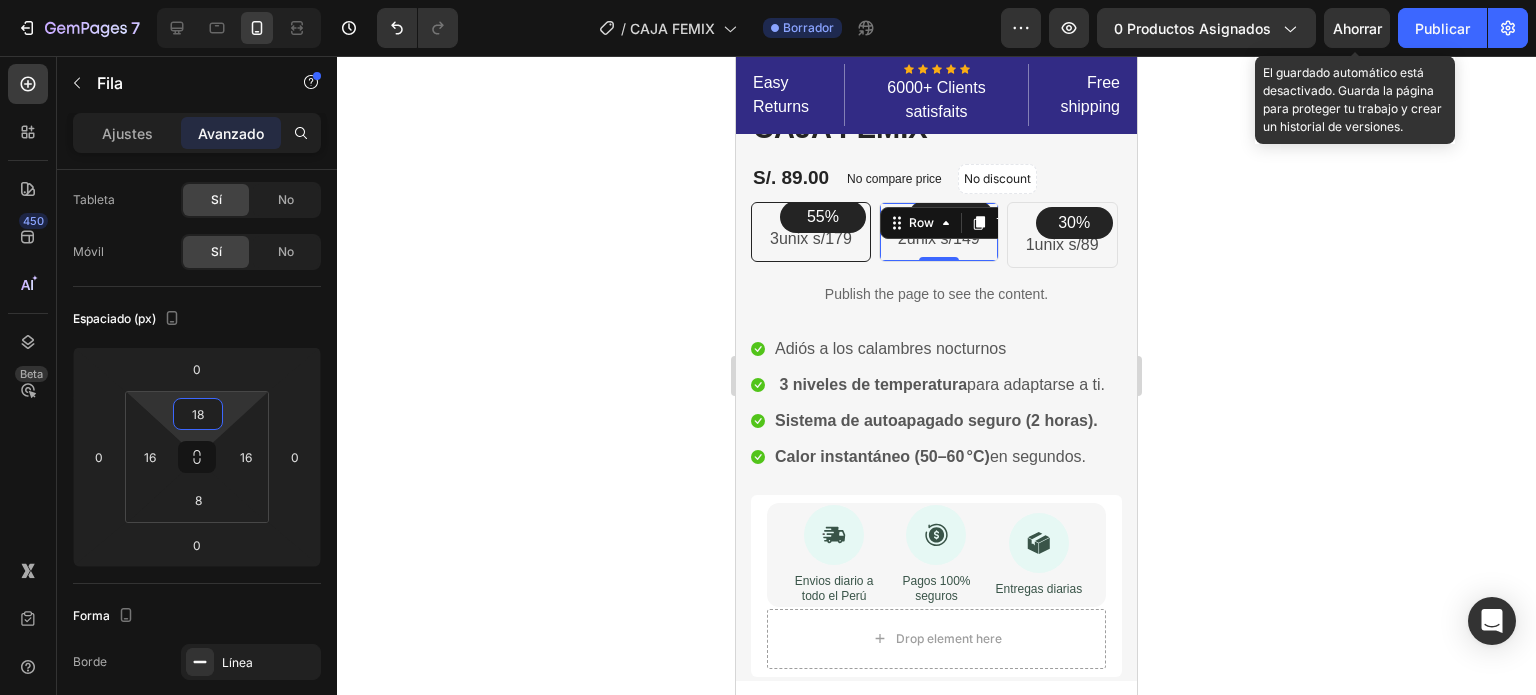click 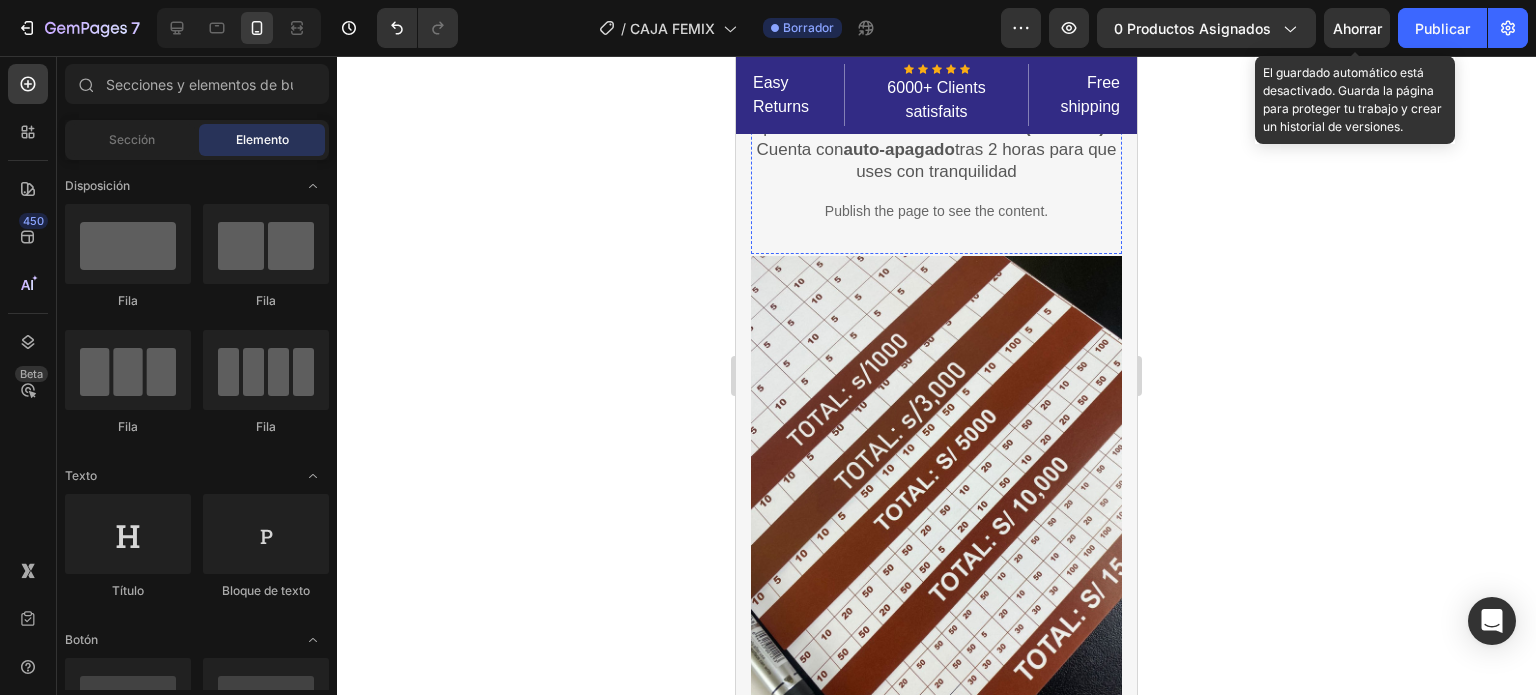 scroll, scrollTop: 1000, scrollLeft: 0, axis: vertical 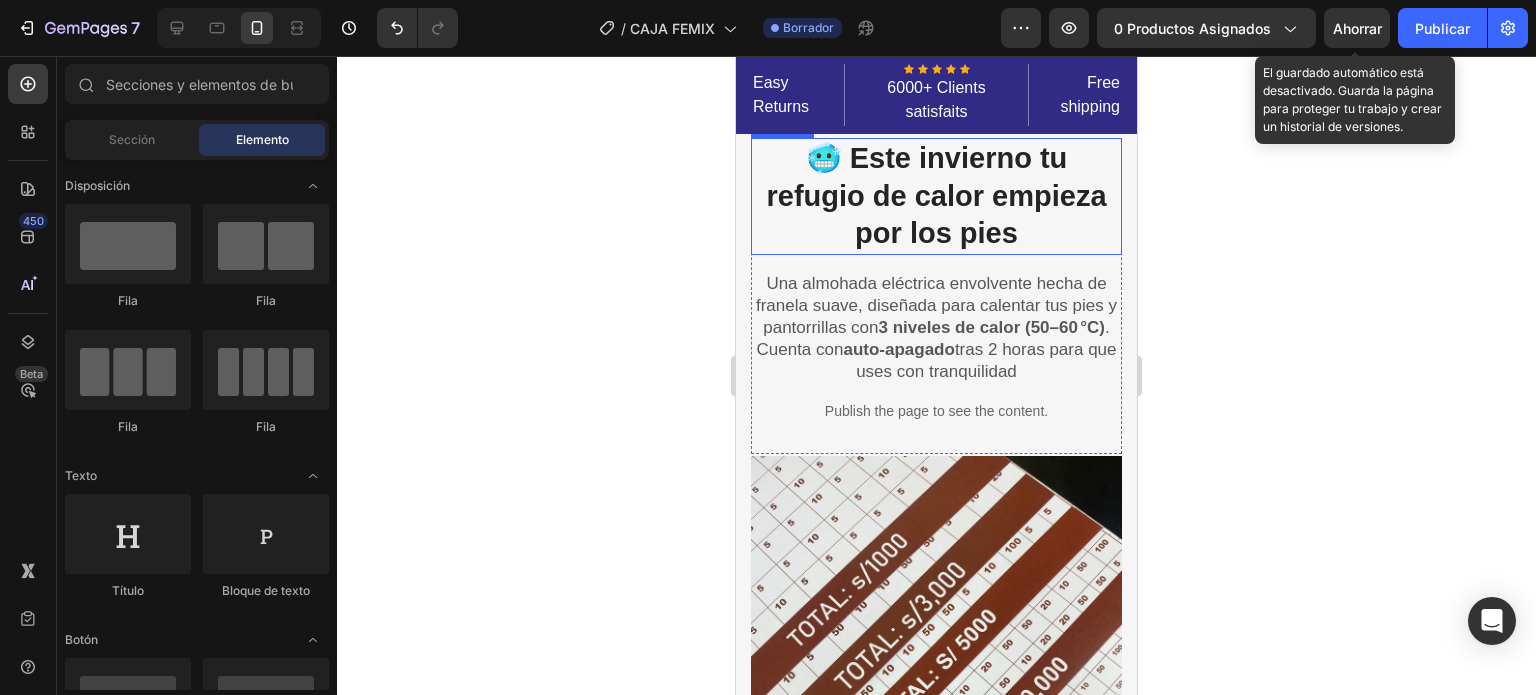 click on "🥶 Este invierno tu refugio de calor empieza por los pies" at bounding box center (936, 196) 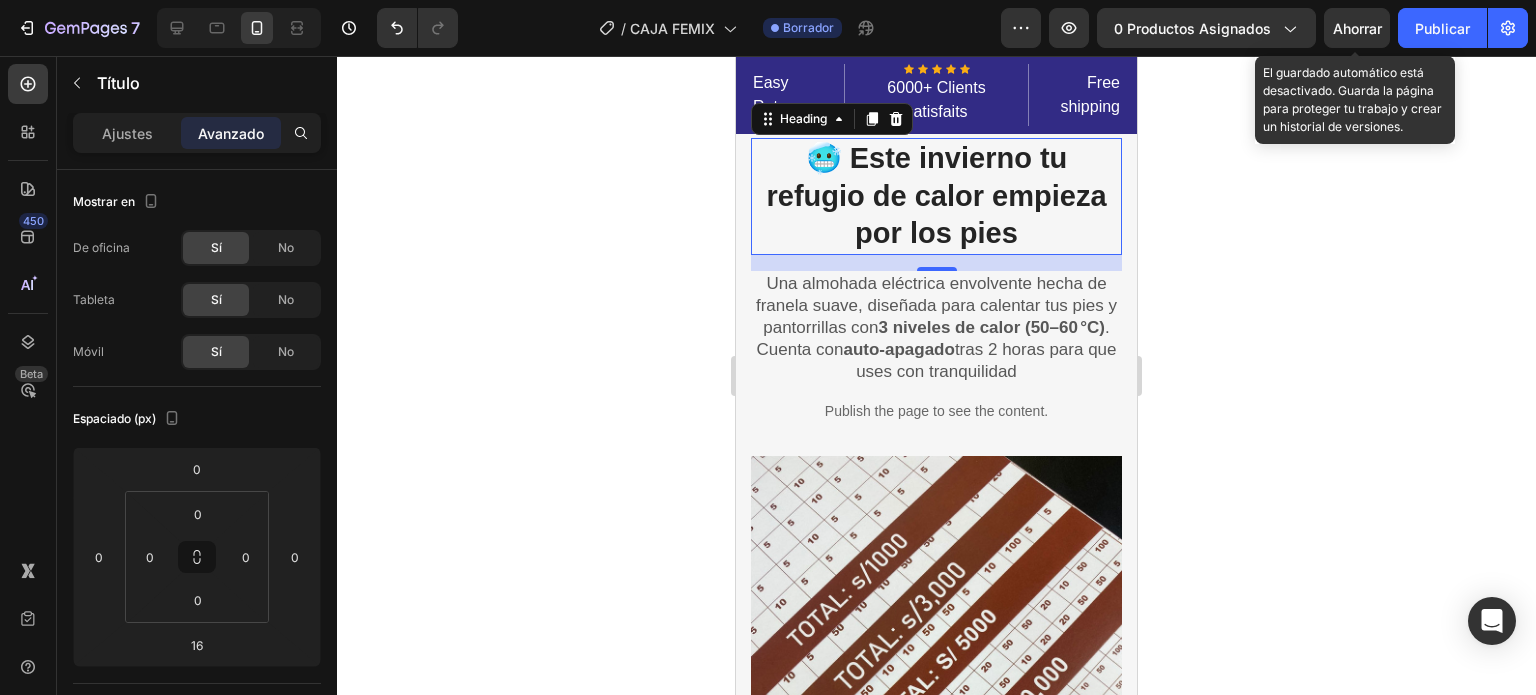 click on "🥶 Este invierno tu refugio de calor empieza por los pies" at bounding box center [936, 196] 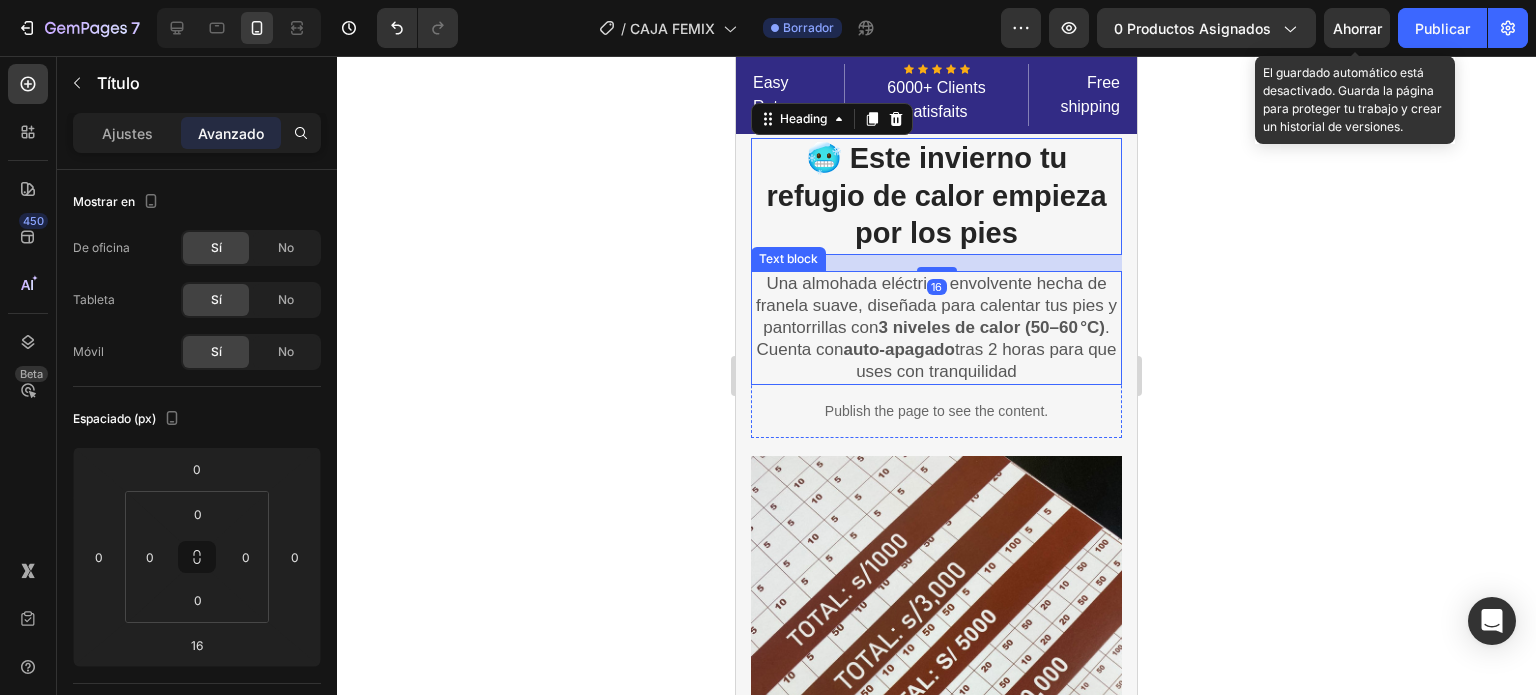 click on "auto-apagado" at bounding box center [898, 349] 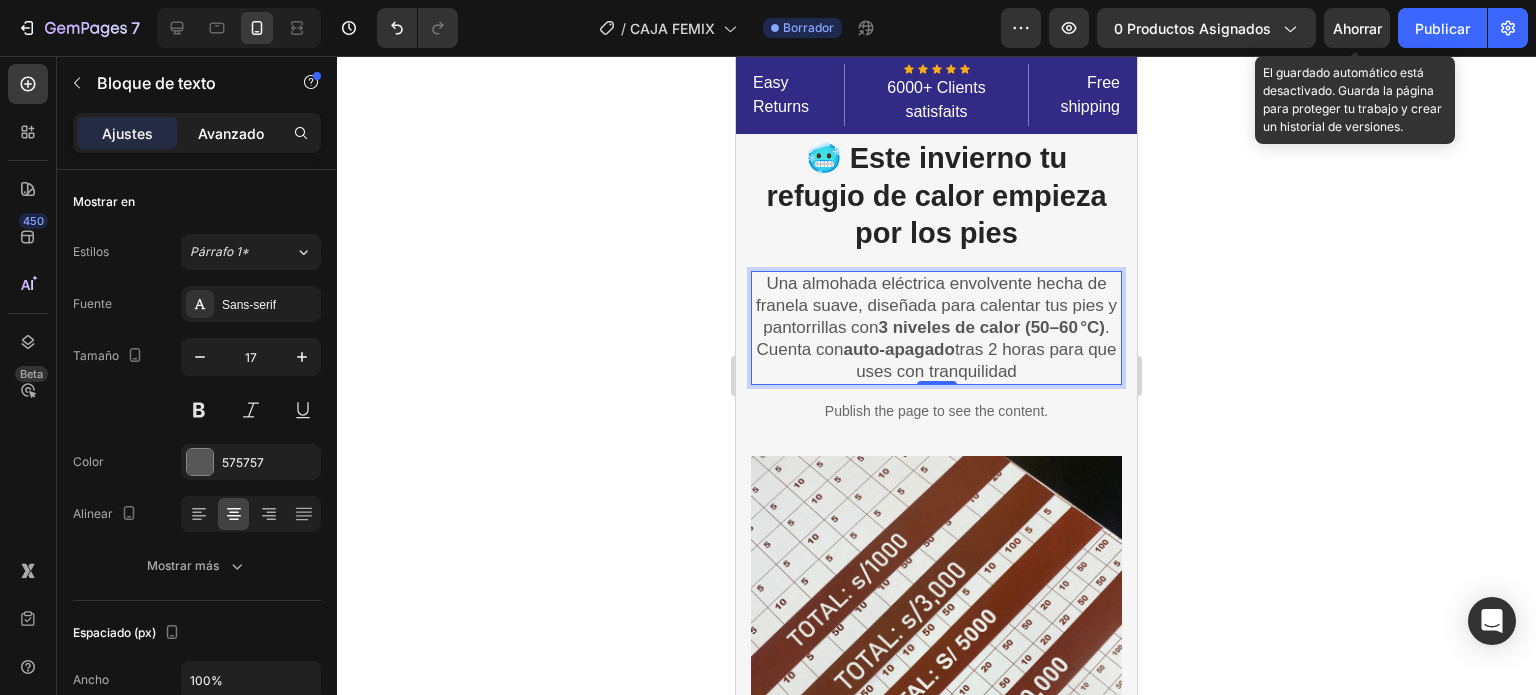 click on "Avanzado" at bounding box center [231, 133] 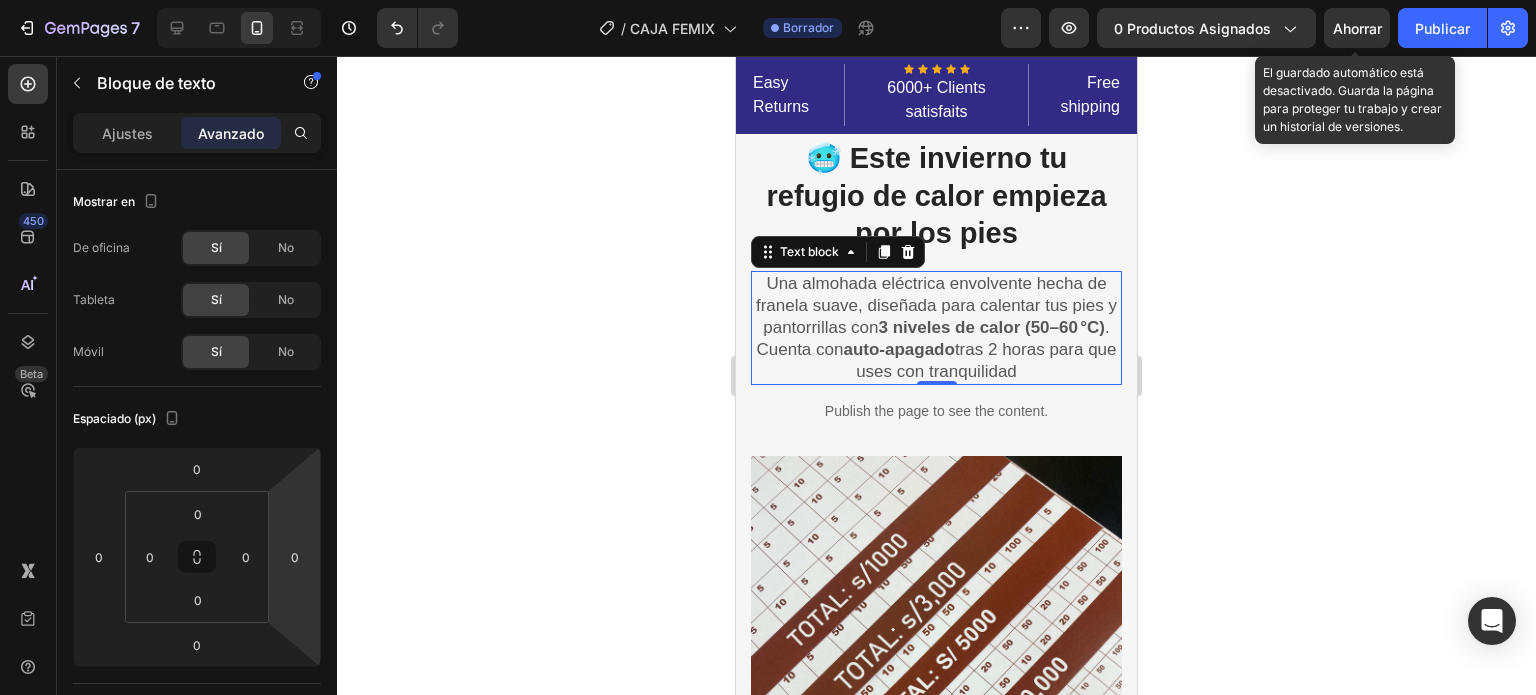 click on "3 niveles de calor (50–60 °C)" at bounding box center (992, 327) 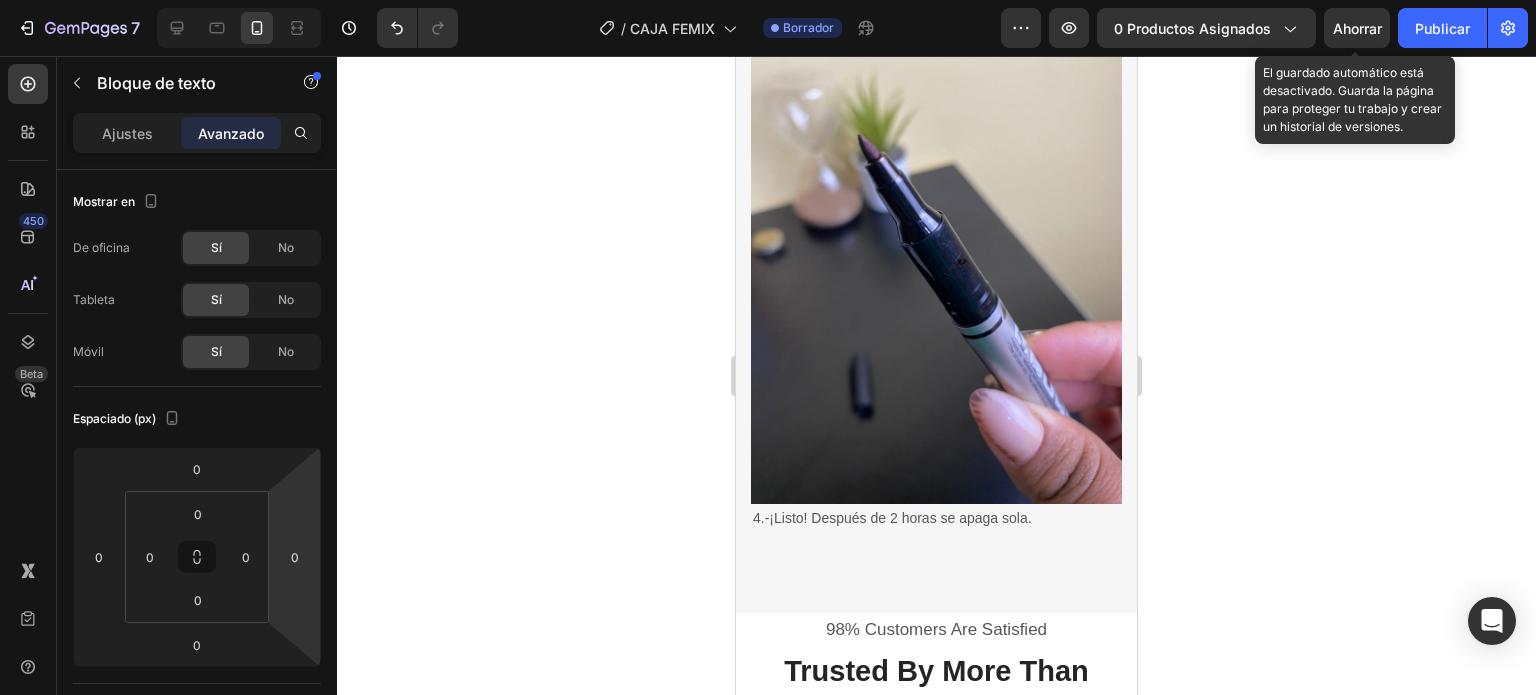 scroll, scrollTop: 3300, scrollLeft: 0, axis: vertical 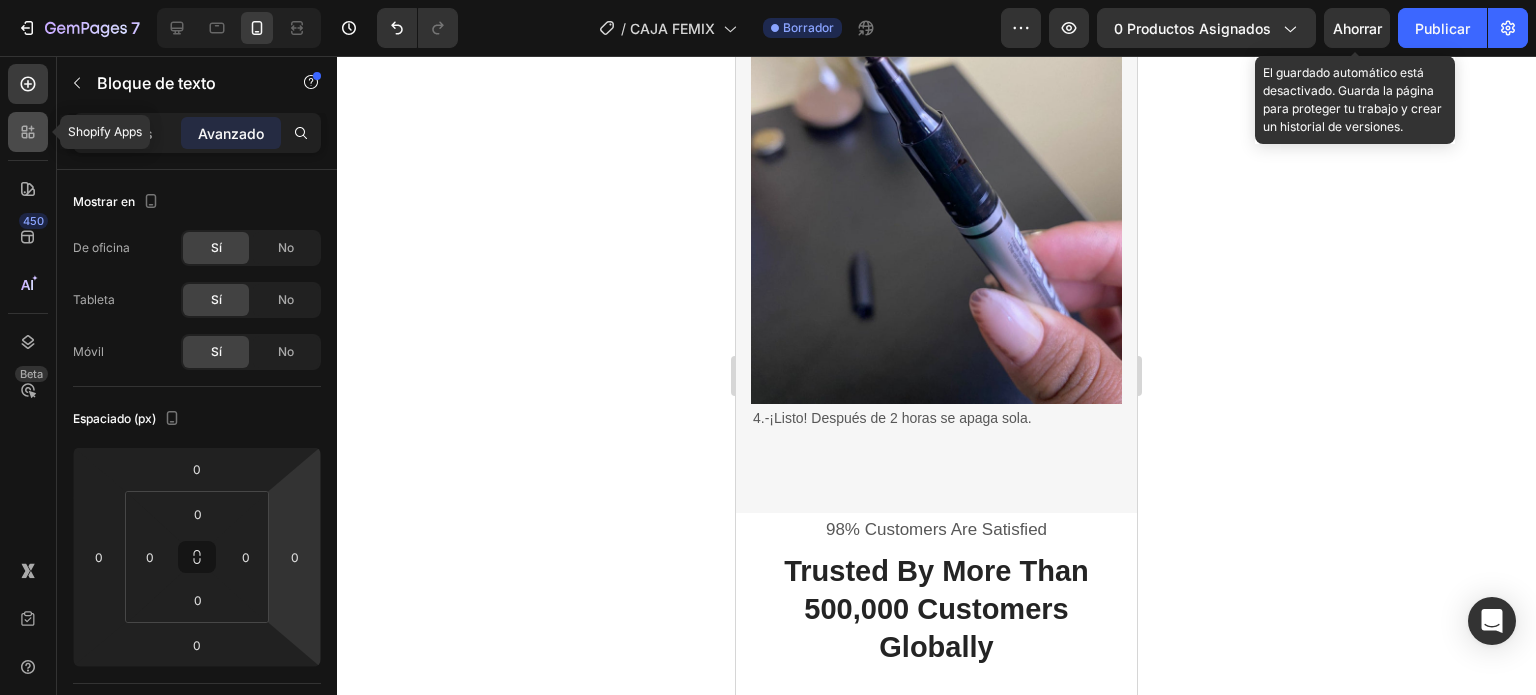 click 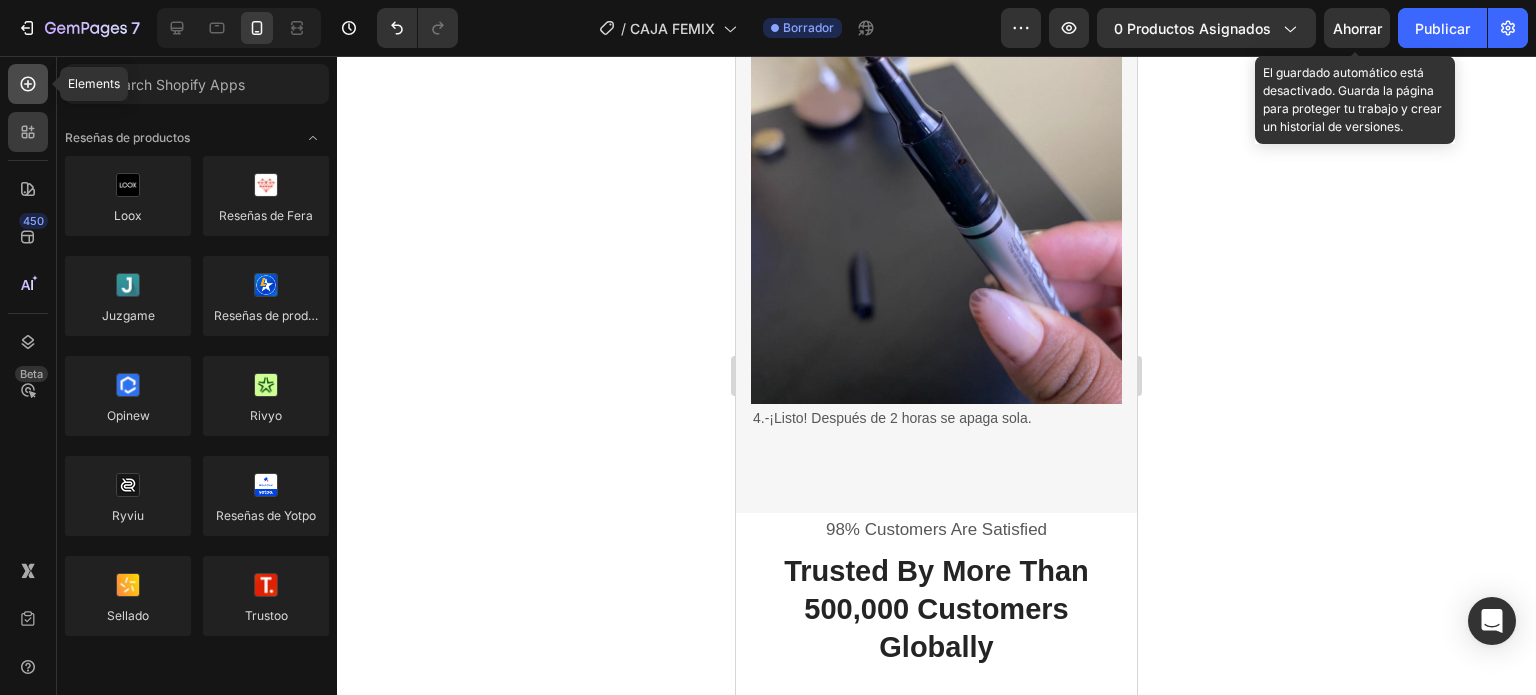 click 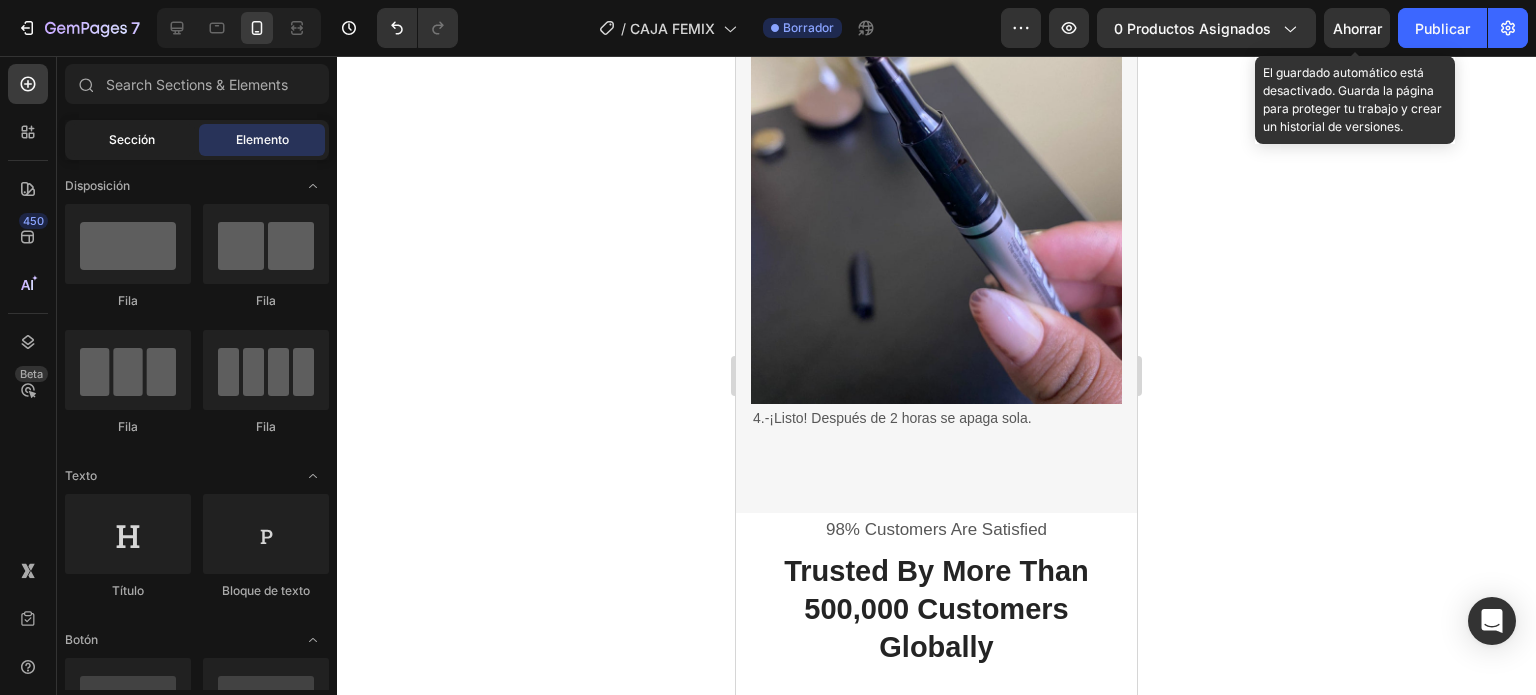 click on "Sección" 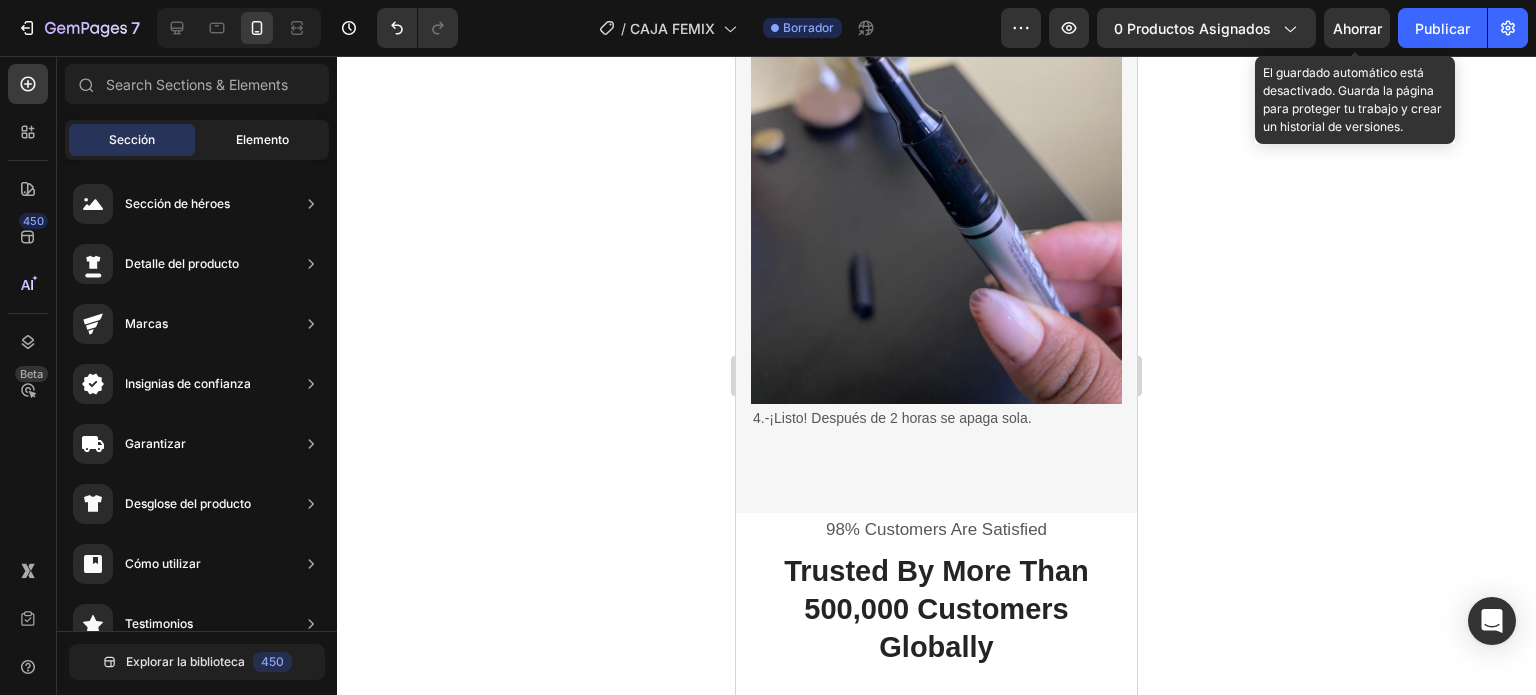 click on "Elemento" 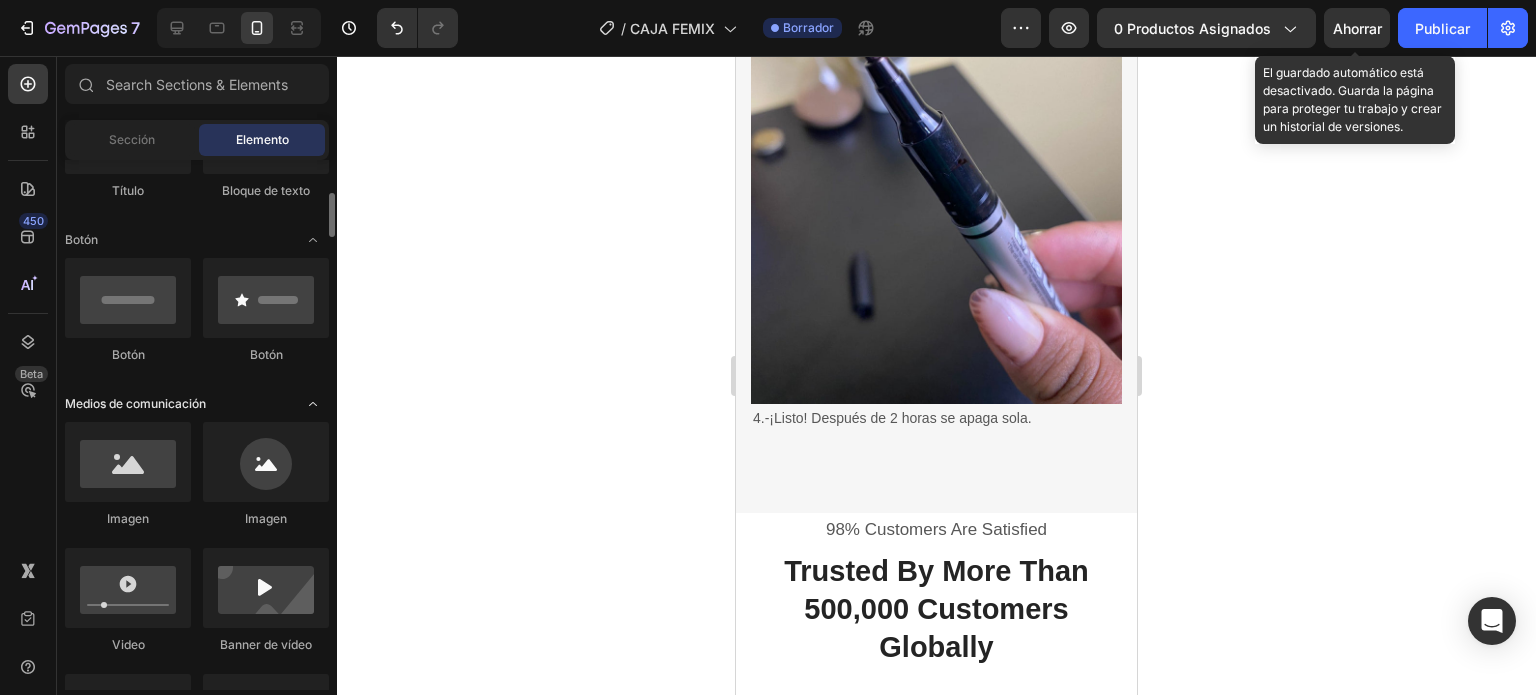 scroll, scrollTop: 500, scrollLeft: 0, axis: vertical 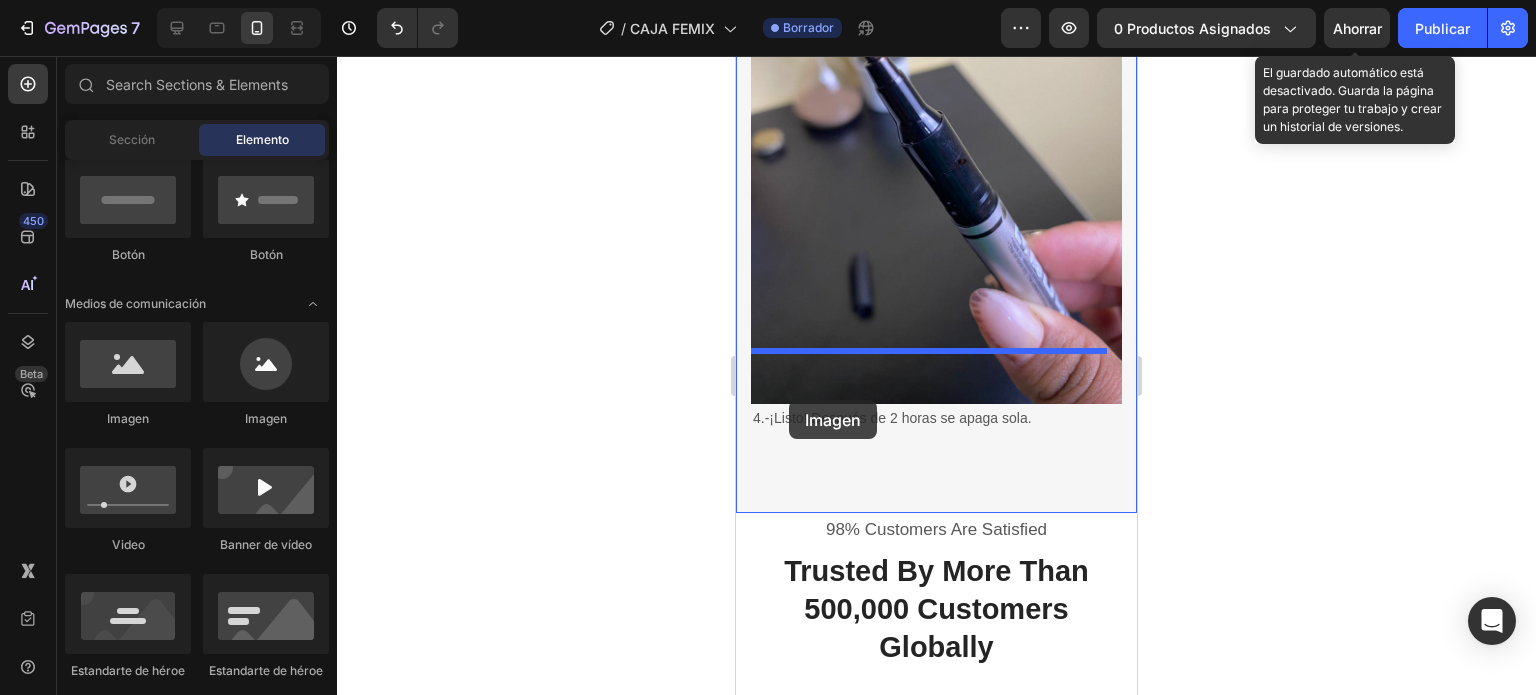 drag, startPoint x: 876, startPoint y: 438, endPoint x: 789, endPoint y: 400, distance: 94.93682 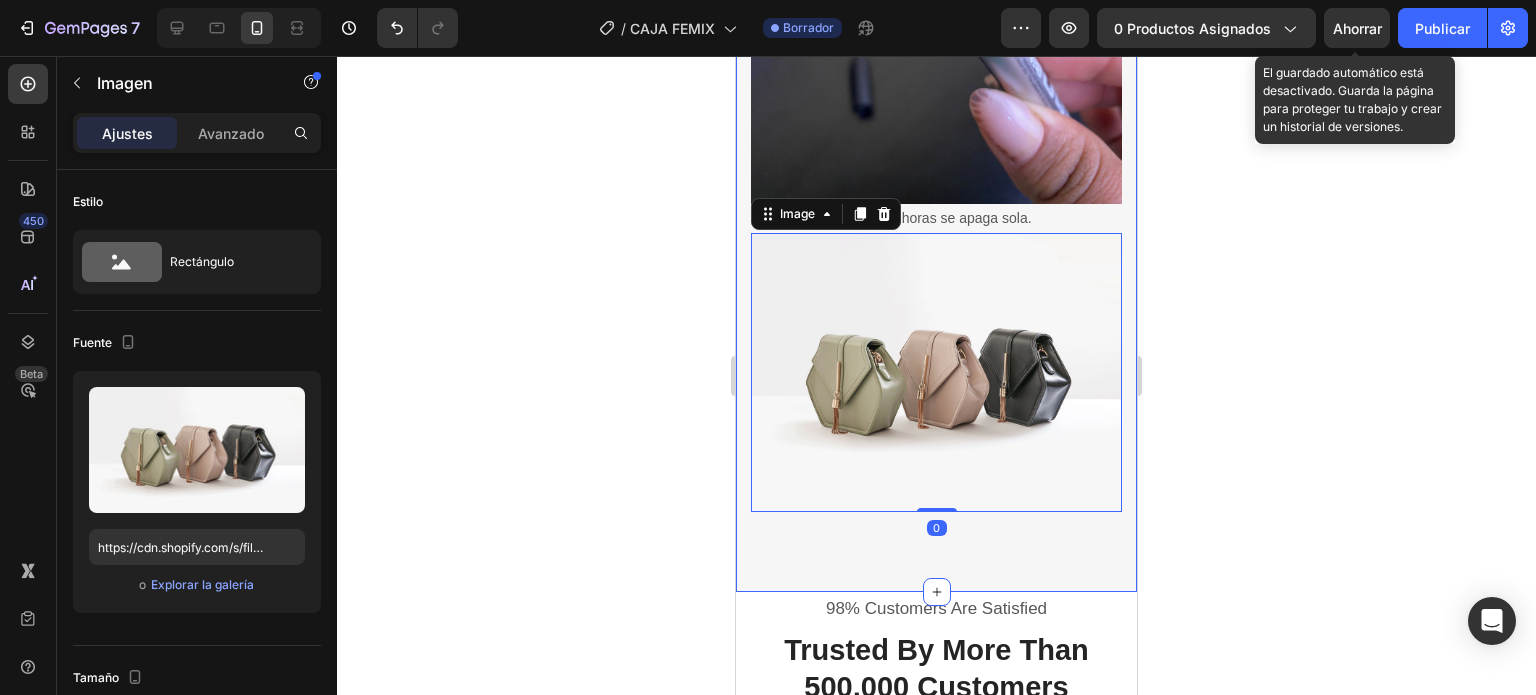 scroll, scrollTop: 3700, scrollLeft: 0, axis: vertical 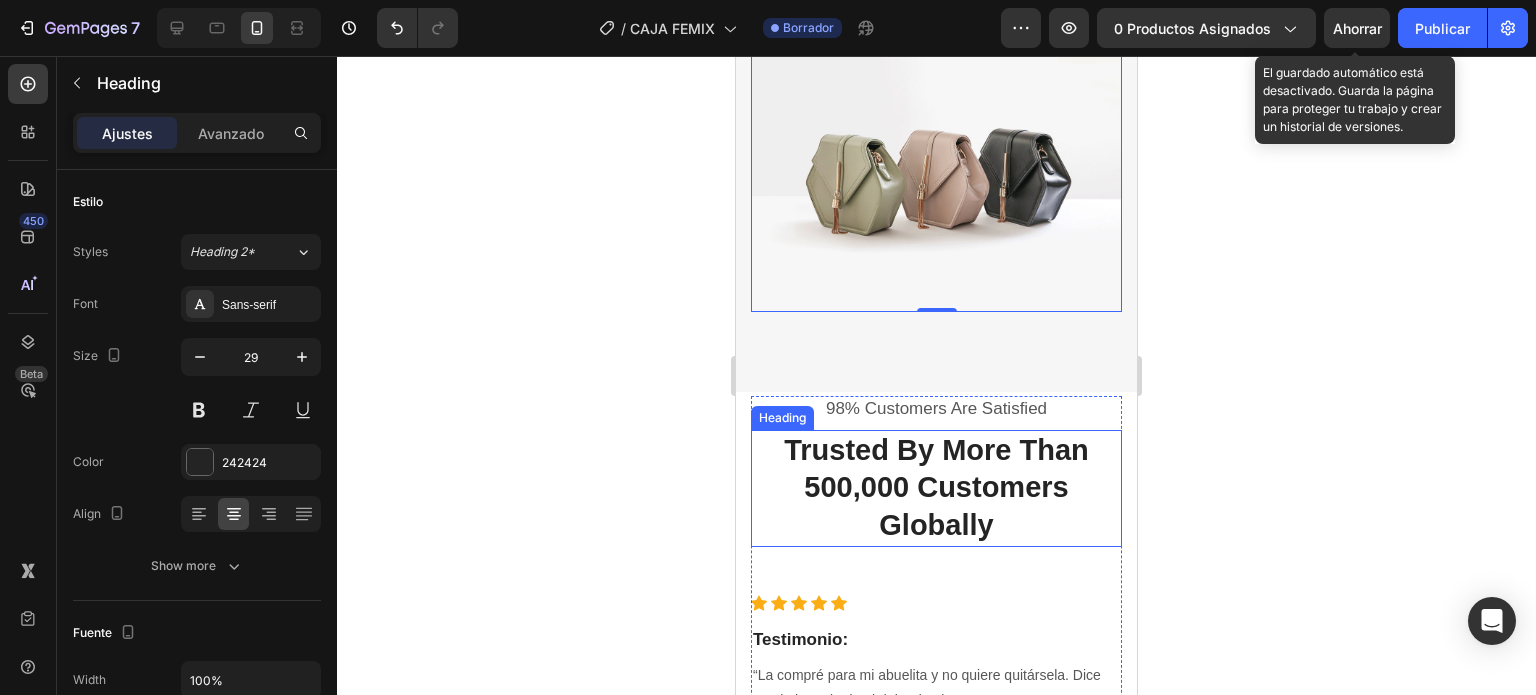 click on "Heading" at bounding box center (782, 418) 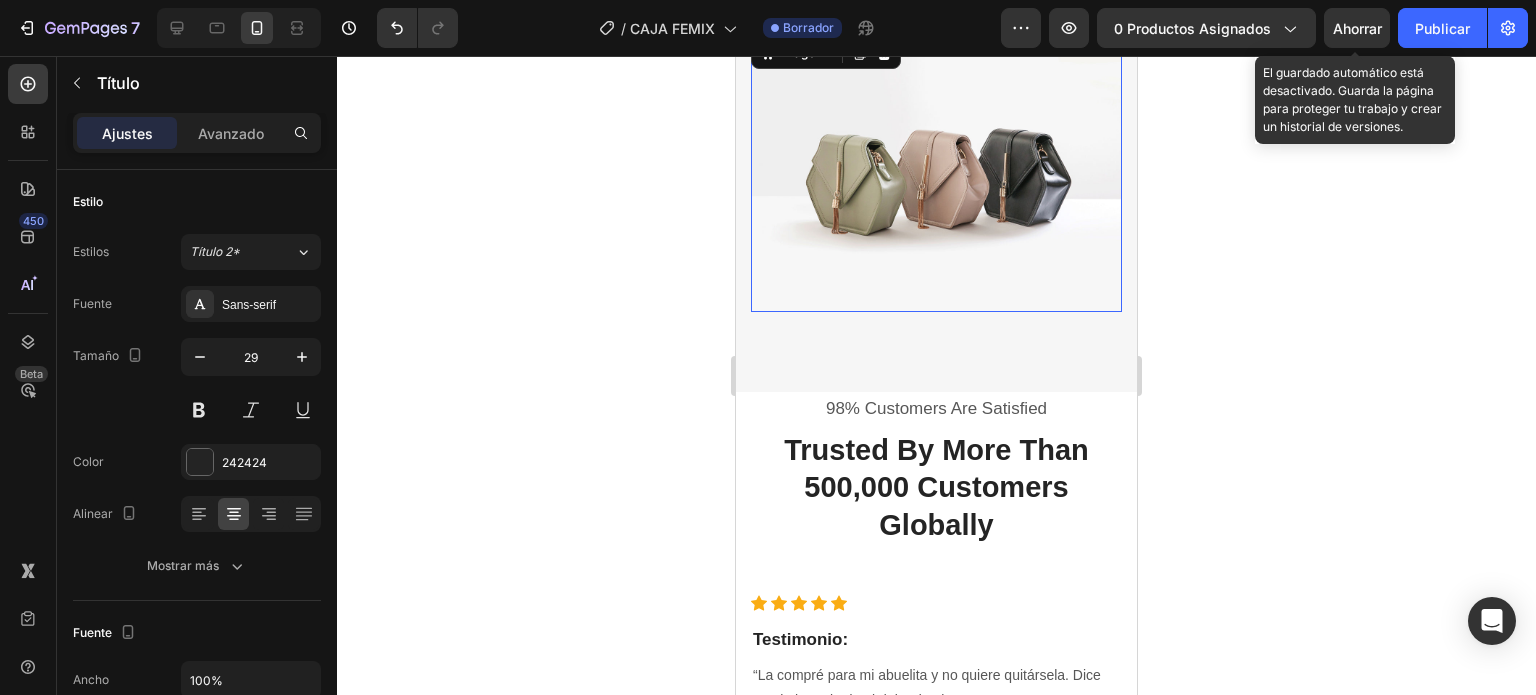 click at bounding box center [936, 172] 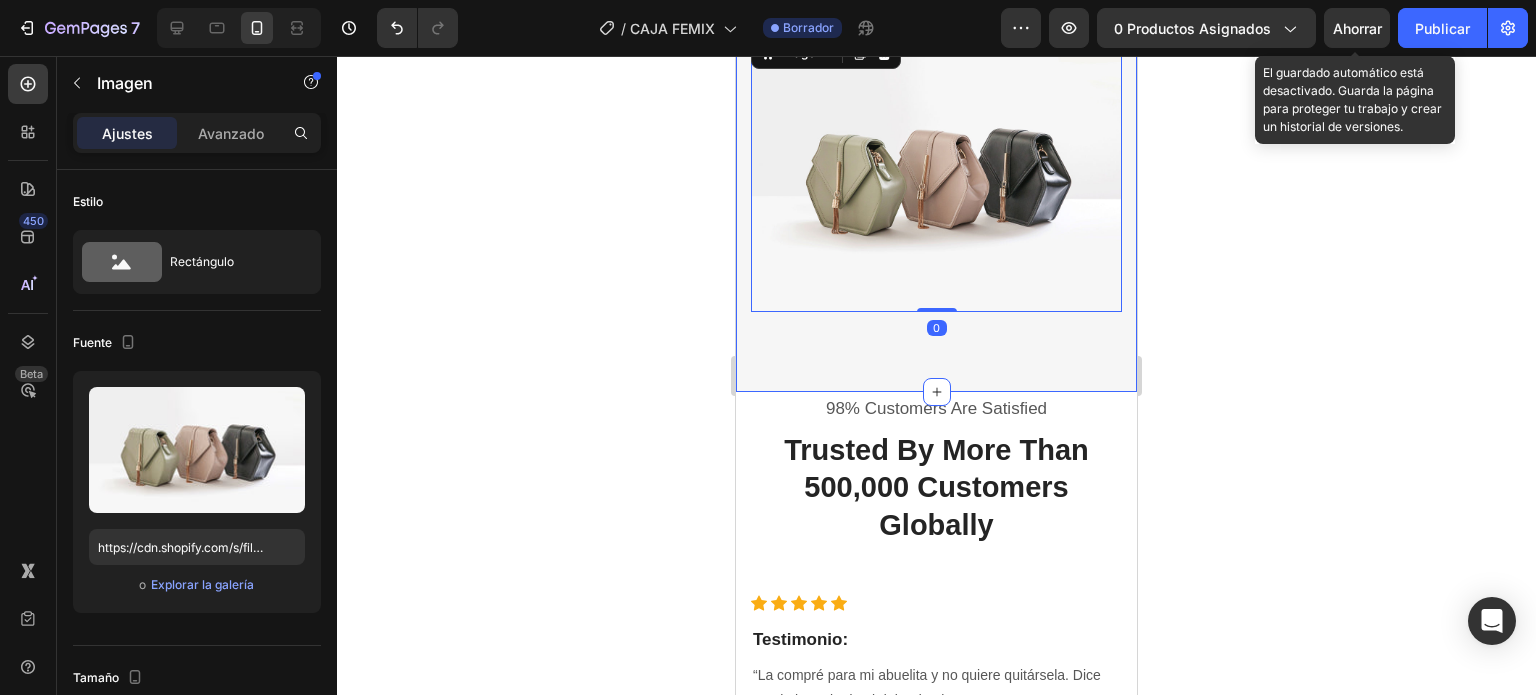click on "🥶 Este invierno tu refugio de calor empieza por los pies  Heading Una almohada eléctrica envolvente hecha de franela suave, diseñada para calentar tus pies y pantorrillas con  3 niveles de calor (50–60 °C) . Cuenta con  auto-apagado  tras 2 horas para que uses con tranquilidad Text block
Publish the page to see the content.
Custom Code Row Row Image ¿Cómo usarla? Heading 1.-Conecta el cable.   Text block Row 2.- Selecciona tu nivel de calor. Text block Image Row Image 3.-Mete tus pies y relájate…   Text block Row  4.-¡Listo! Después de 2 horas se apaga sola. Text block Image Row Image   0 Section 2" at bounding box center [936, -1062] 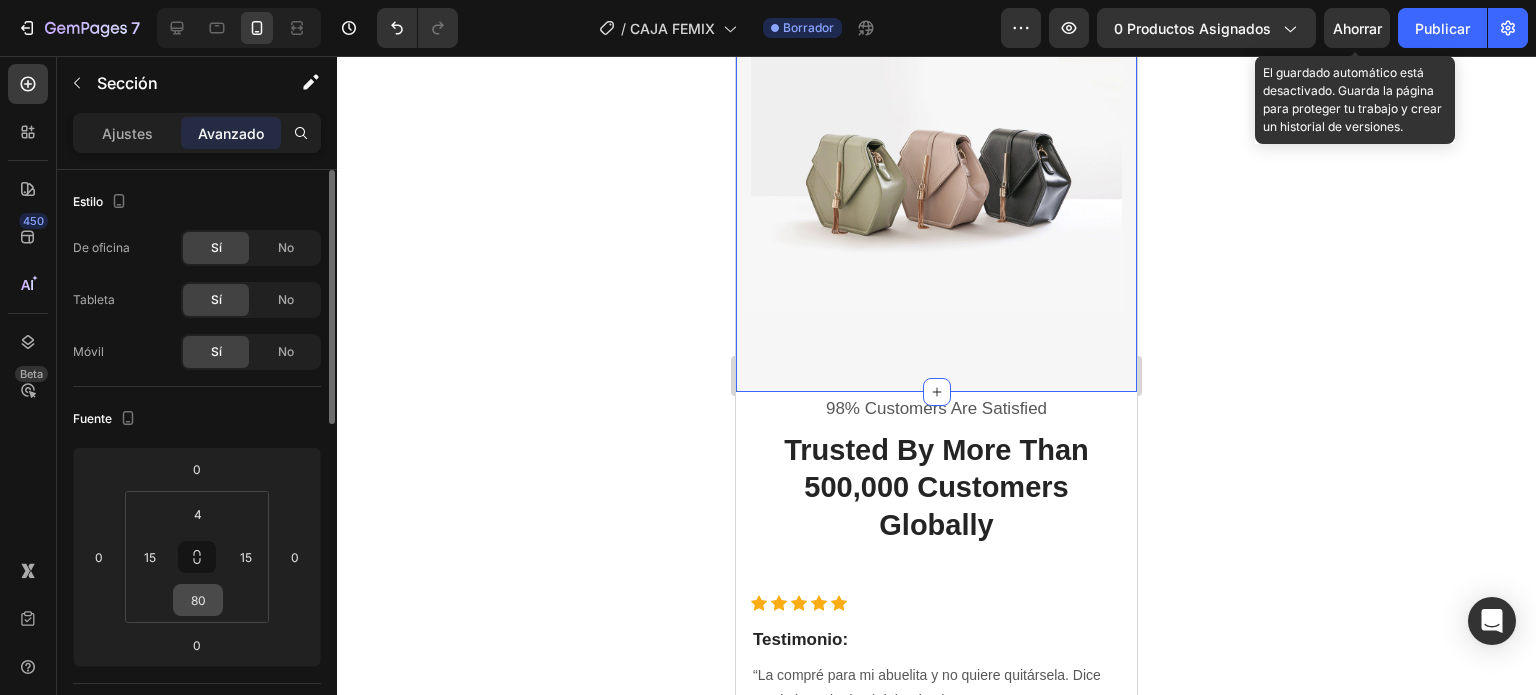 click on "80" at bounding box center [198, 600] 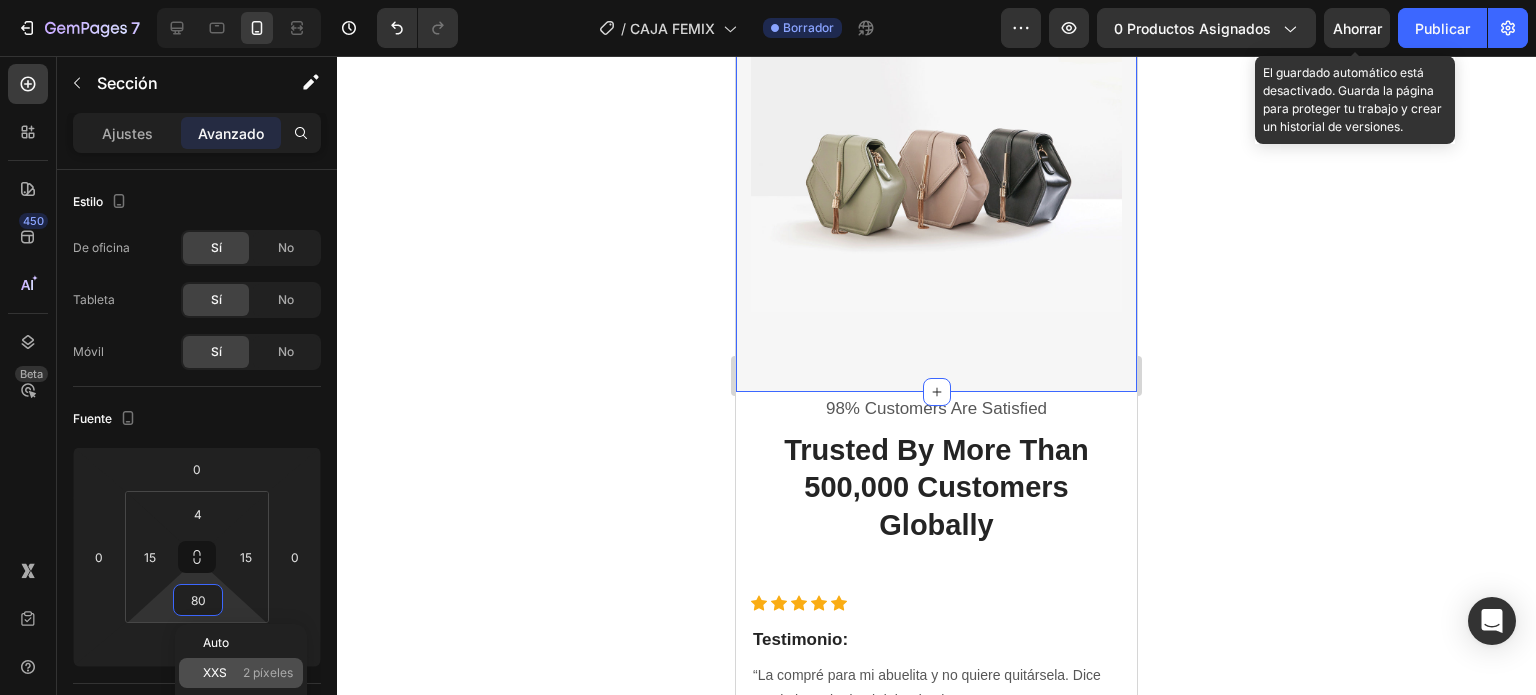 click on "2 píxeles" at bounding box center (268, 672) 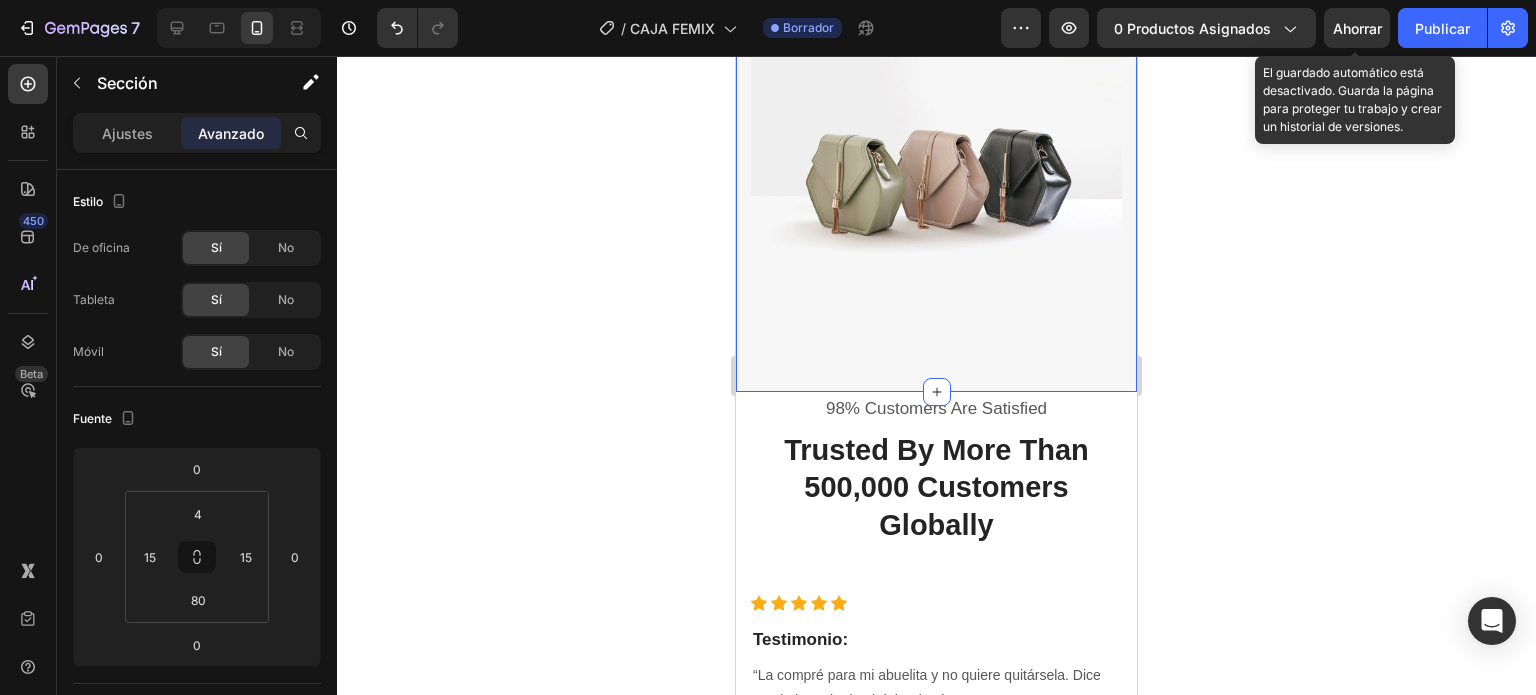 type on "2" 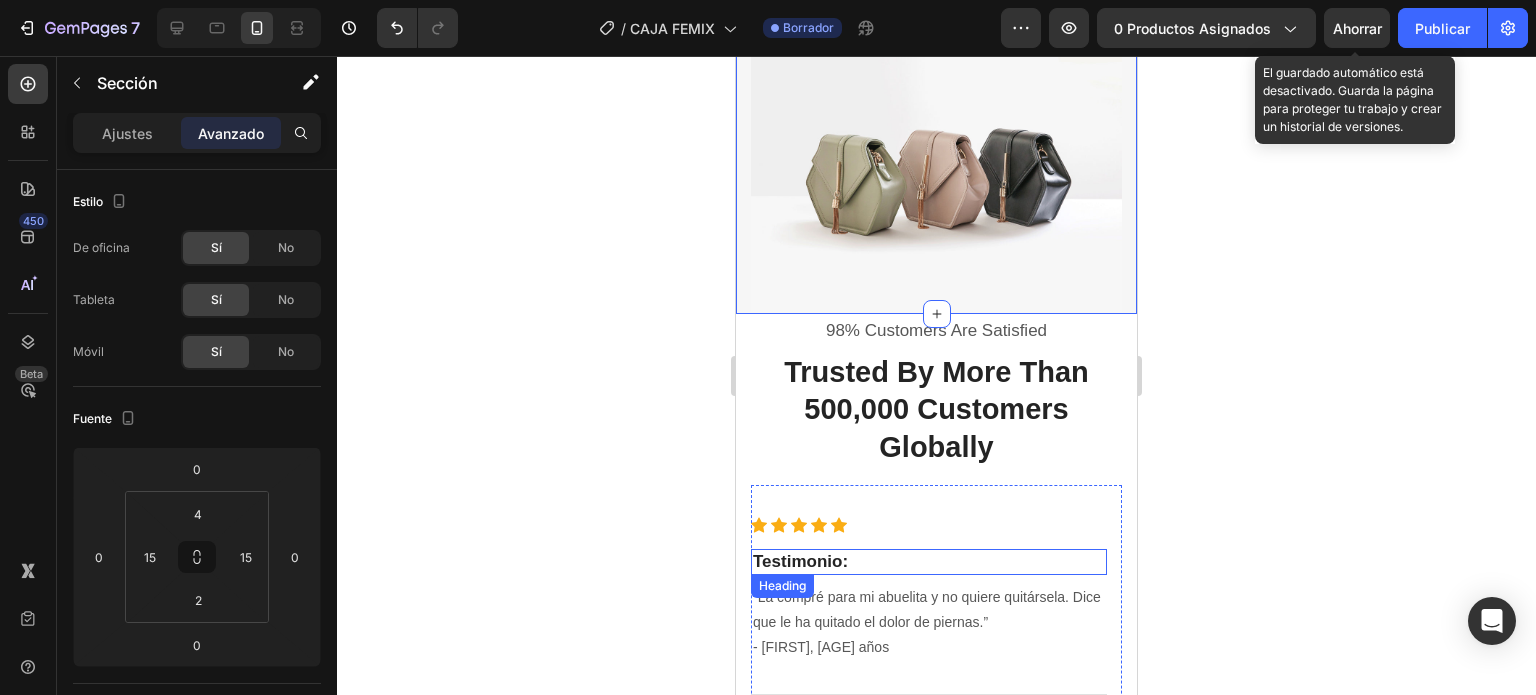 click 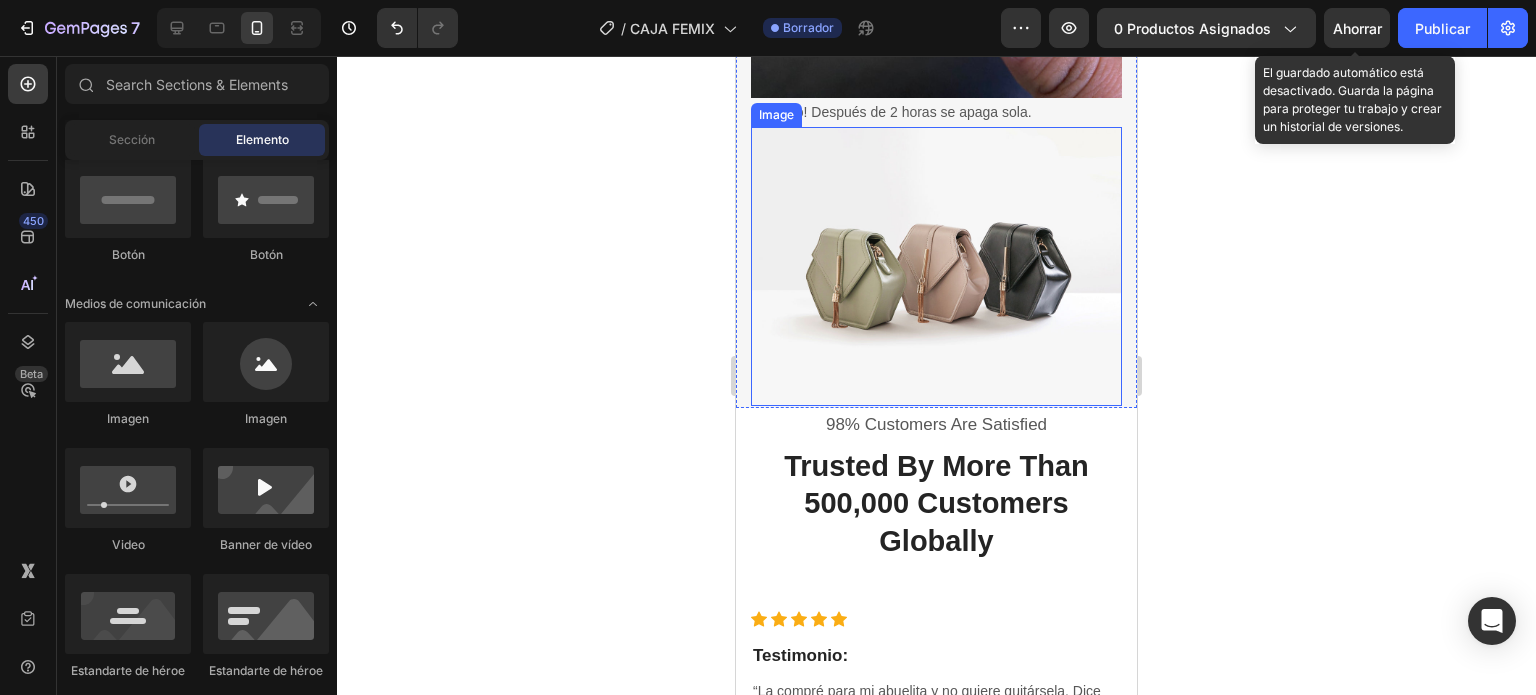 scroll, scrollTop: 3500, scrollLeft: 0, axis: vertical 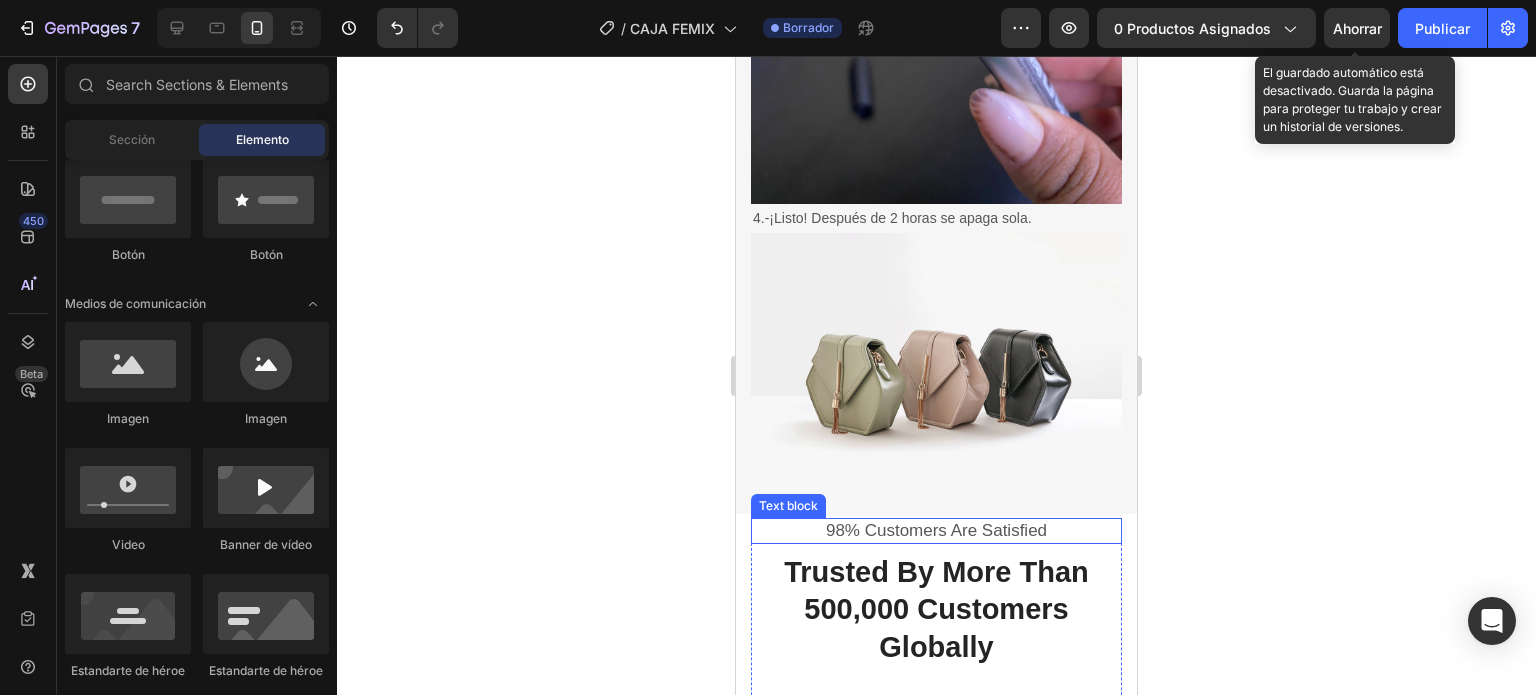 click on "98% Customers Are Satisfied" at bounding box center [936, 531] 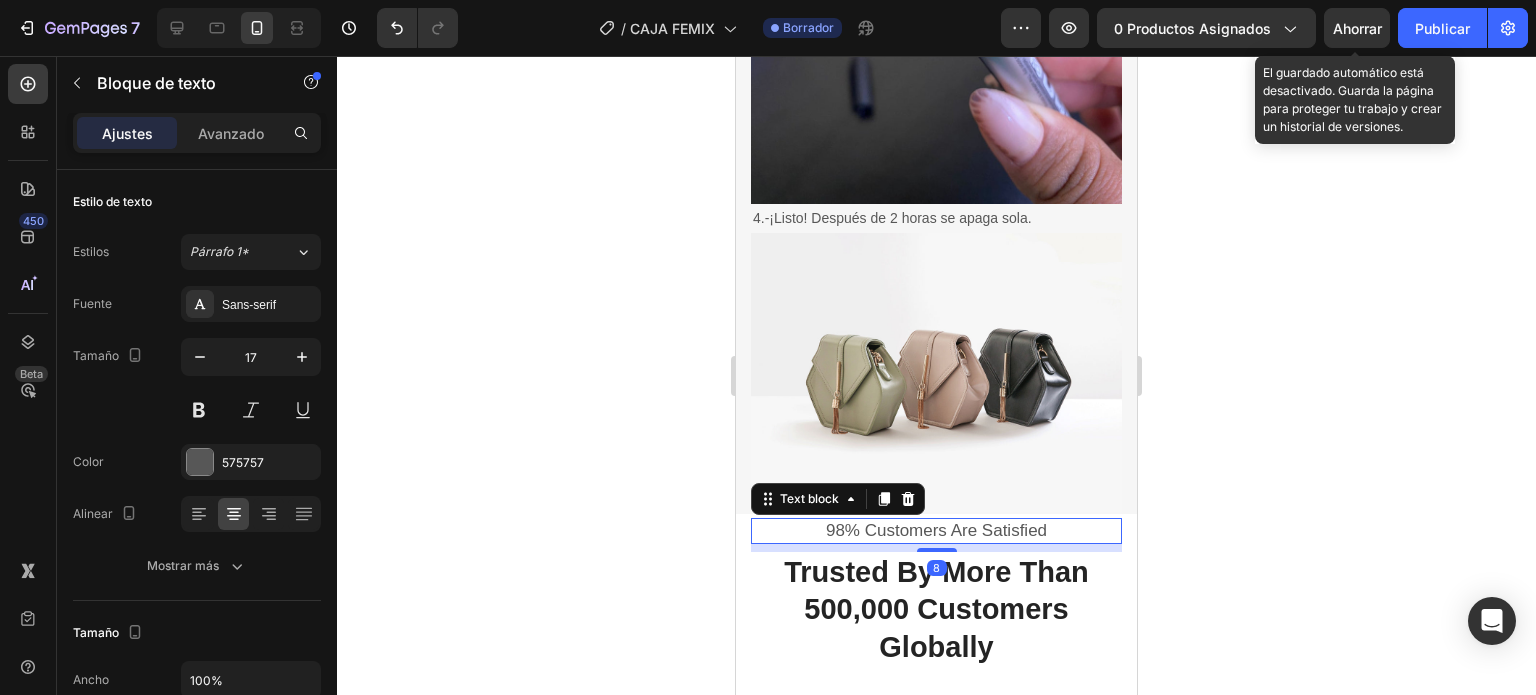 click on "98% Customers Are Satisfied" at bounding box center (936, 531) 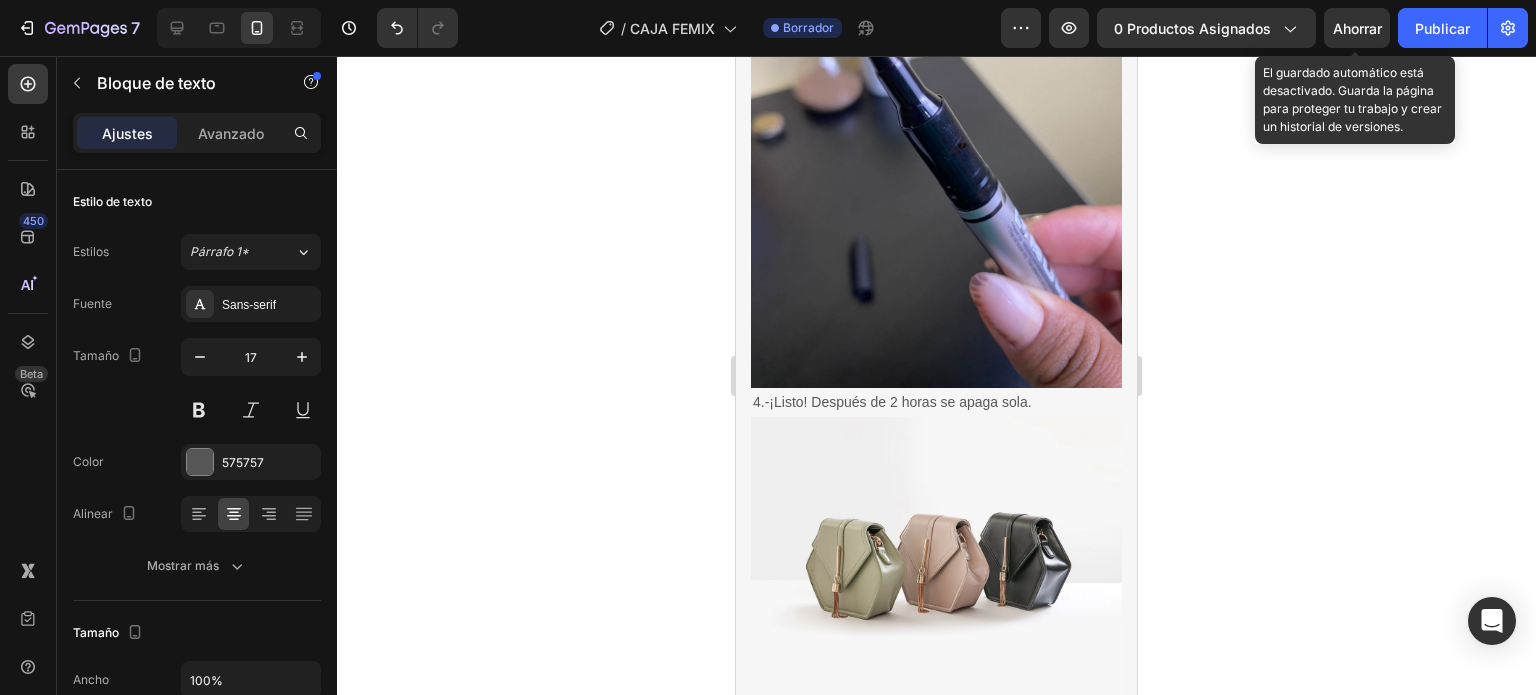 scroll, scrollTop: 3600, scrollLeft: 0, axis: vertical 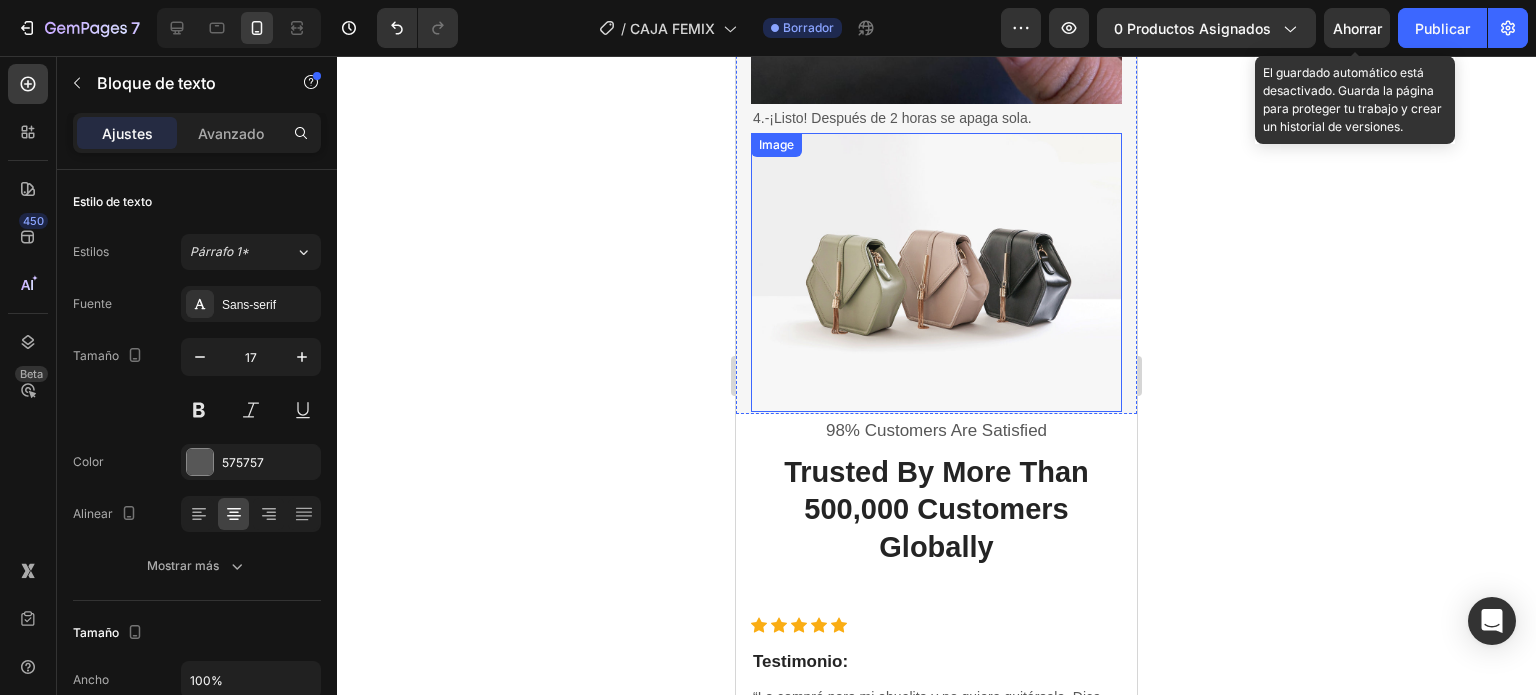 click at bounding box center [936, 272] 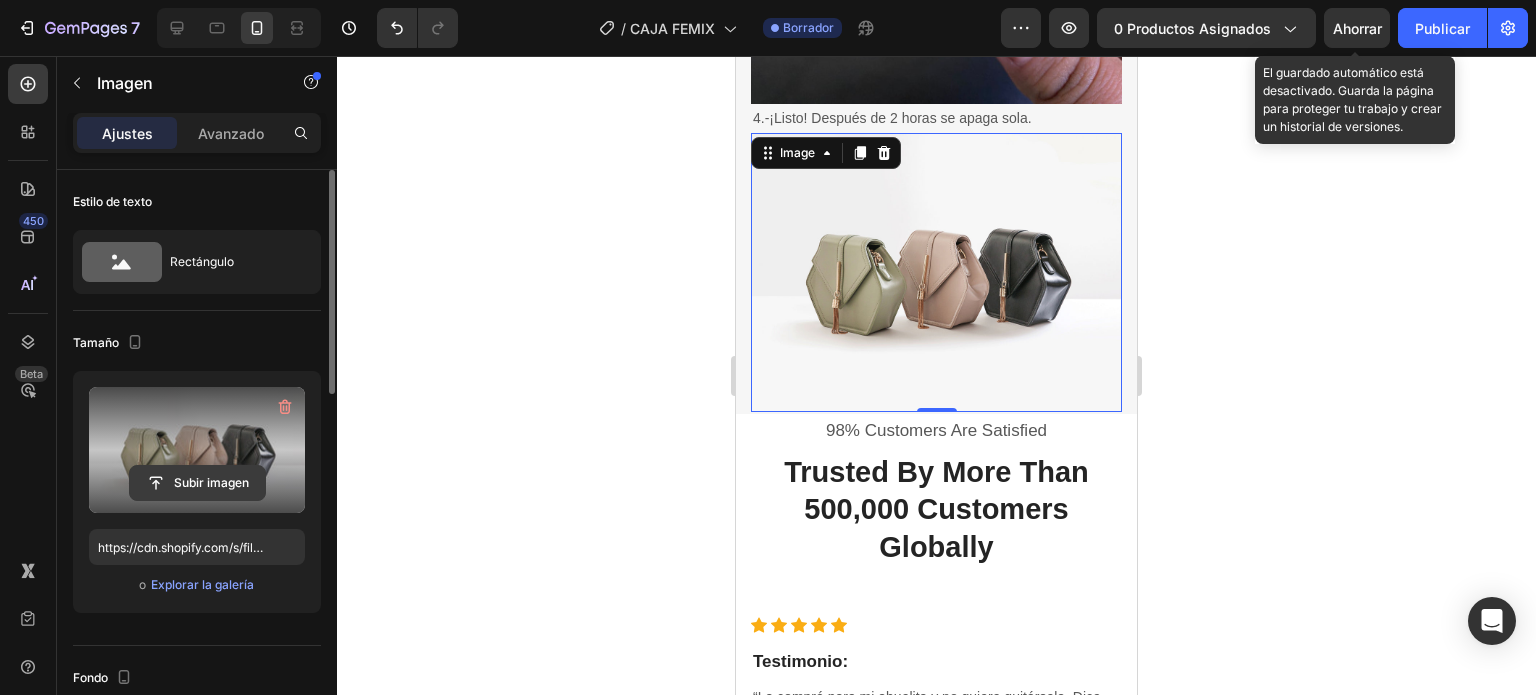 click 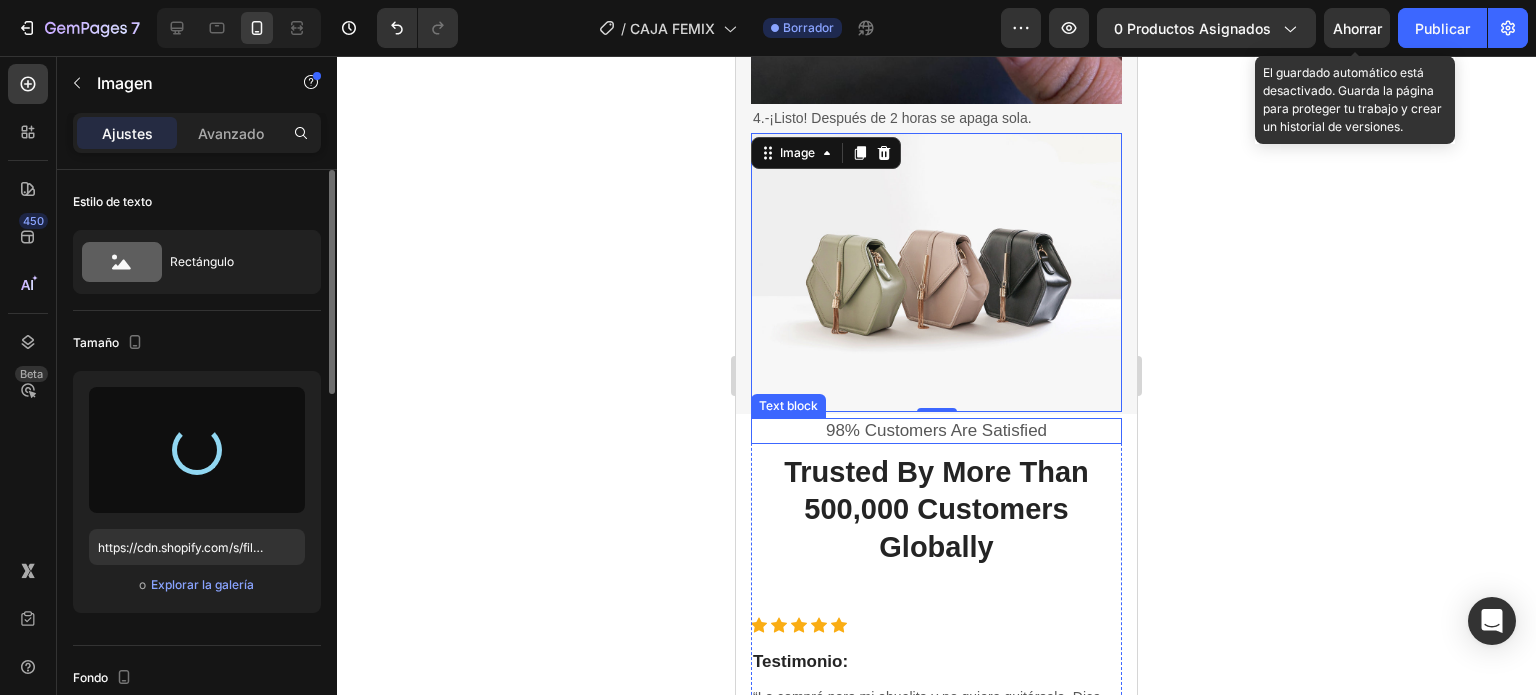 type on "https://cdn.shopify.com/s/files/1/0837/3613/3922/files/gempages_523280989133210688-fb924d81-dfc7-4084-b224-e311aa462818.jpg" 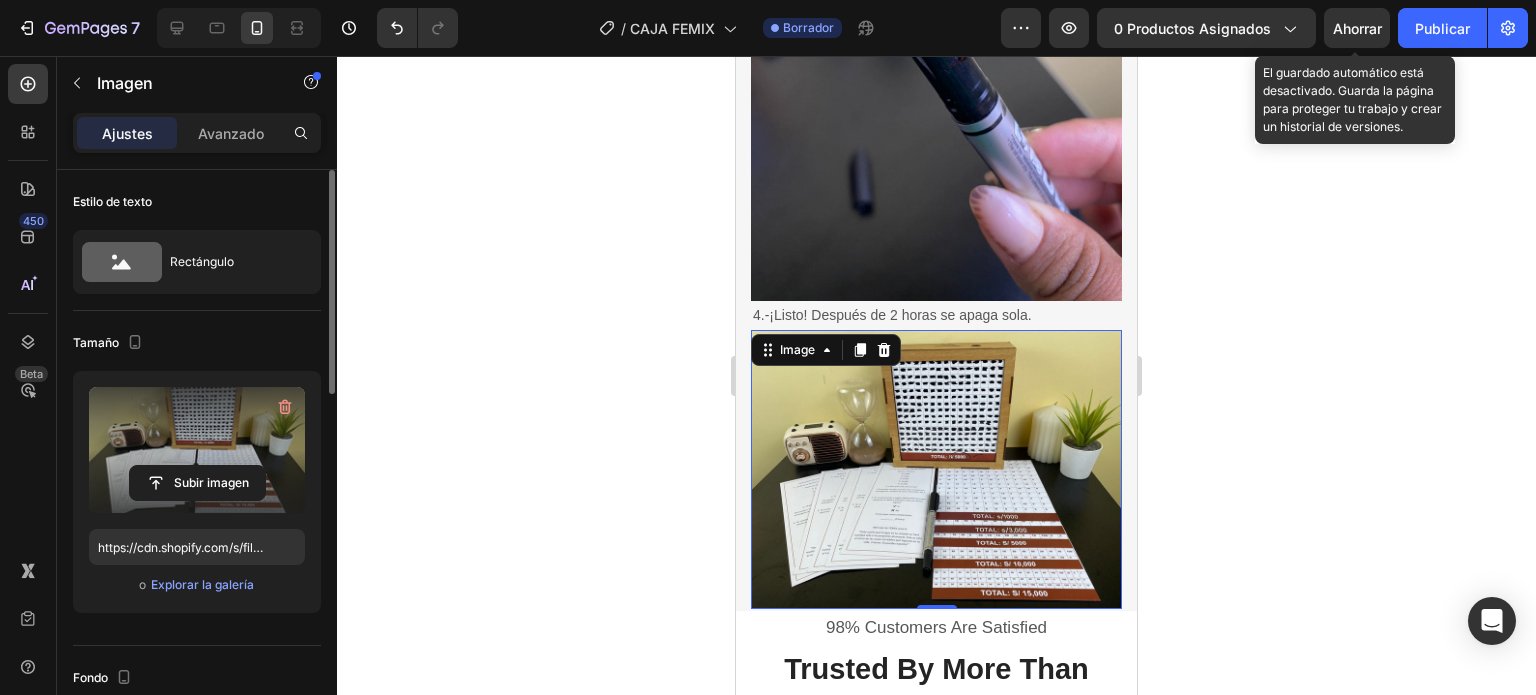 scroll, scrollTop: 3400, scrollLeft: 0, axis: vertical 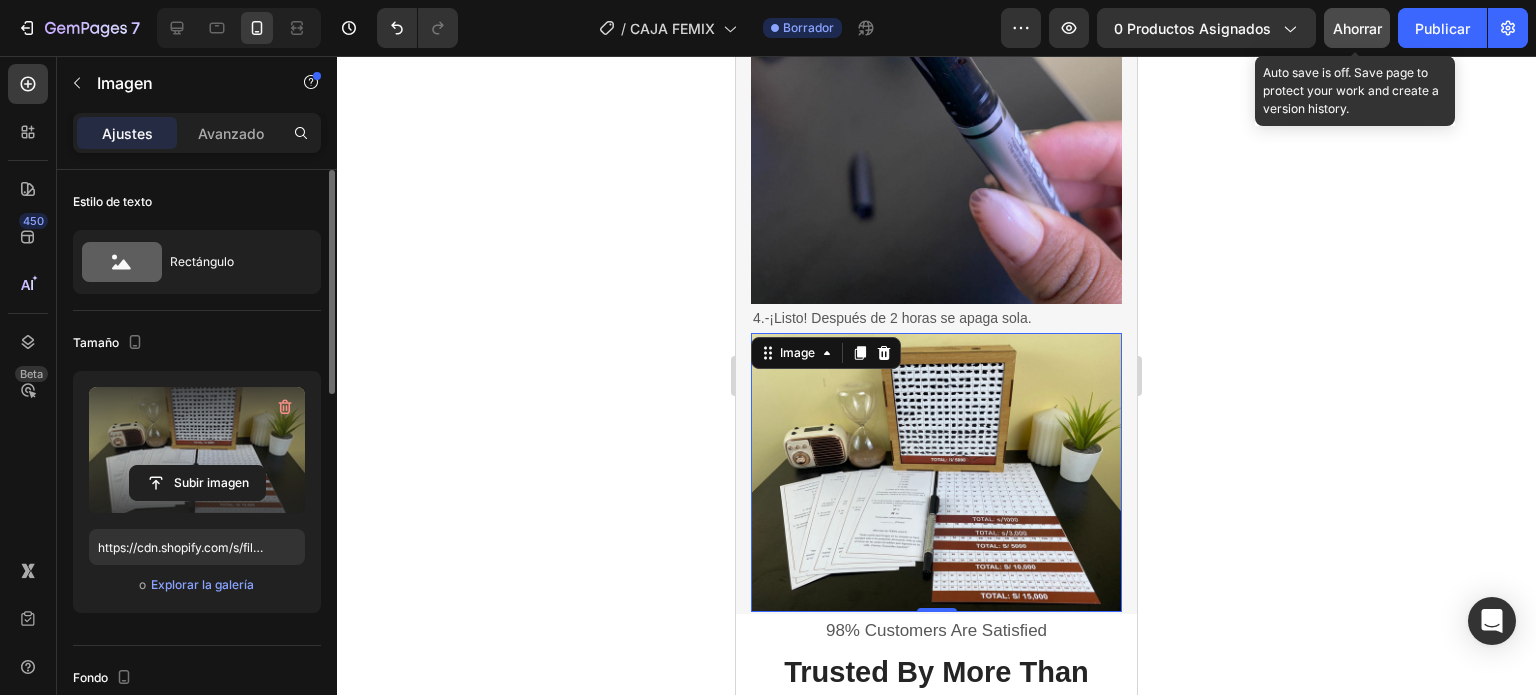 click on "Ahorrar" at bounding box center (1357, 28) 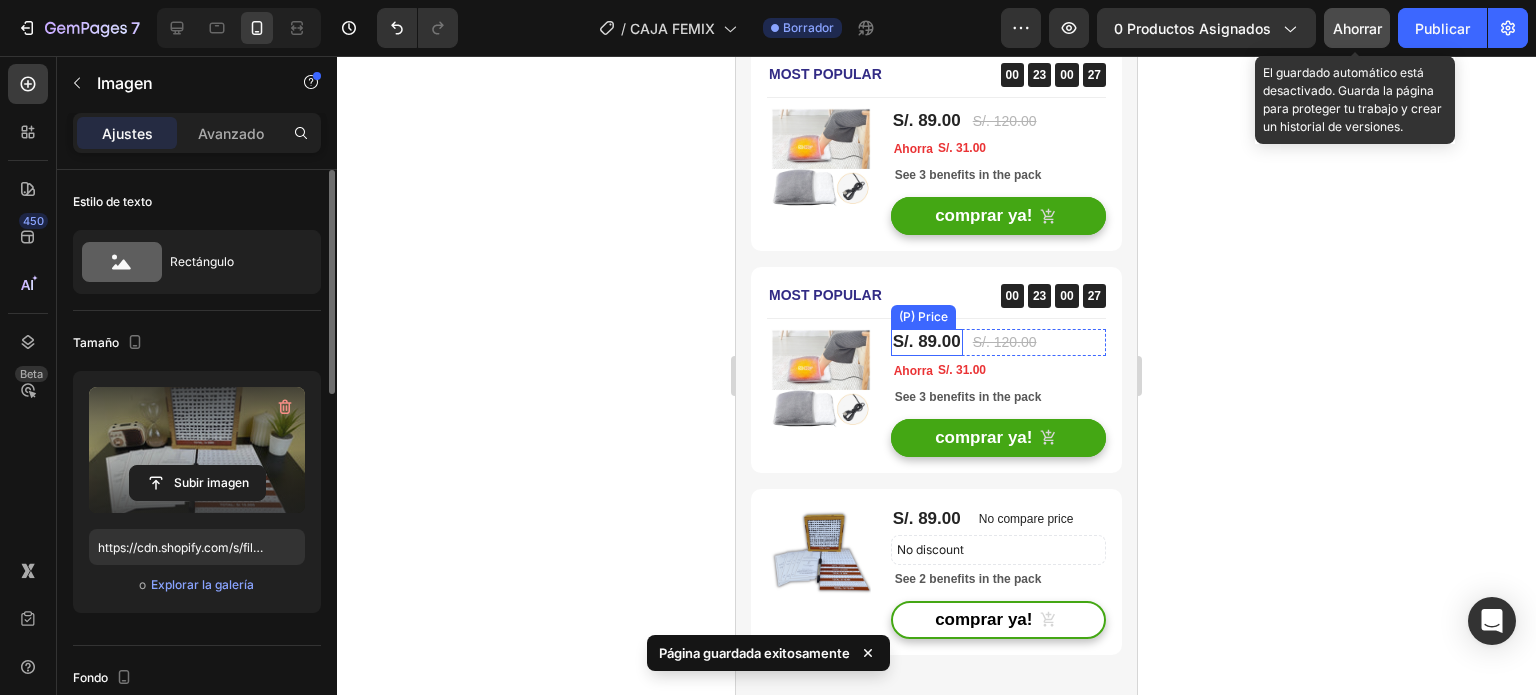scroll, scrollTop: 4500, scrollLeft: 0, axis: vertical 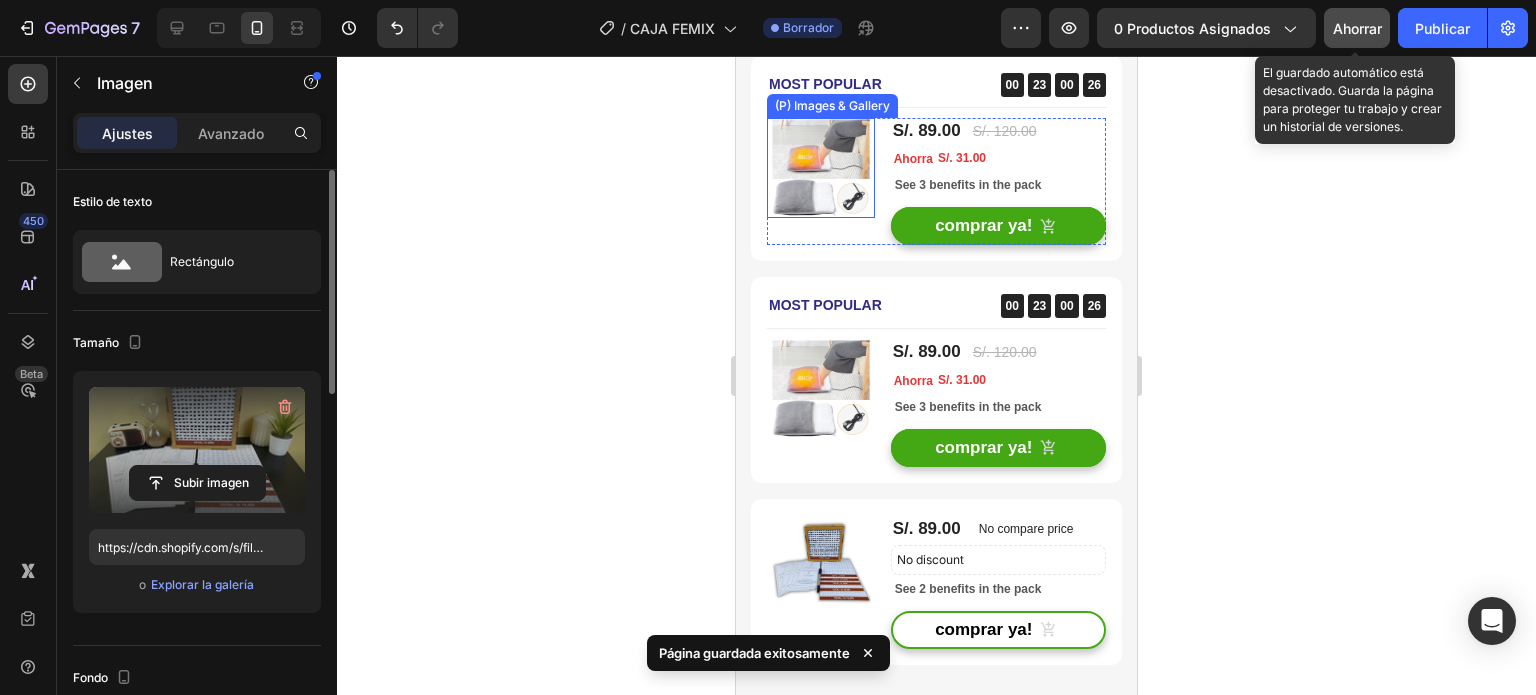 click at bounding box center [821, 168] 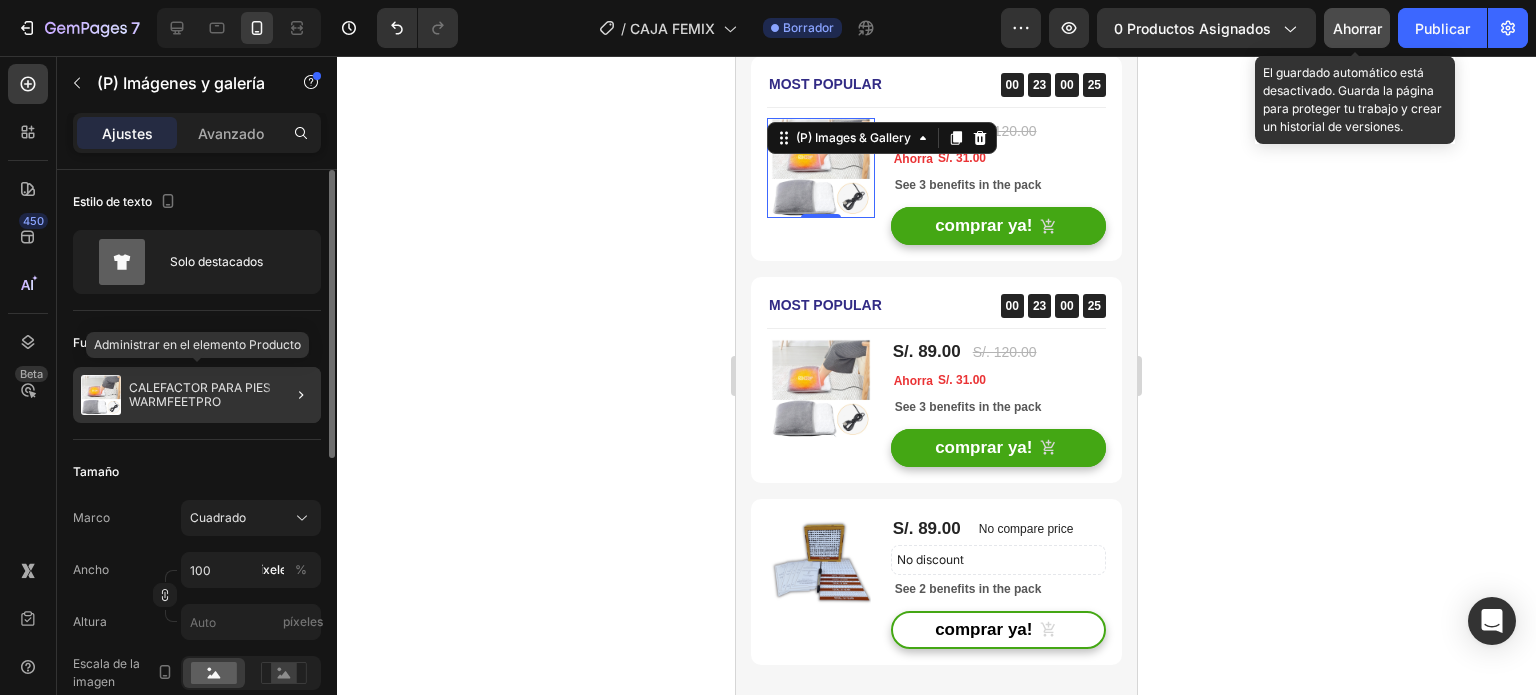 click on "CALEFACTOR PARA PIES WARMFEETPRO" at bounding box center (201, 394) 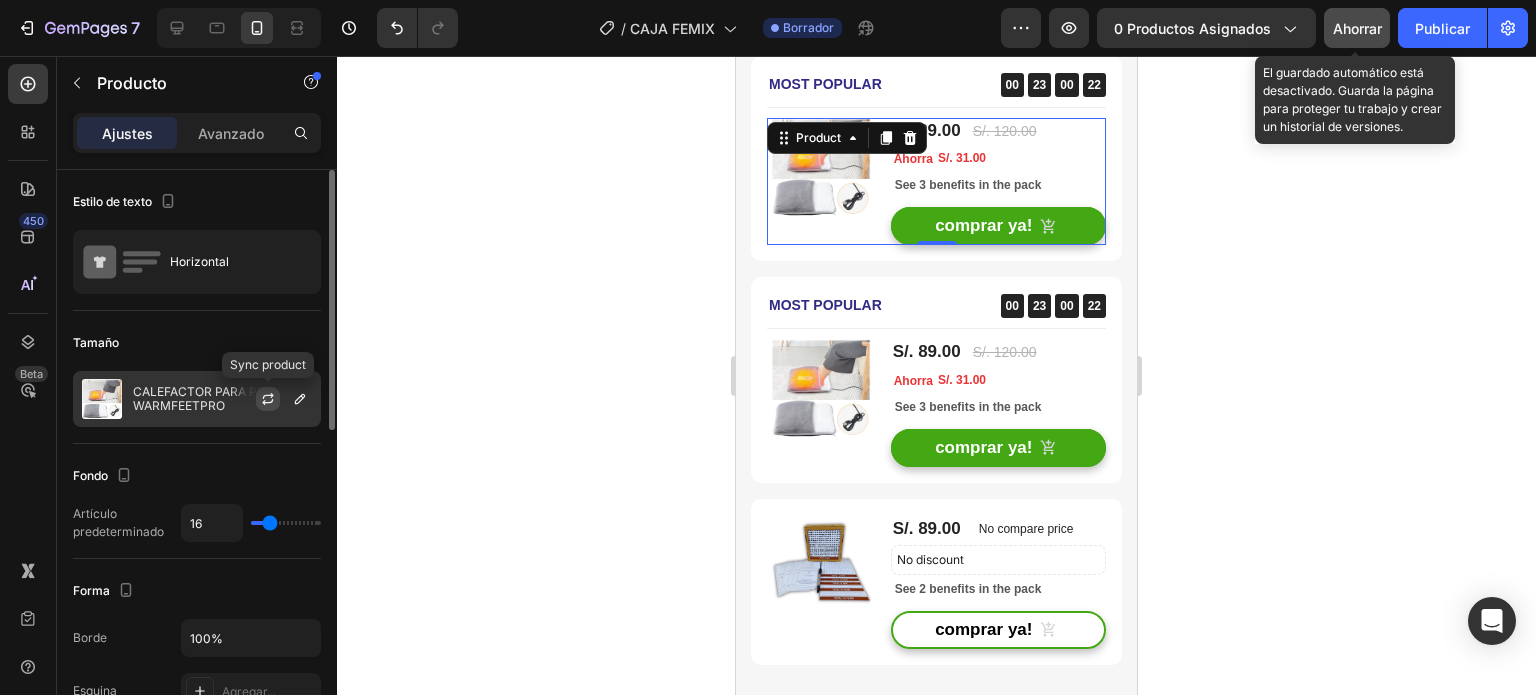 click 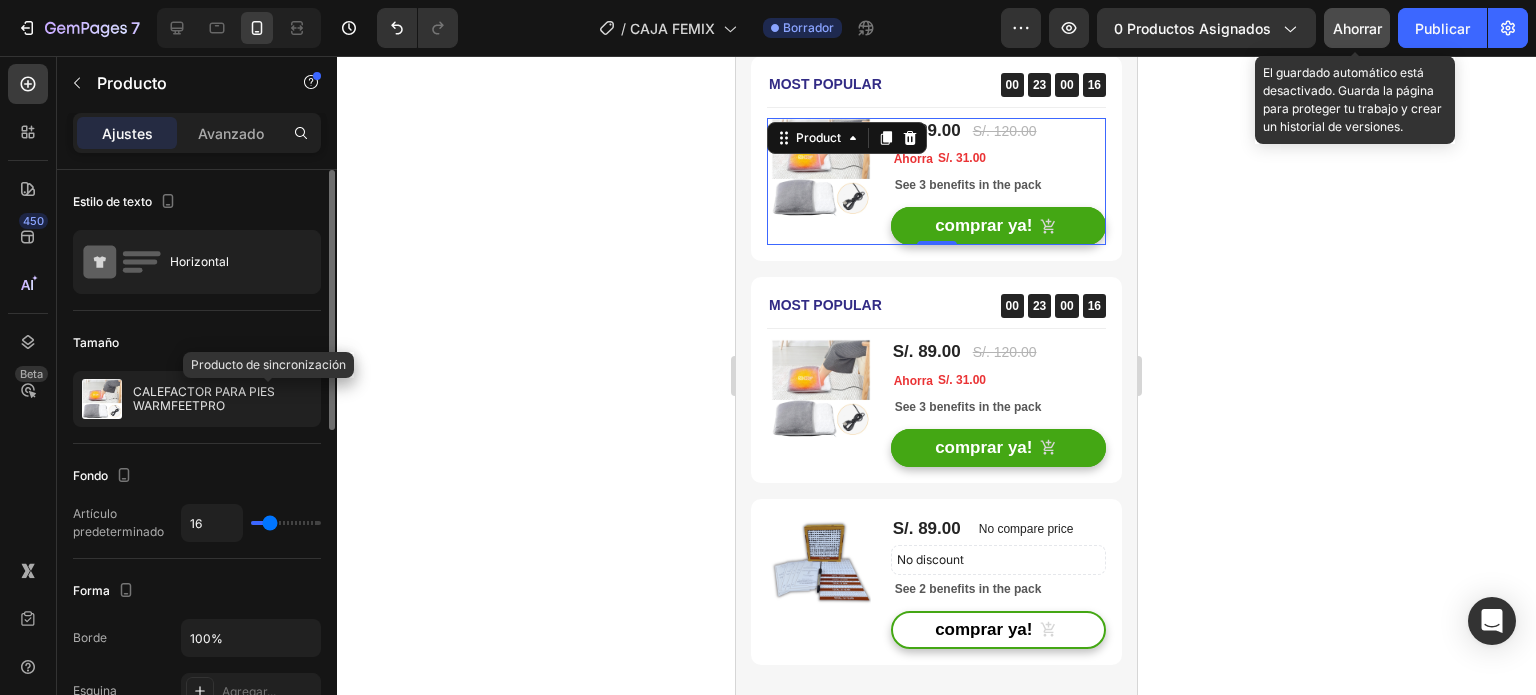 click 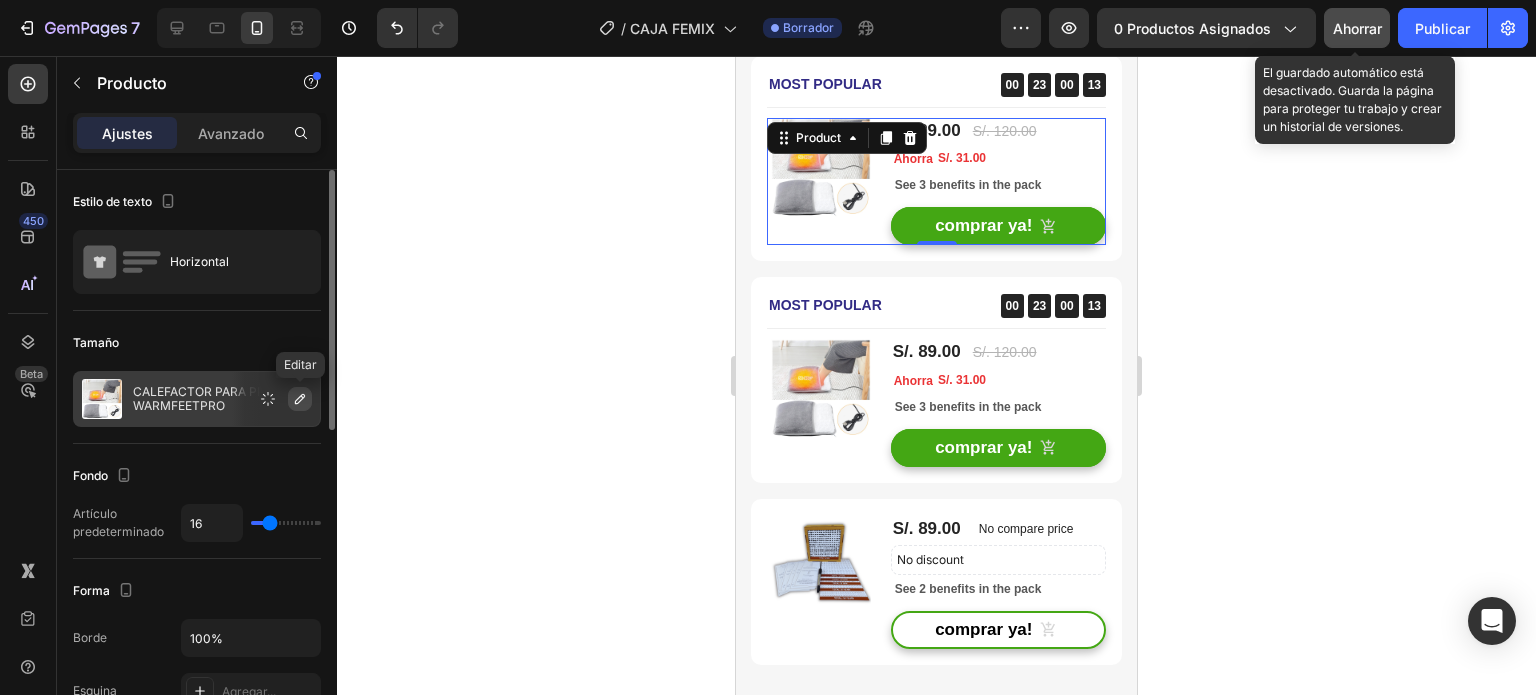 click 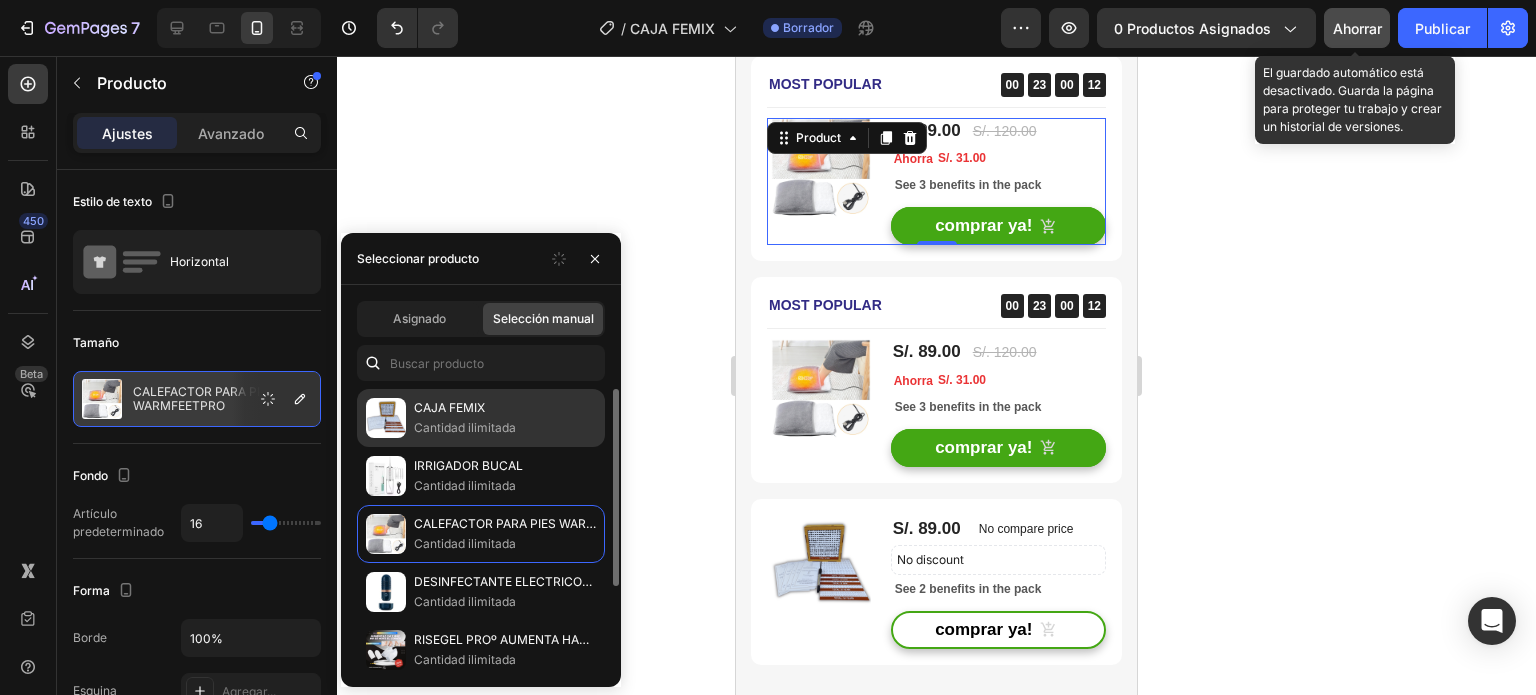 click on "Cantidad ilimitada" at bounding box center (465, 427) 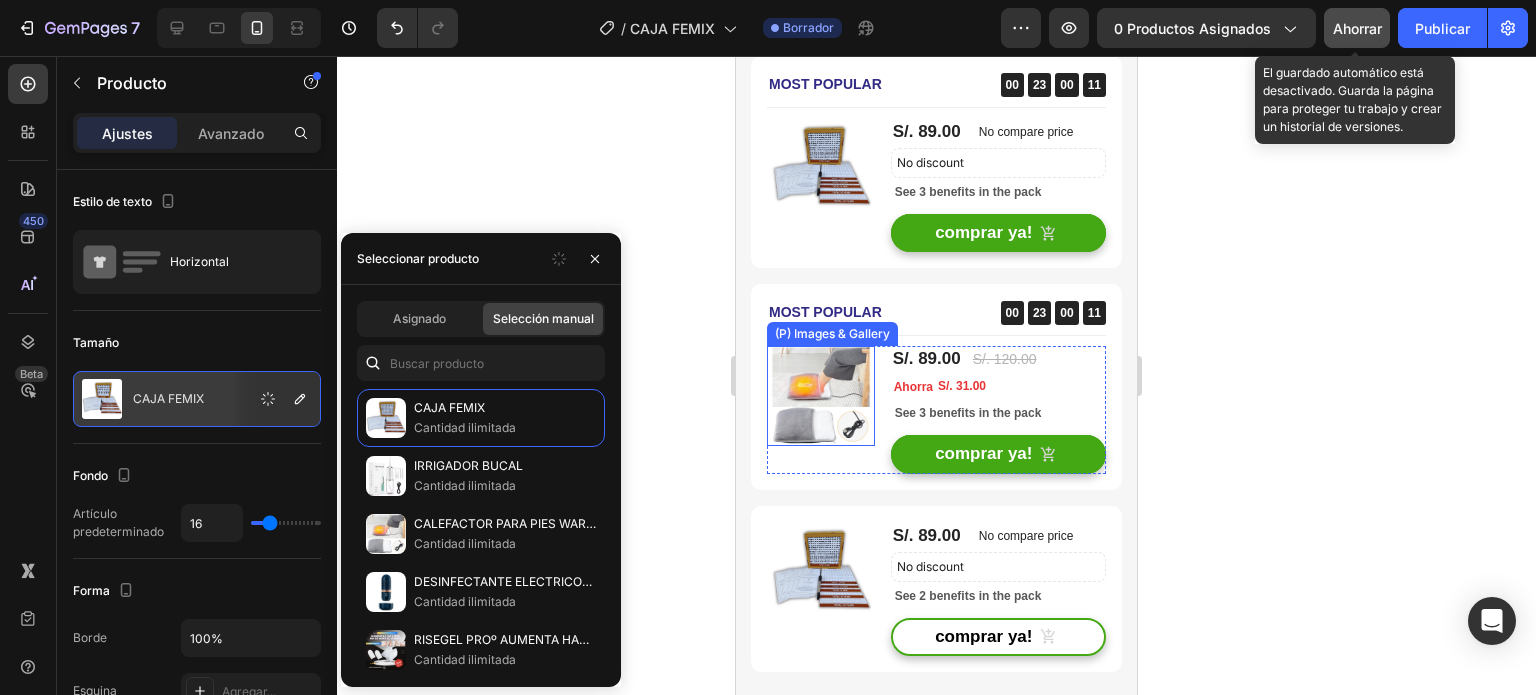 click at bounding box center [821, 396] 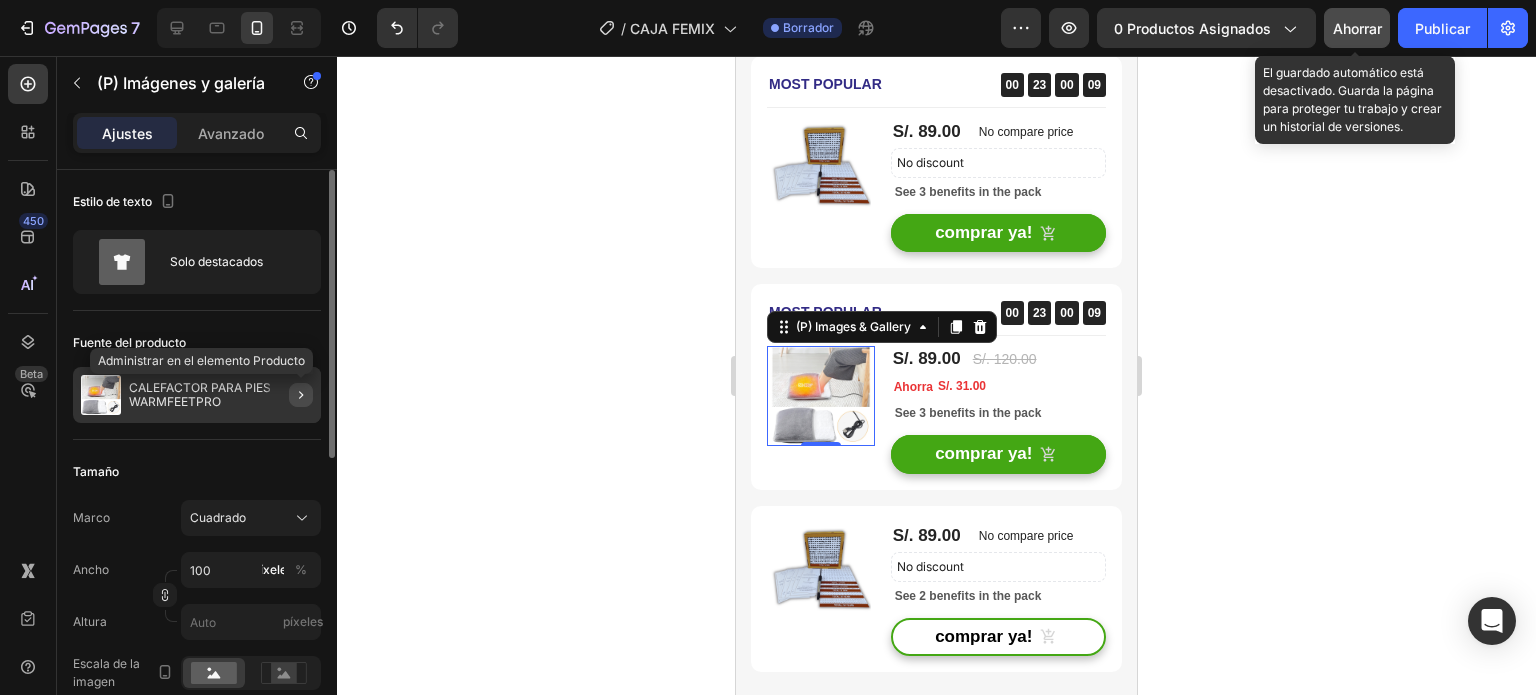 click 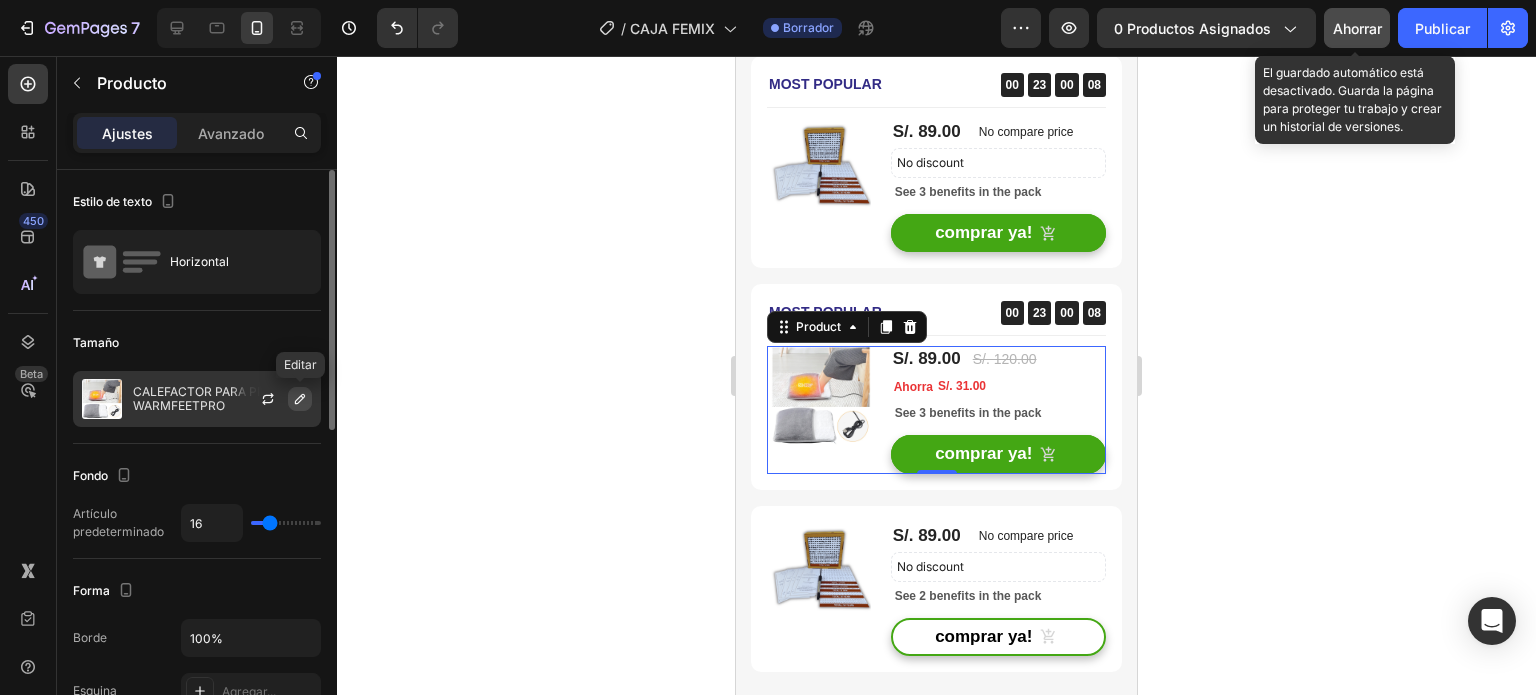 click 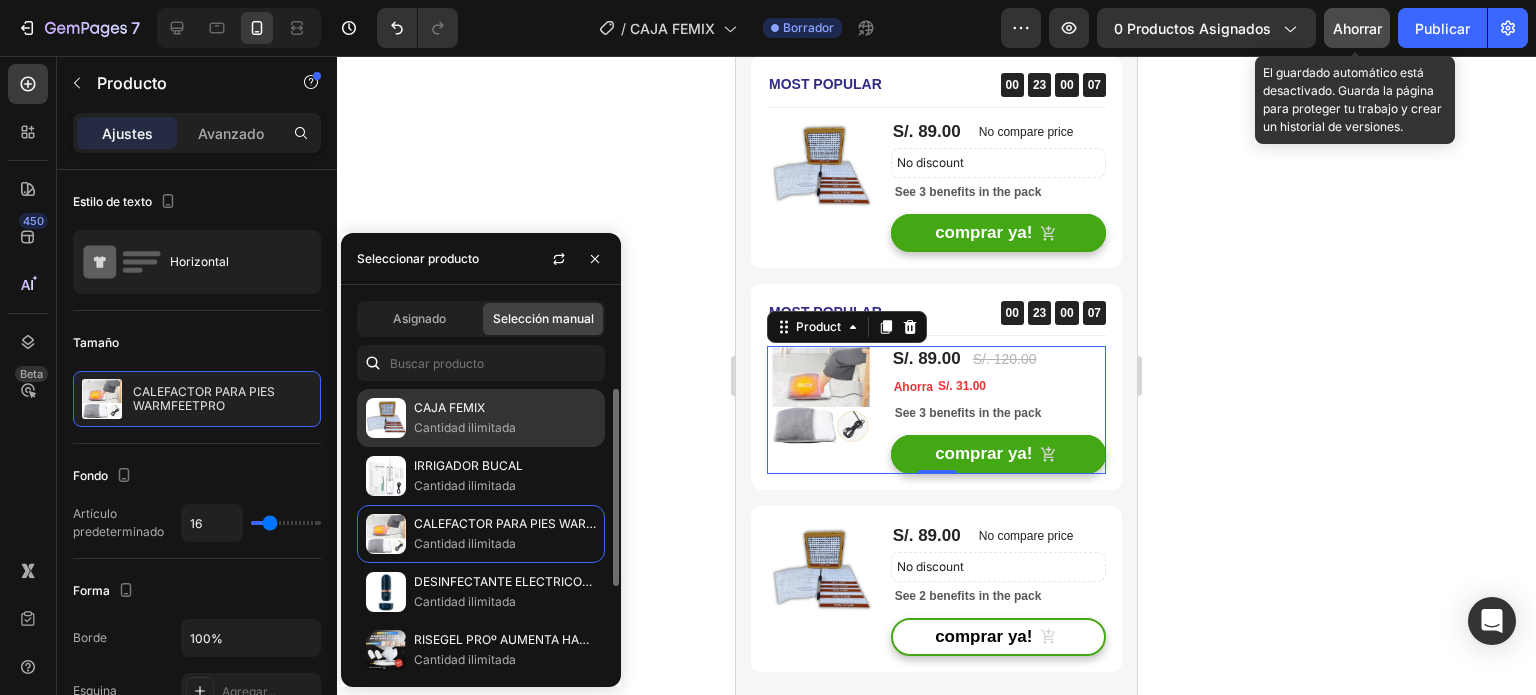 click on "Cantidad ilimitada" at bounding box center [465, 427] 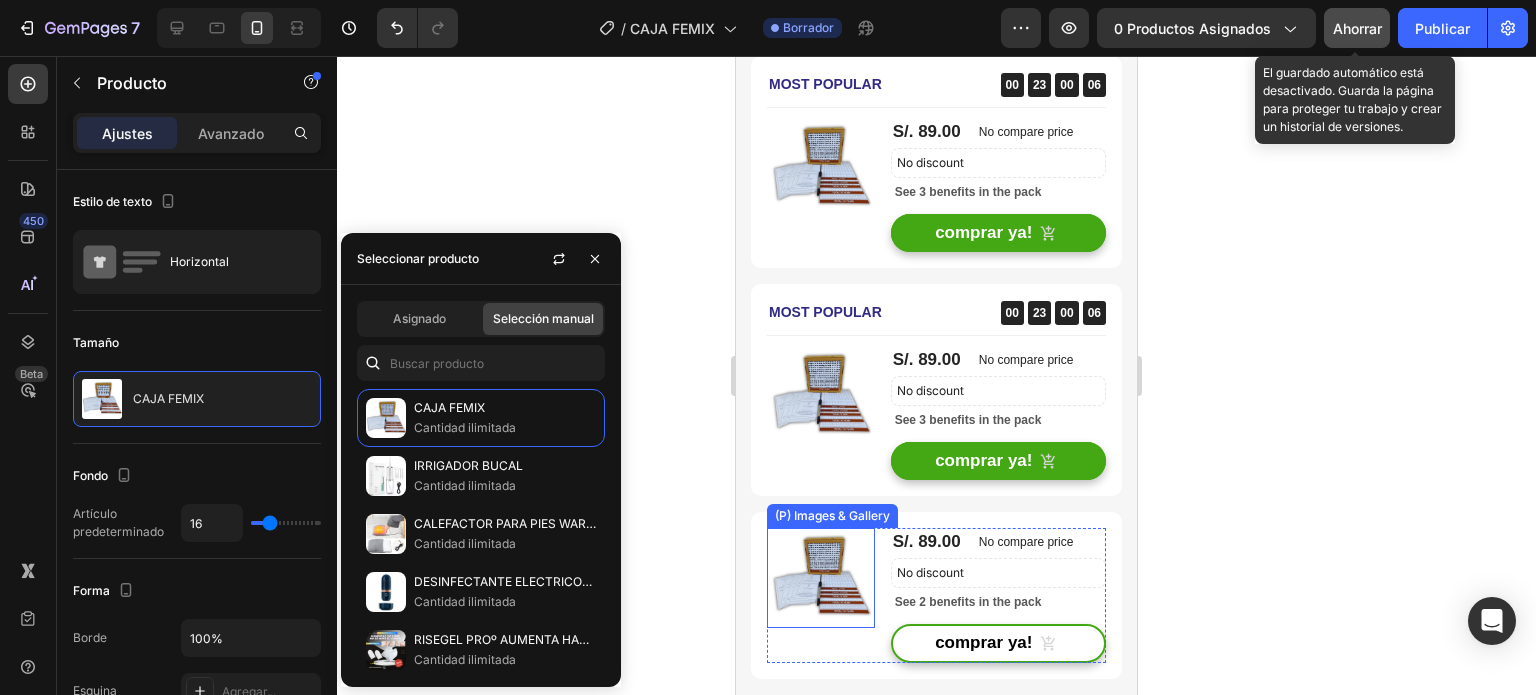 click at bounding box center [821, 578] 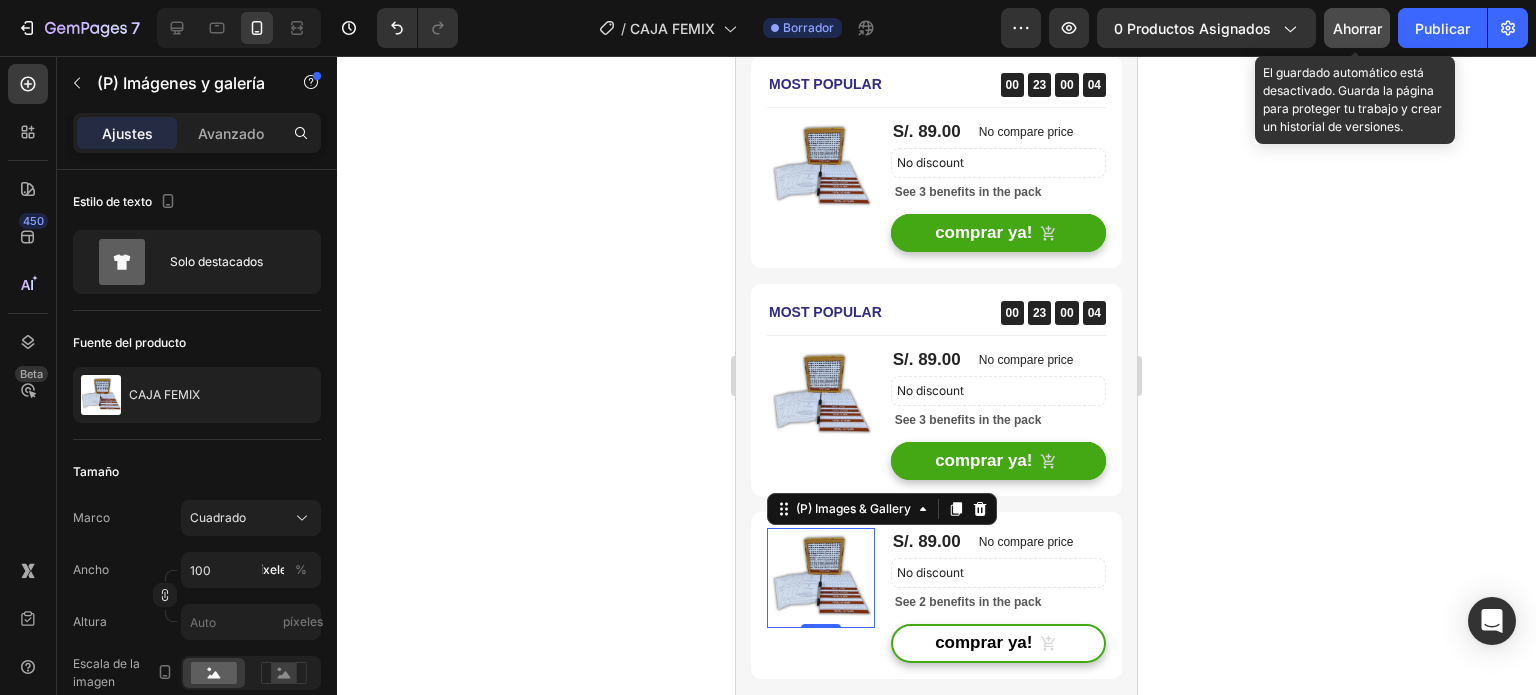 click 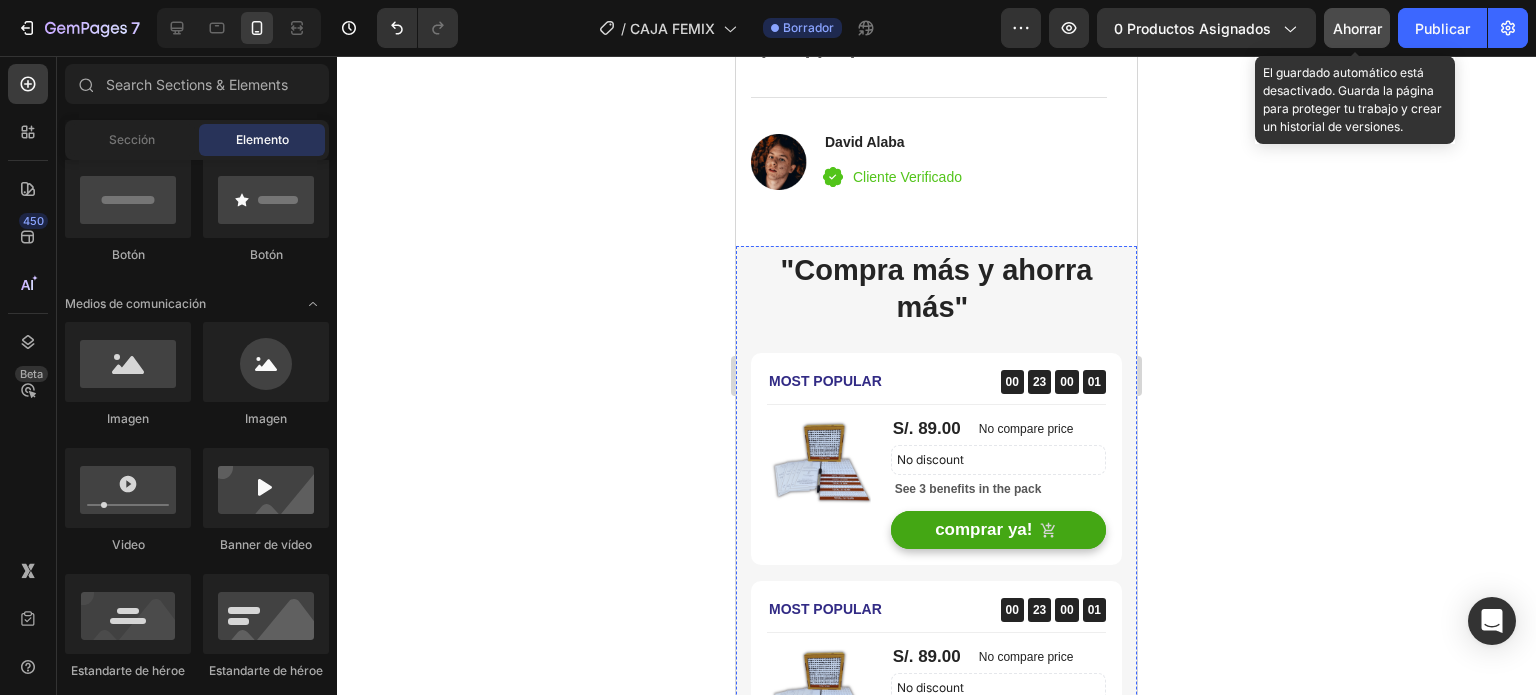 scroll, scrollTop: 4100, scrollLeft: 0, axis: vertical 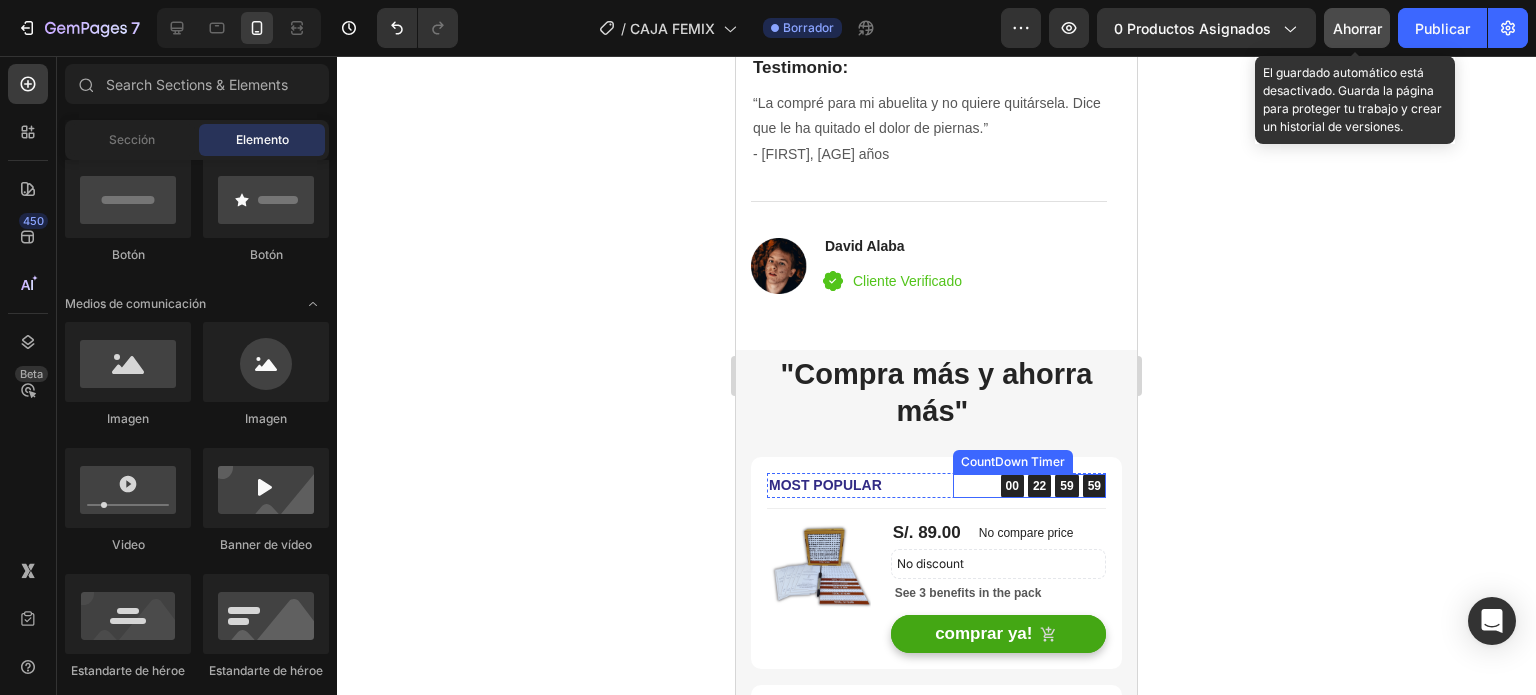 click on "00" at bounding box center [1012, 486] 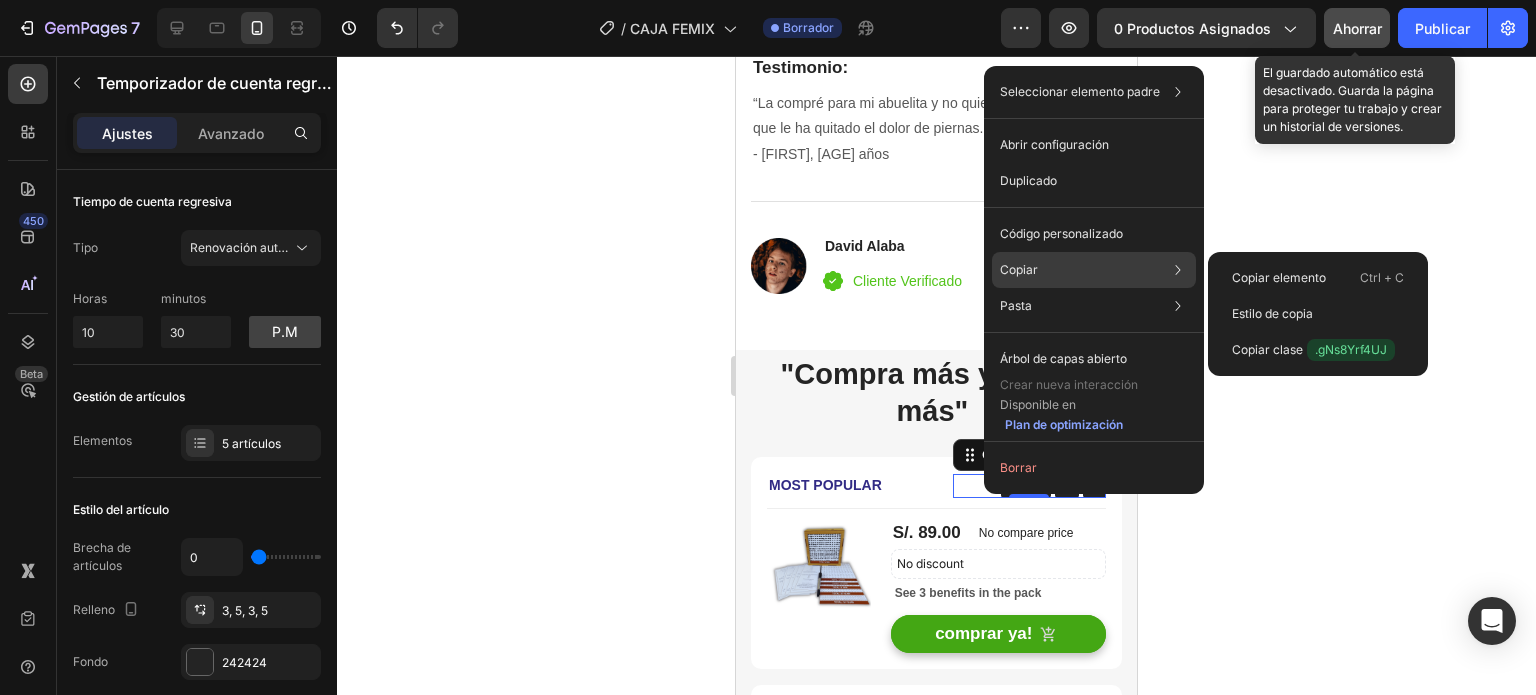 click on "Copiar Copiar elemento Ctrl + C Estilo de copia Copiar clase .gNs8Yrf4UJ" 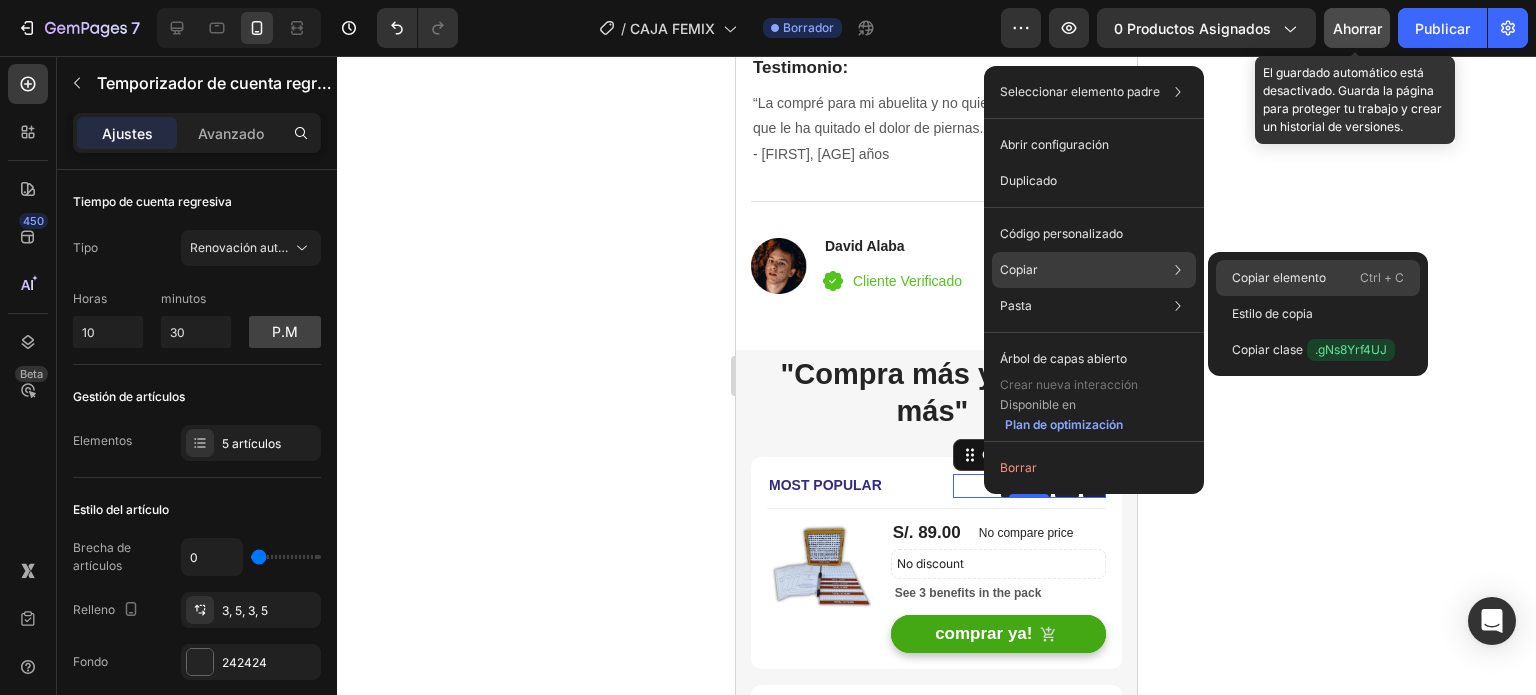 click on "Copiar elemento" at bounding box center [1279, 277] 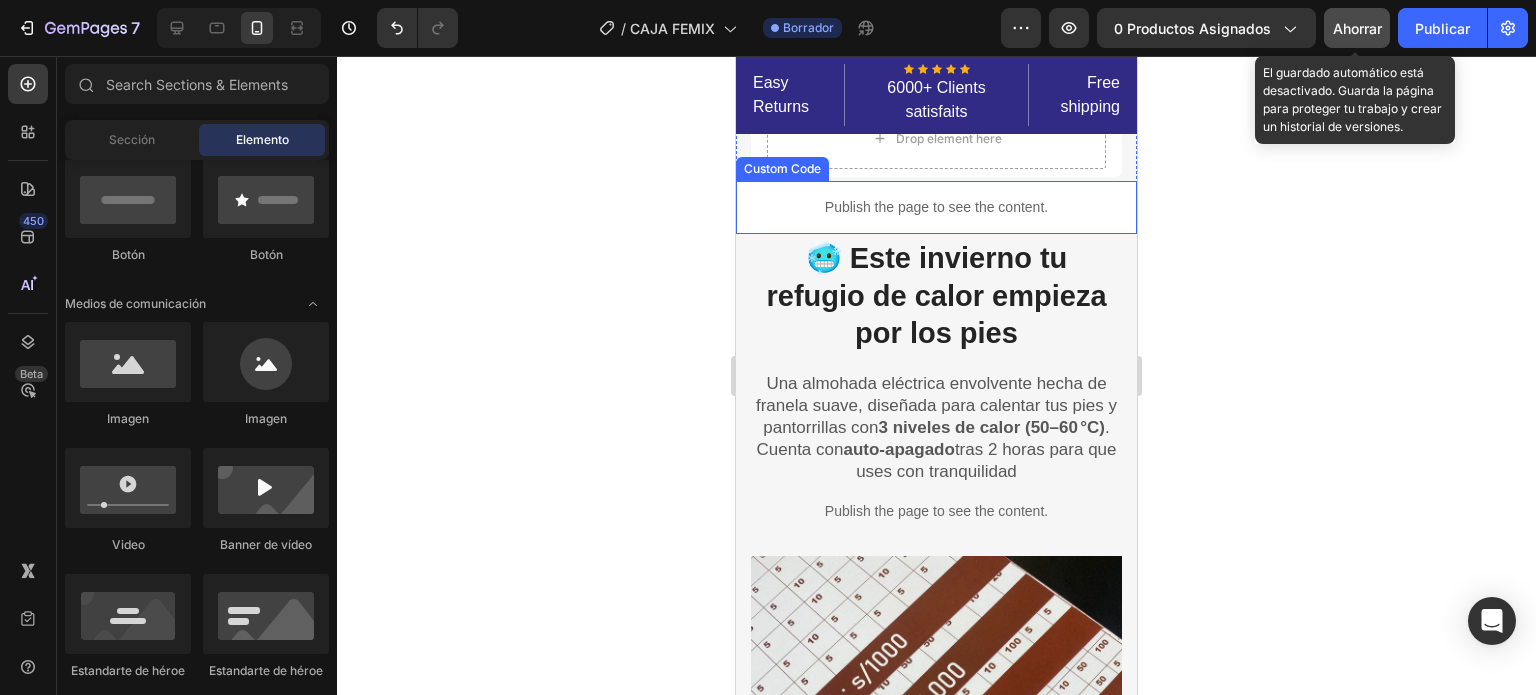 scroll, scrollTop: 1100, scrollLeft: 0, axis: vertical 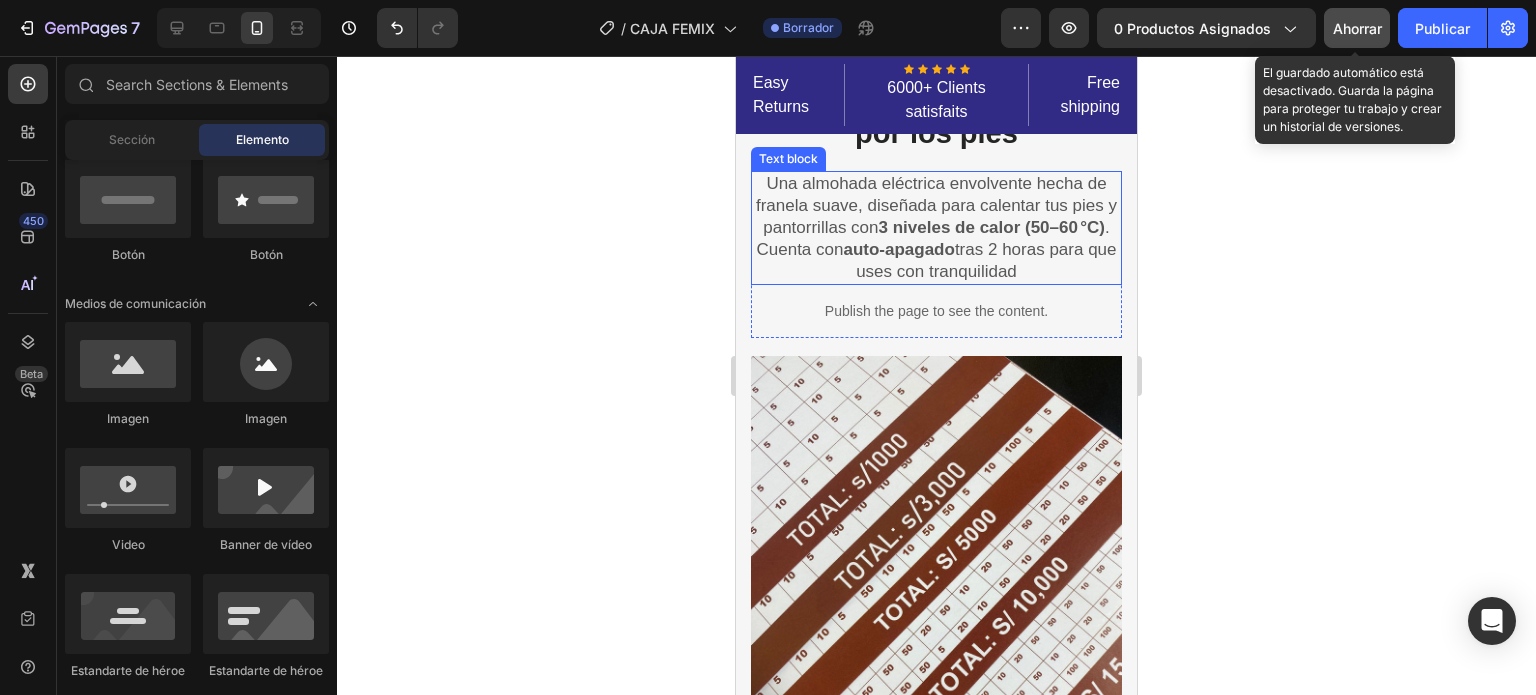 click on "Una almohada eléctrica envolvente hecha de franela suave, diseñada para calentar tus pies y pantorrillas con  3 niveles de calor (50–60 °C) . Cuenta con  auto-apagado  tras 2 horas para que uses con tranquilidad" at bounding box center [936, 228] 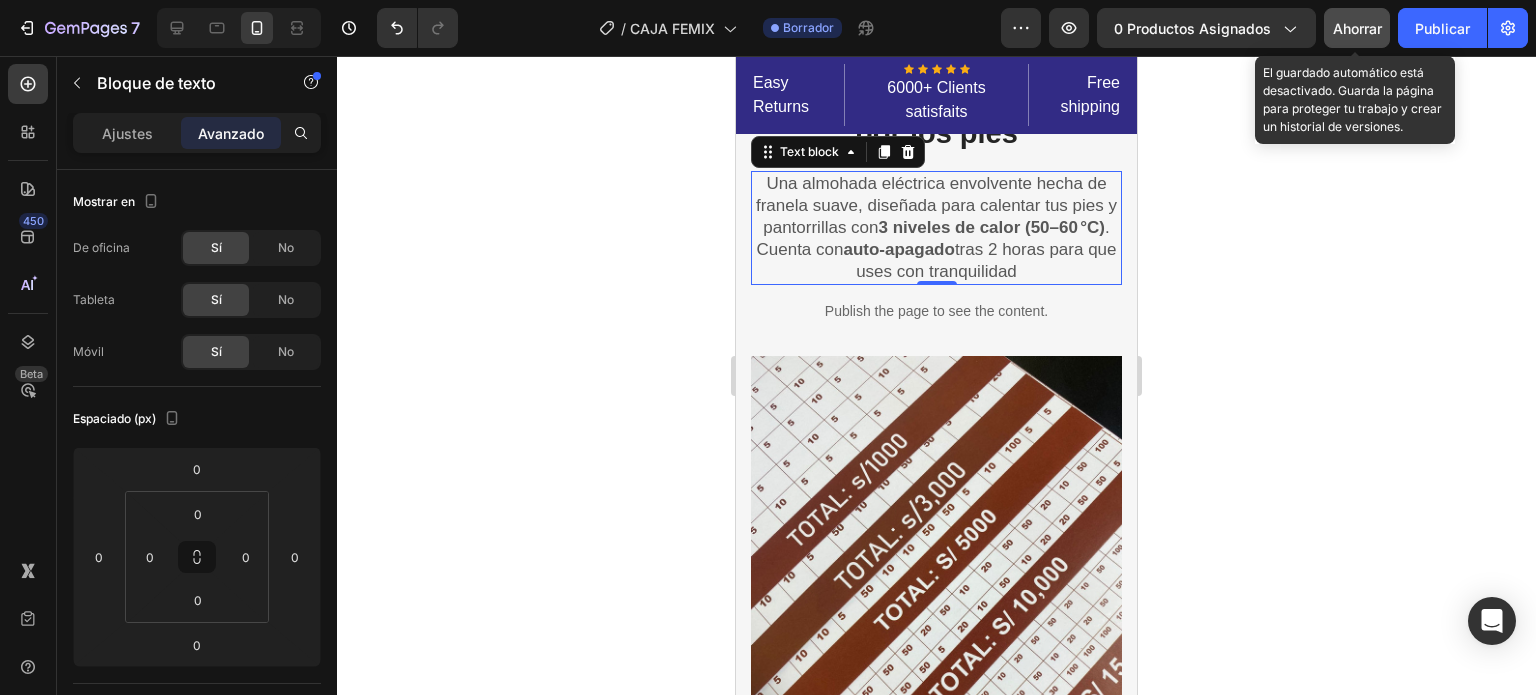 click 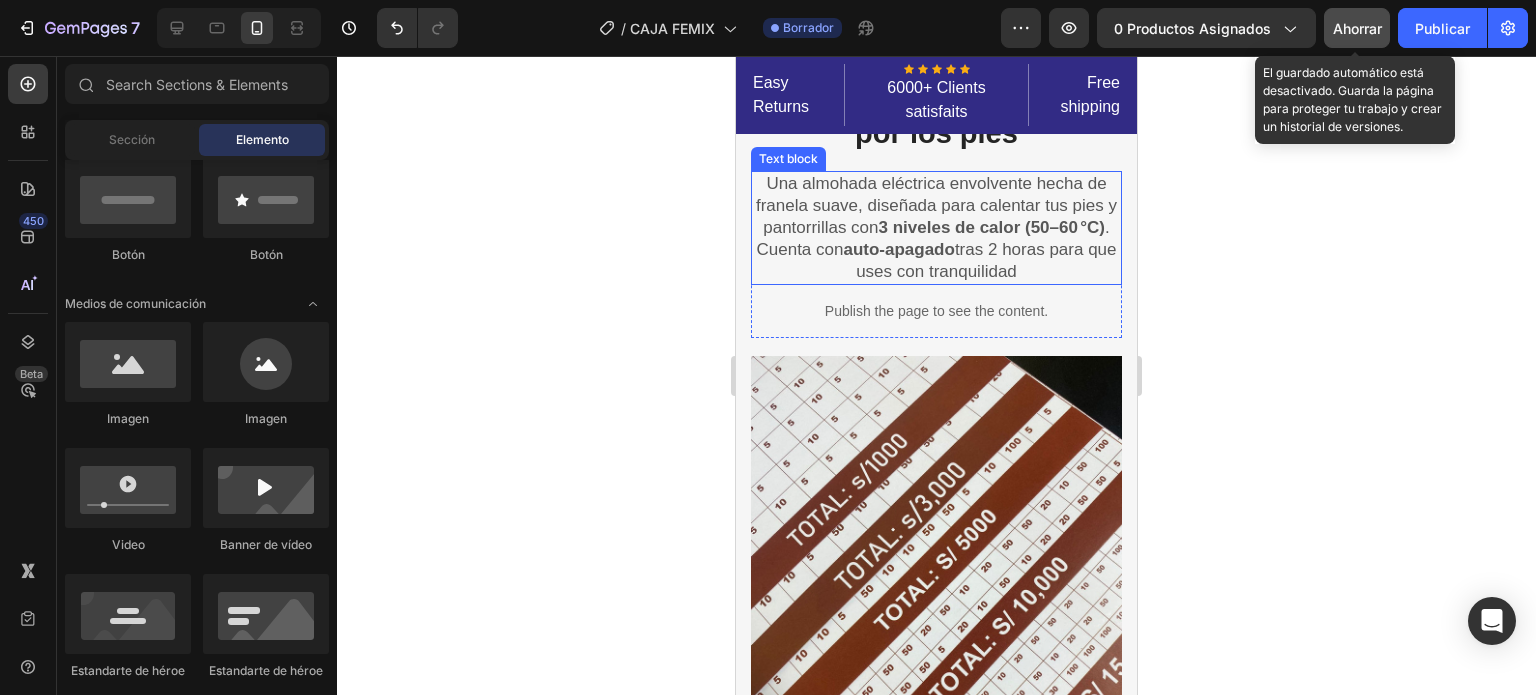 click on "Una almohada eléctrica envolvente hecha de franela suave, diseñada para calentar tus pies y pantorrillas con  3 niveles de calor (50–60 °C) . Cuenta con  auto-apagado  tras 2 horas para que uses con tranquilidad" at bounding box center [936, 228] 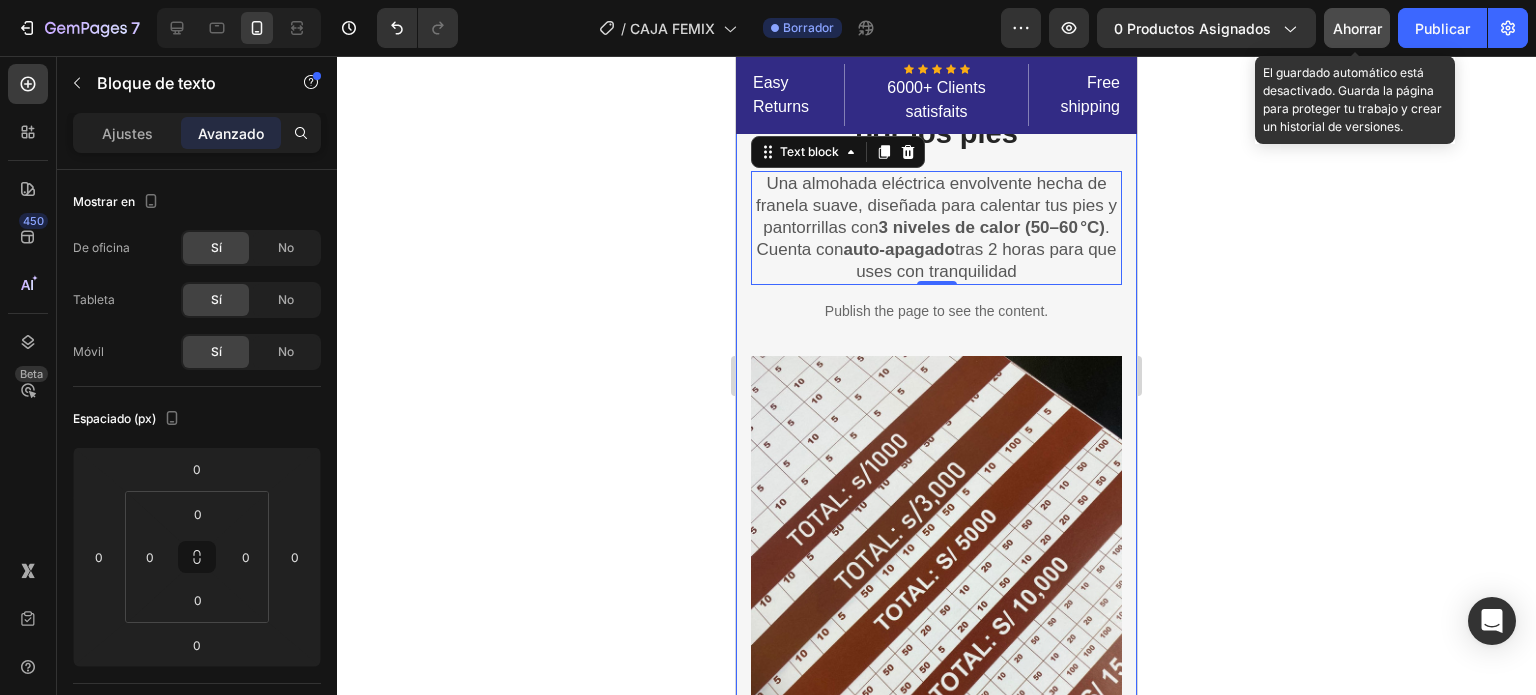 click 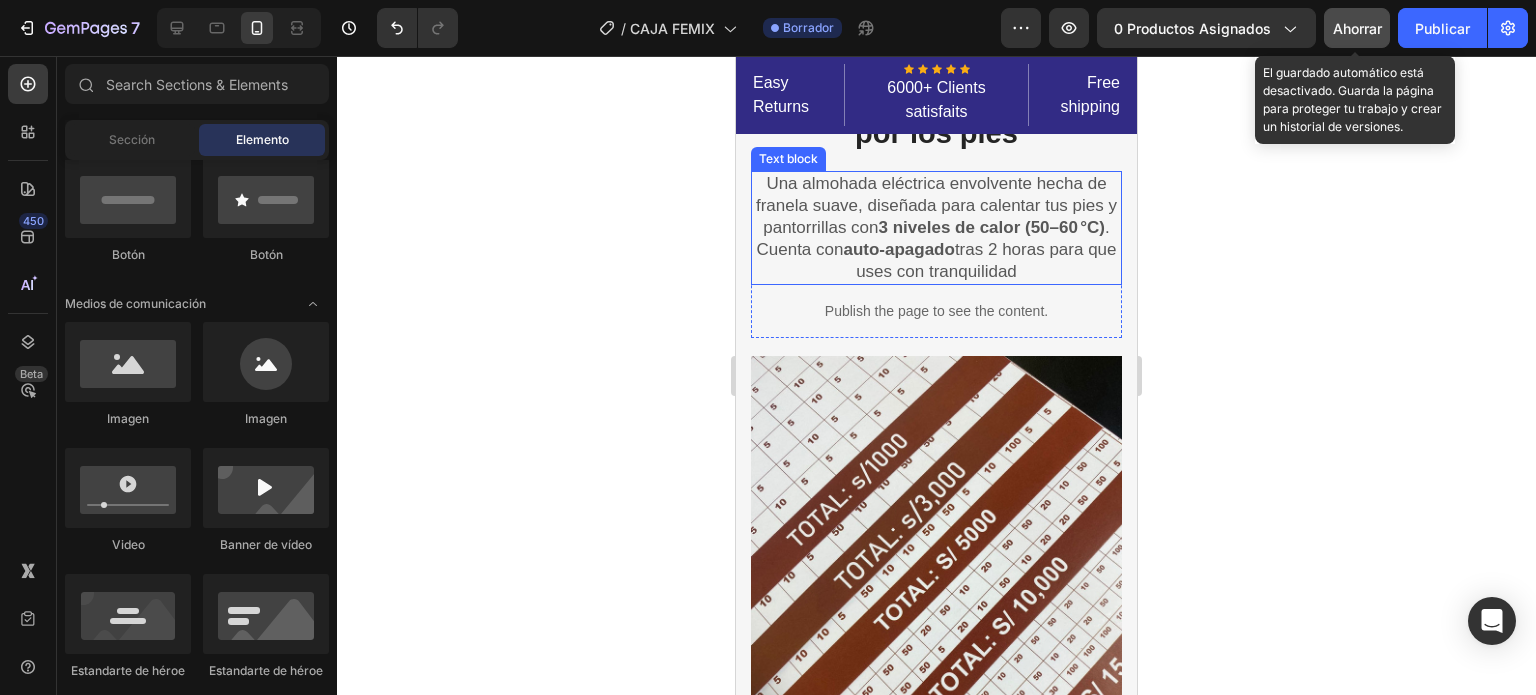 click on "Una almohada eléctrica envolvente hecha de franela suave, diseñada para calentar tus pies y pantorrillas con  3 niveles de calor (50–60 °C) . Cuenta con  auto-apagado  tras 2 horas para que uses con tranquilidad" at bounding box center [936, 228] 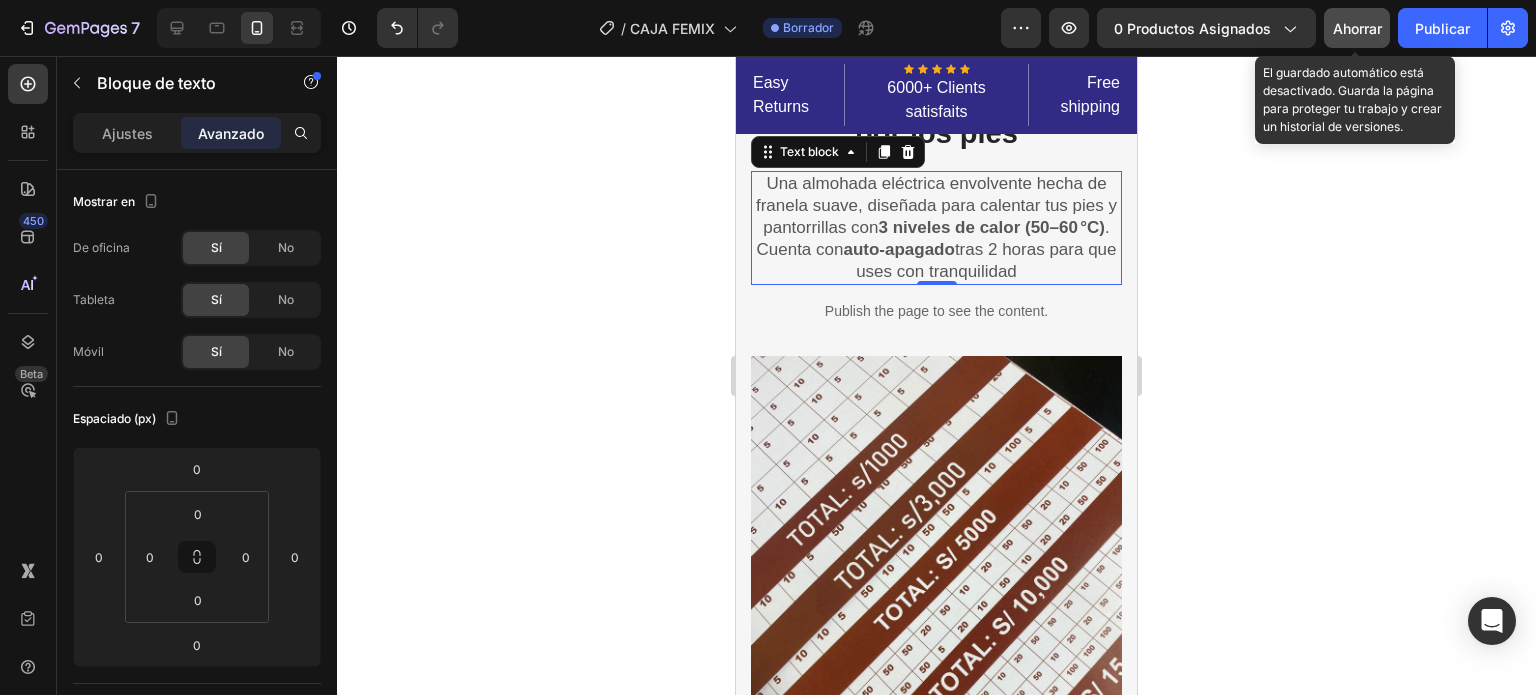 drag, startPoint x: 1280, startPoint y: 293, endPoint x: 1198, endPoint y: 281, distance: 82.8734 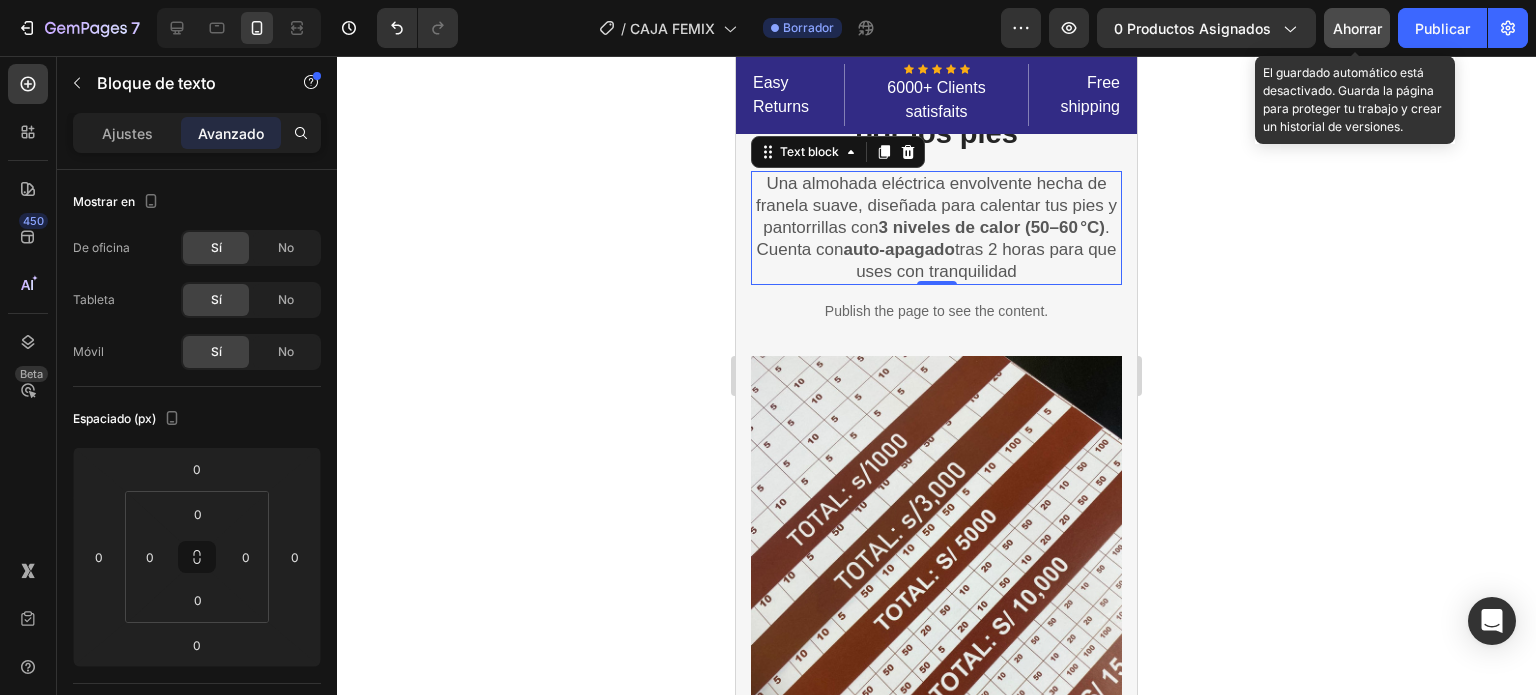 click 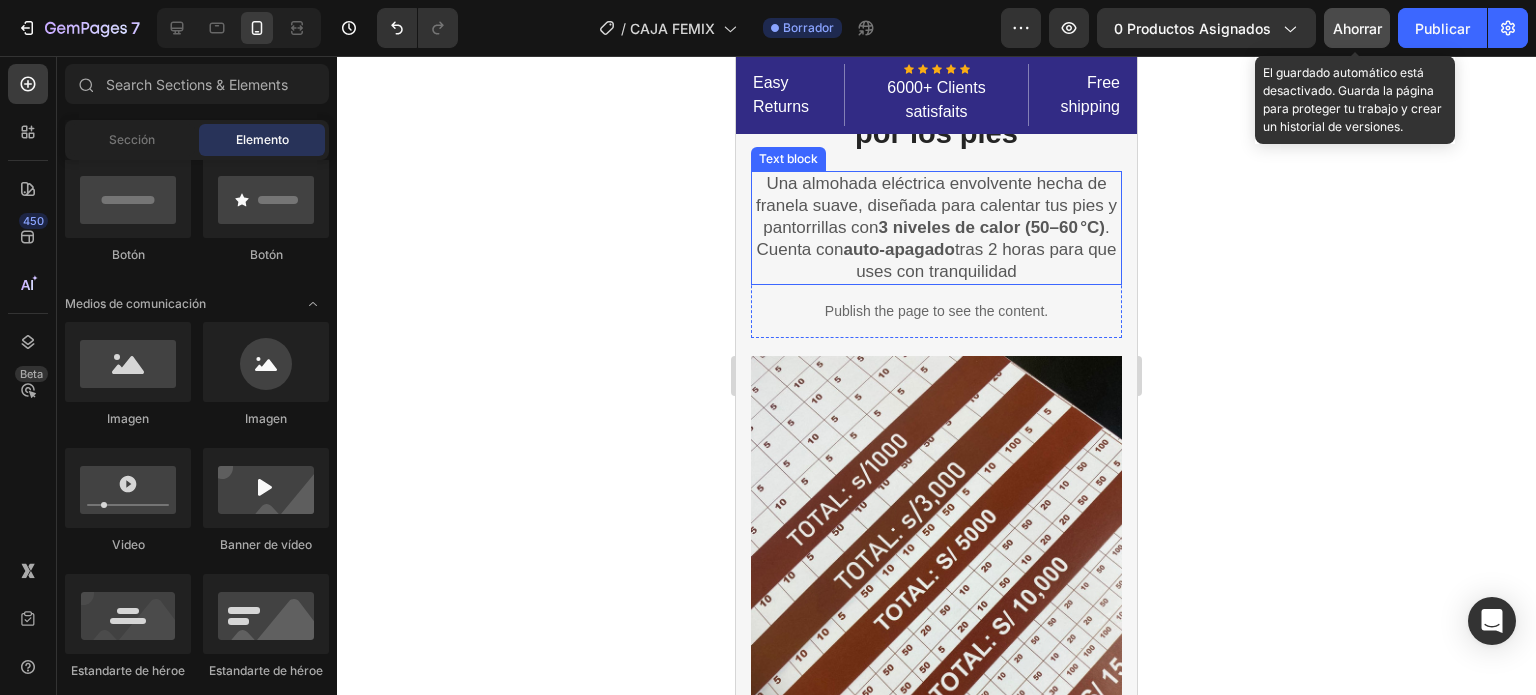click on "Una almohada eléctrica envolvente hecha de franela suave, diseñada para calentar tus pies y pantorrillas con  3 niveles de calor (50–60 °C) . Cuenta con  auto-apagado  tras 2 horas para que uses con tranquilidad" at bounding box center [936, 228] 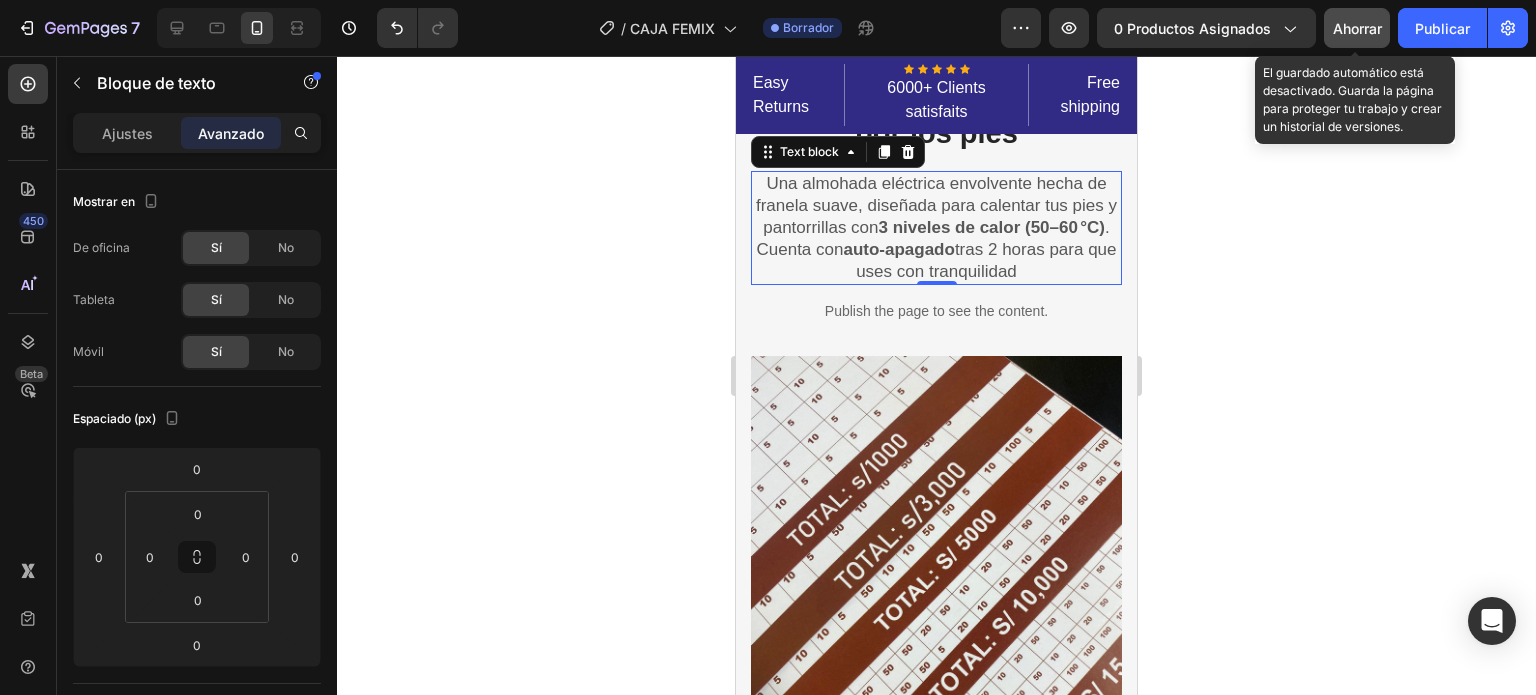 click 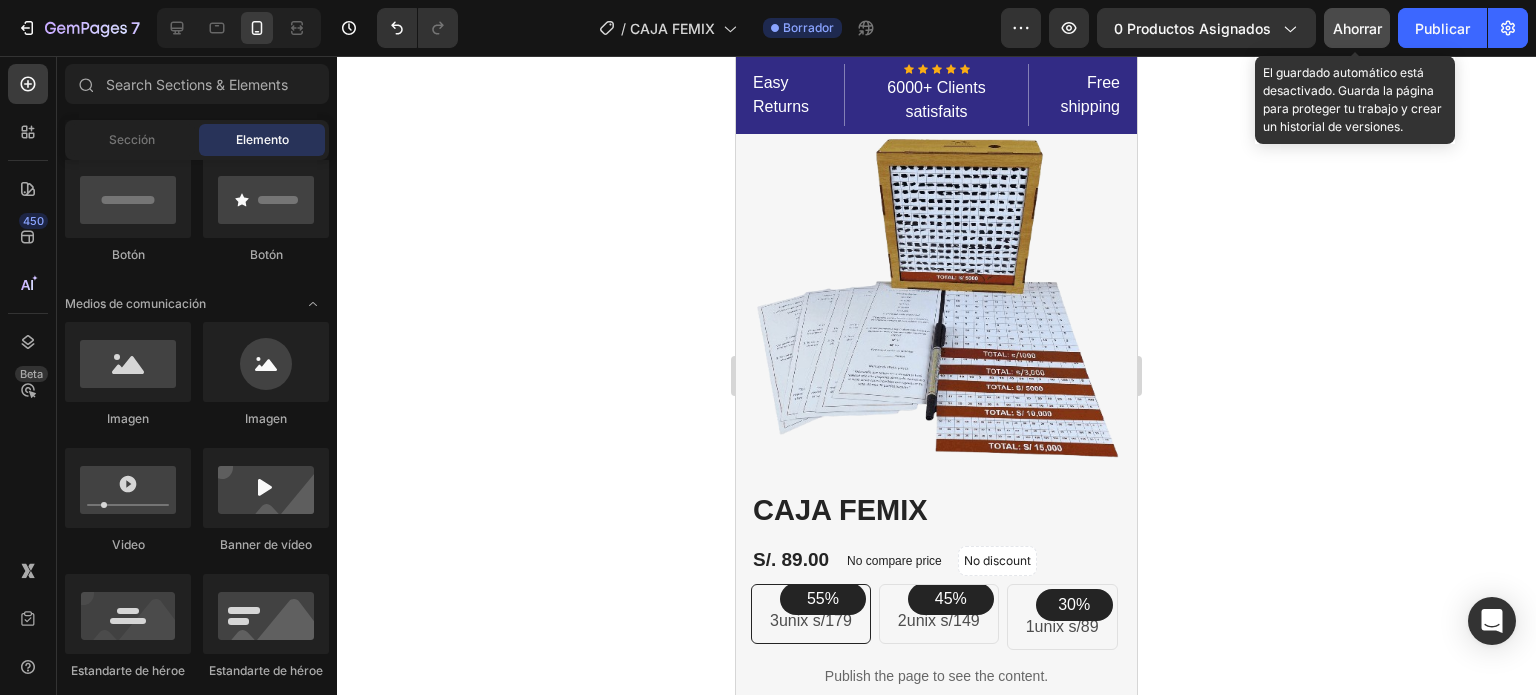 scroll, scrollTop: 0, scrollLeft: 0, axis: both 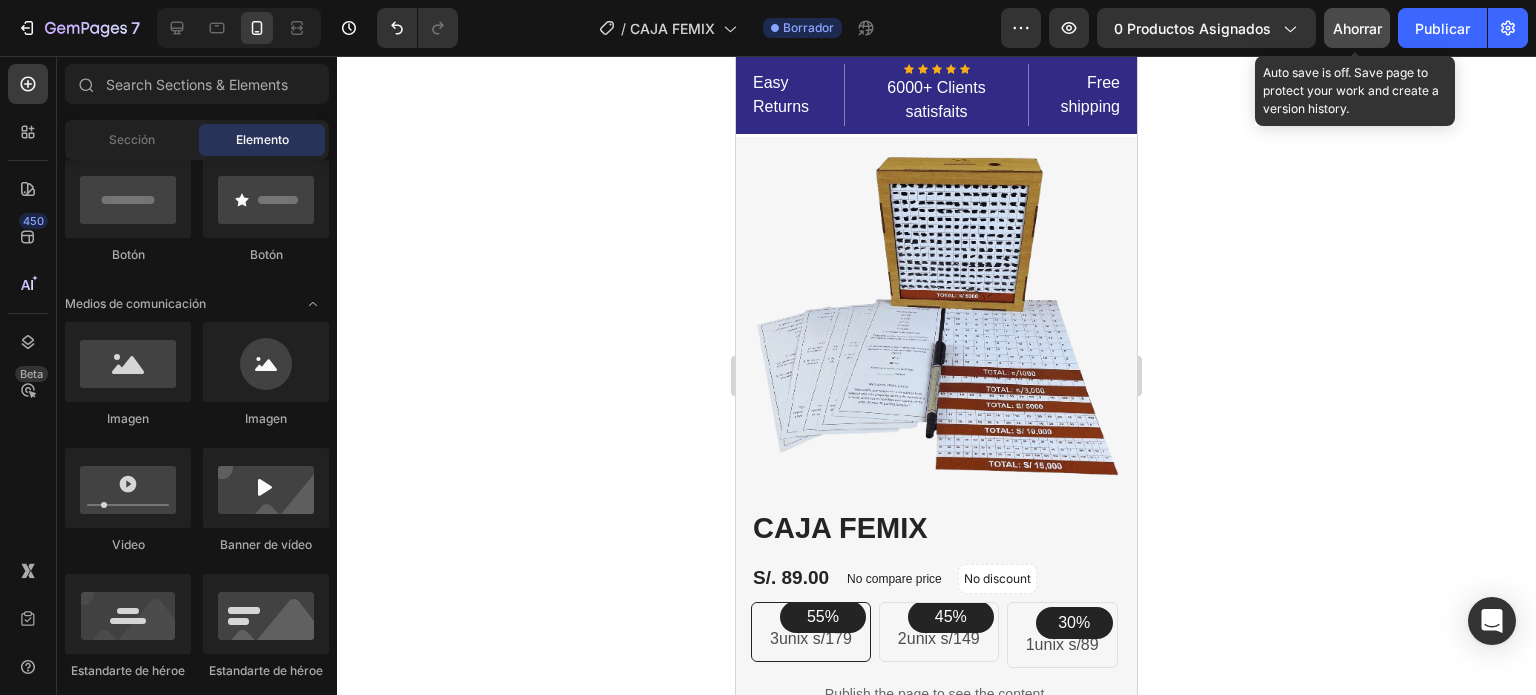 click on "Ahorrar" at bounding box center [1357, 28] 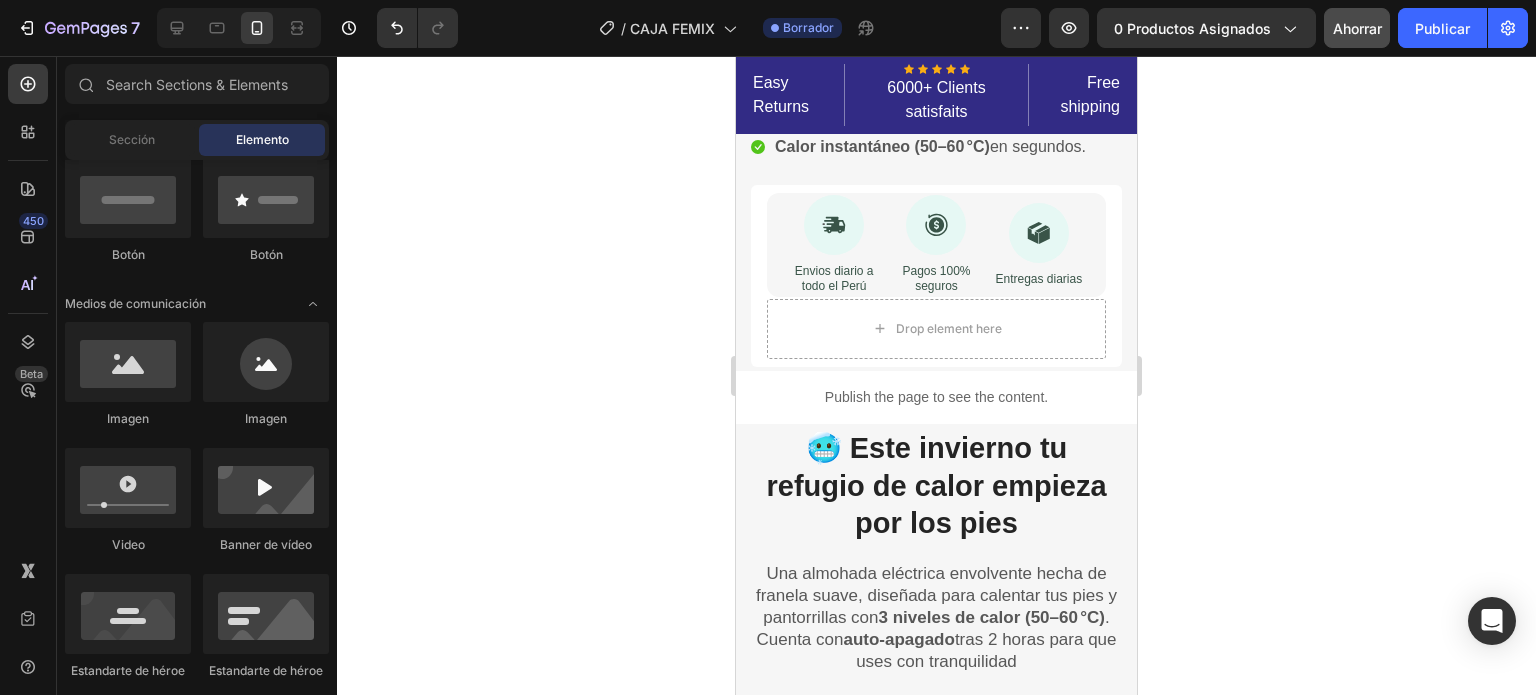 scroll, scrollTop: 400, scrollLeft: 0, axis: vertical 